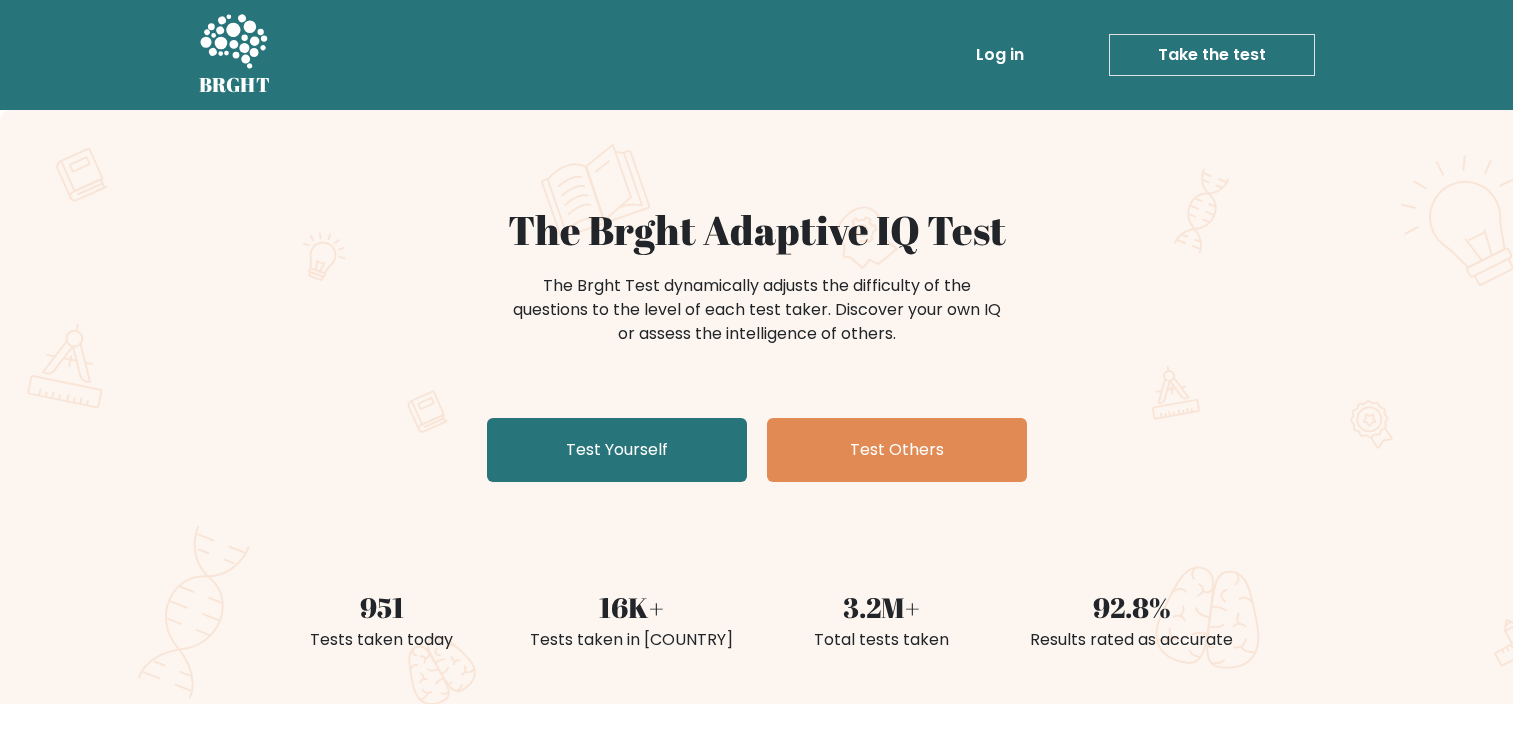 scroll, scrollTop: 0, scrollLeft: 0, axis: both 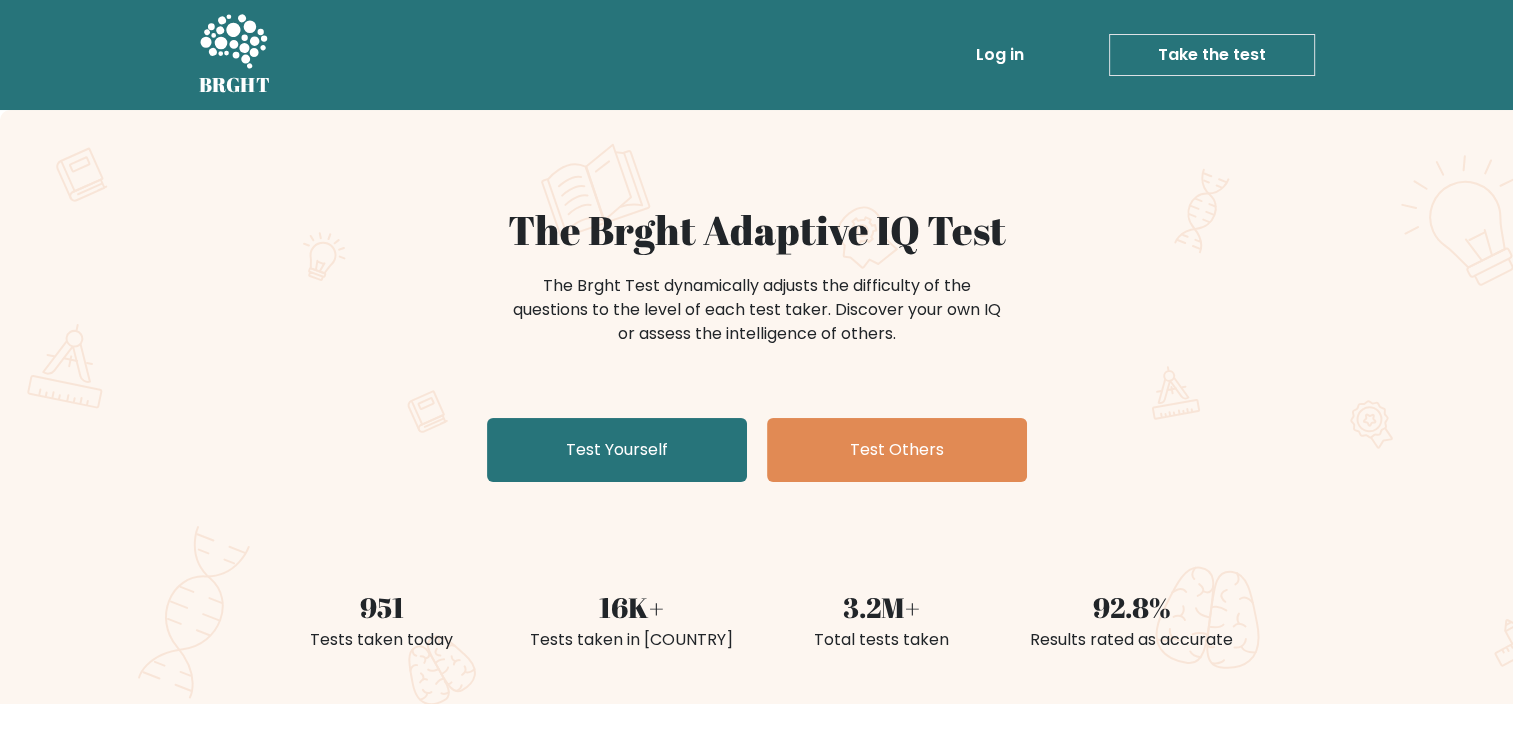 click on "The Brght Adaptive IQ Test" at bounding box center (757, 230) 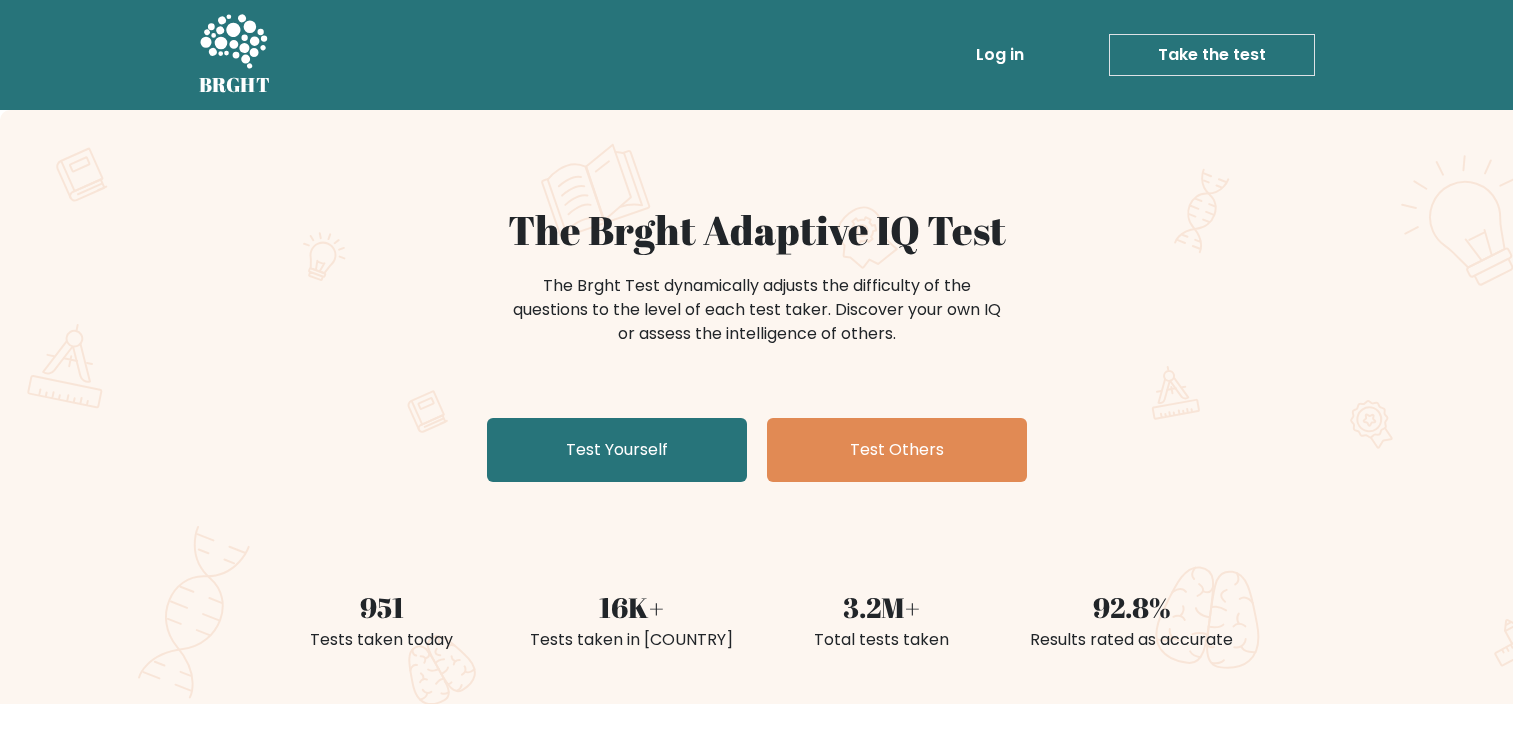 scroll, scrollTop: 0, scrollLeft: 0, axis: both 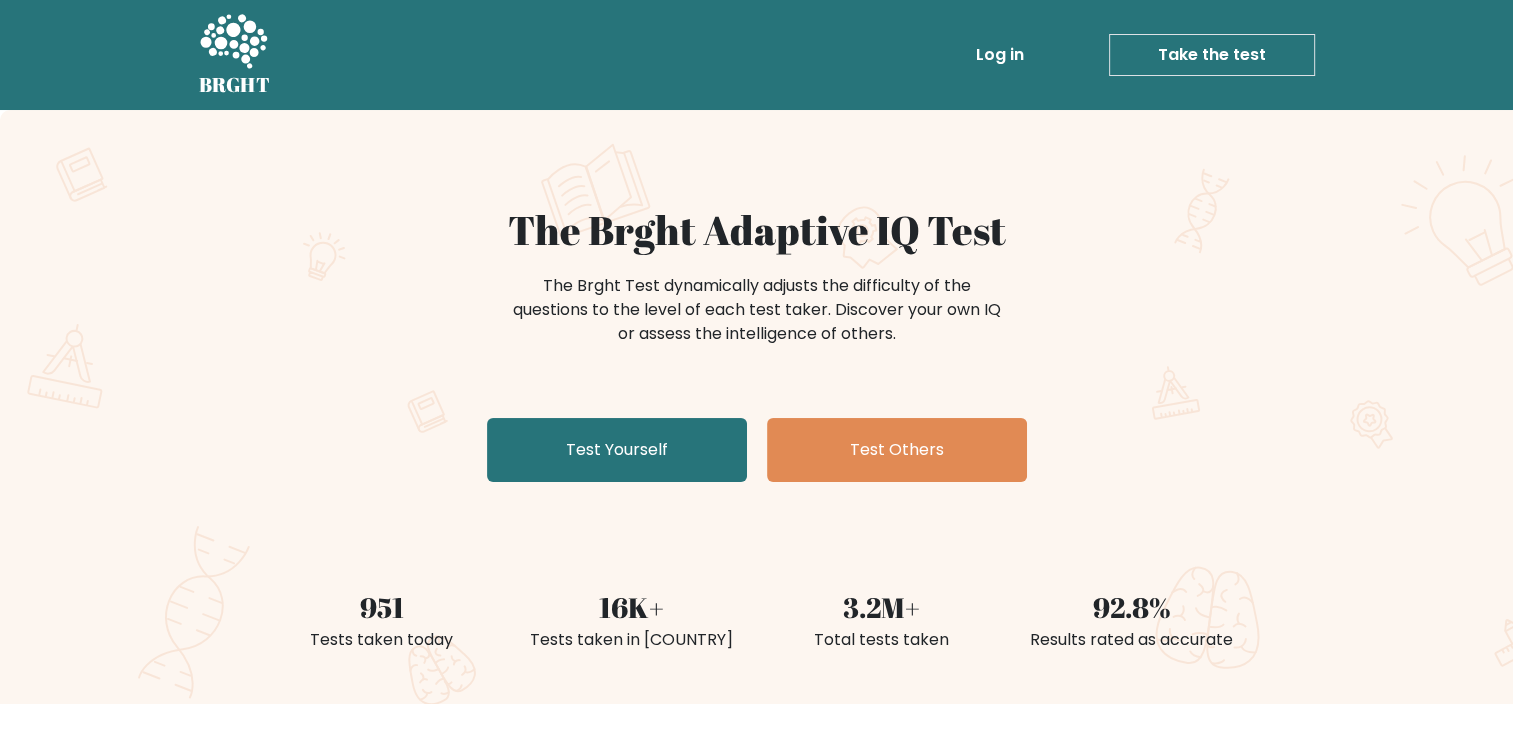 drag, startPoint x: 882, startPoint y: 564, endPoint x: 871, endPoint y: 560, distance: 11.7046995 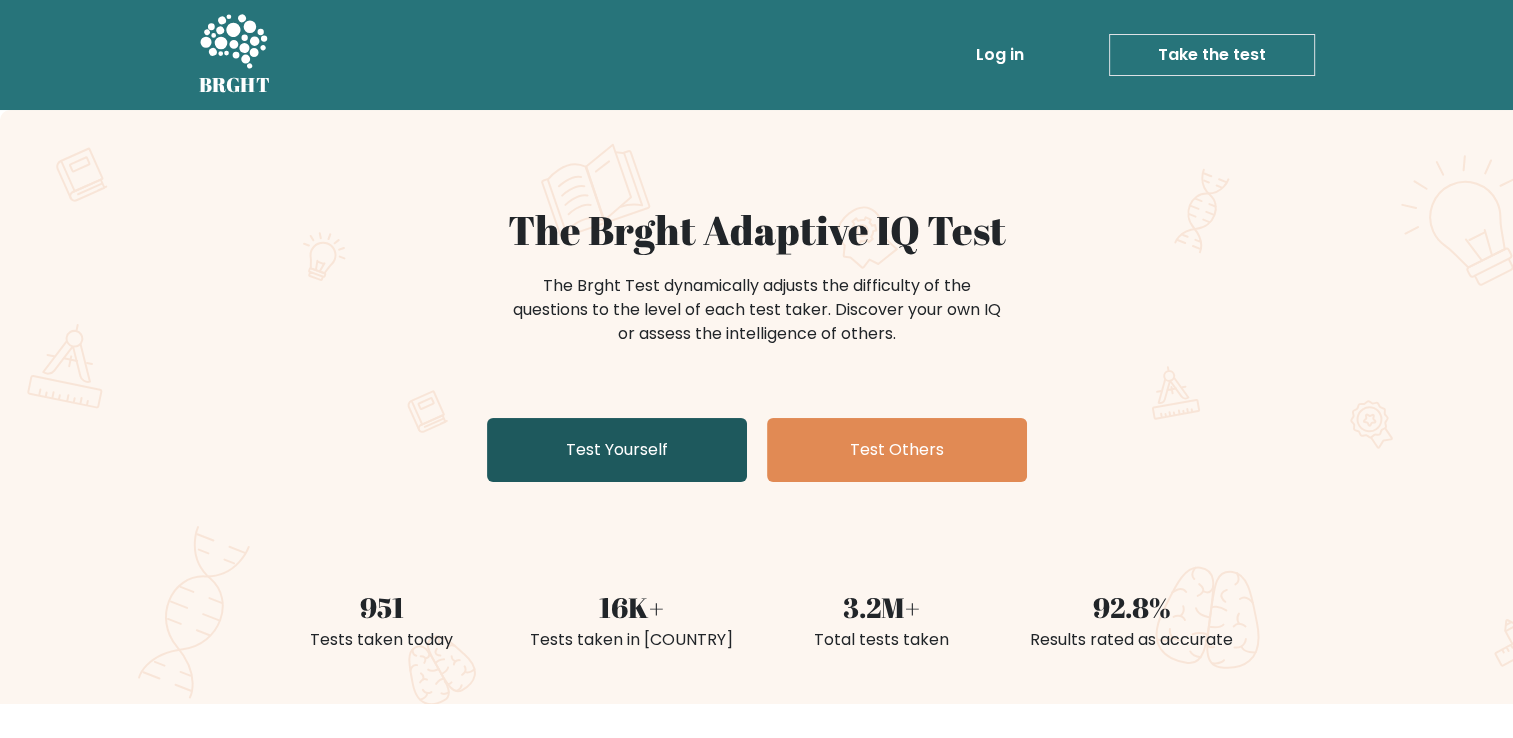 click on "Test Yourself" at bounding box center [617, 450] 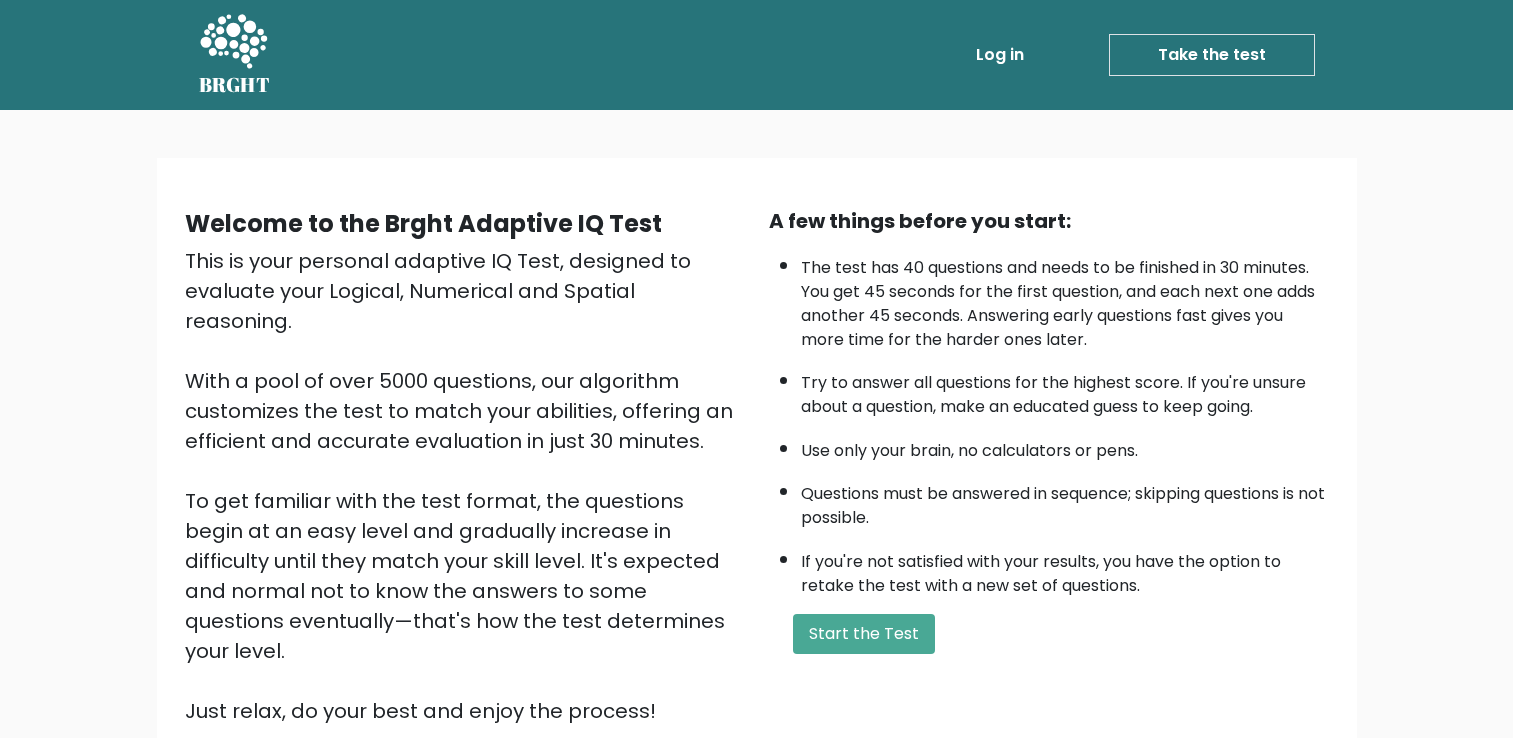 scroll, scrollTop: 0, scrollLeft: 0, axis: both 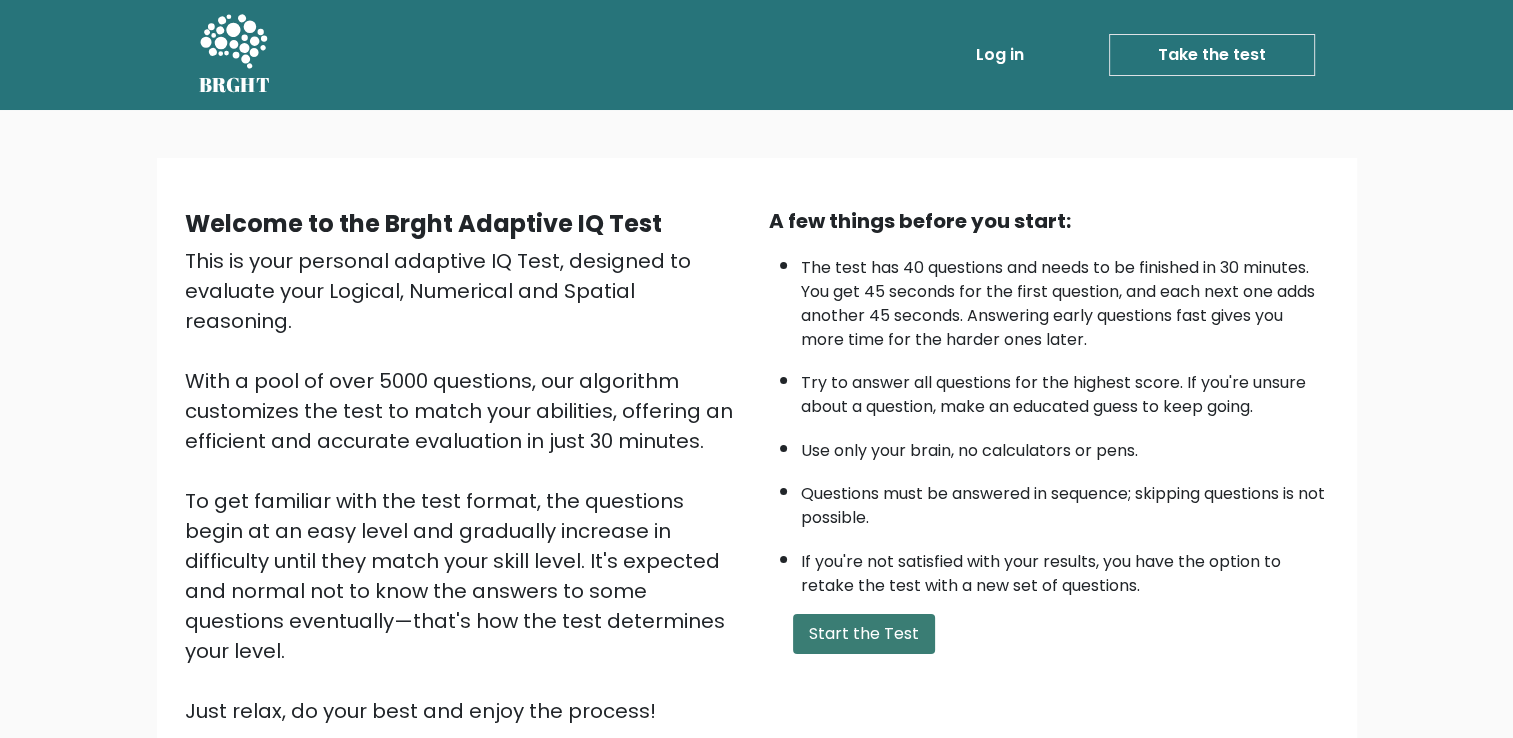 click on "Start the Test" at bounding box center (864, 634) 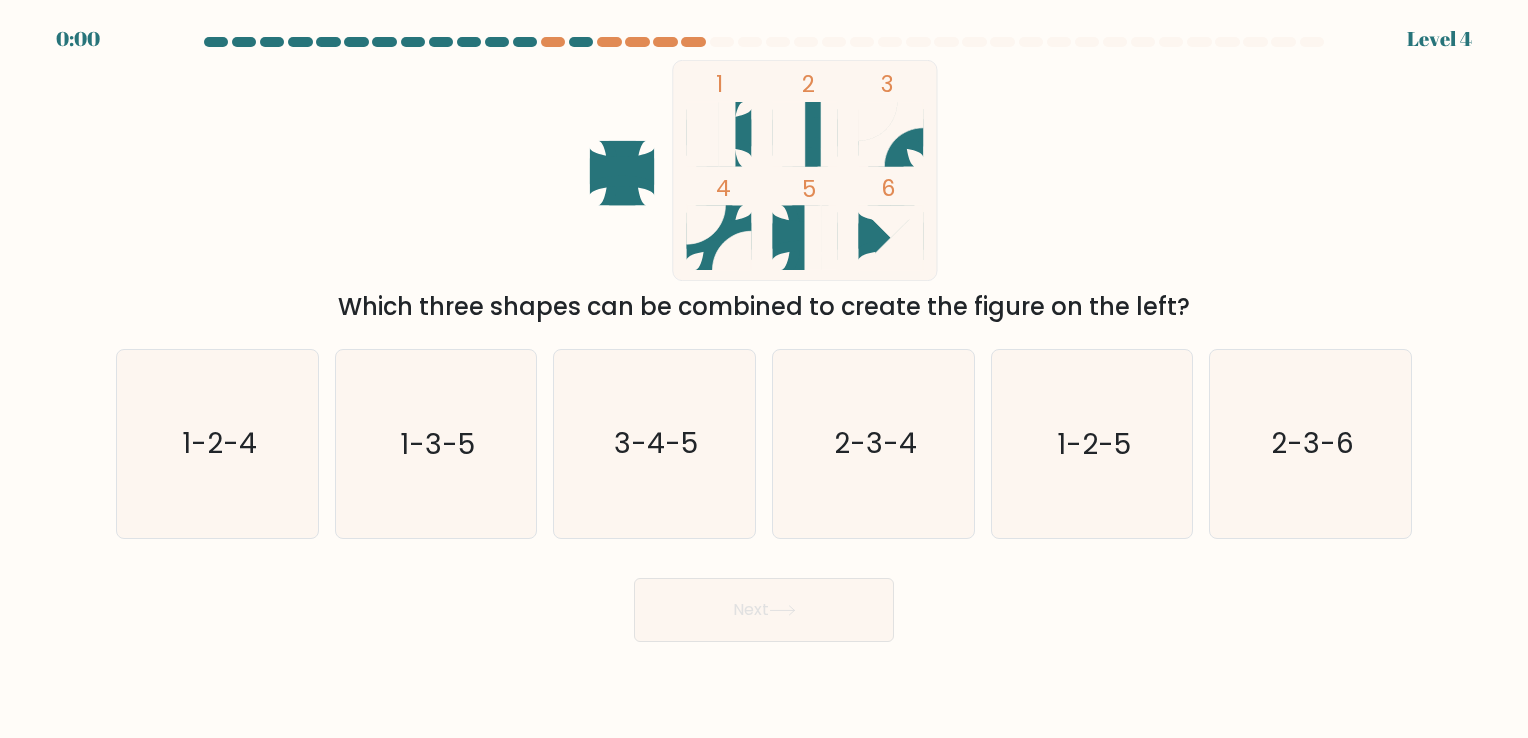 scroll, scrollTop: 0, scrollLeft: 0, axis: both 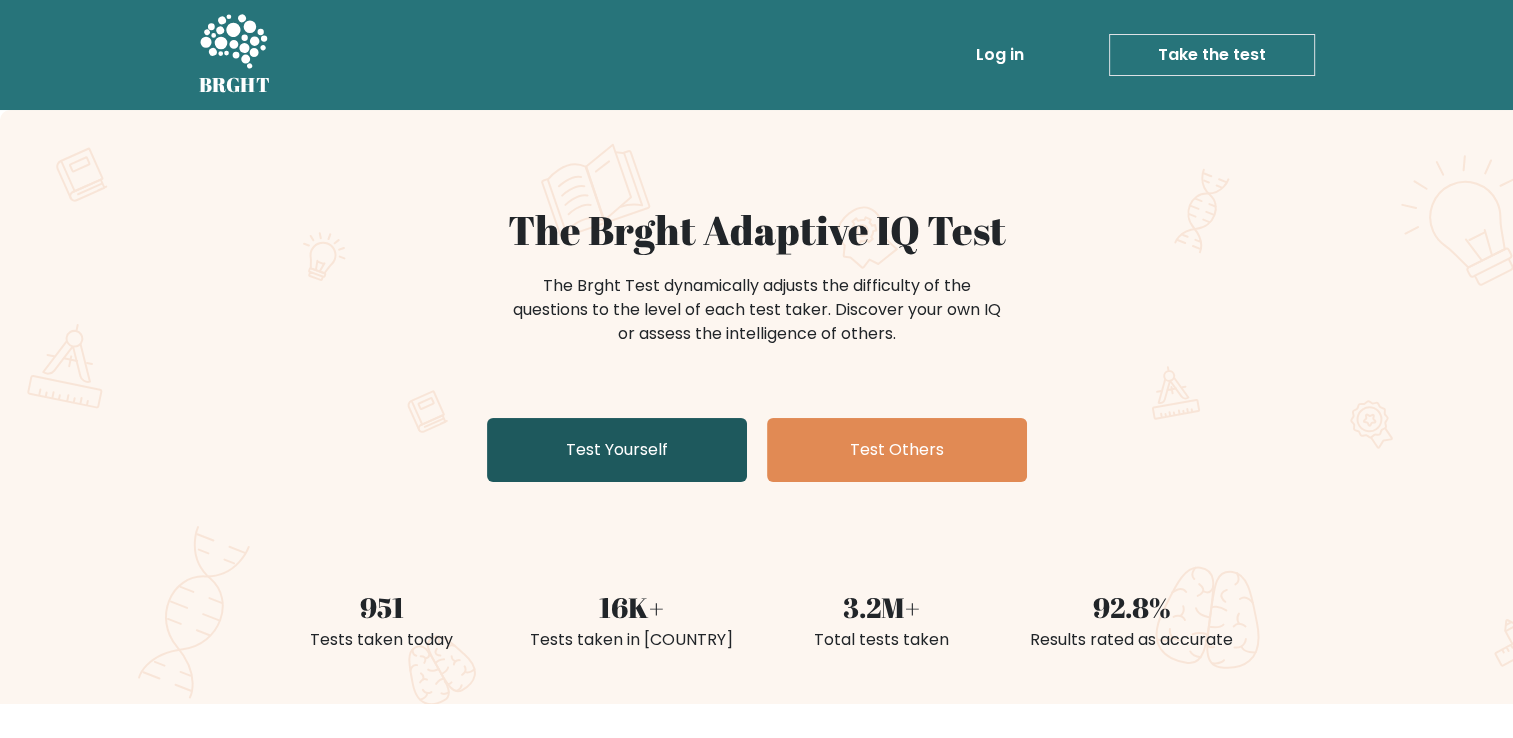 click on "Test Yourself" at bounding box center [617, 450] 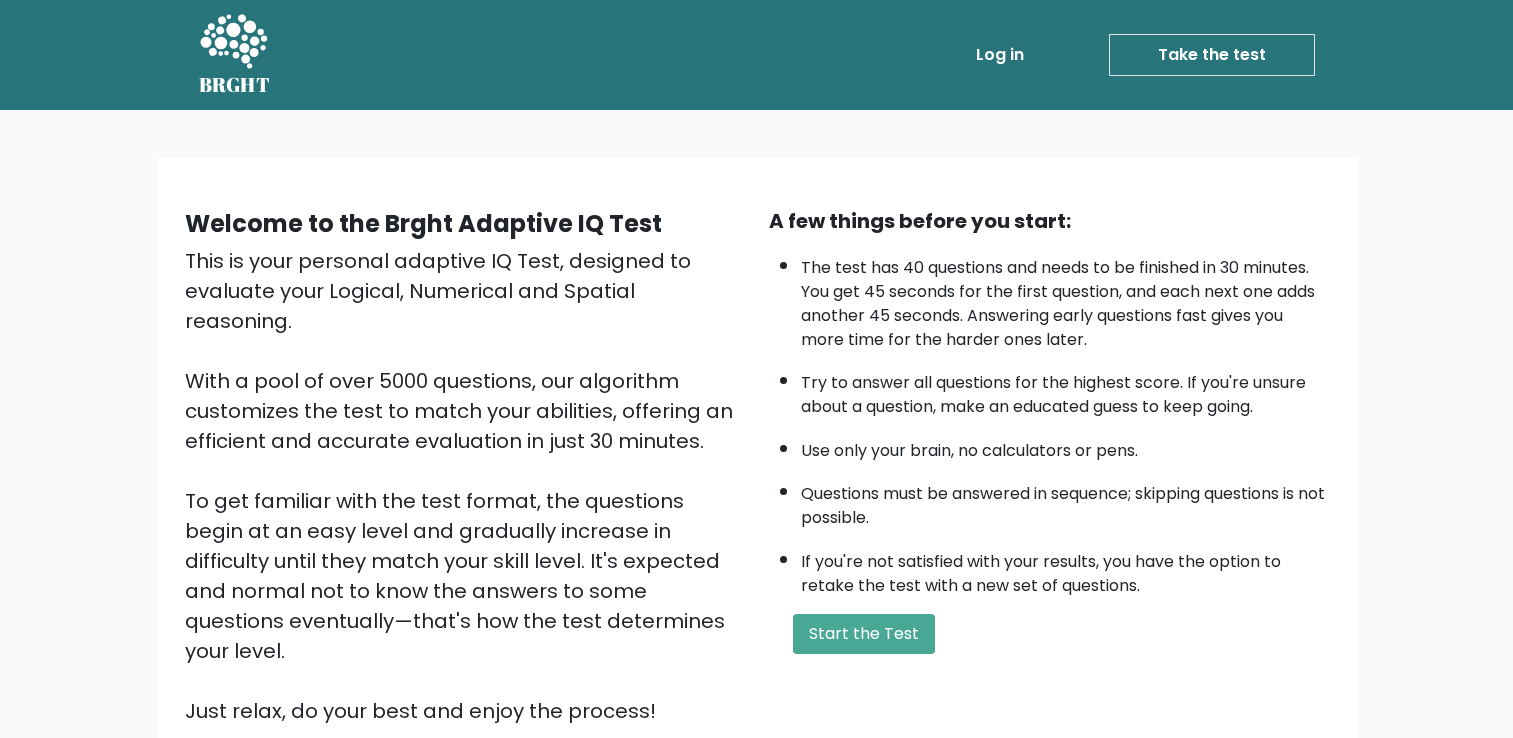 scroll, scrollTop: 0, scrollLeft: 0, axis: both 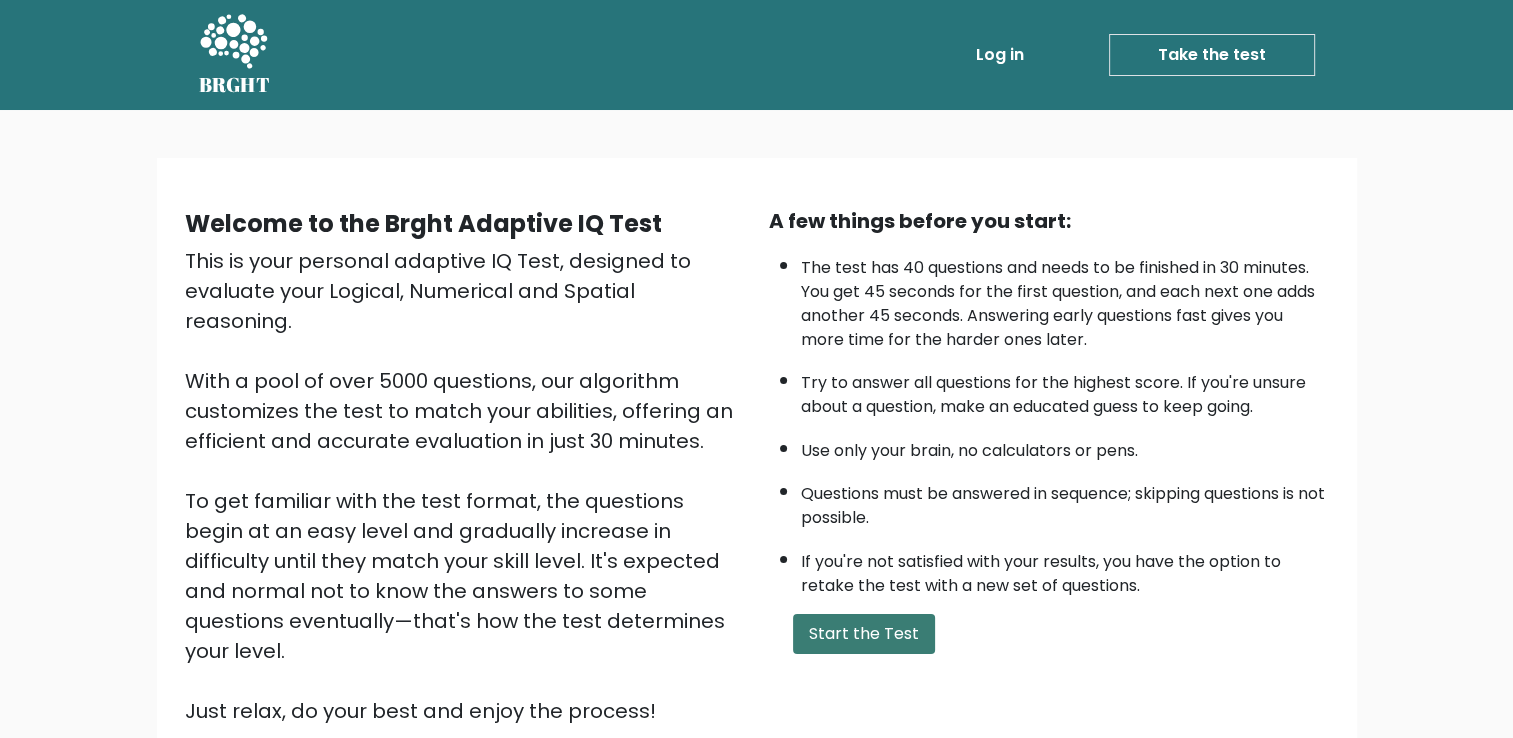 click on "Start the Test" at bounding box center (864, 634) 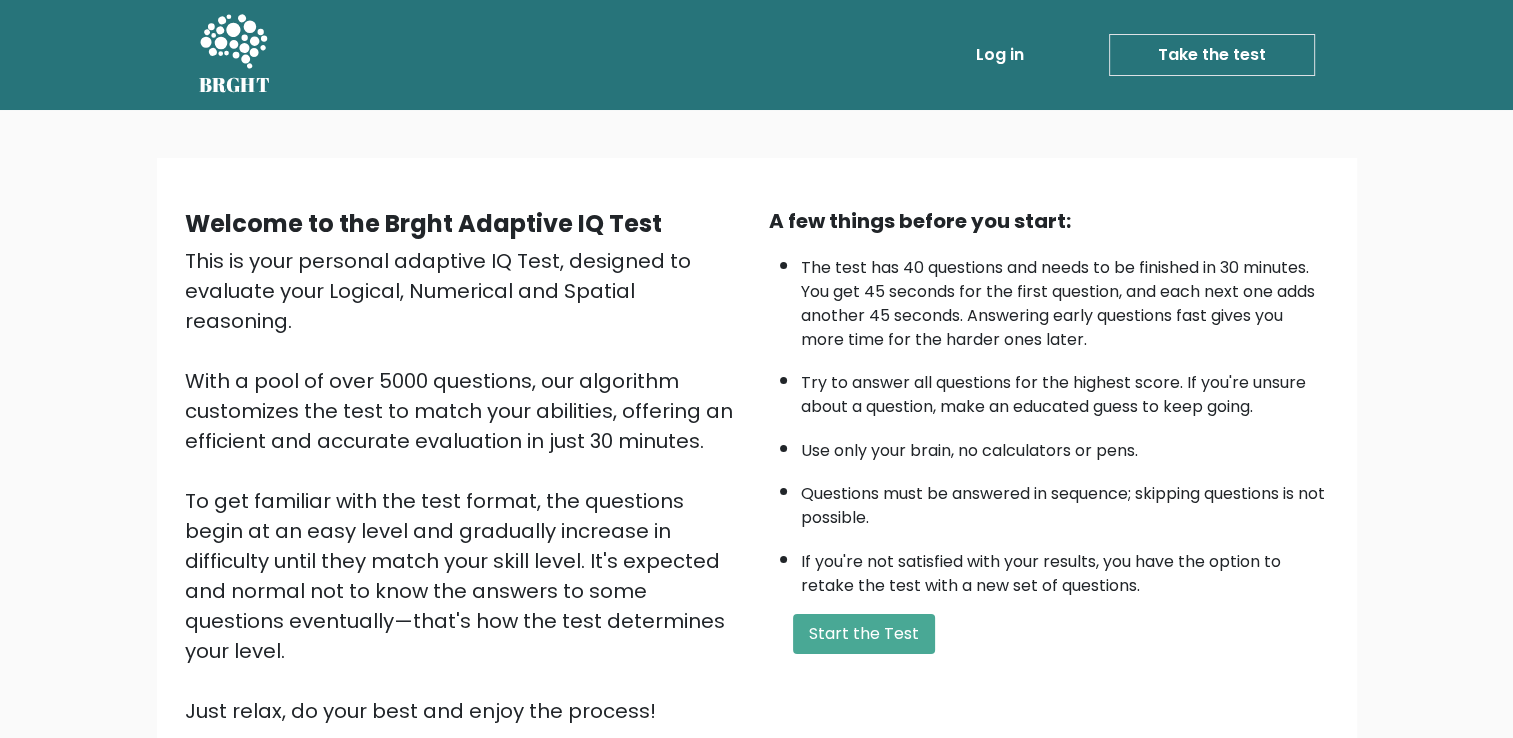 drag, startPoint x: 964, startPoint y: 334, endPoint x: 968, endPoint y: 446, distance: 112.0714 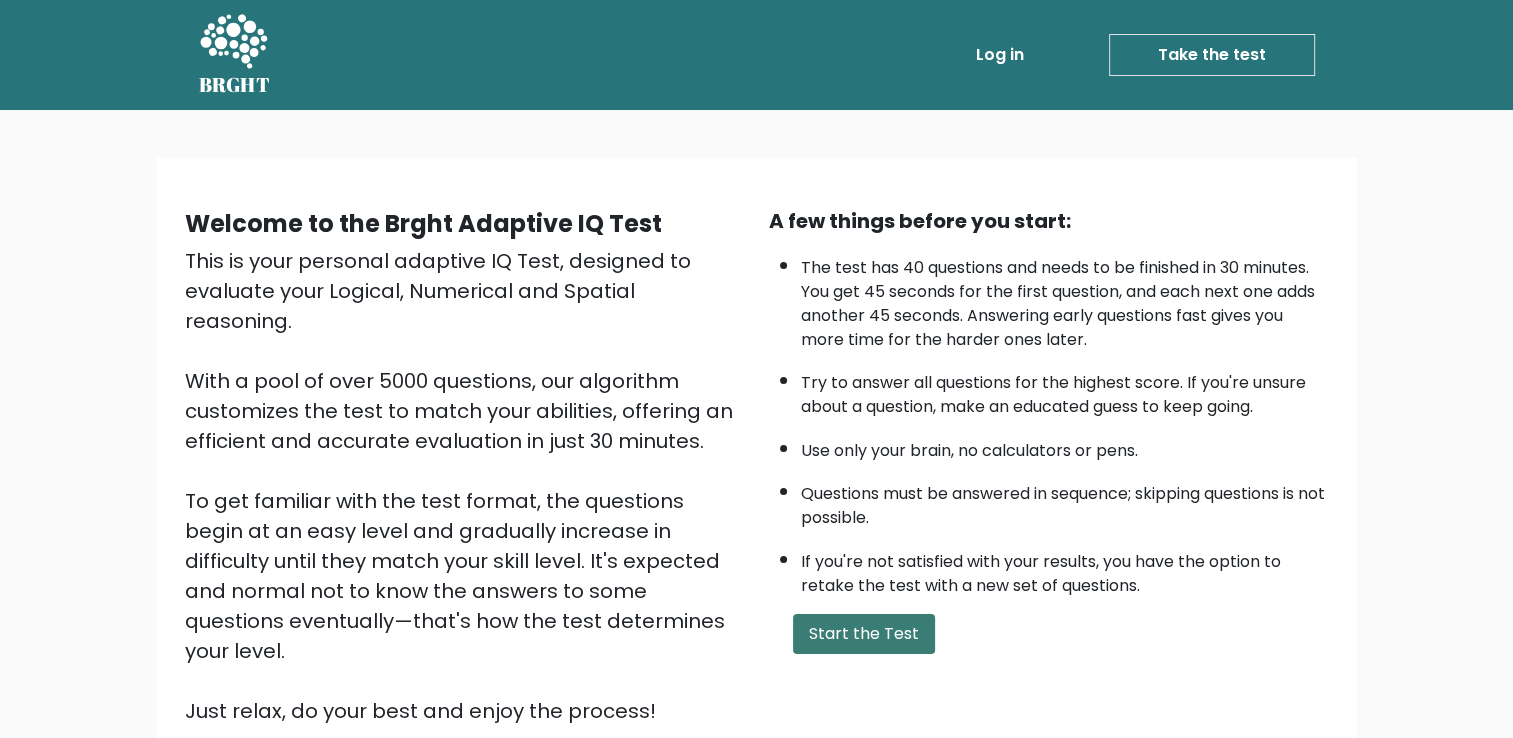 click on "Start the Test" at bounding box center (864, 634) 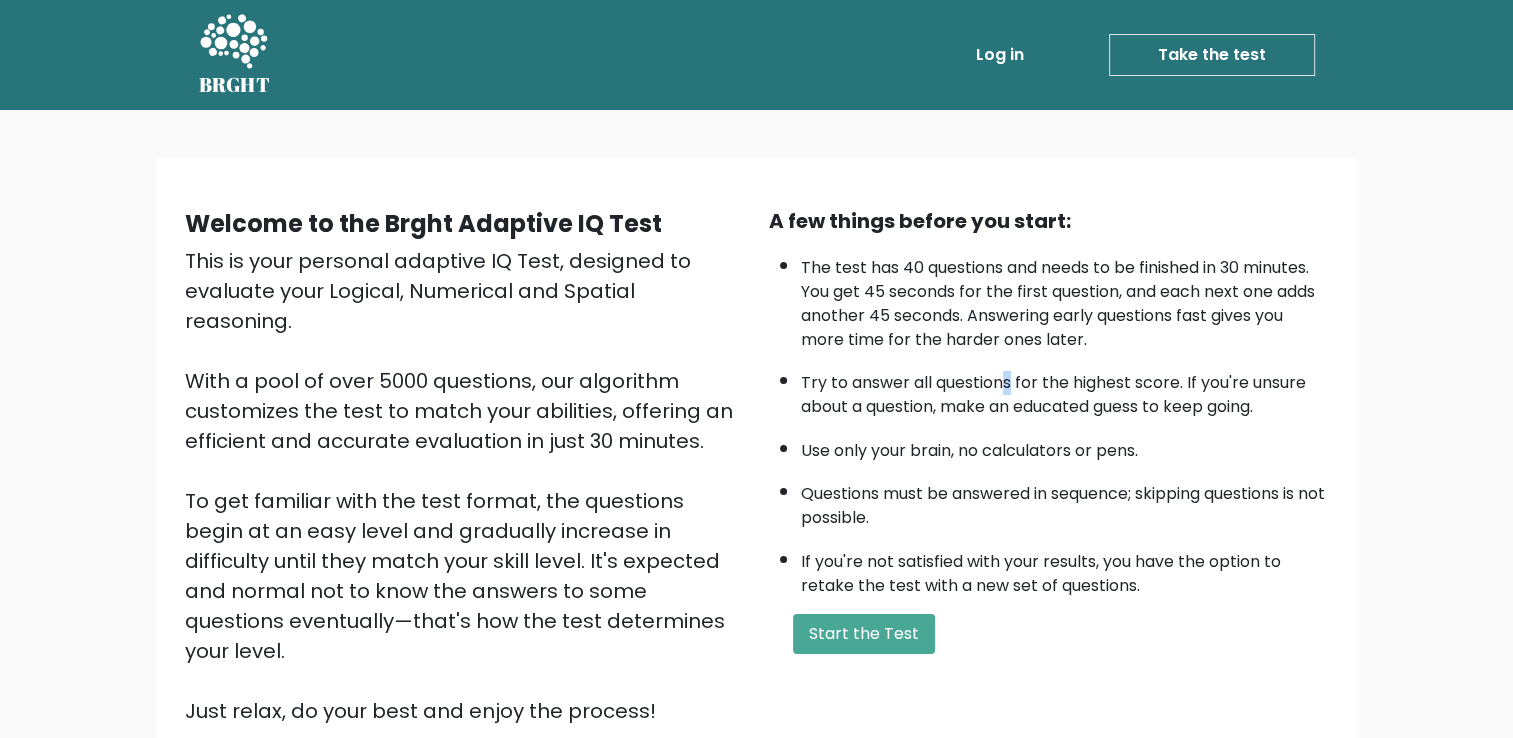 click on "Try to answer all questions for the highest score. If you're unsure about a question, make an educated guess to keep going." at bounding box center (1065, 390) 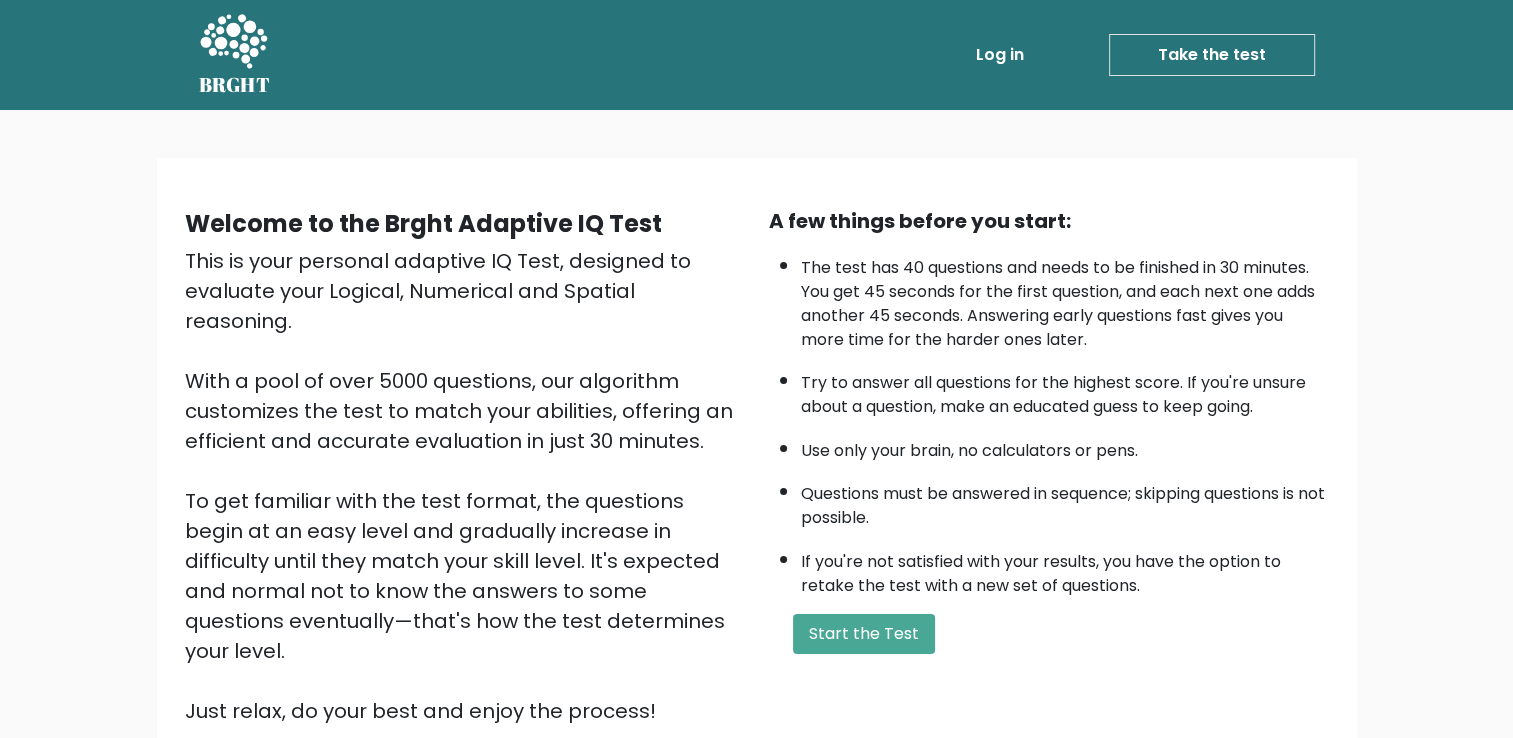 click on "Take the test" at bounding box center [1212, 55] 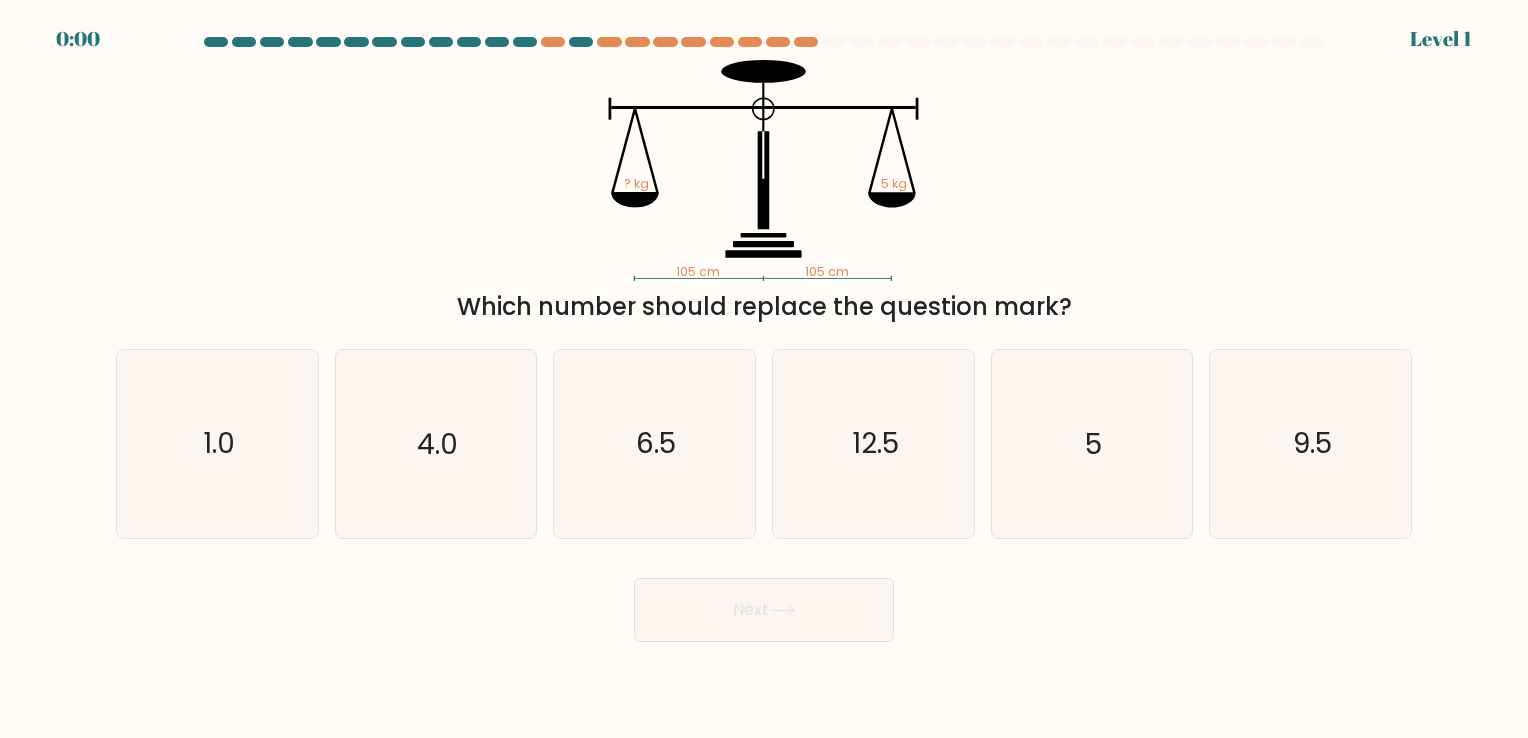 scroll, scrollTop: 0, scrollLeft: 0, axis: both 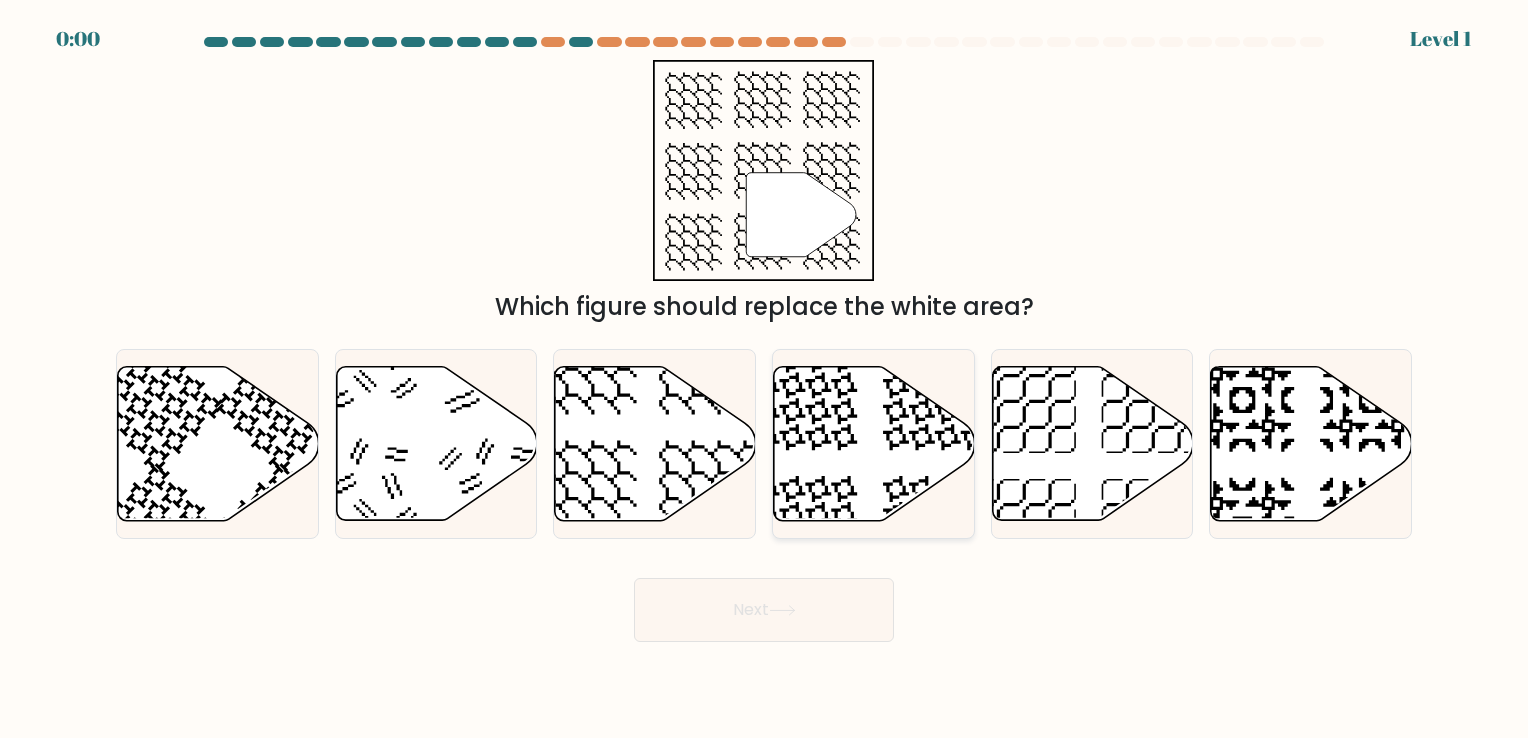drag, startPoint x: 911, startPoint y: 488, endPoint x: 931, endPoint y: 454, distance: 39.446167 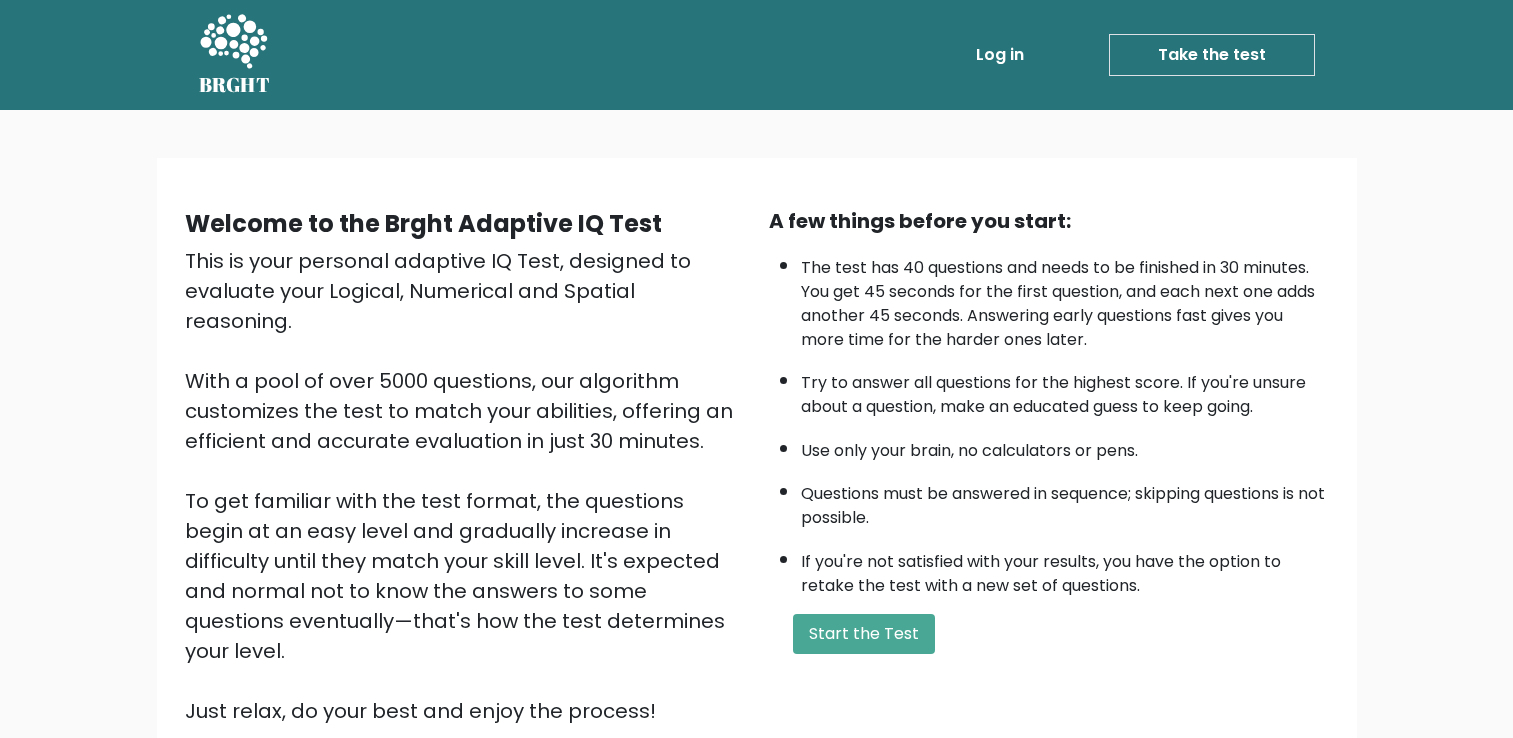 scroll, scrollTop: 0, scrollLeft: 0, axis: both 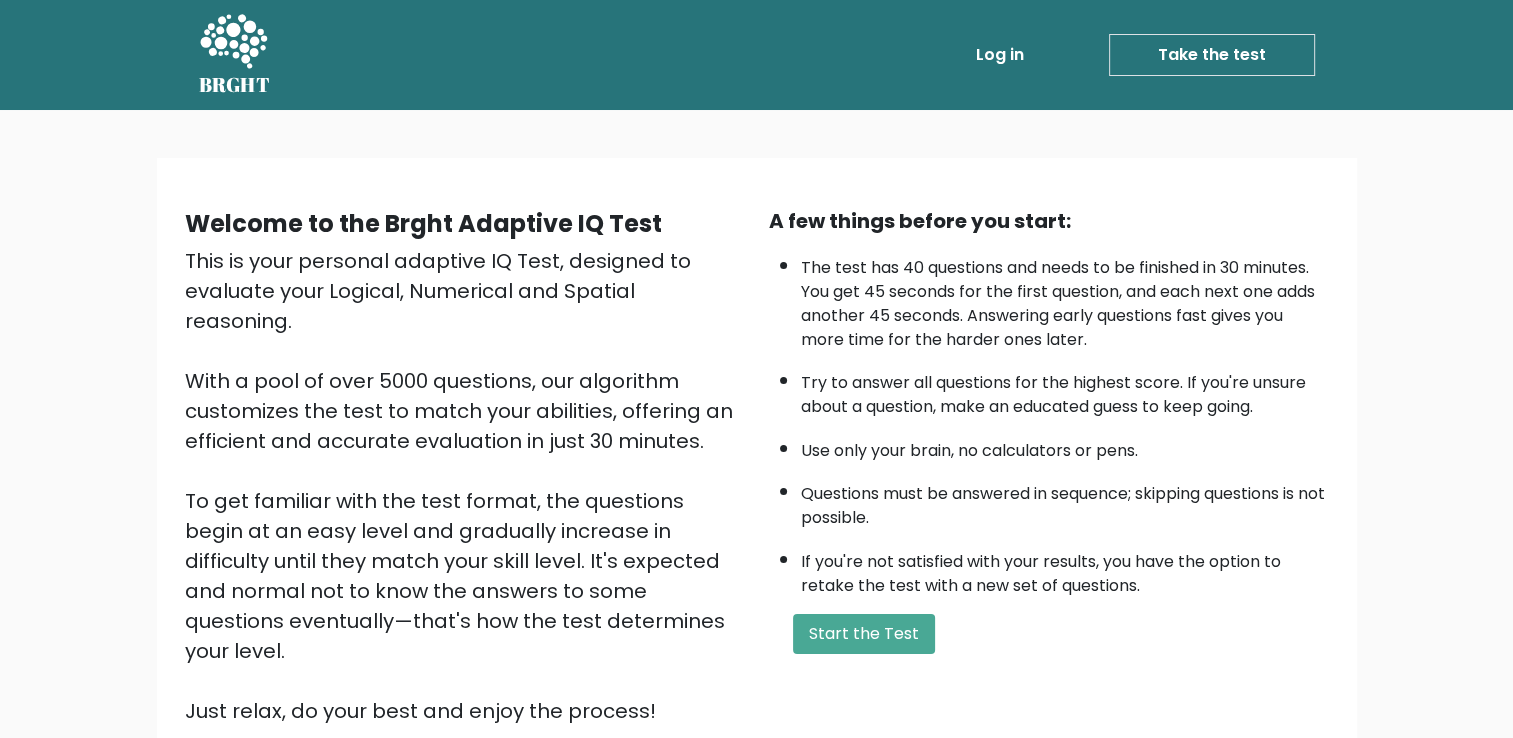 click on "Log in" at bounding box center [1000, 55] 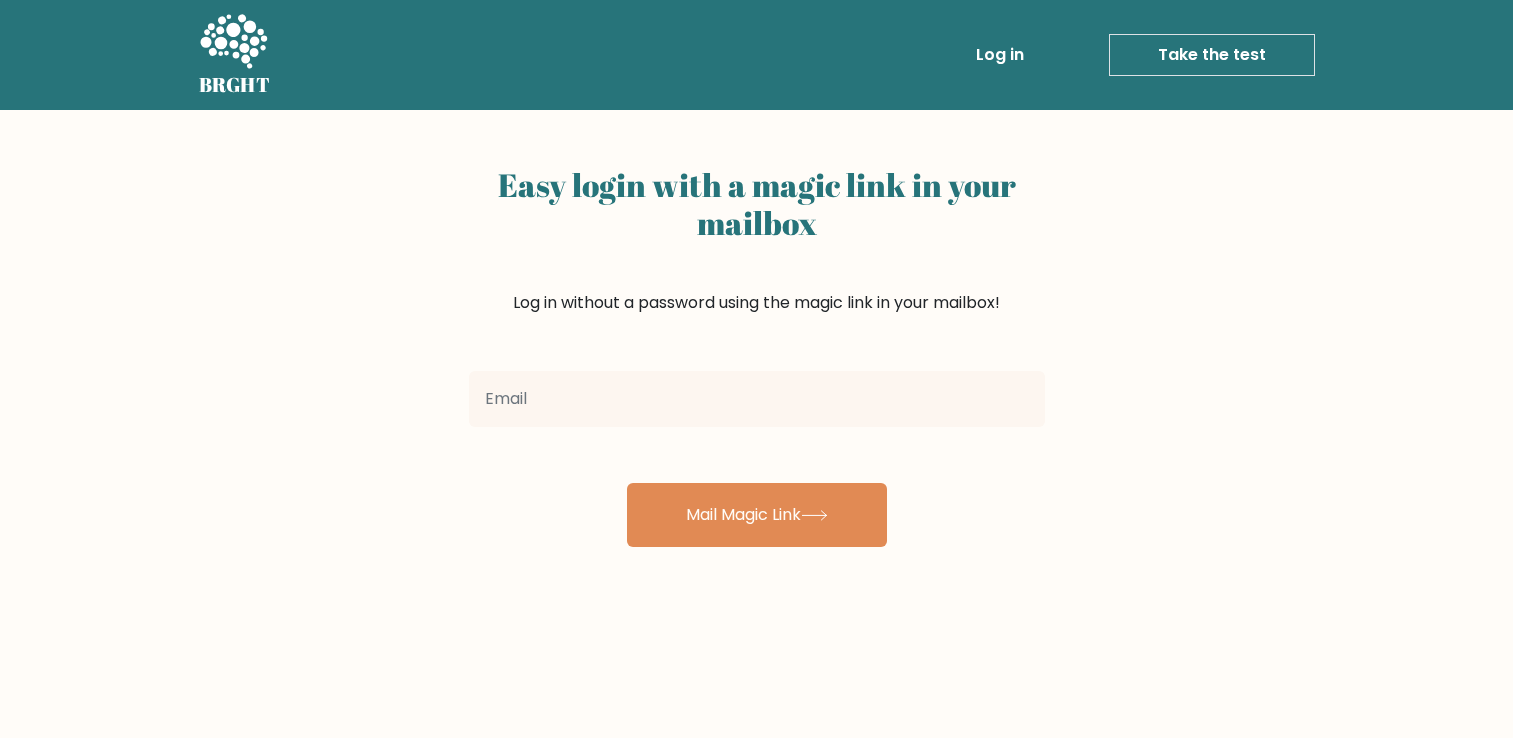 scroll, scrollTop: 0, scrollLeft: 0, axis: both 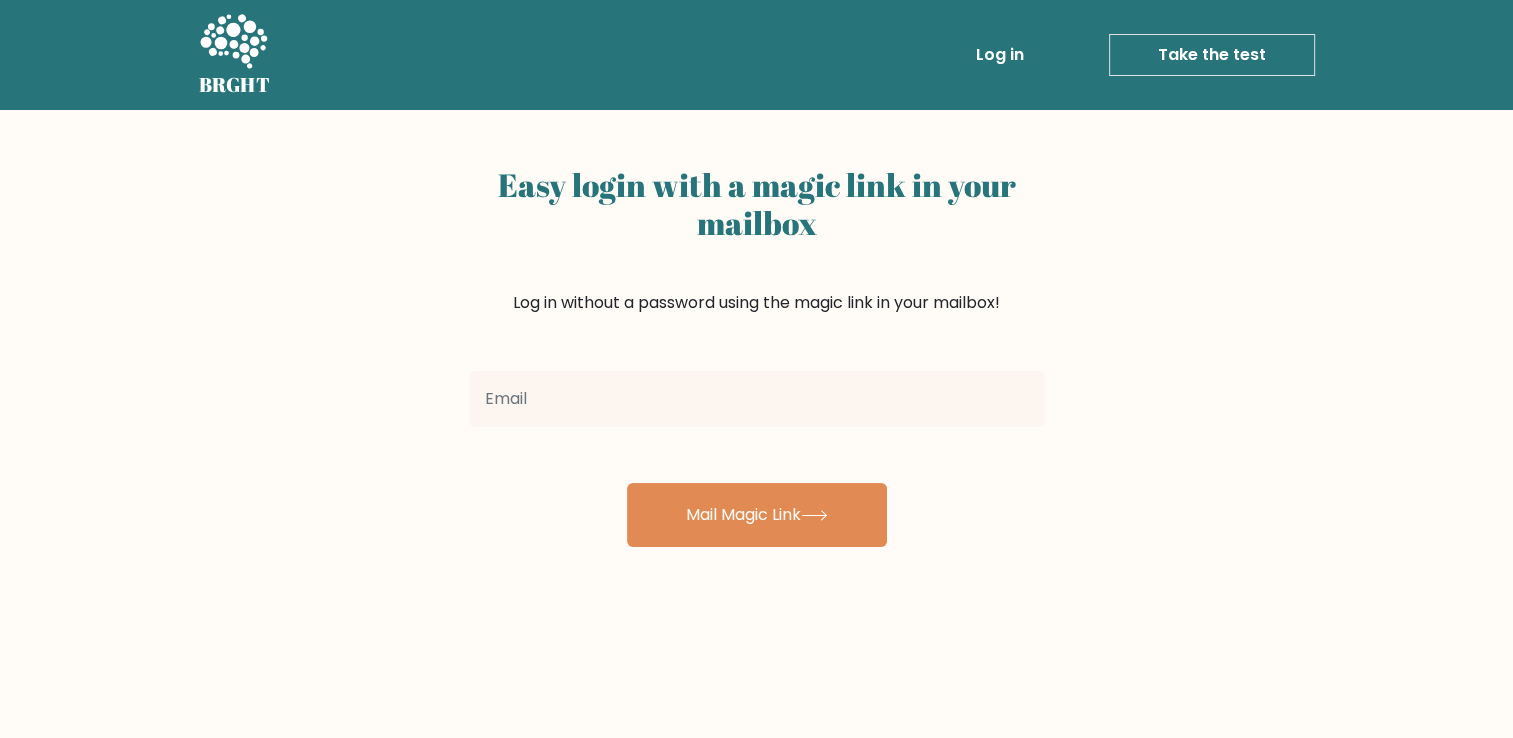 click on "Easy login with a magic link in your mailbox
Log in without a password using the magic link in your mailbox!" at bounding box center (757, 260) 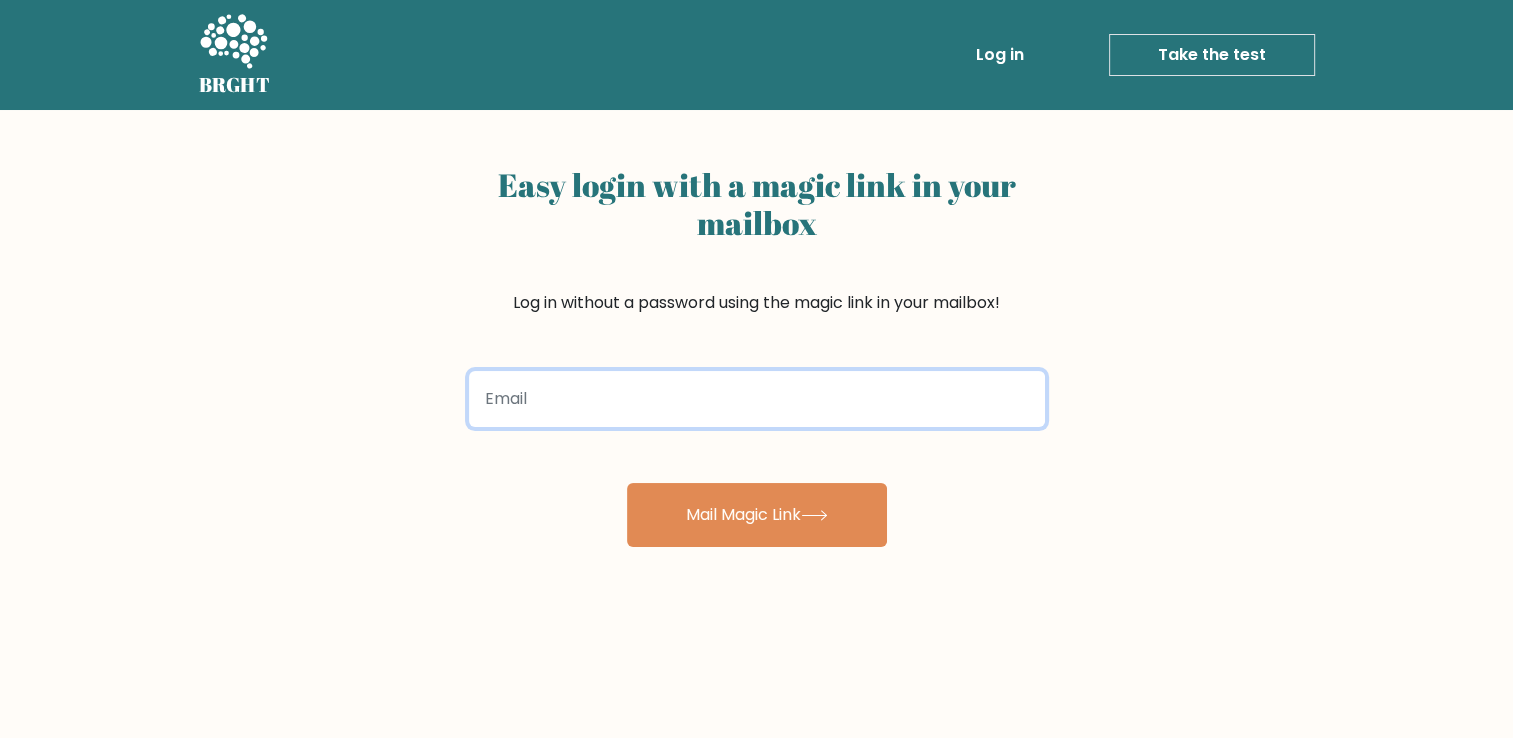 click at bounding box center (757, 399) 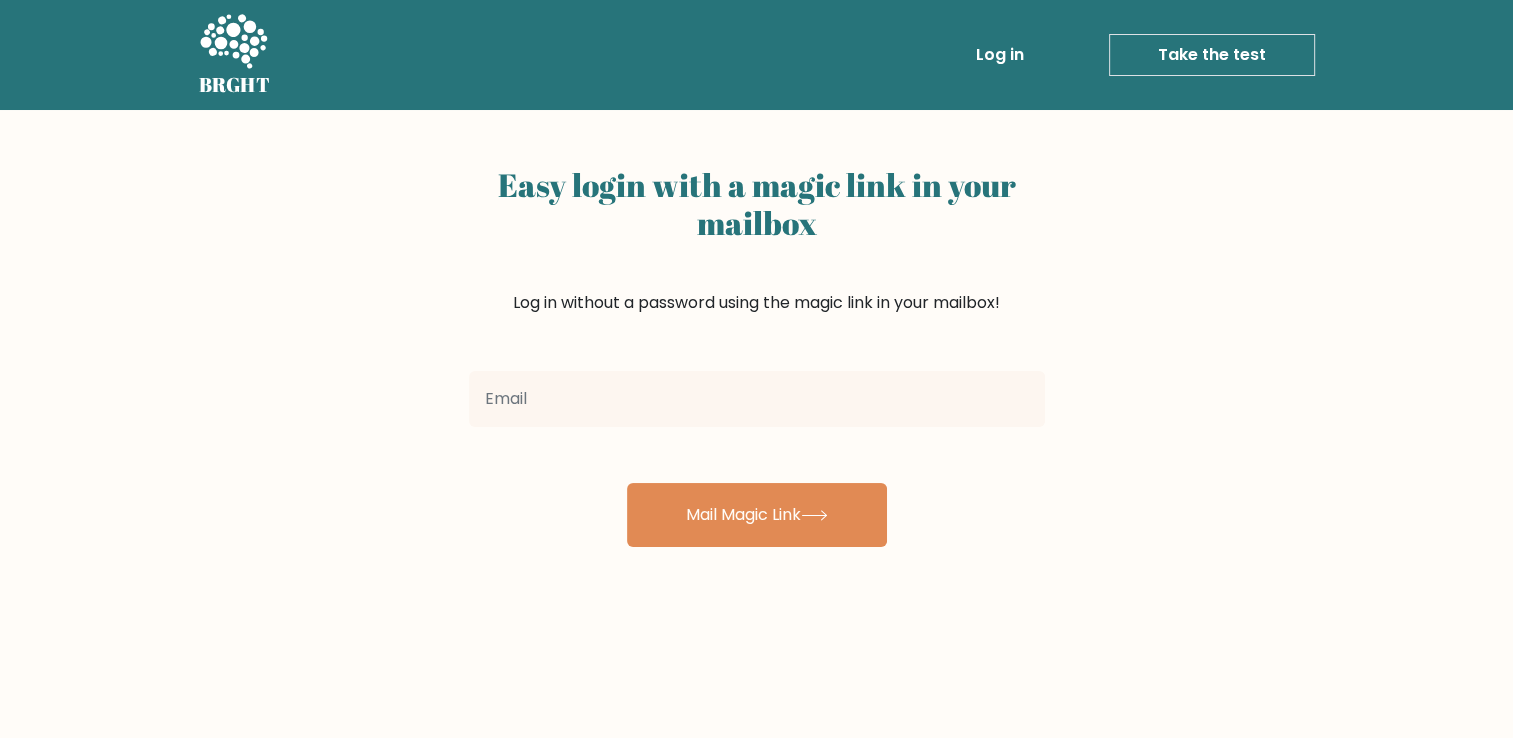 click on "Easy login with a magic link in your mailbox
Log in without a password using the magic link in your mailbox!
Mail Magic Link" at bounding box center [756, 489] 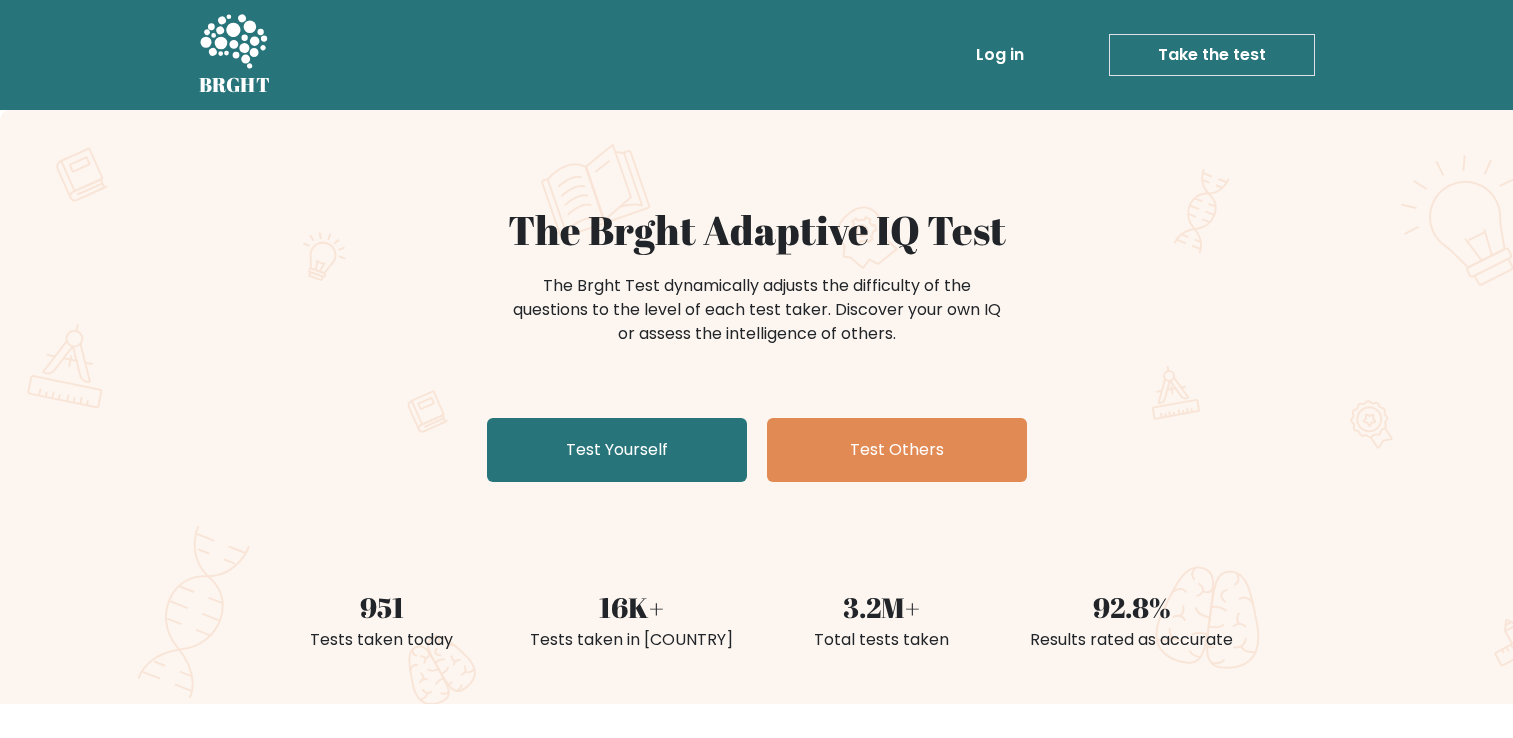 scroll, scrollTop: 0, scrollLeft: 0, axis: both 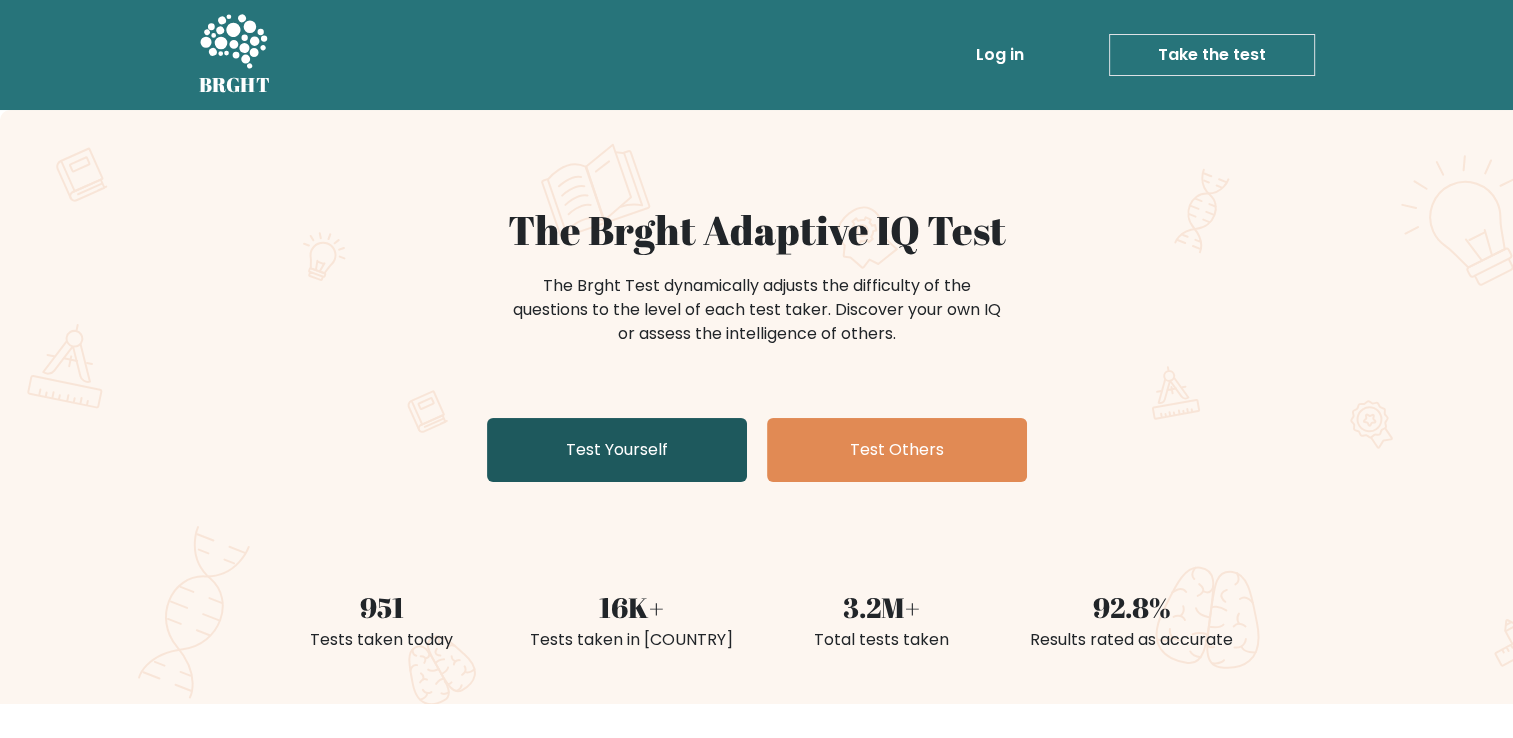 click on "Test Yourself" at bounding box center (617, 450) 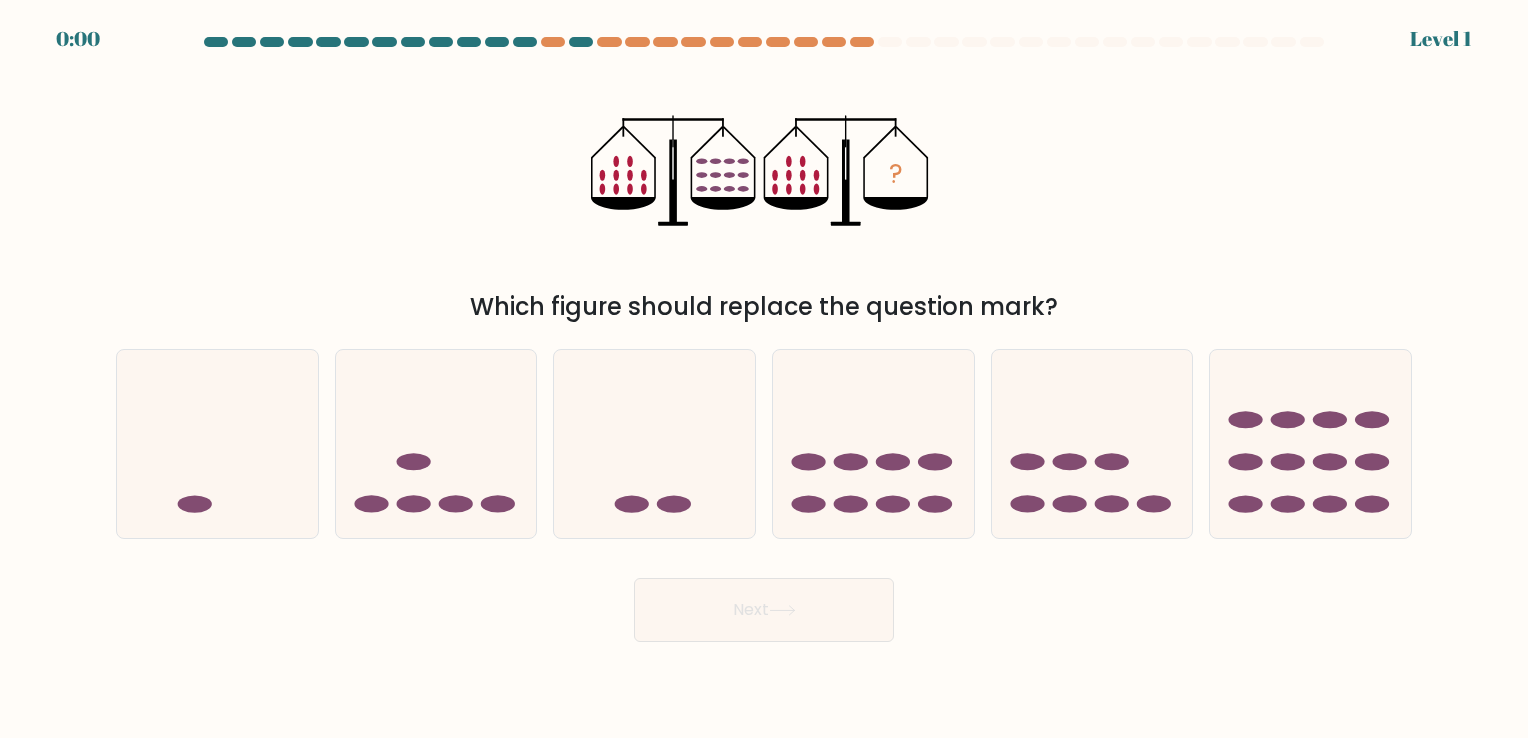 scroll, scrollTop: 0, scrollLeft: 0, axis: both 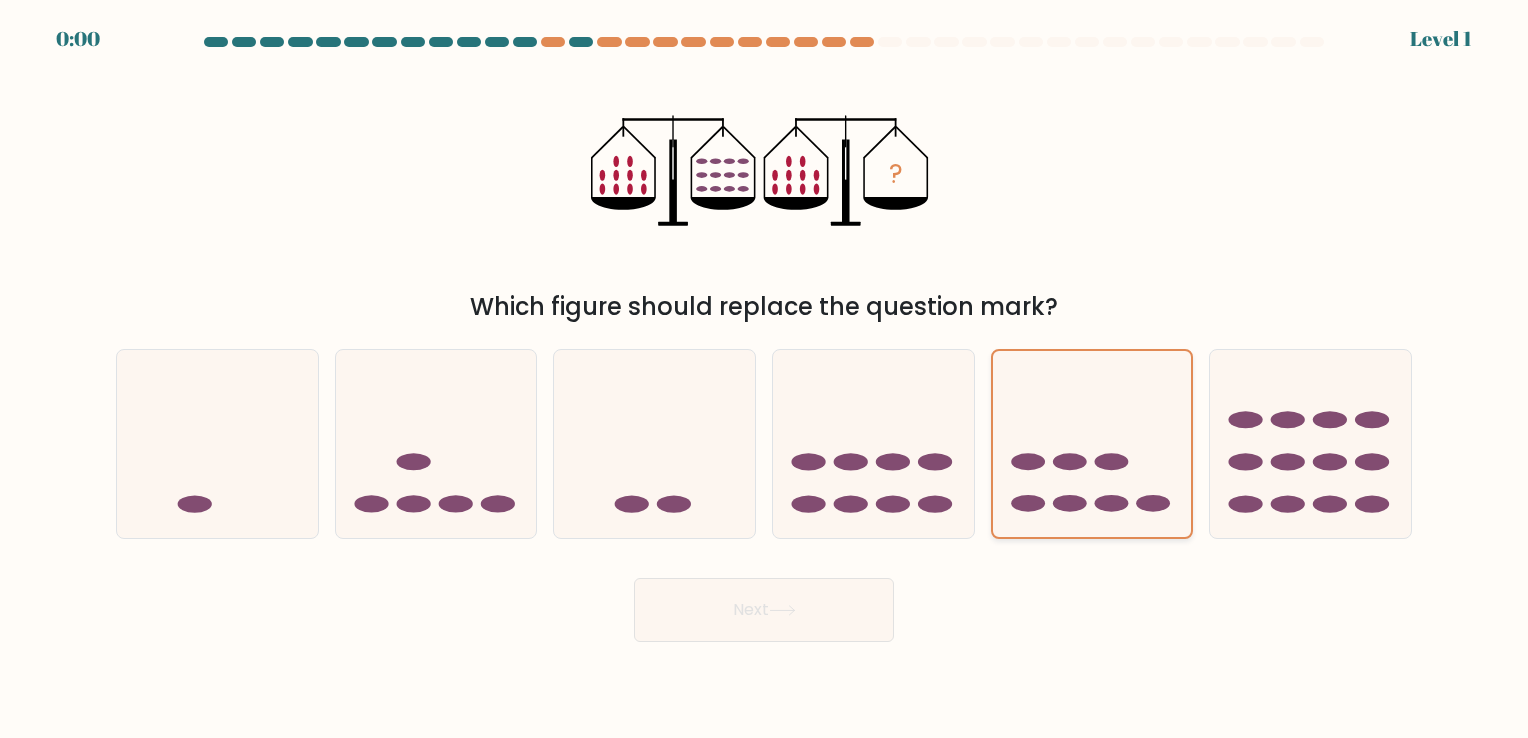 drag, startPoint x: 0, startPoint y: 0, endPoint x: 1096, endPoint y: 379, distance: 1159.6797 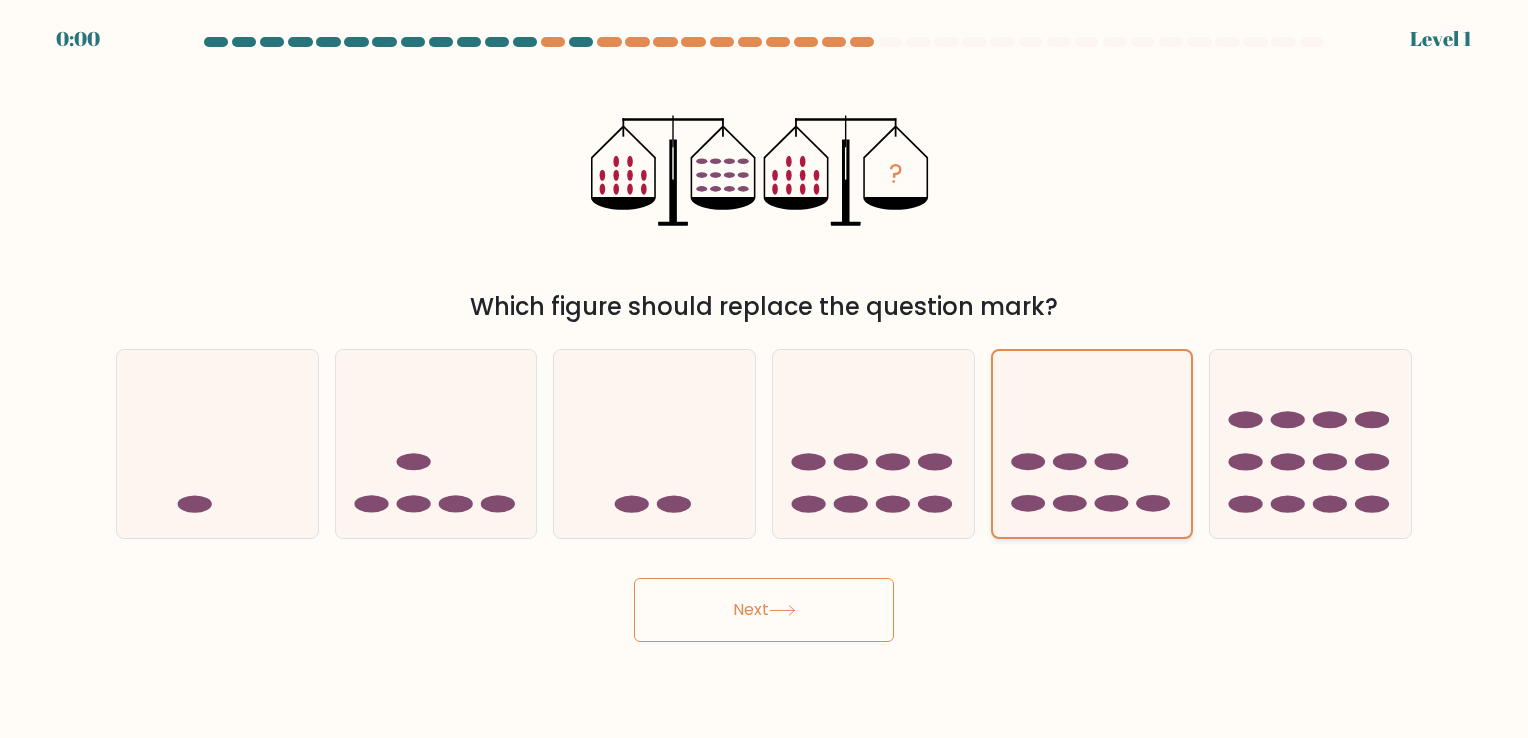 click 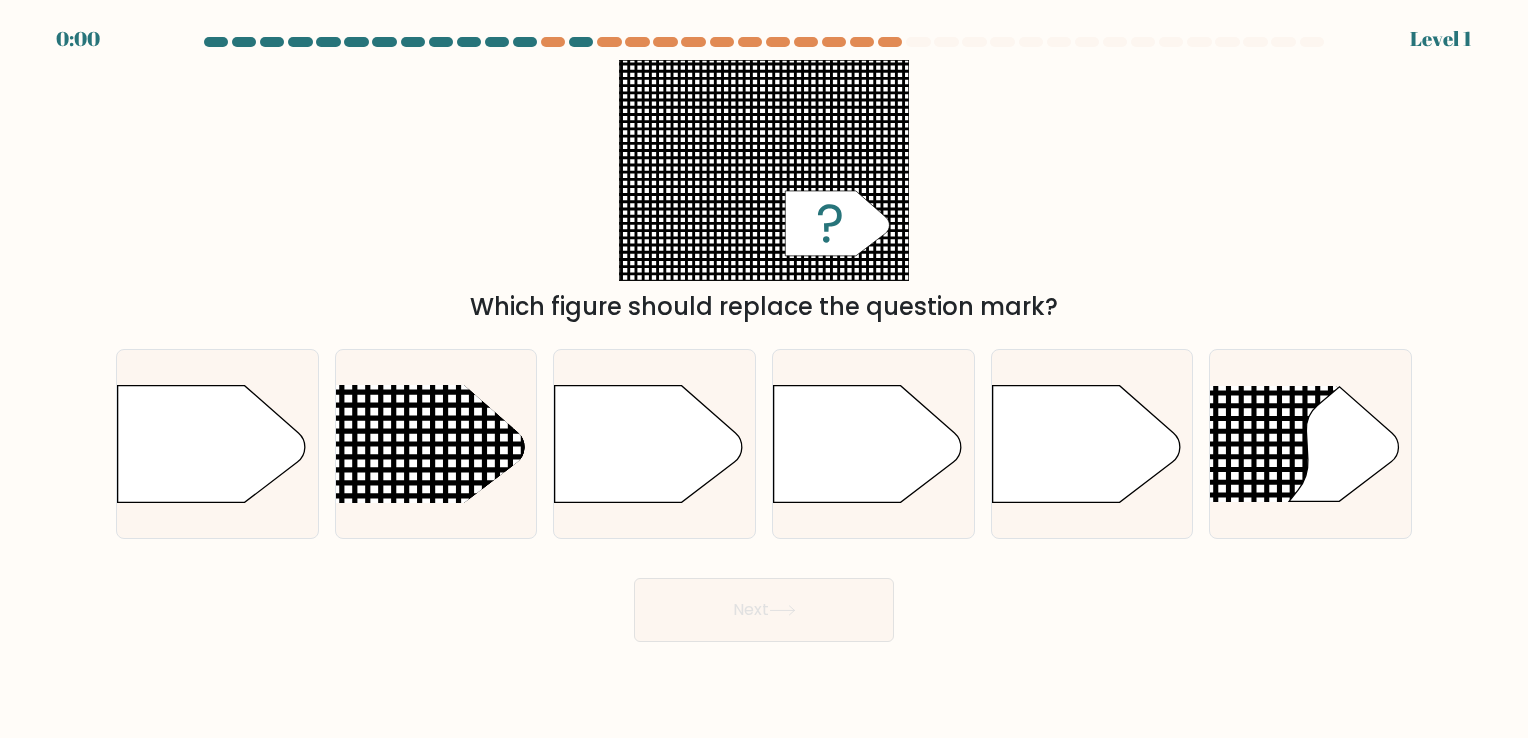 scroll, scrollTop: 0, scrollLeft: 0, axis: both 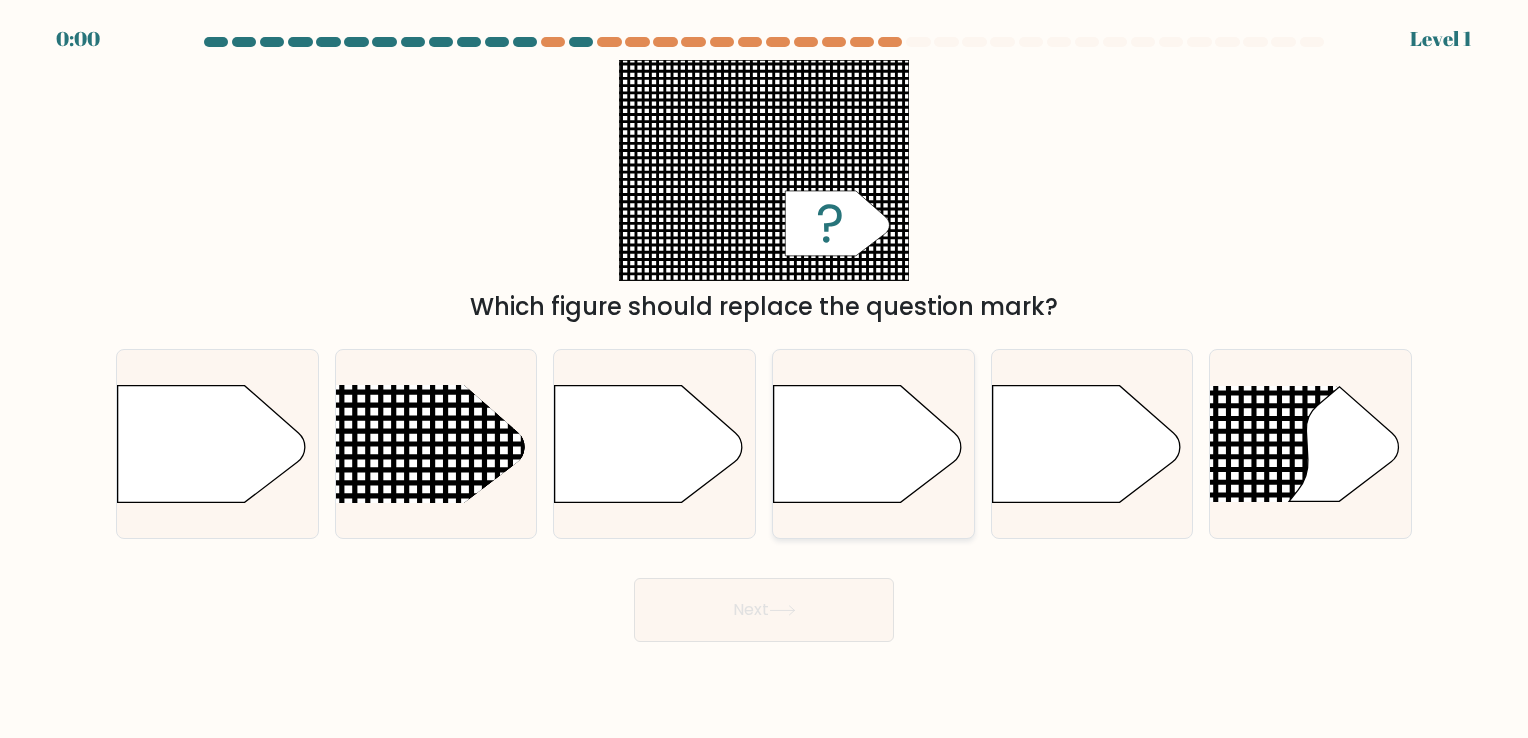 drag, startPoint x: 0, startPoint y: 0, endPoint x: 836, endPoint y: 519, distance: 984.0005 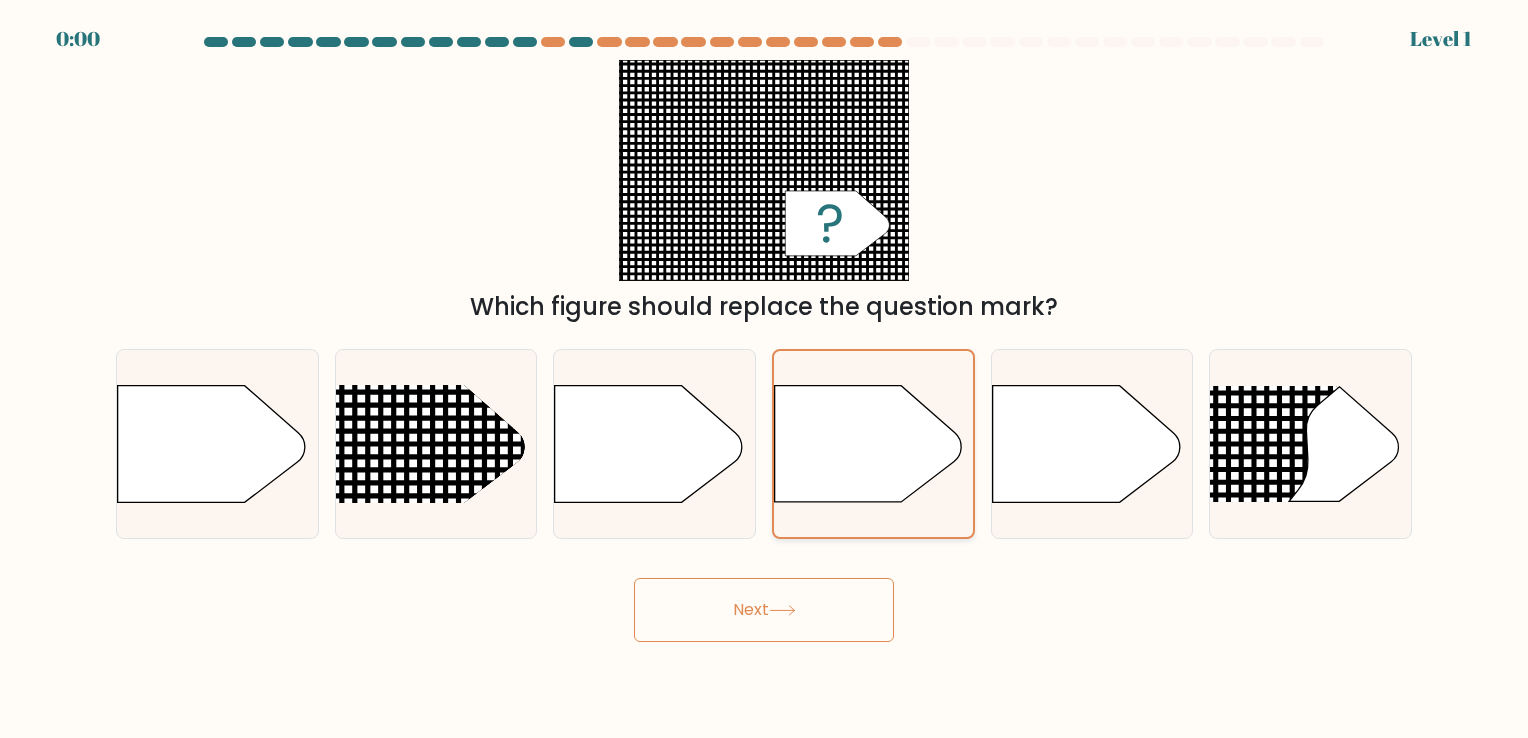 click 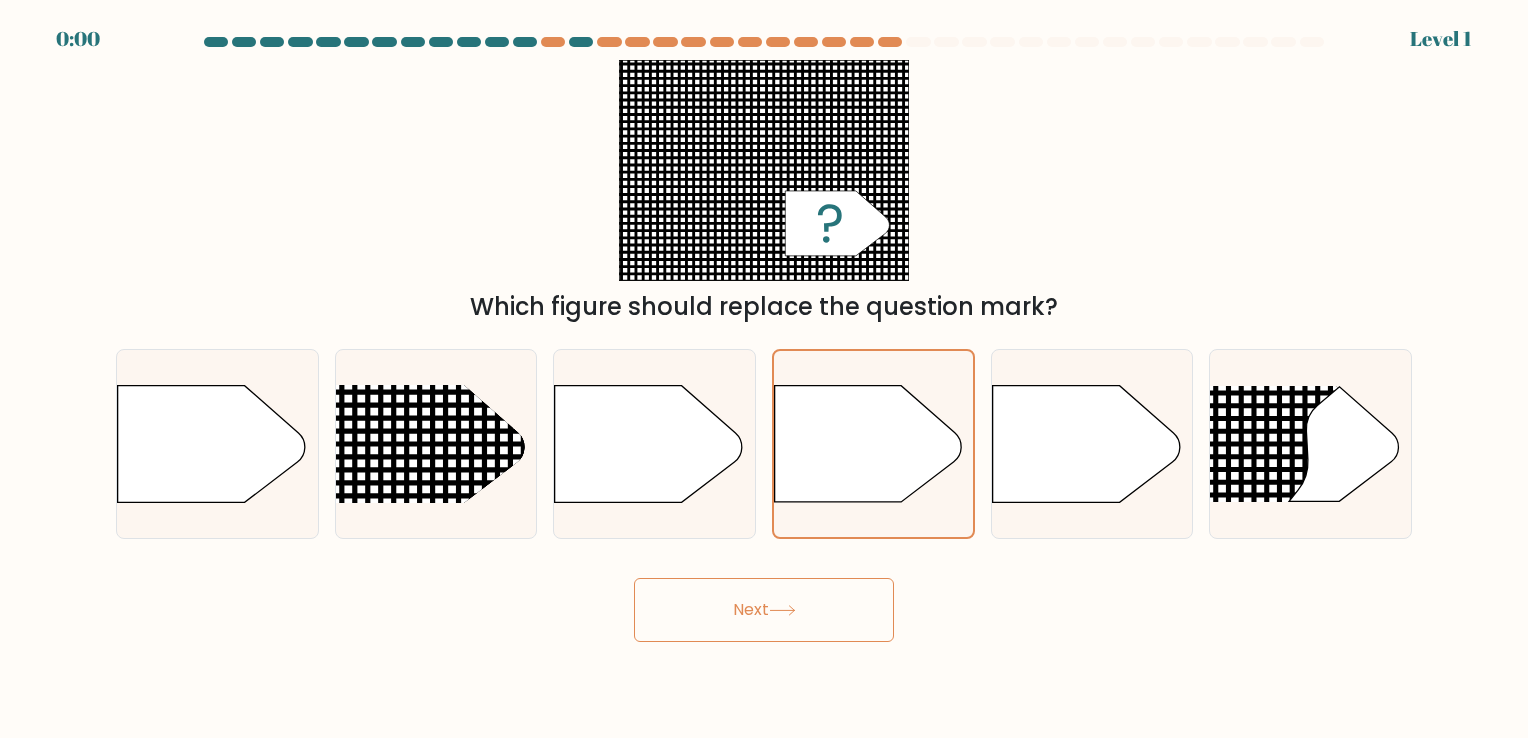 drag, startPoint x: 804, startPoint y: 591, endPoint x: 812, endPoint y: 556, distance: 35.902645 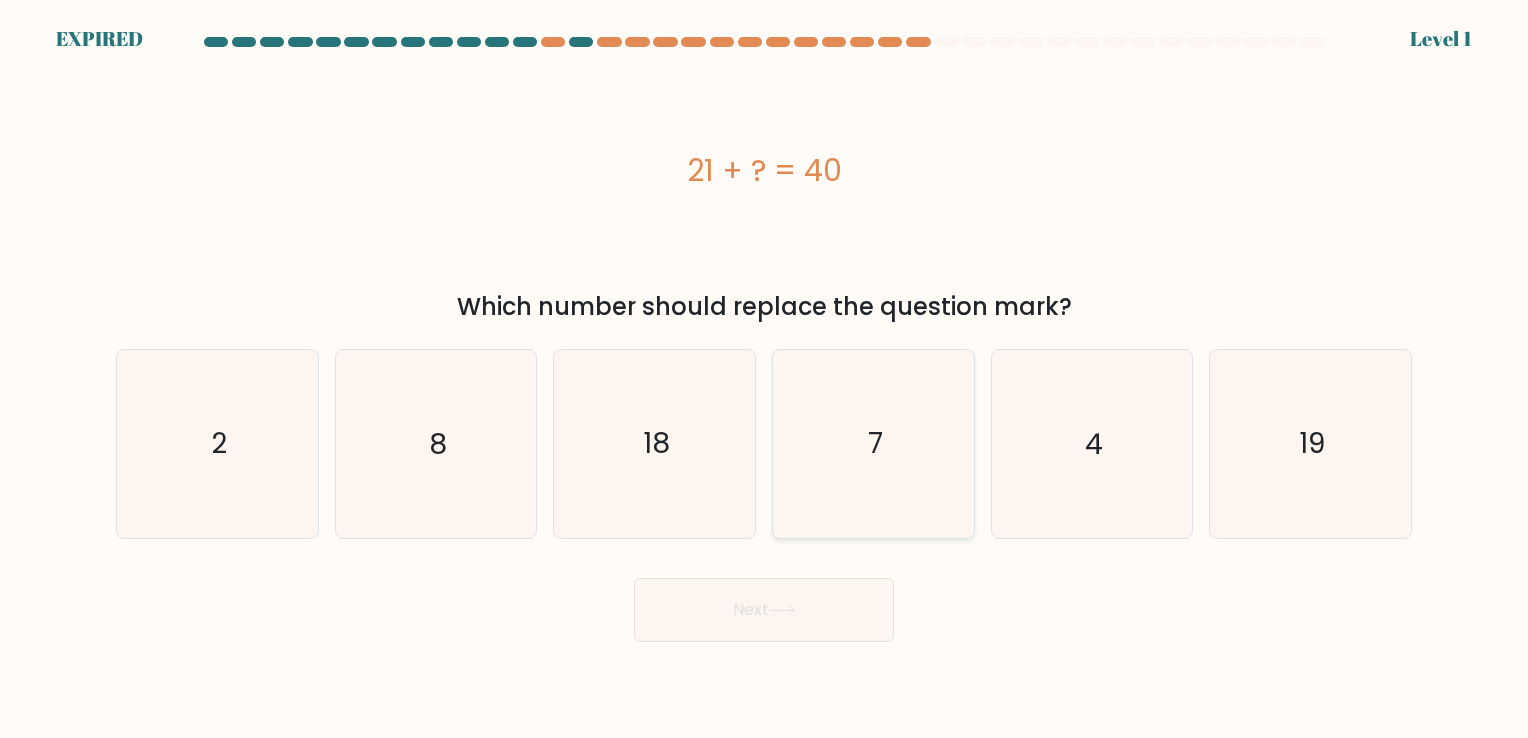 click on "7" 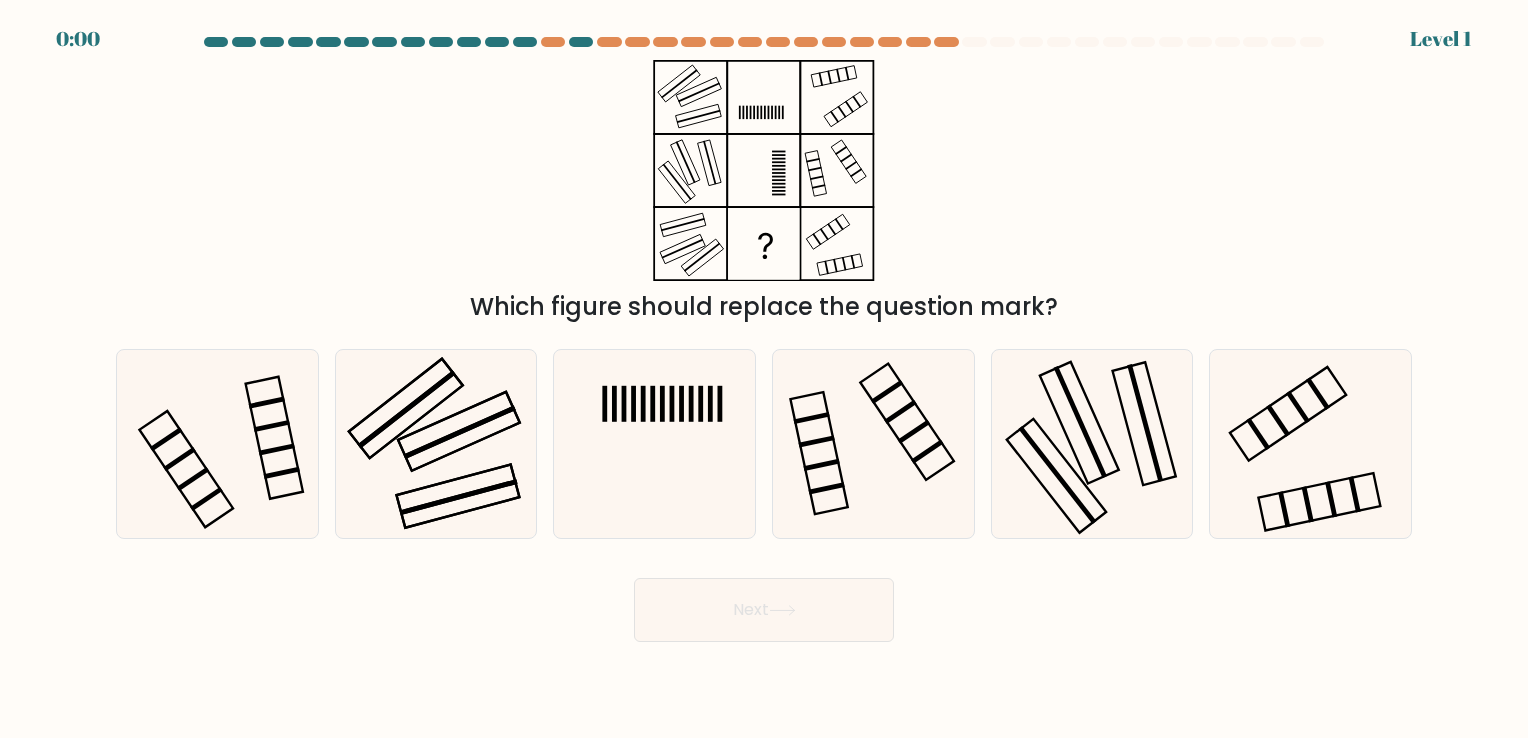 scroll, scrollTop: 0, scrollLeft: 0, axis: both 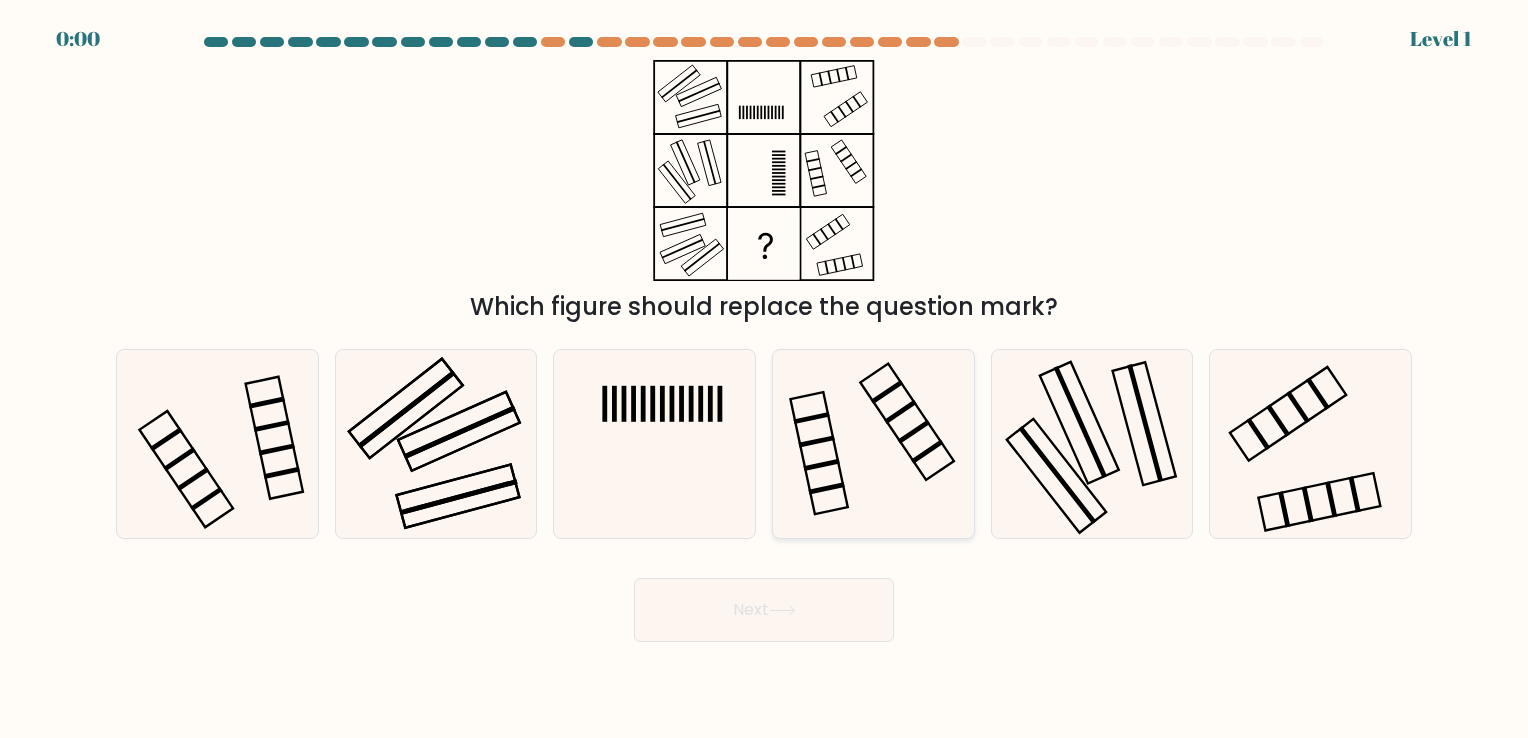 click at bounding box center [764, 339] 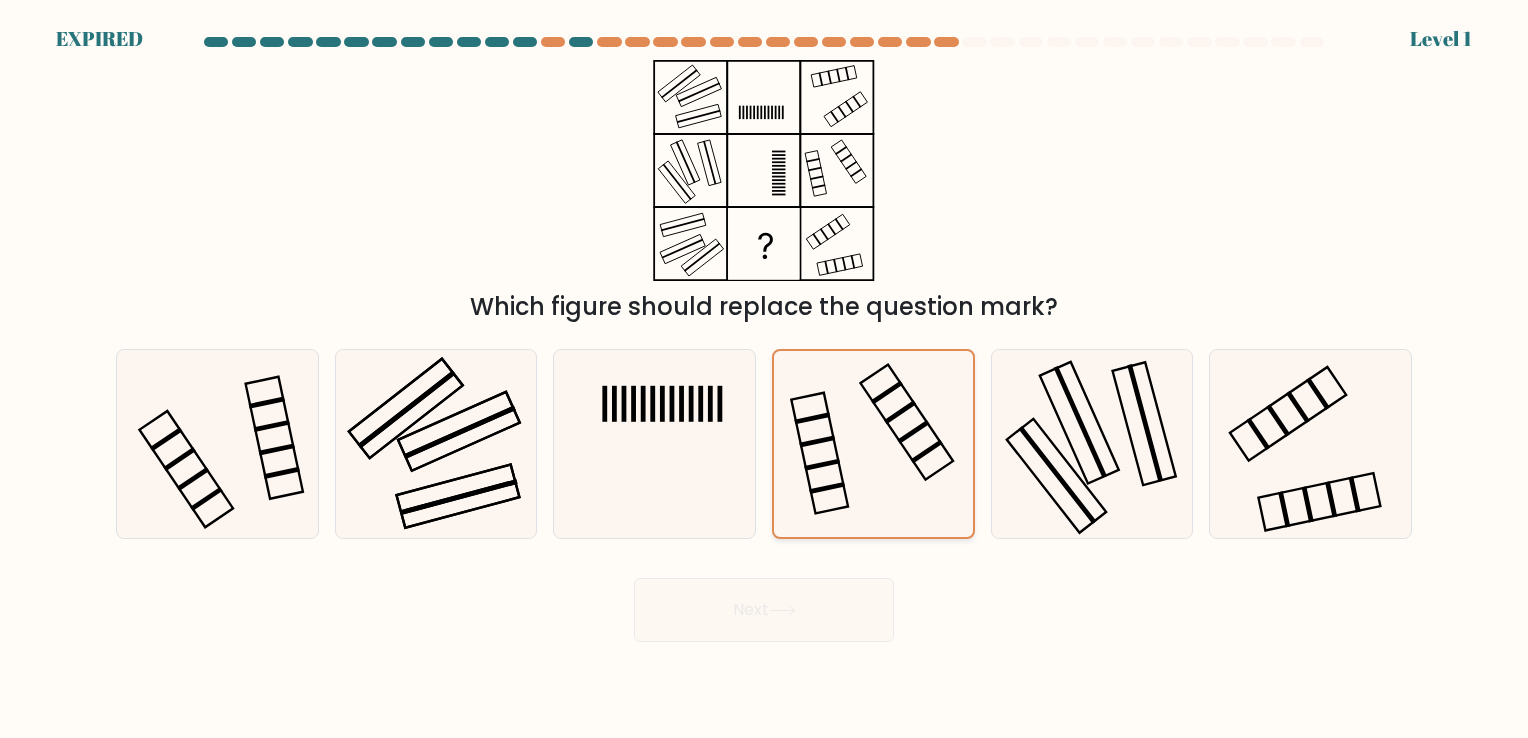 drag, startPoint x: 786, startPoint y: 615, endPoint x: 800, endPoint y: 507, distance: 108.903625 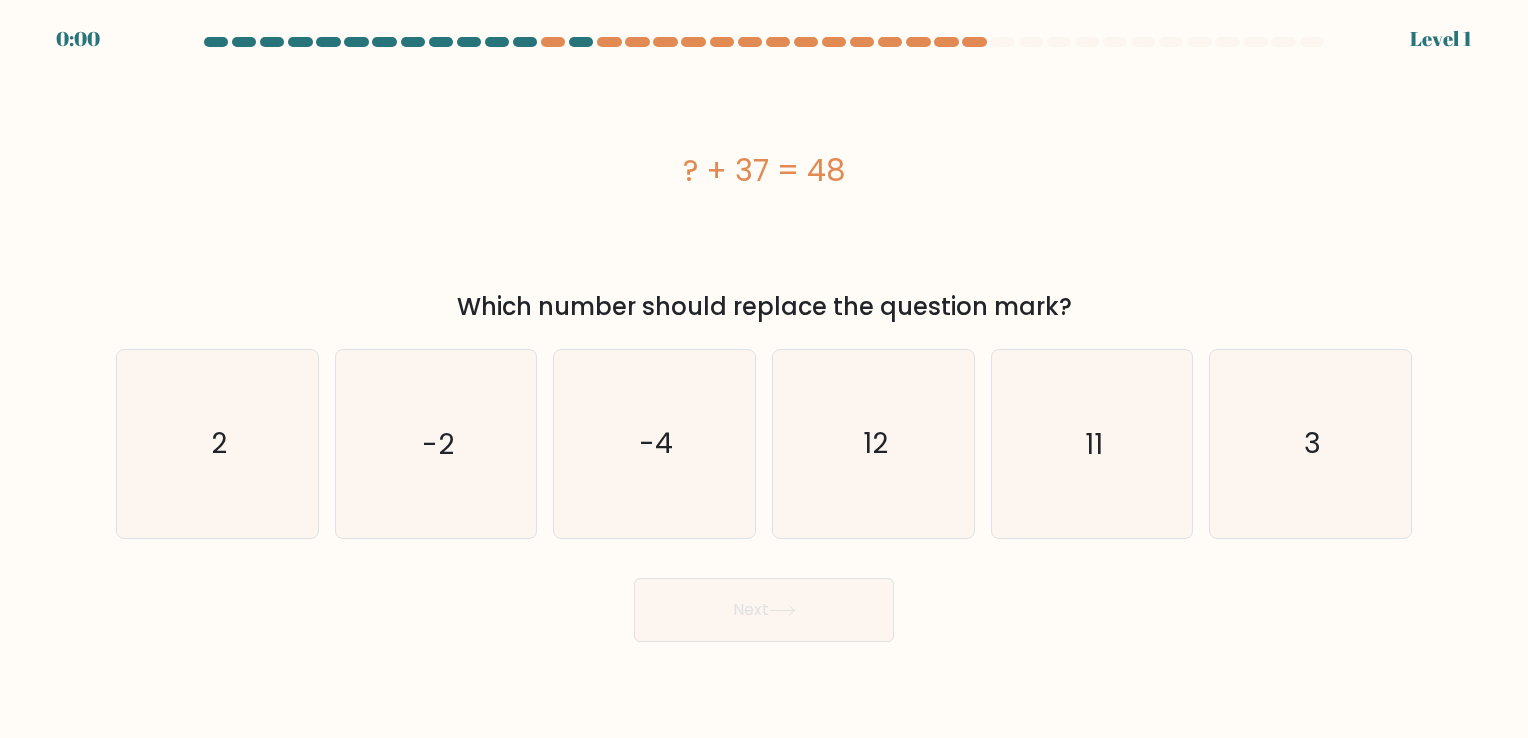 scroll, scrollTop: 0, scrollLeft: 0, axis: both 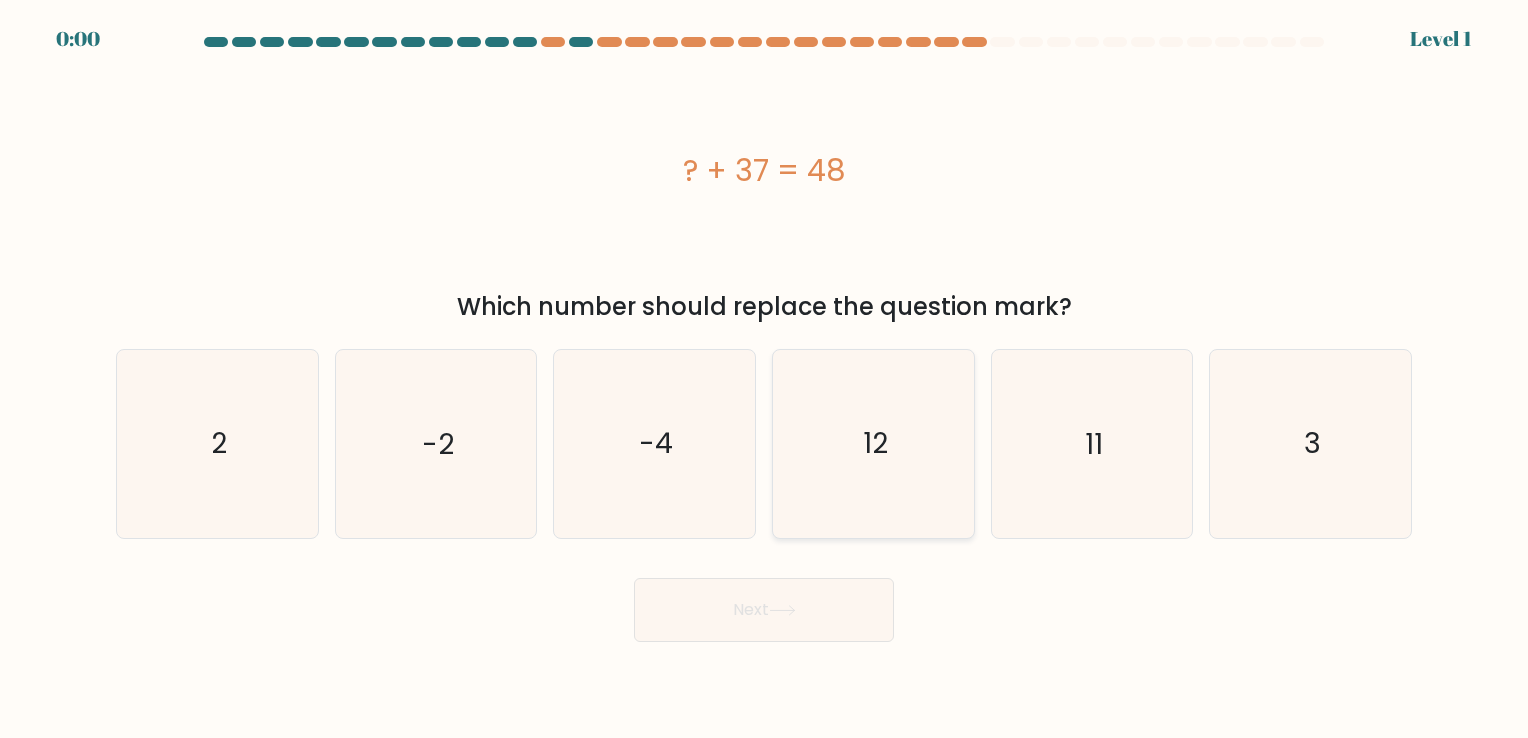 drag, startPoint x: 785, startPoint y: 607, endPoint x: 788, endPoint y: 538, distance: 69.065186 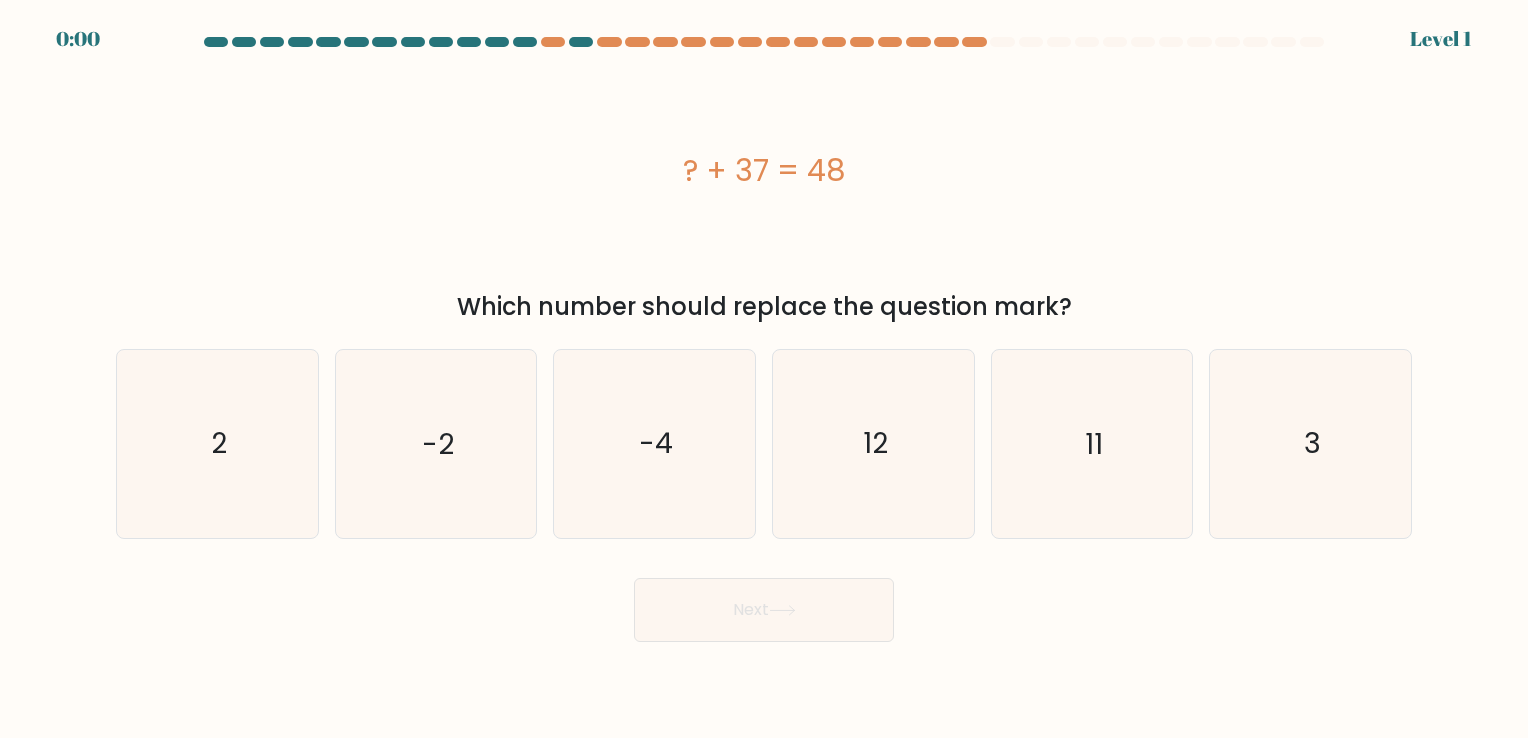 click on "12" 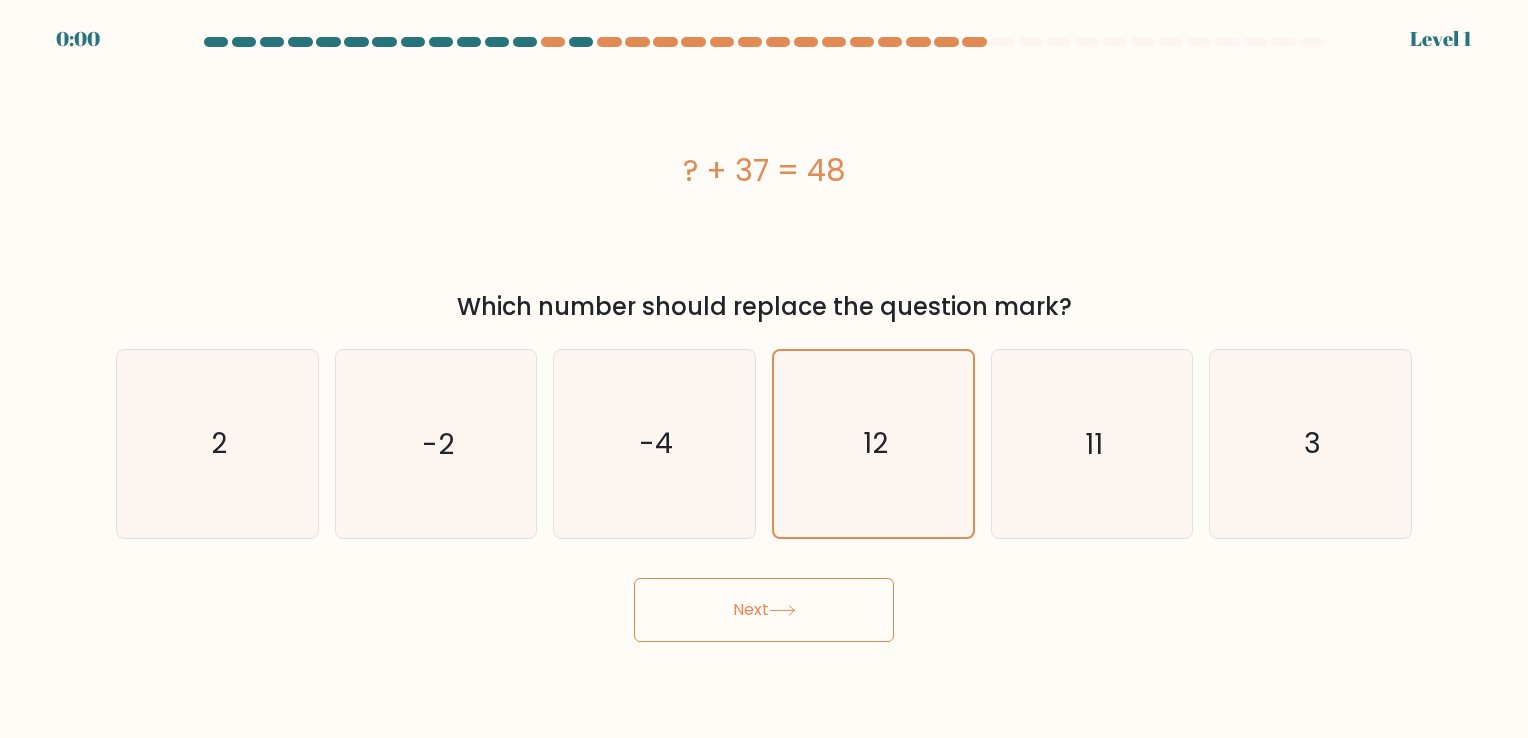 click on "Next" at bounding box center (764, 610) 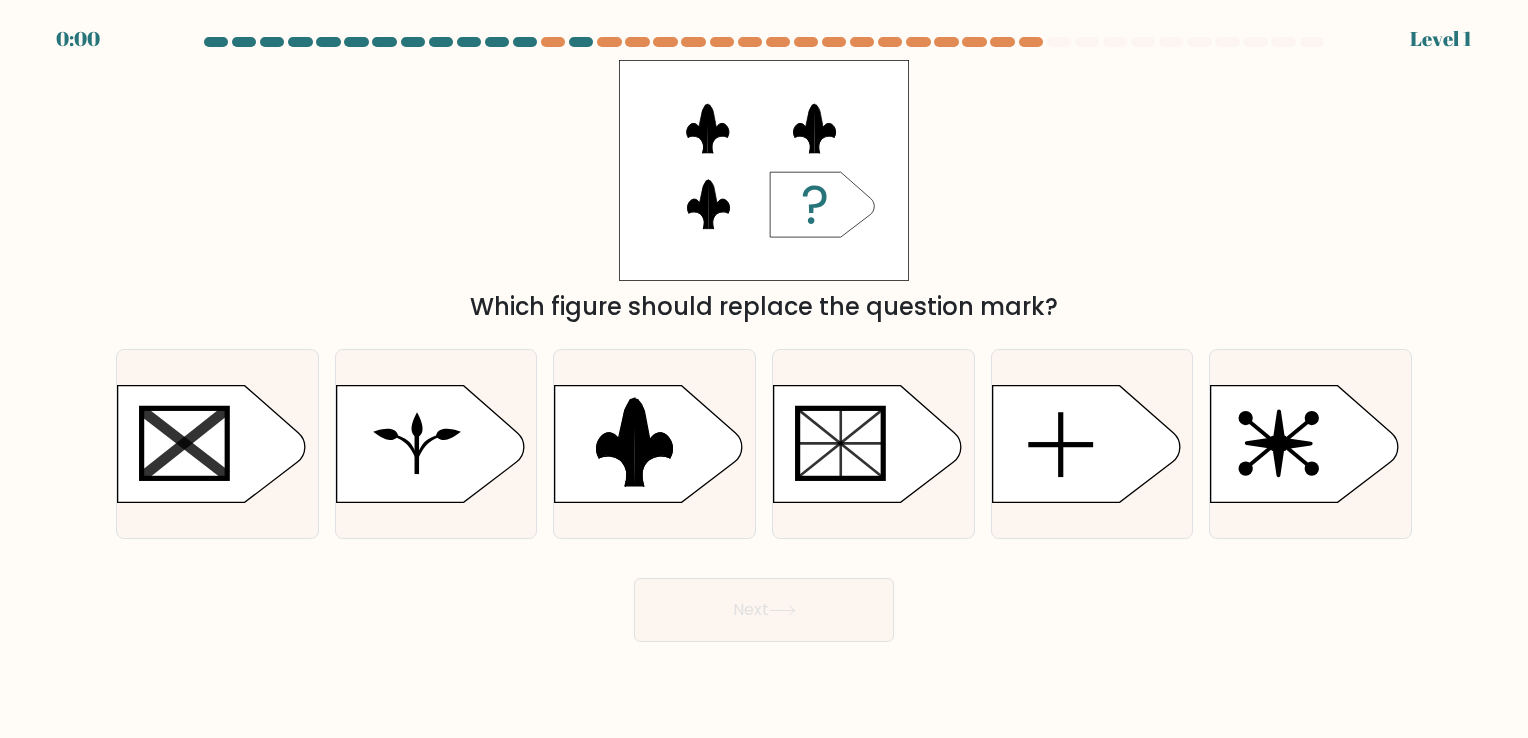 click 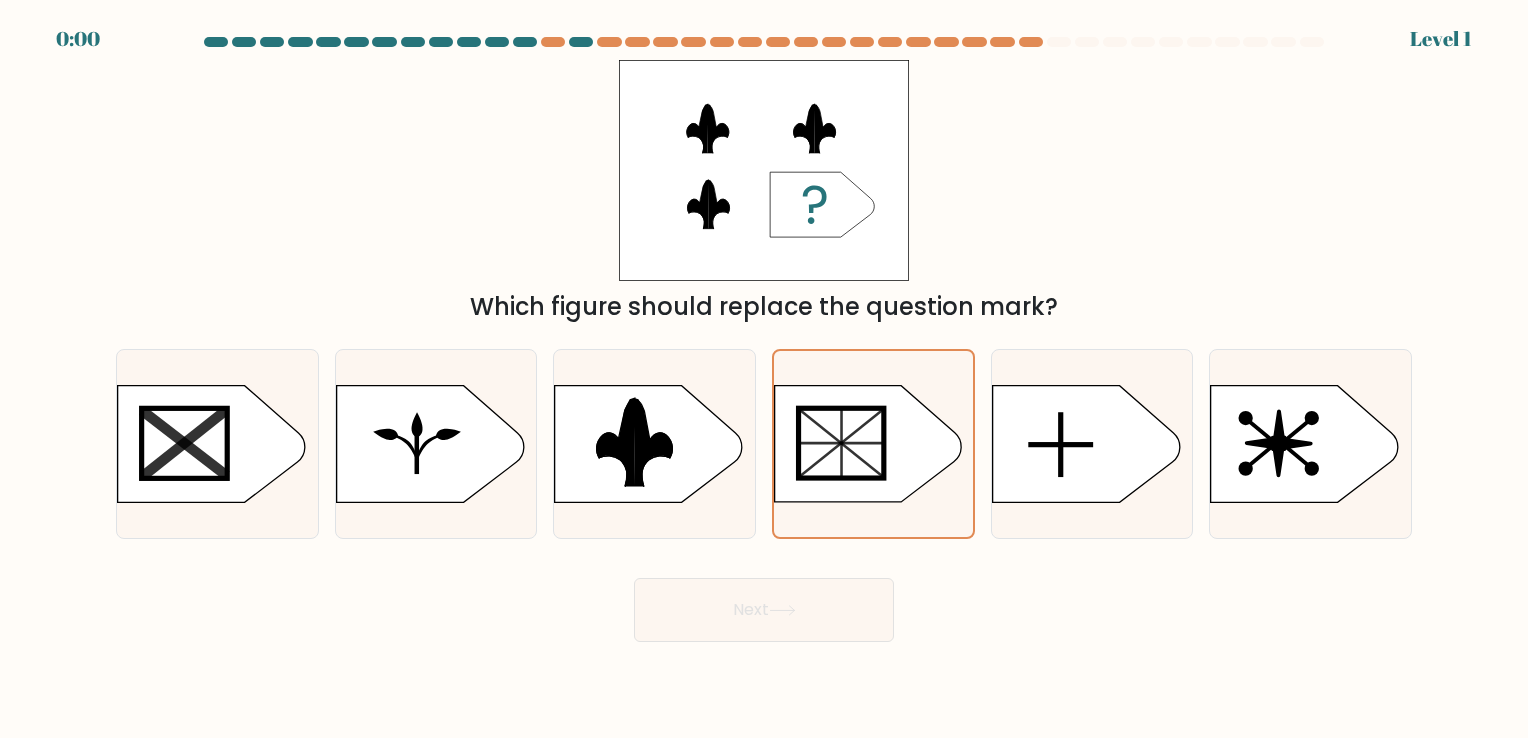 scroll, scrollTop: 0, scrollLeft: 0, axis: both 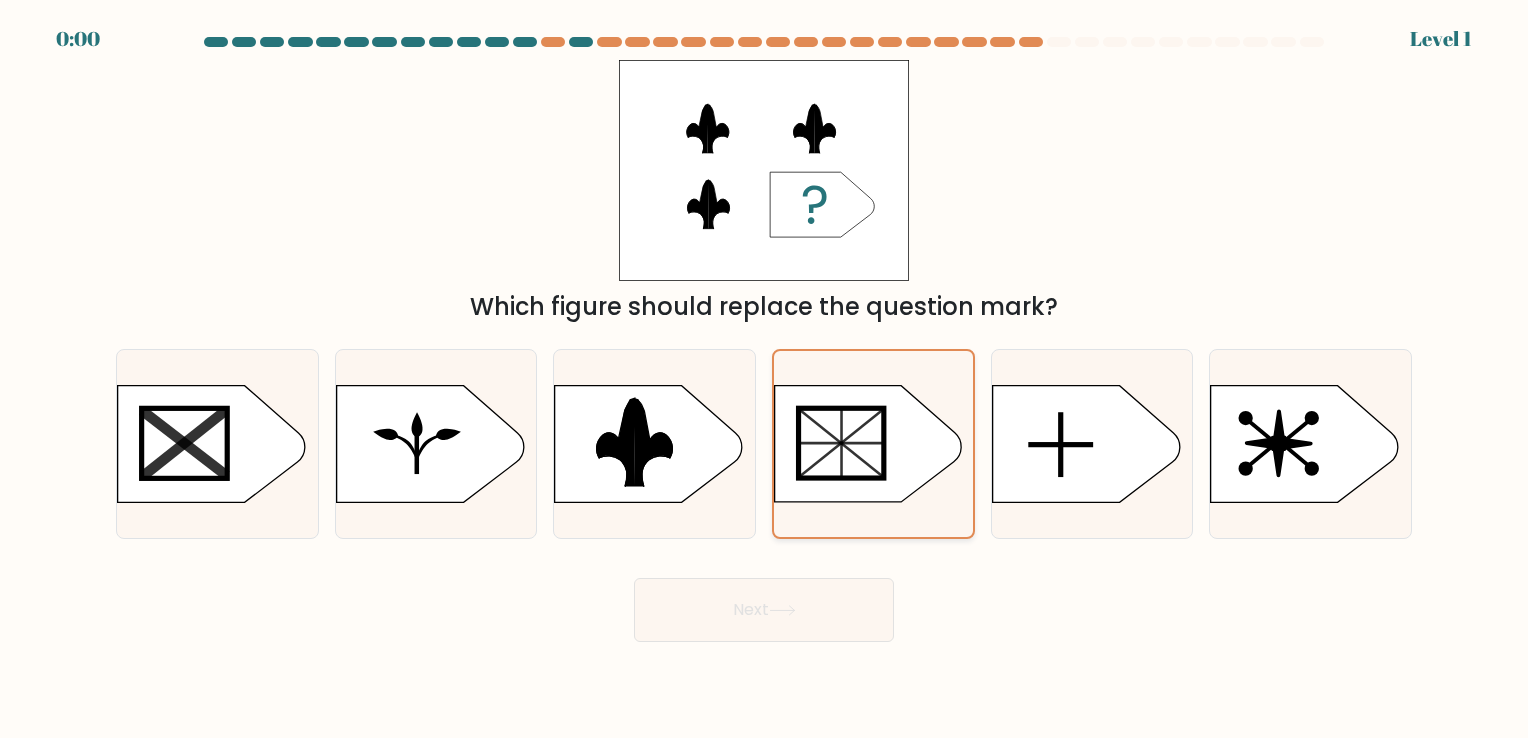 drag, startPoint x: 812, startPoint y: 577, endPoint x: 816, endPoint y: 536, distance: 41.19466 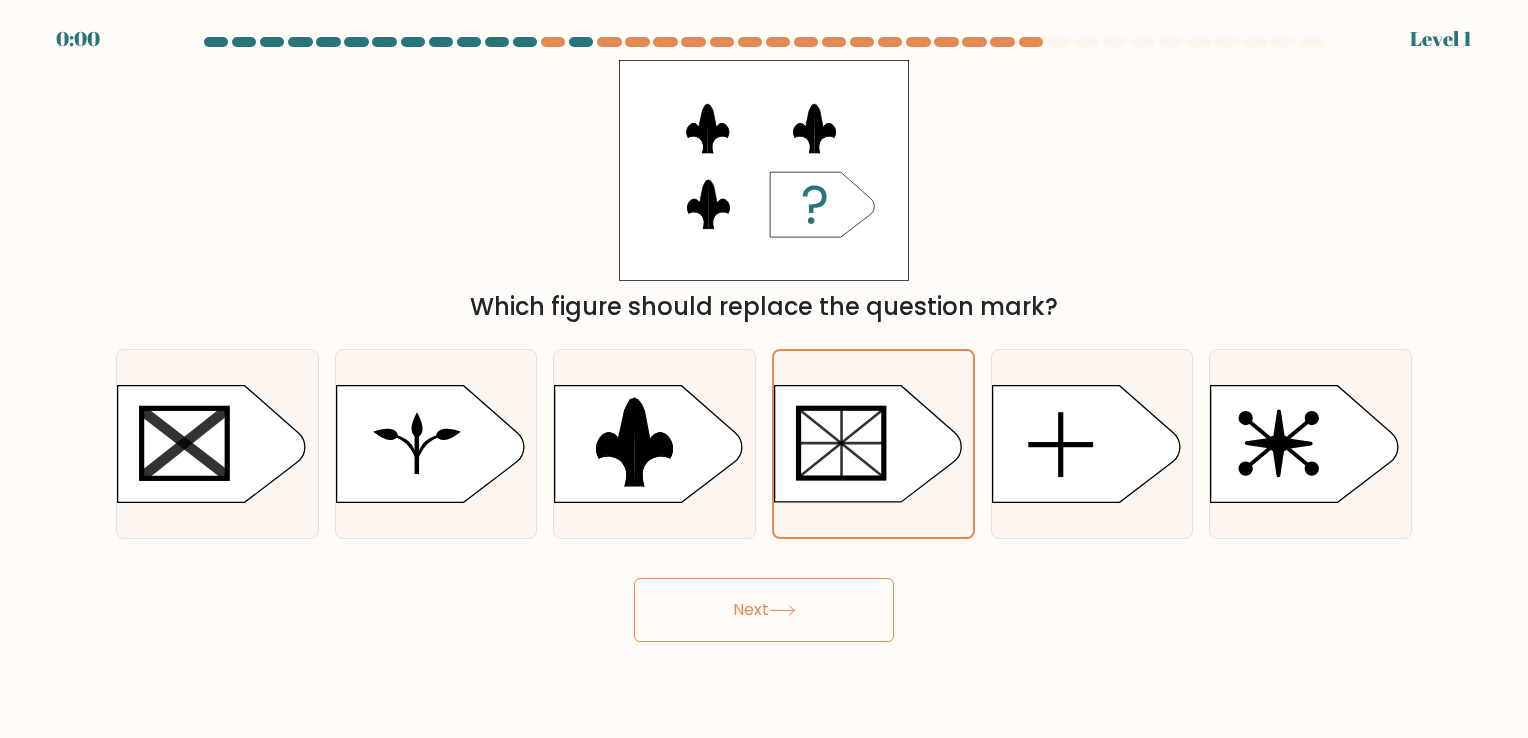 drag, startPoint x: 826, startPoint y: 488, endPoint x: 810, endPoint y: 561, distance: 74.73286 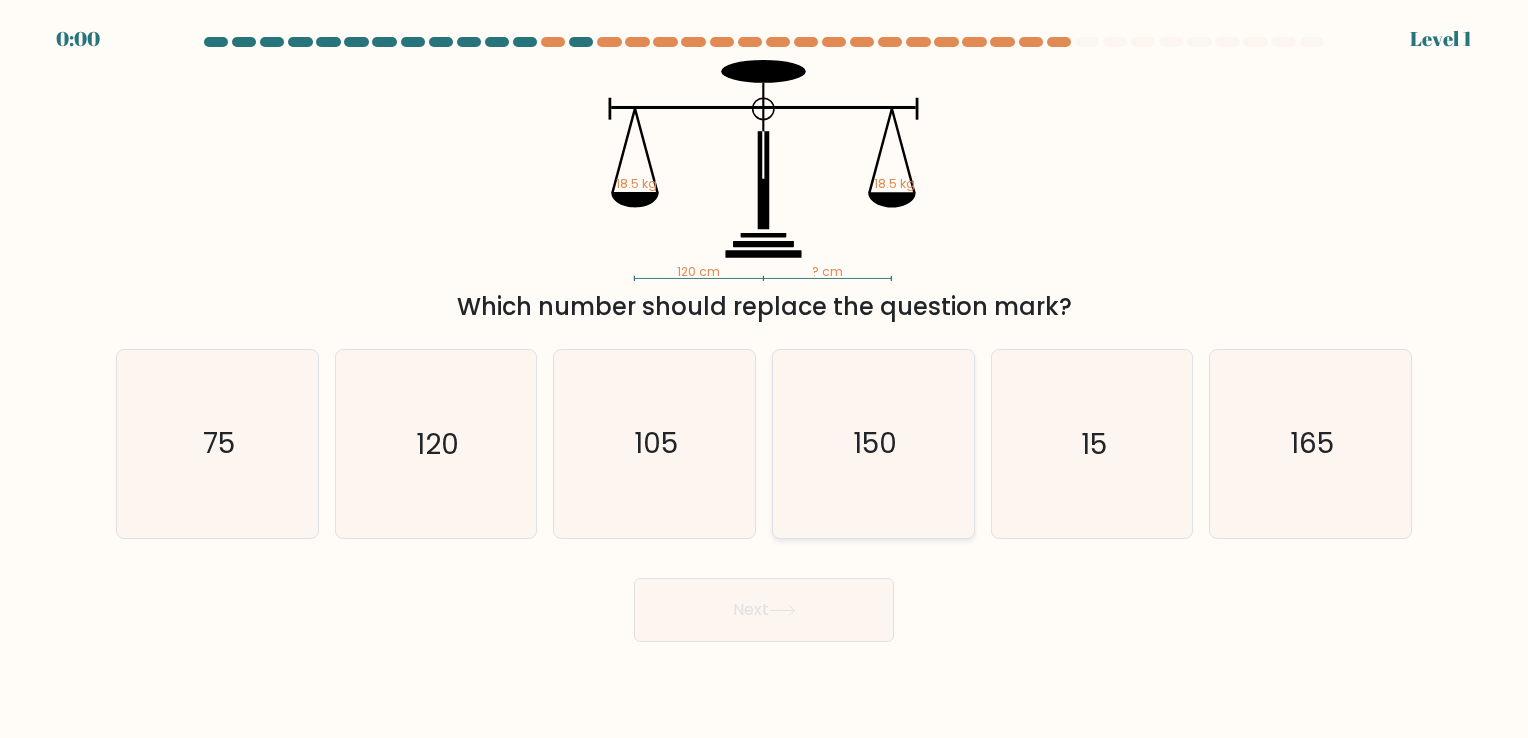 scroll, scrollTop: 0, scrollLeft: 0, axis: both 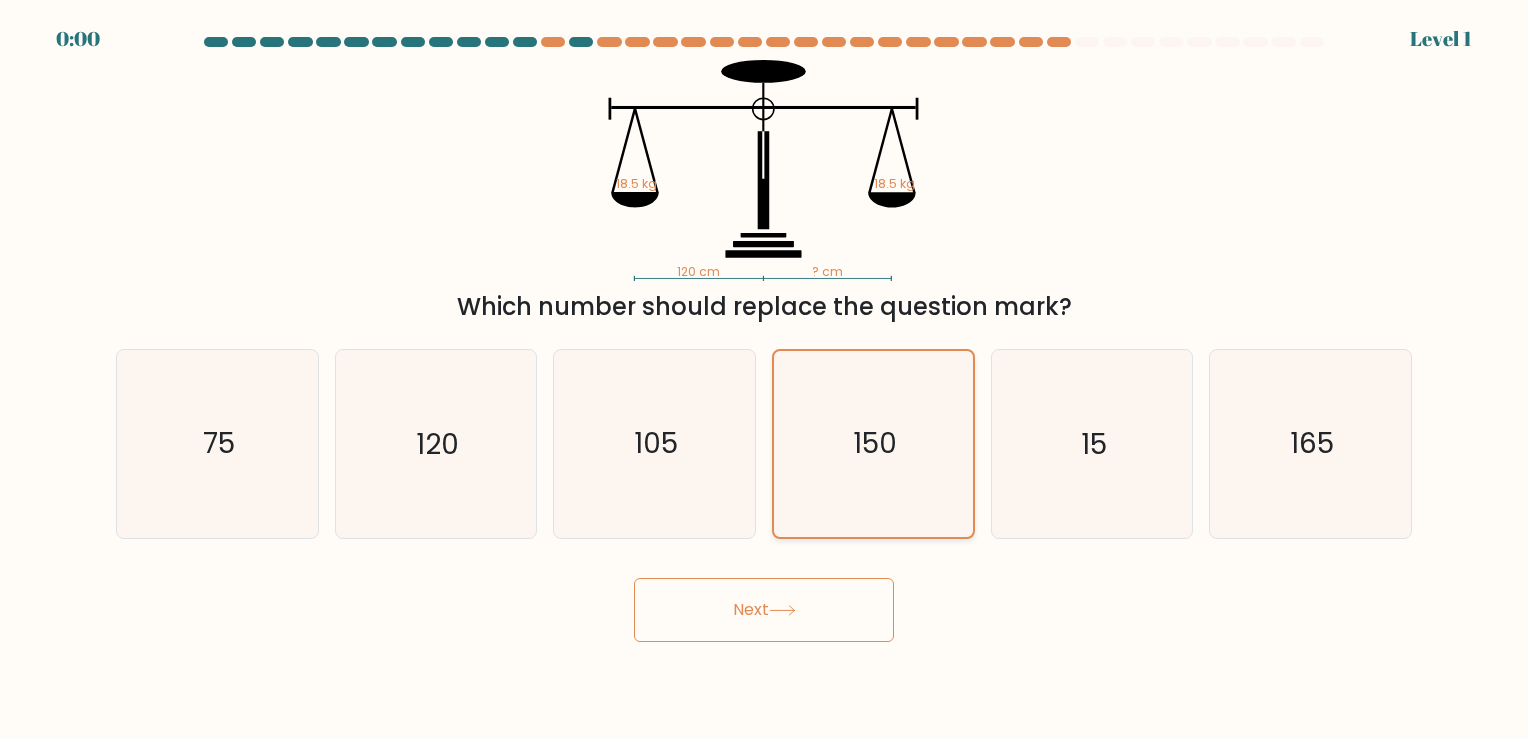 drag, startPoint x: 805, startPoint y: 578, endPoint x: 828, endPoint y: 488, distance: 92.89241 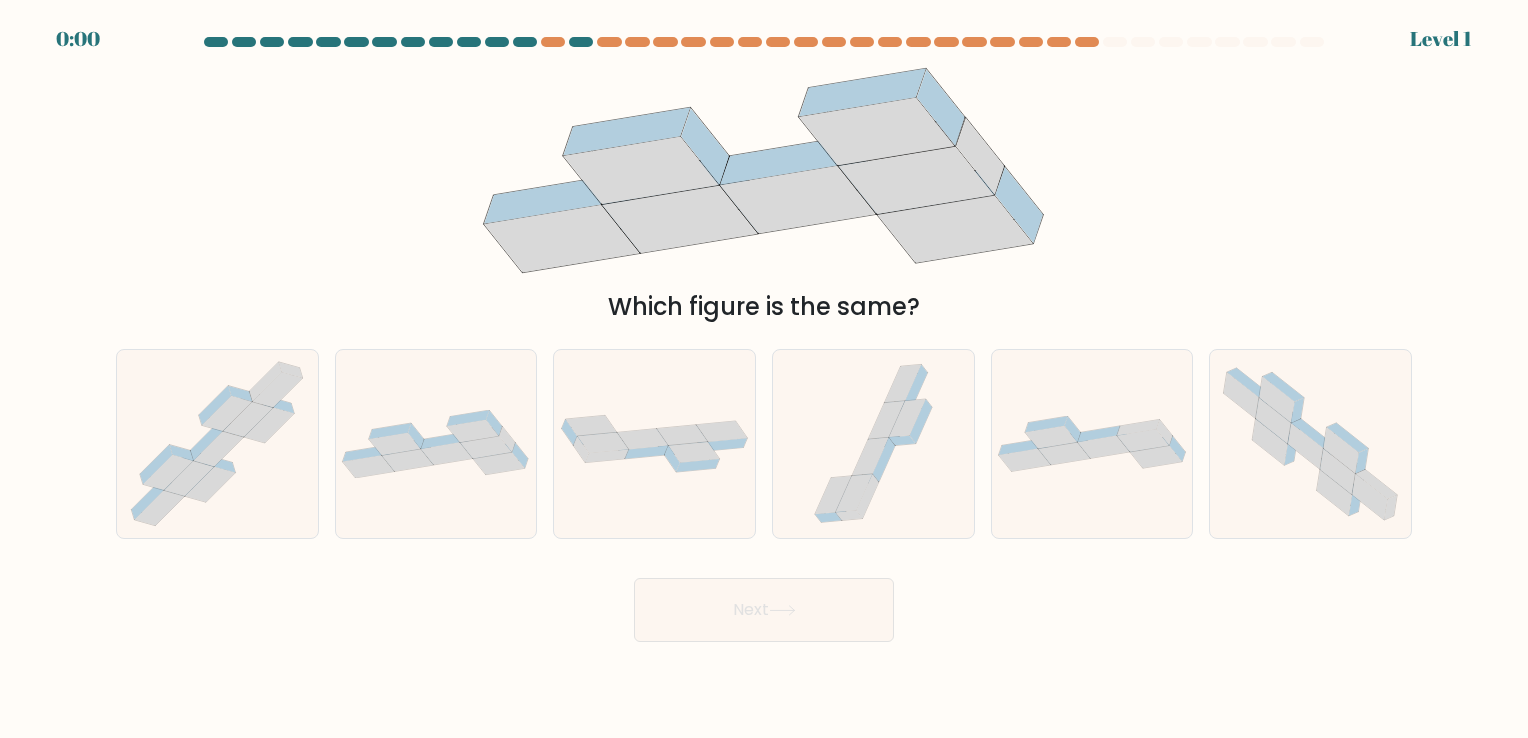 click 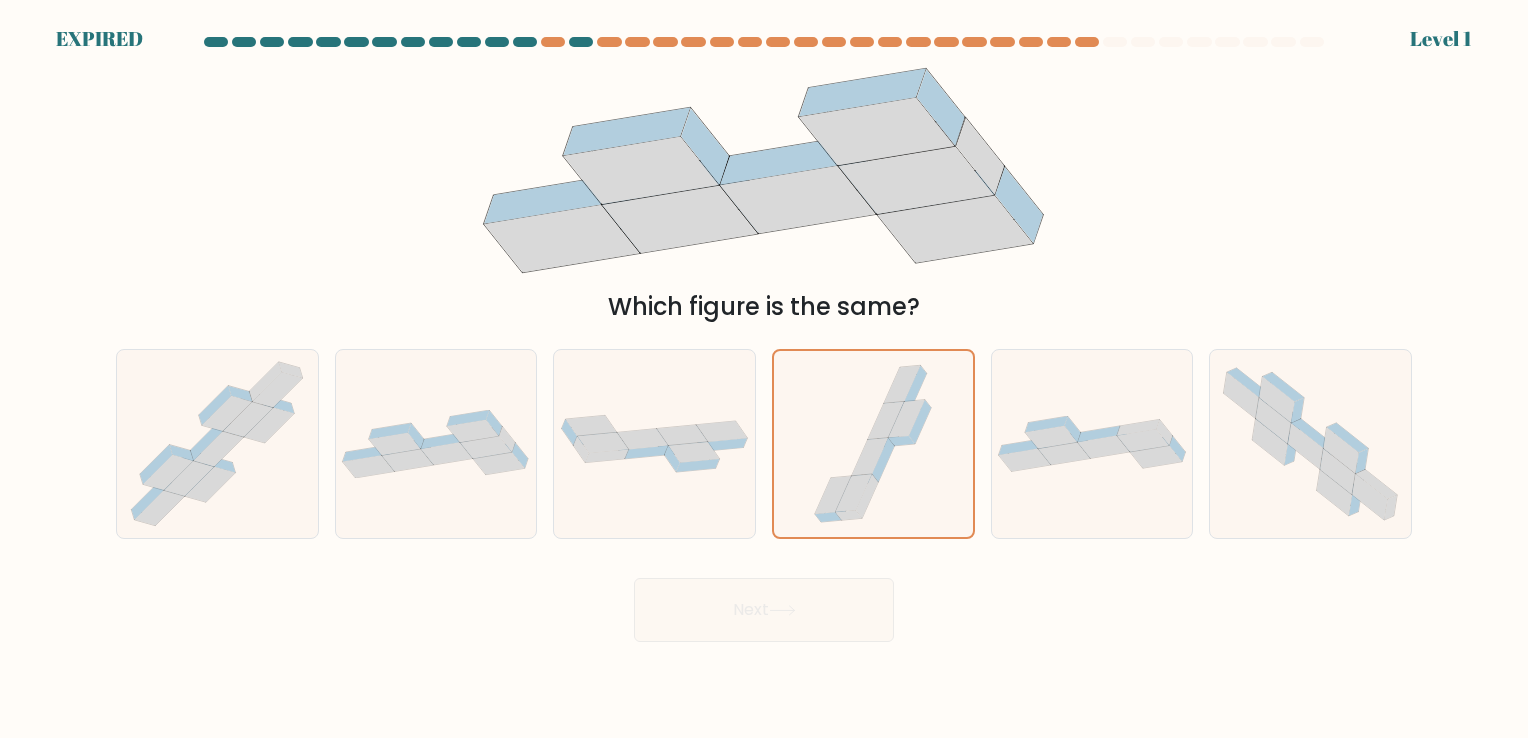 drag, startPoint x: 807, startPoint y: 608, endPoint x: 838, endPoint y: 475, distance: 136.565 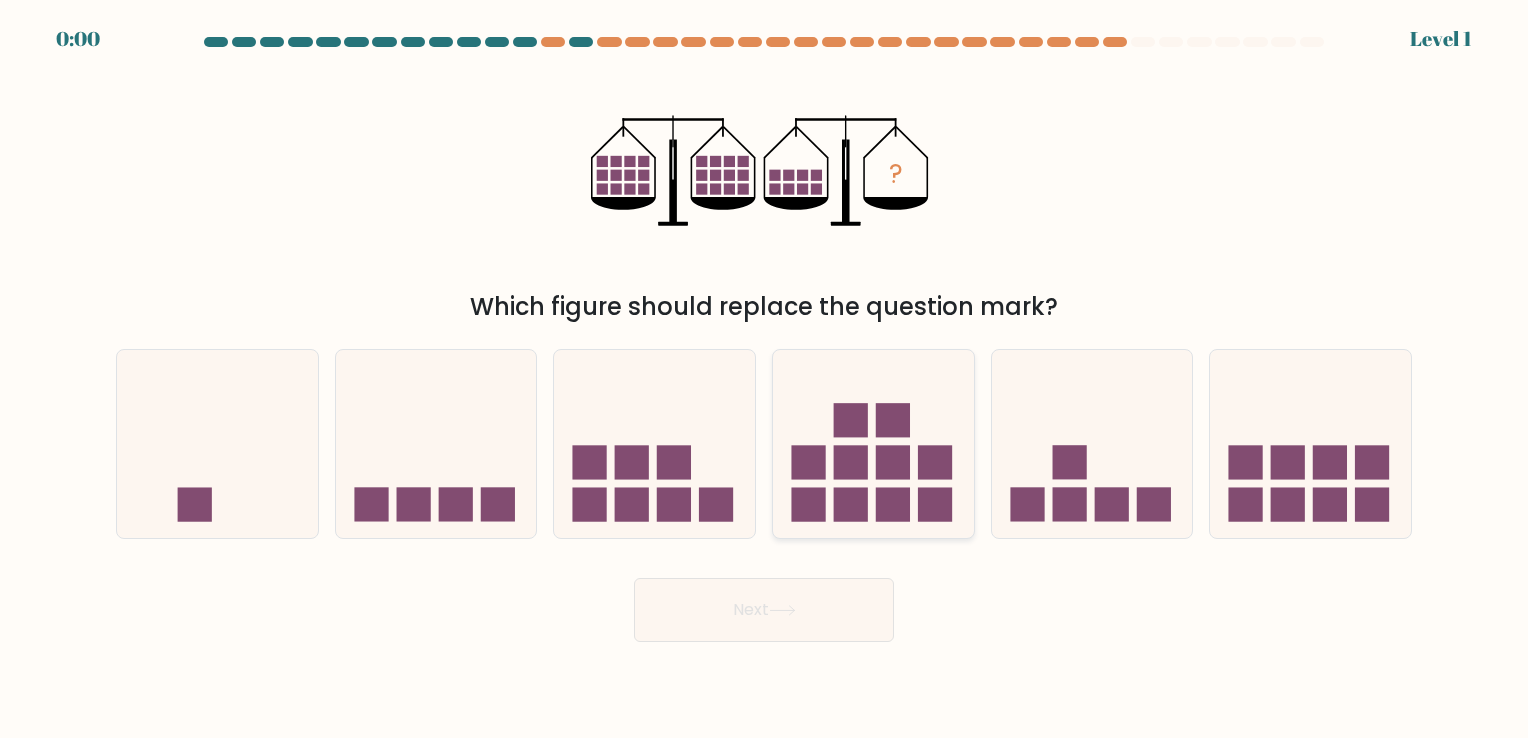 scroll, scrollTop: 0, scrollLeft: 0, axis: both 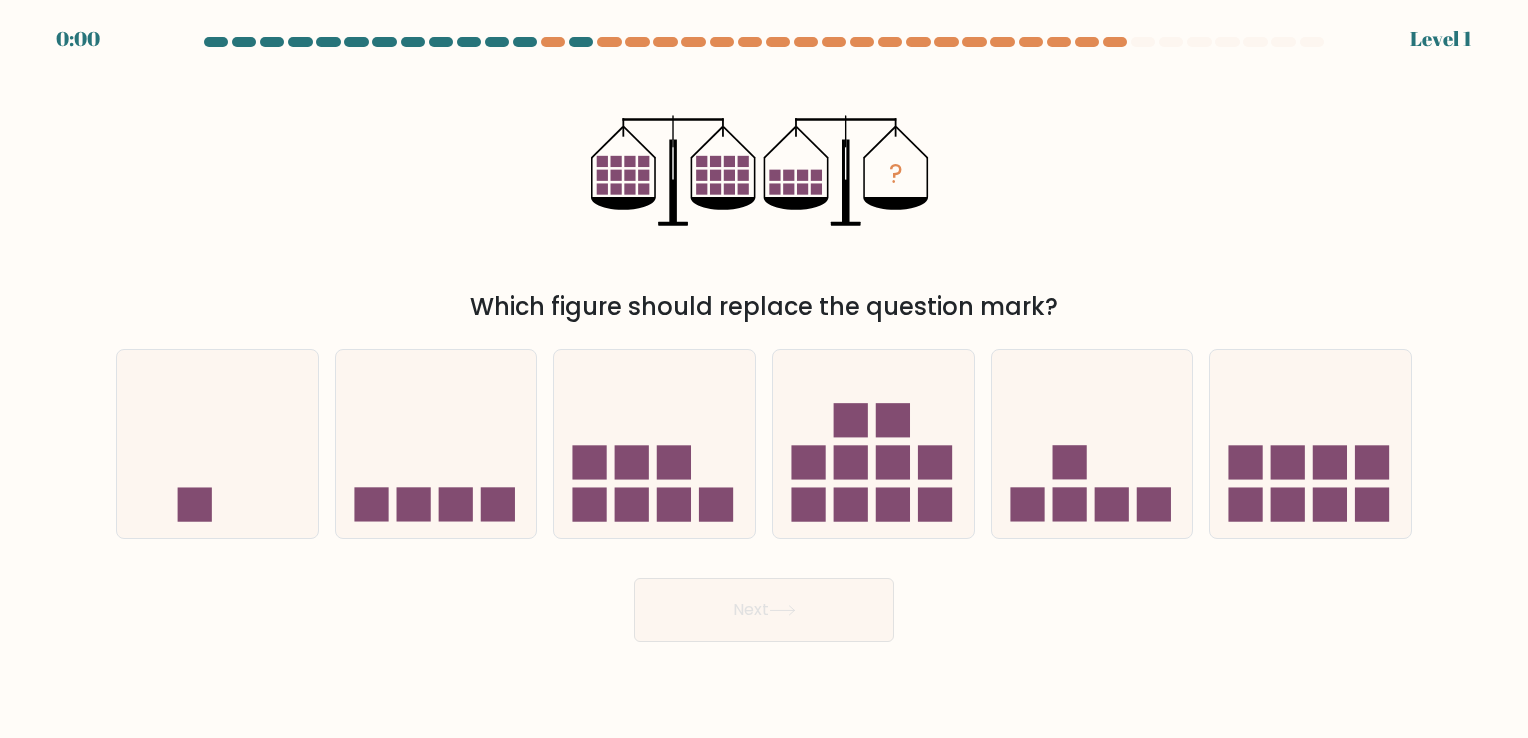 drag, startPoint x: 849, startPoint y: 483, endPoint x: 820, endPoint y: 587, distance: 107.96759 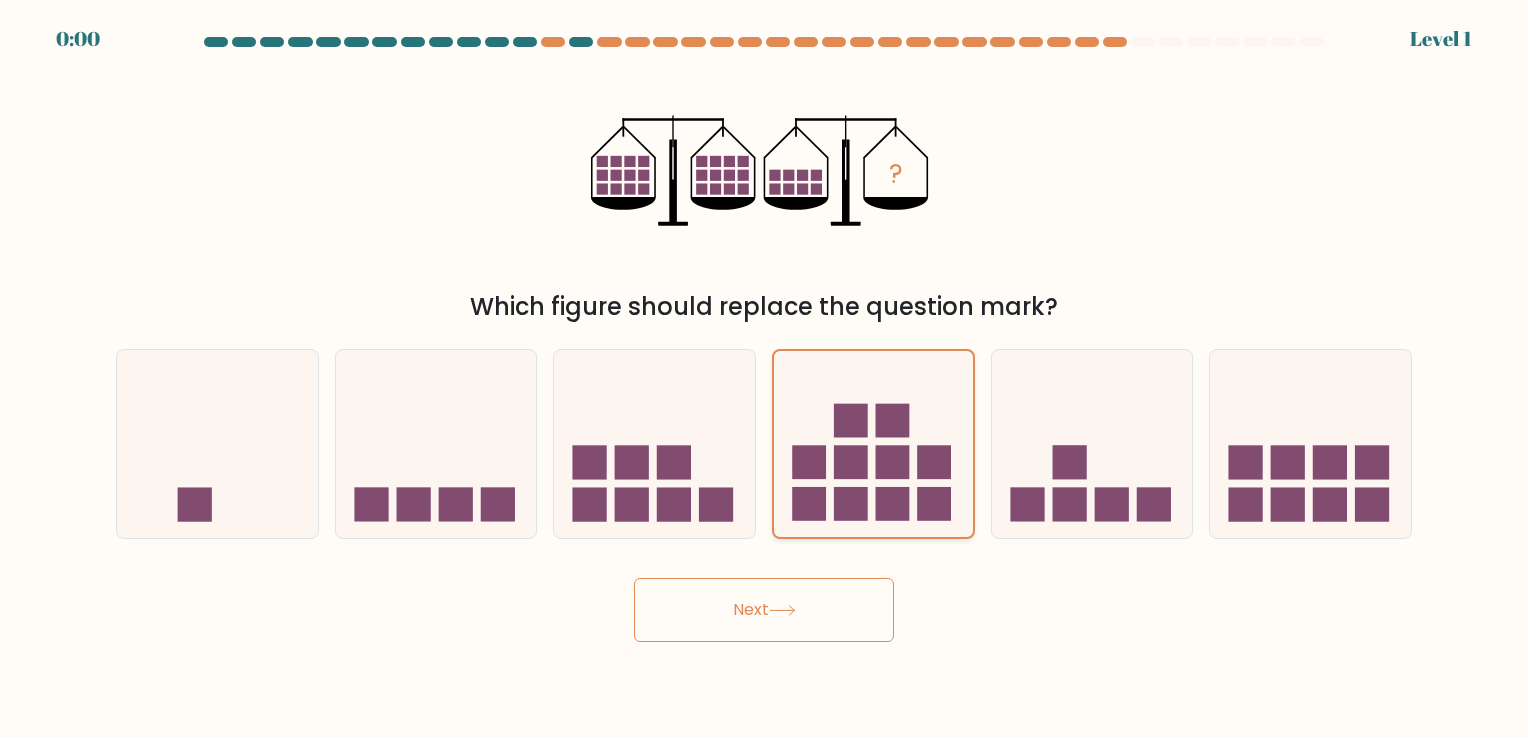 drag, startPoint x: 820, startPoint y: 590, endPoint x: 851, endPoint y: 482, distance: 112.36102 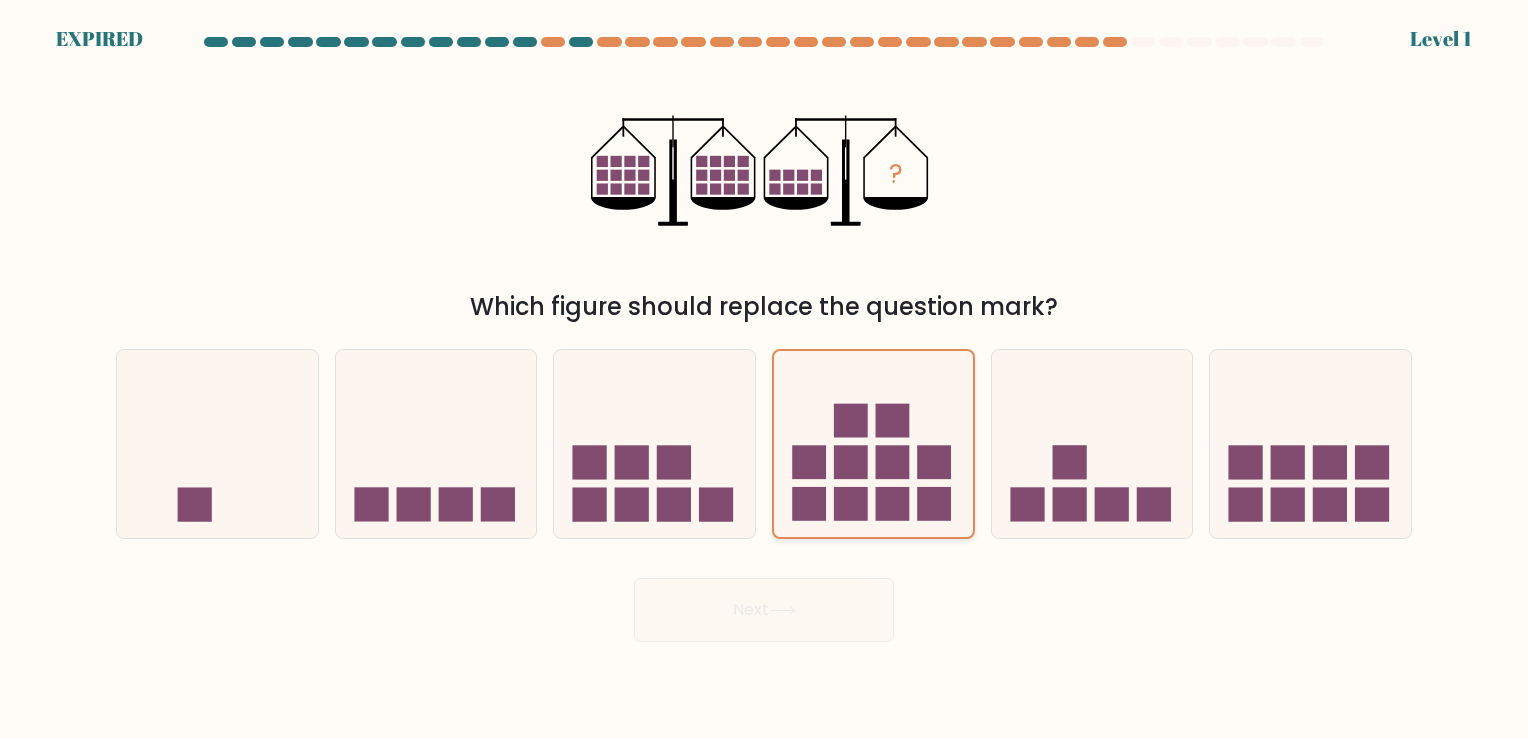 drag, startPoint x: 820, startPoint y: 592, endPoint x: 846, endPoint y: 508, distance: 87.93179 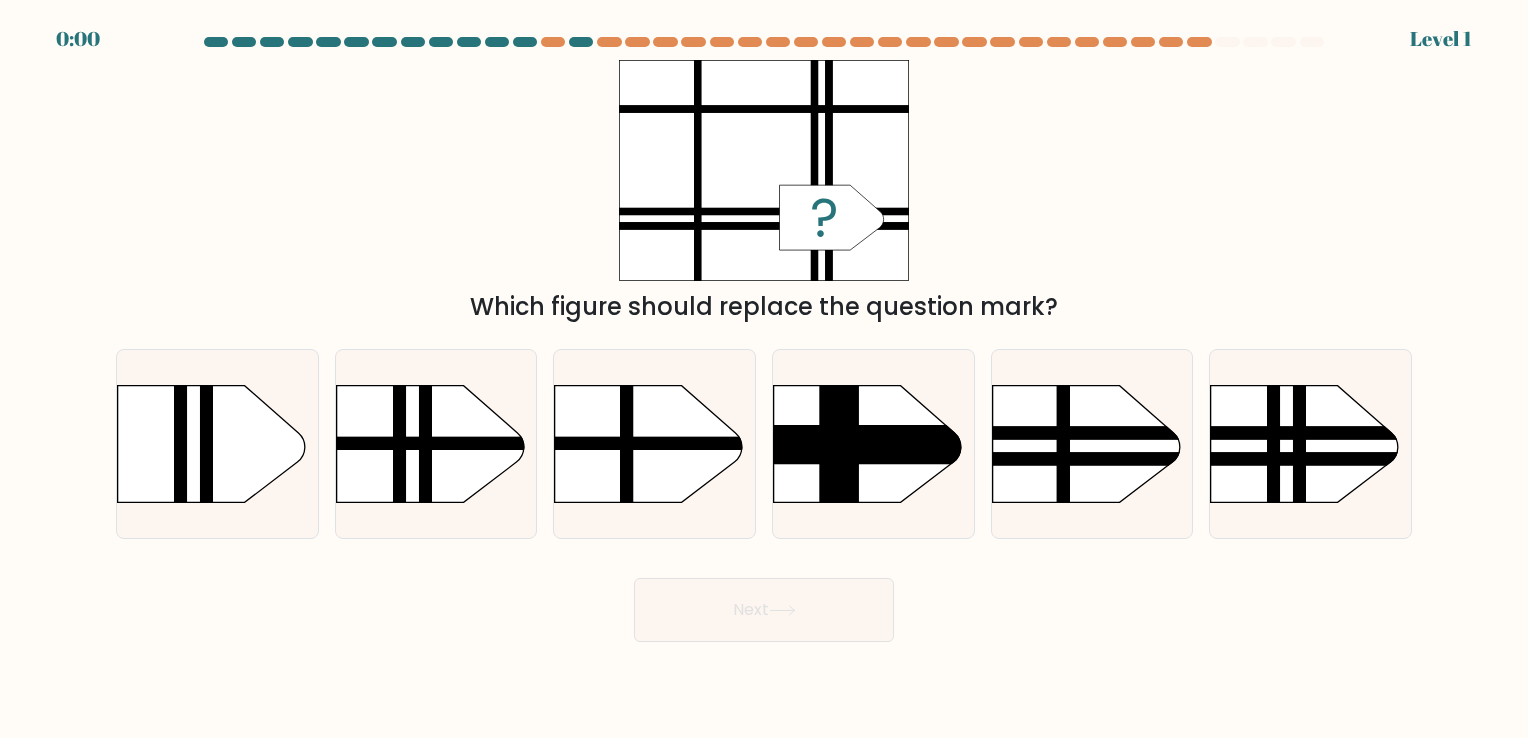 scroll, scrollTop: 0, scrollLeft: 0, axis: both 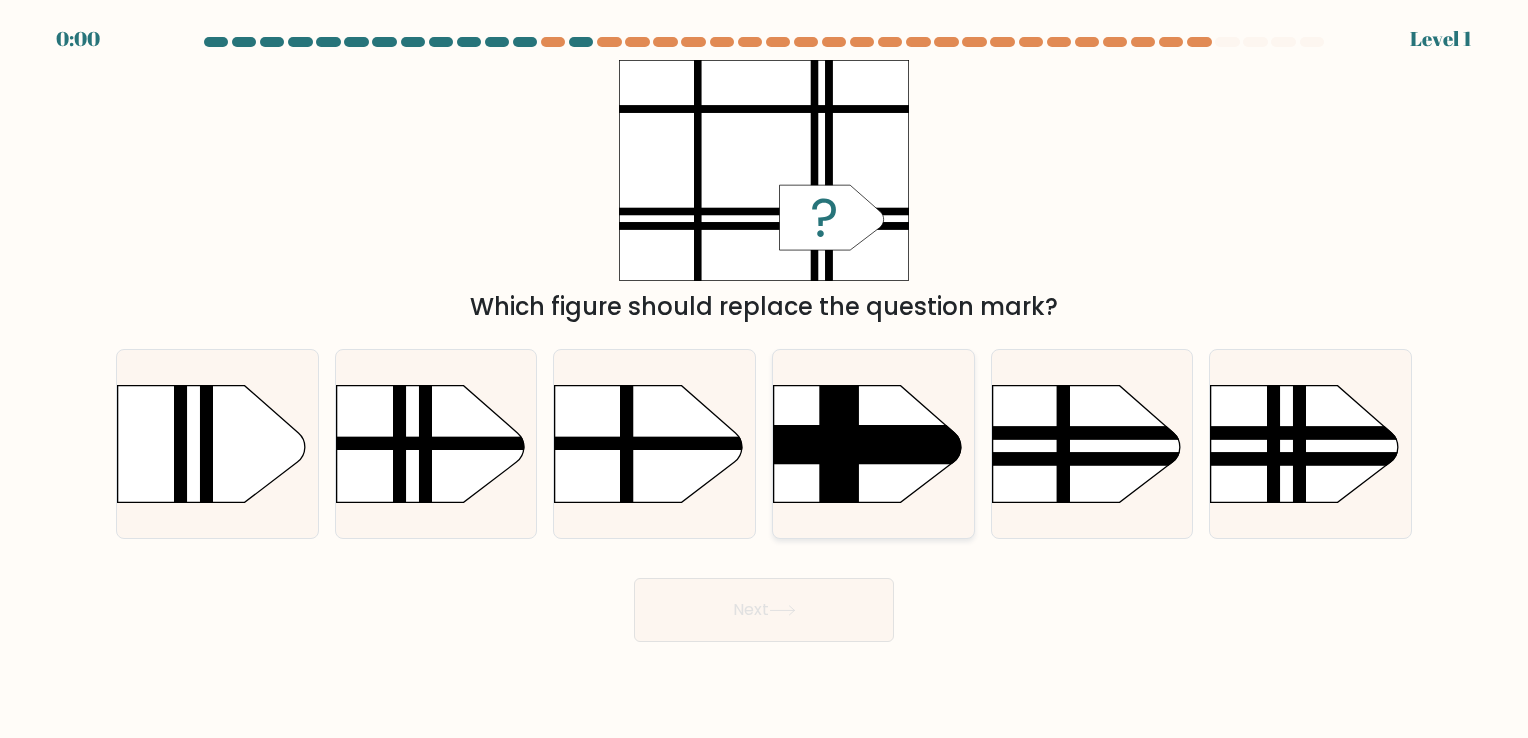 drag, startPoint x: 0, startPoint y: 0, endPoint x: 824, endPoint y: 531, distance: 980.2739 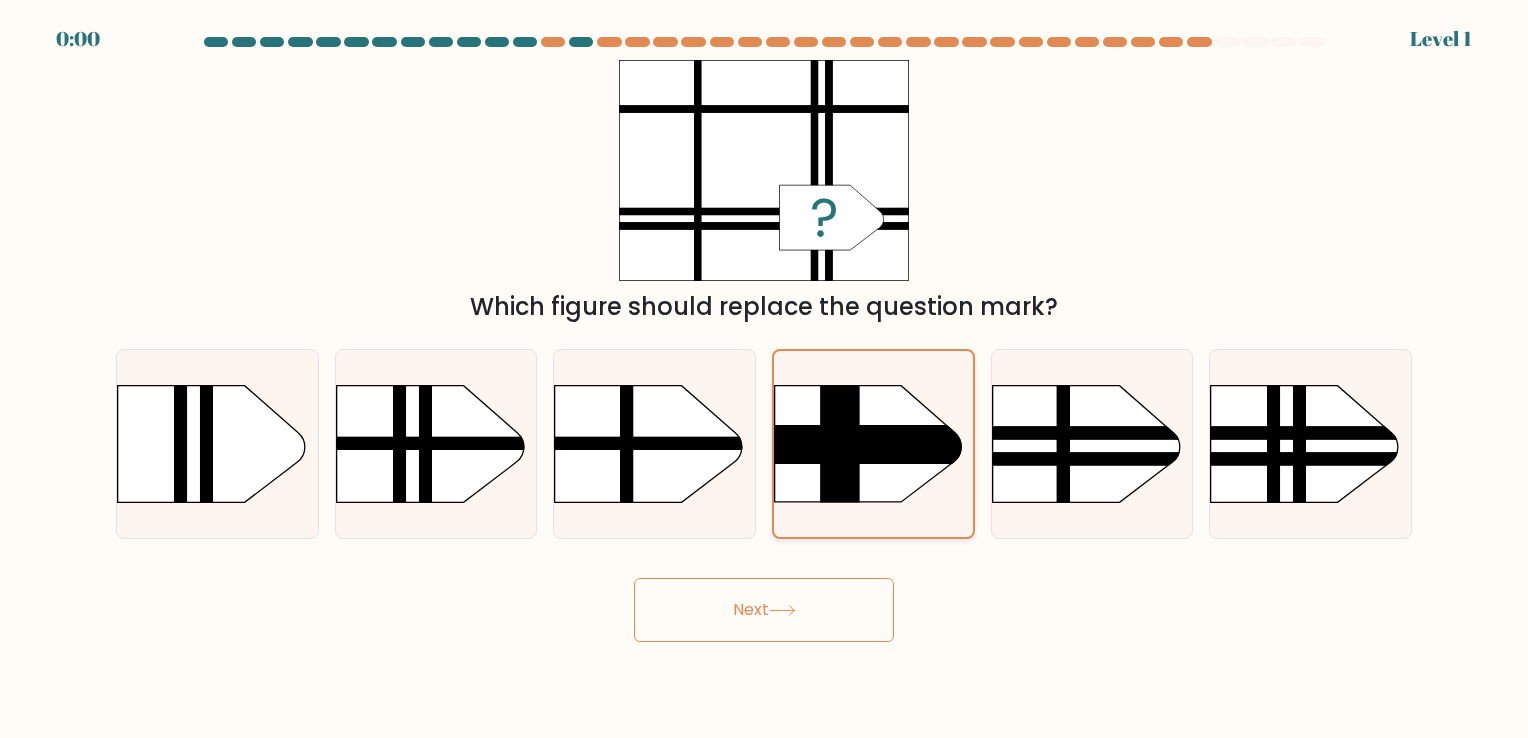 click at bounding box center [873, 443] 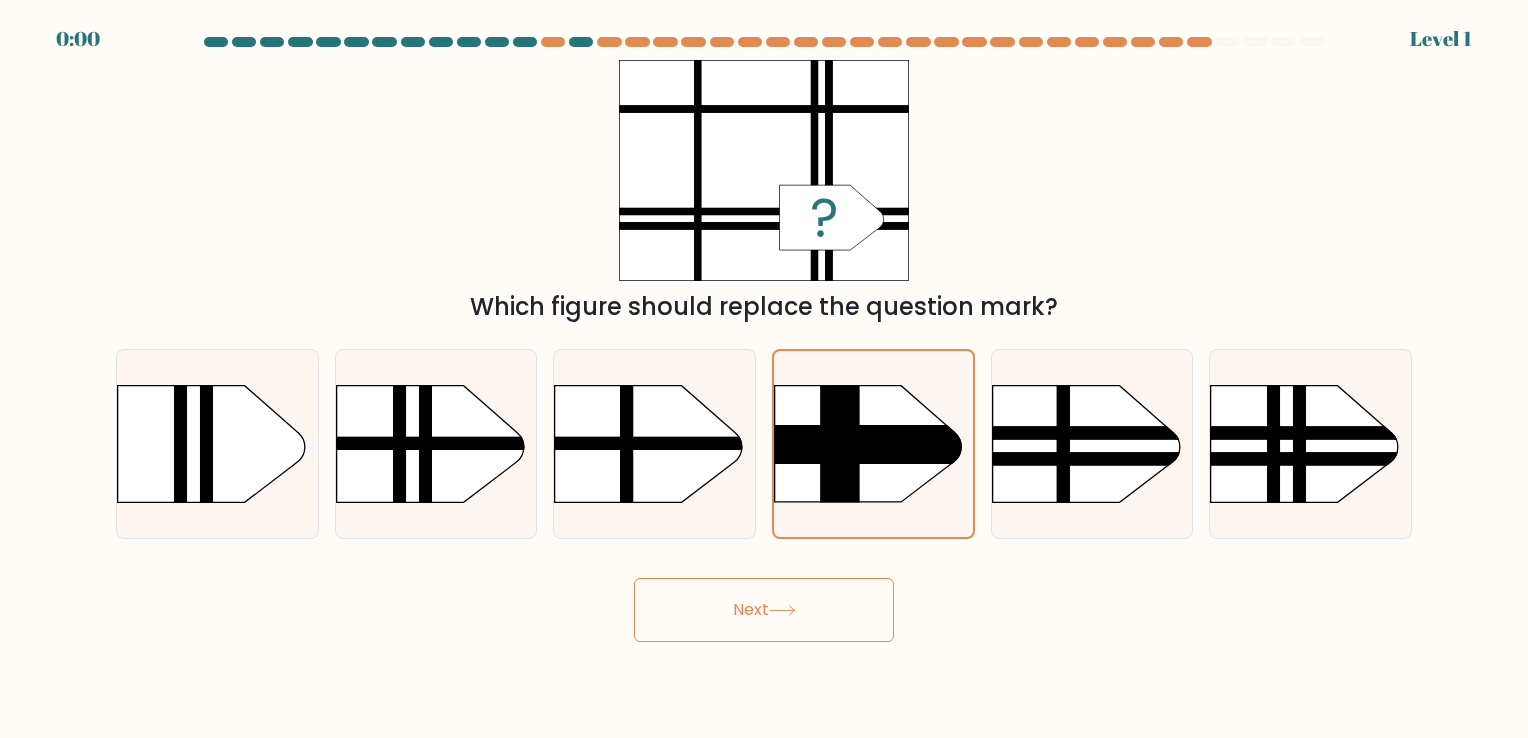 drag, startPoint x: 827, startPoint y: 494, endPoint x: 816, endPoint y: 570, distance: 76.79192 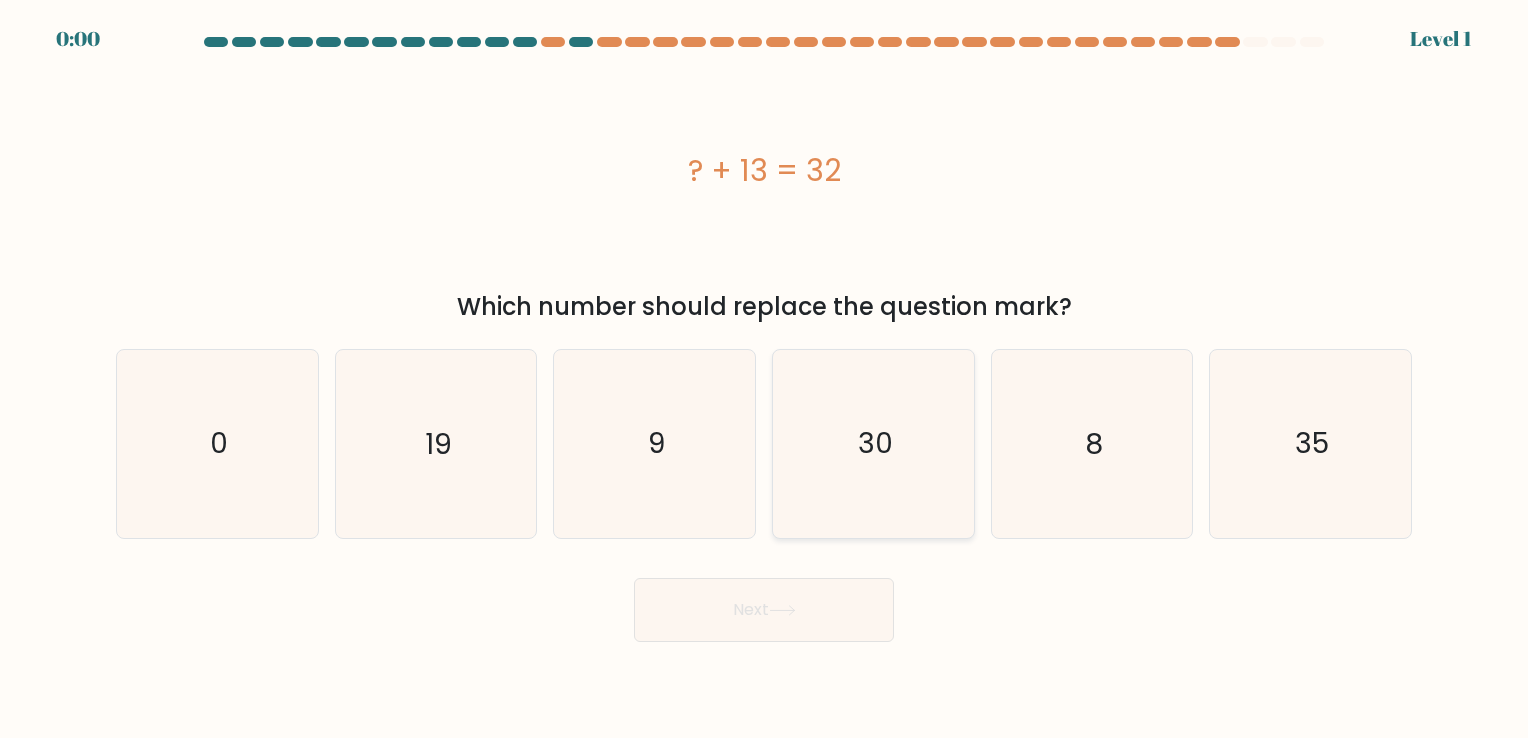 click on "a. 0" at bounding box center [764, 339] 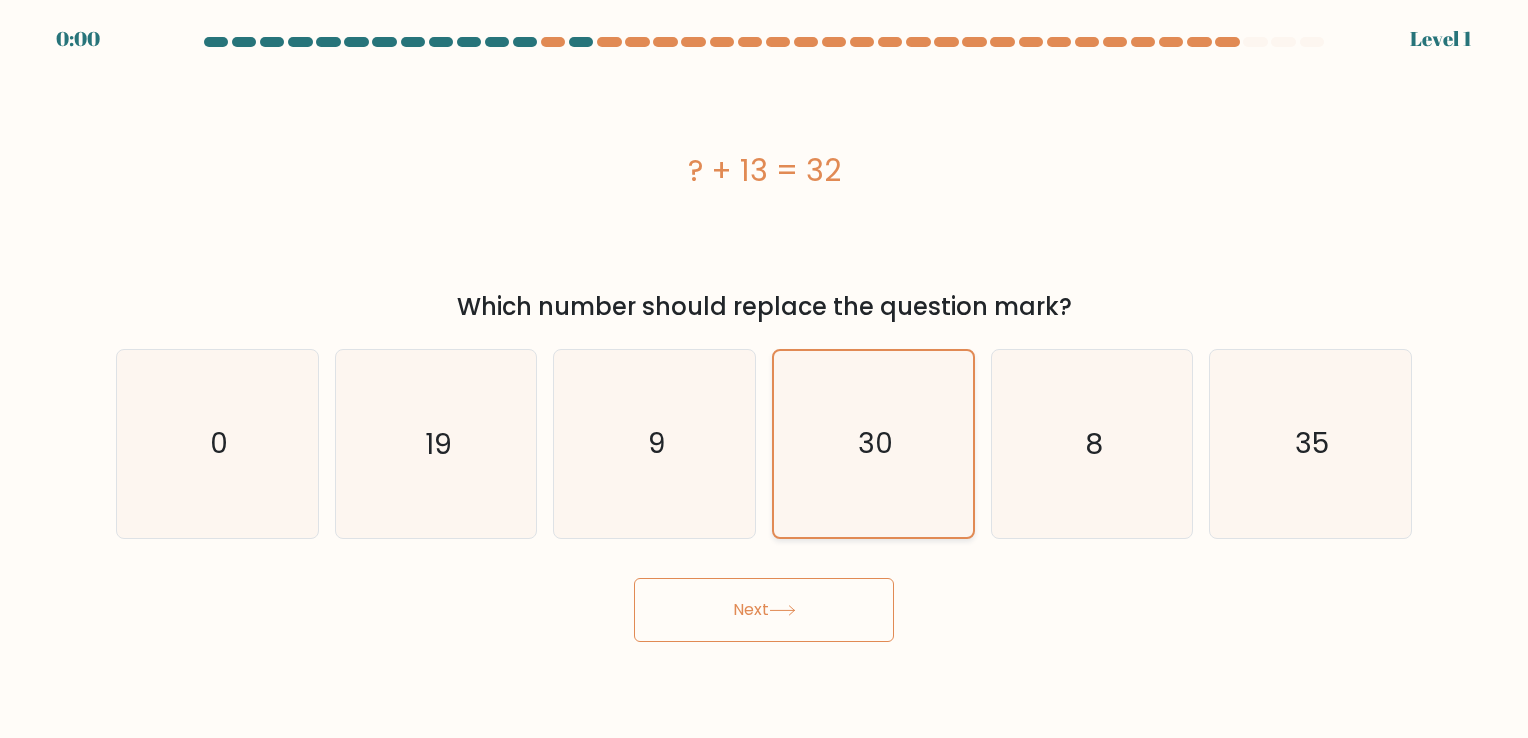 click on "30" 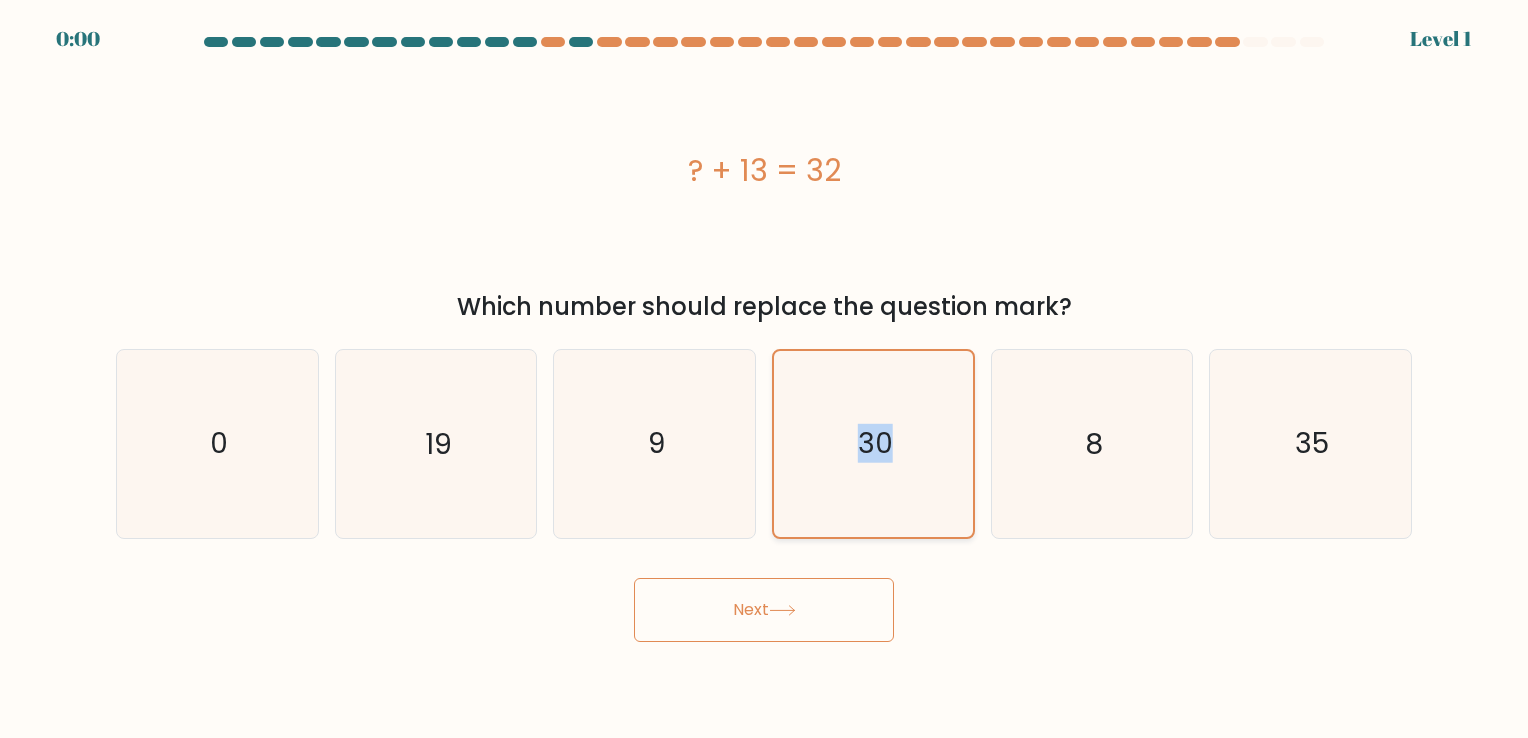 click on "30" 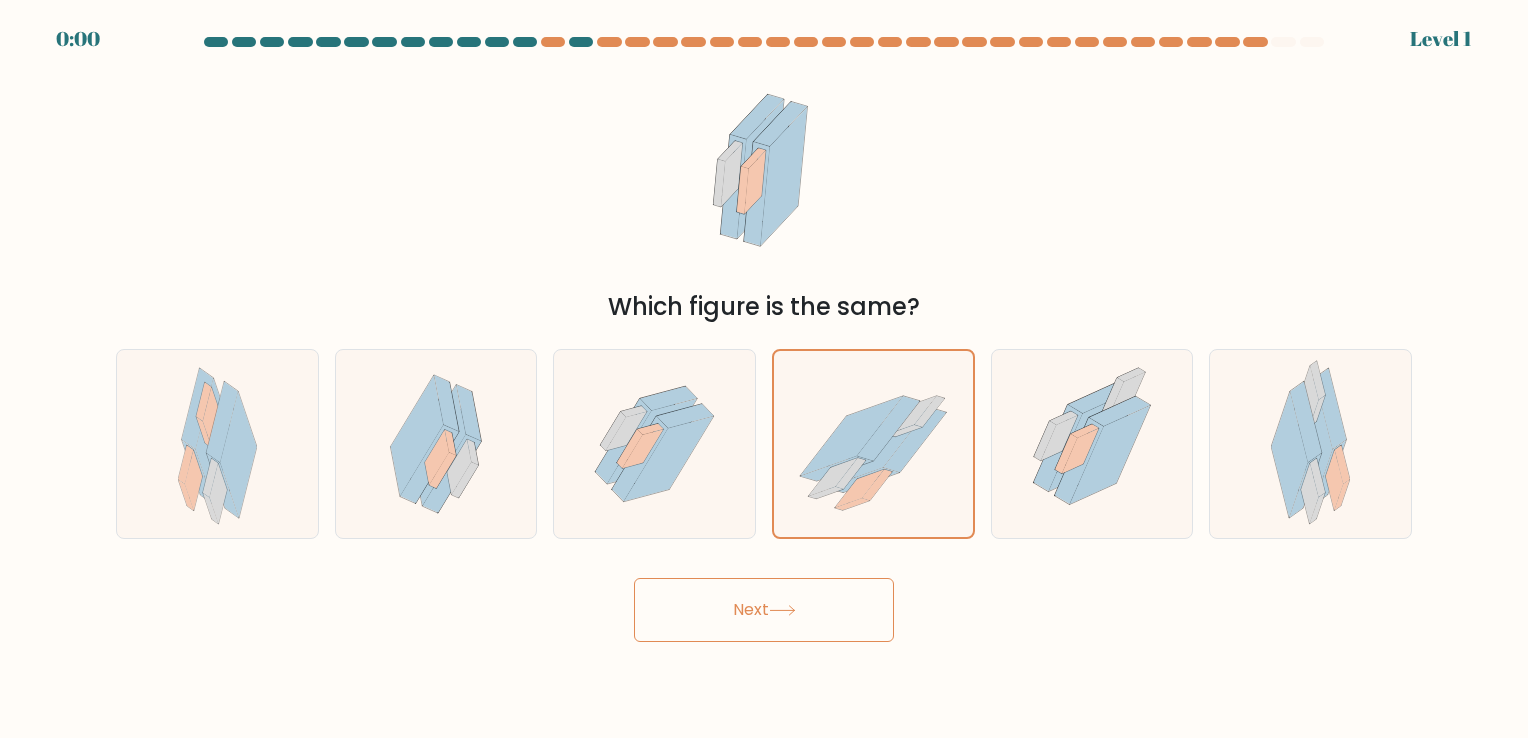 scroll, scrollTop: 0, scrollLeft: 0, axis: both 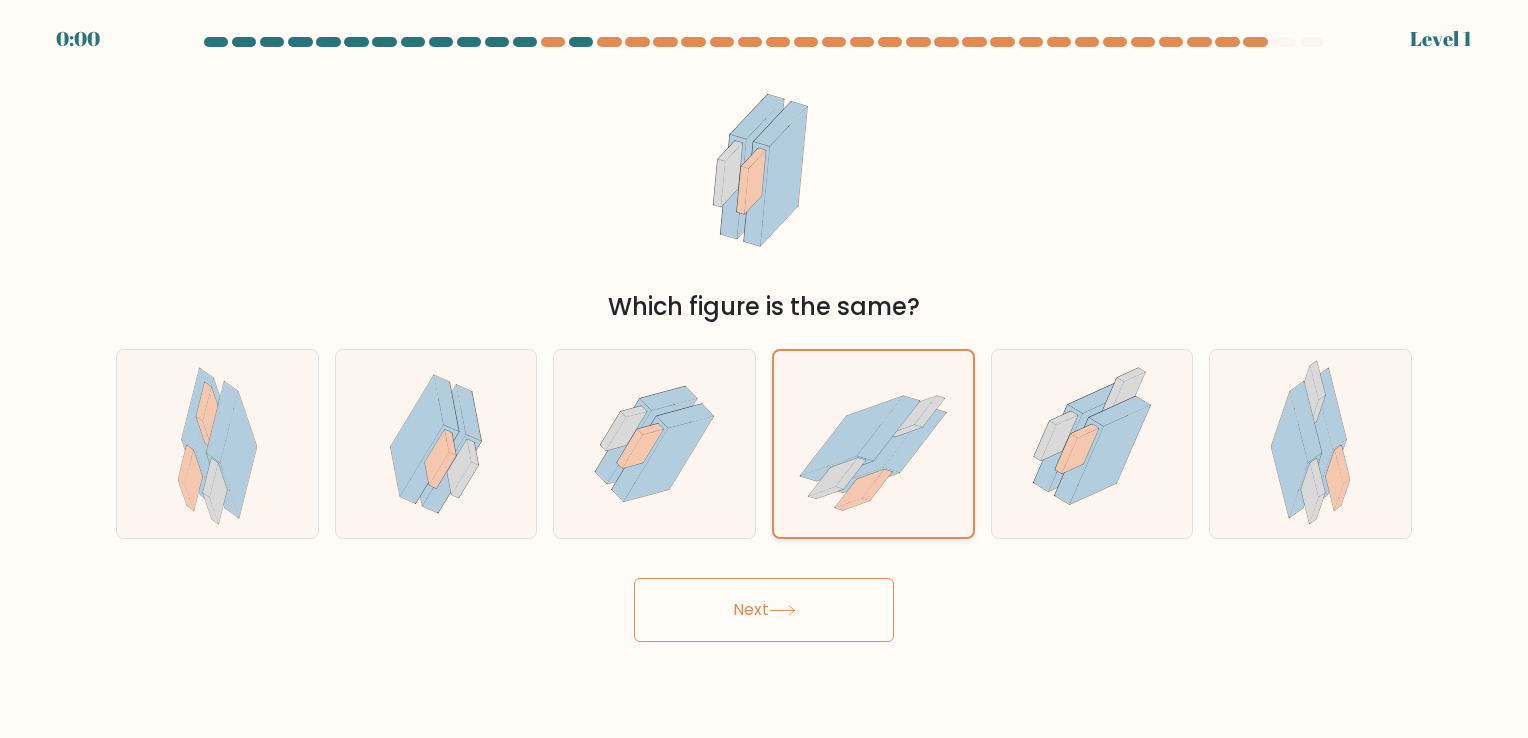drag, startPoint x: 0, startPoint y: 0, endPoint x: 800, endPoint y: 478, distance: 931.92487 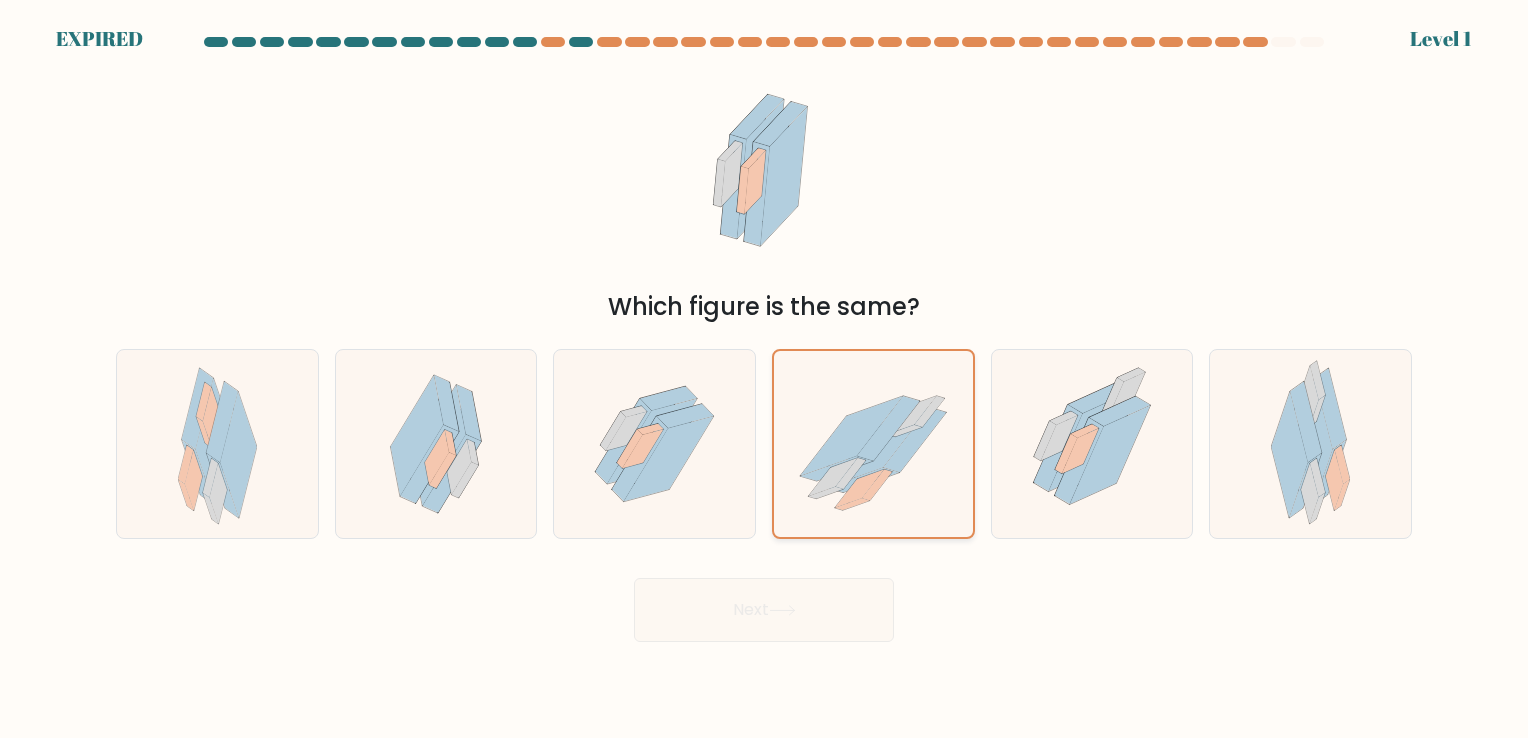 click 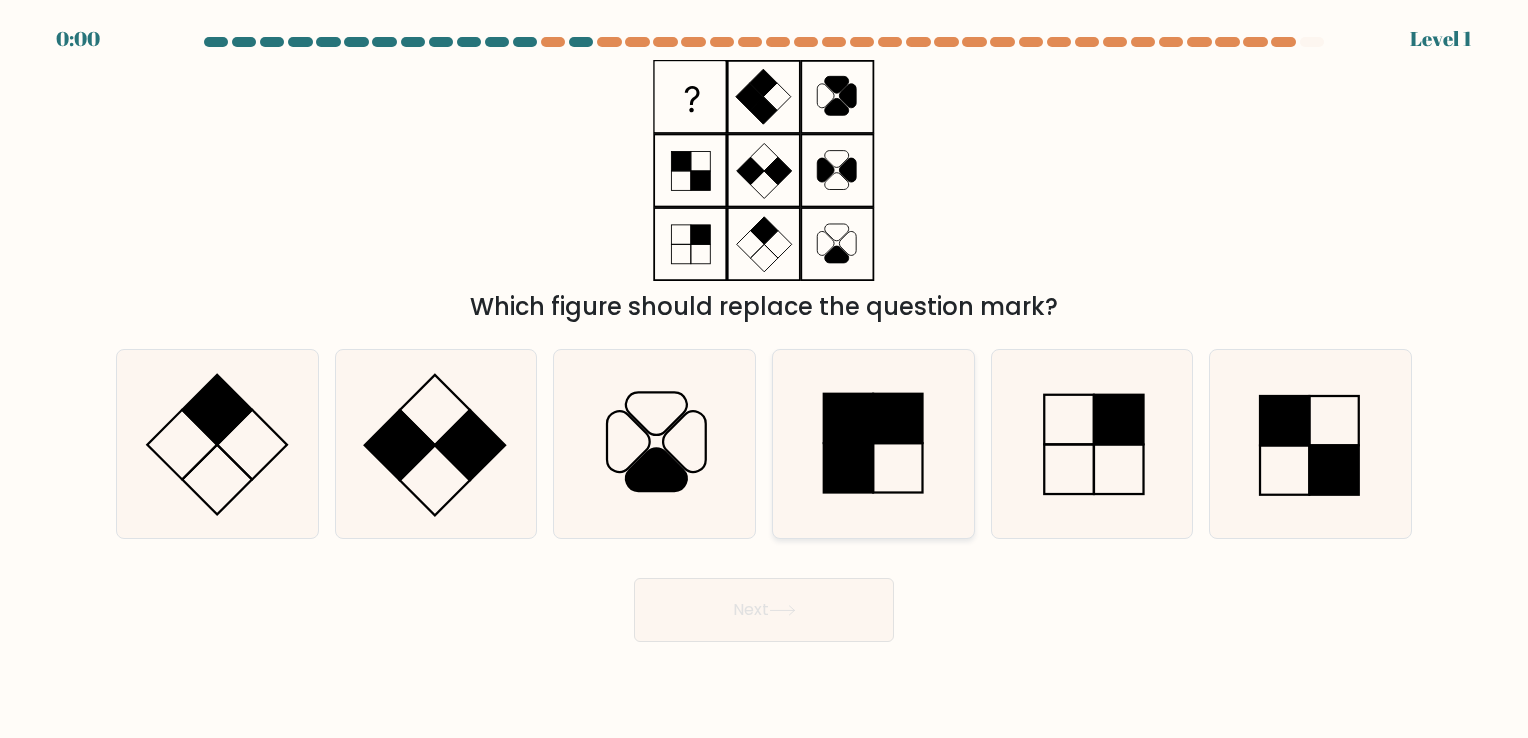 scroll, scrollTop: 0, scrollLeft: 0, axis: both 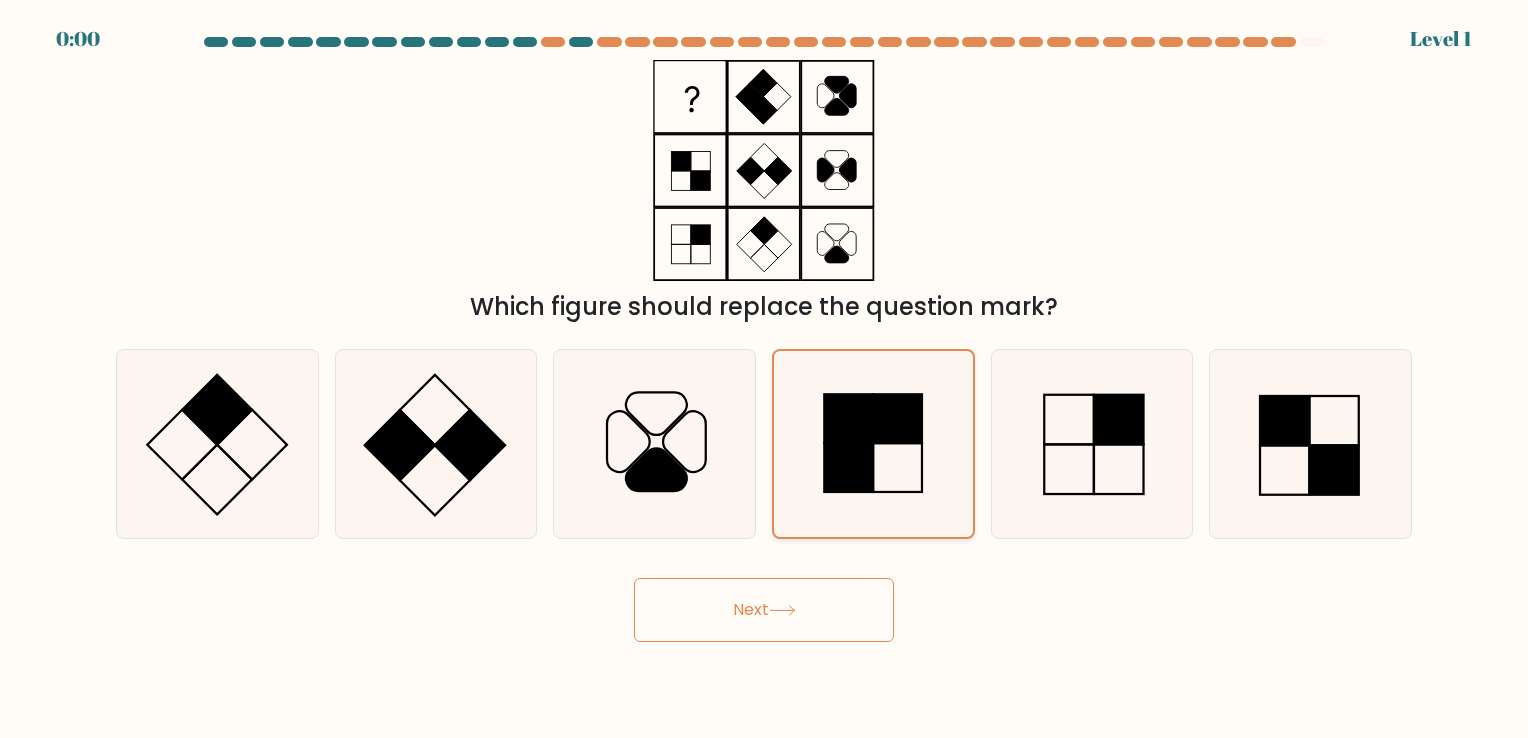 click 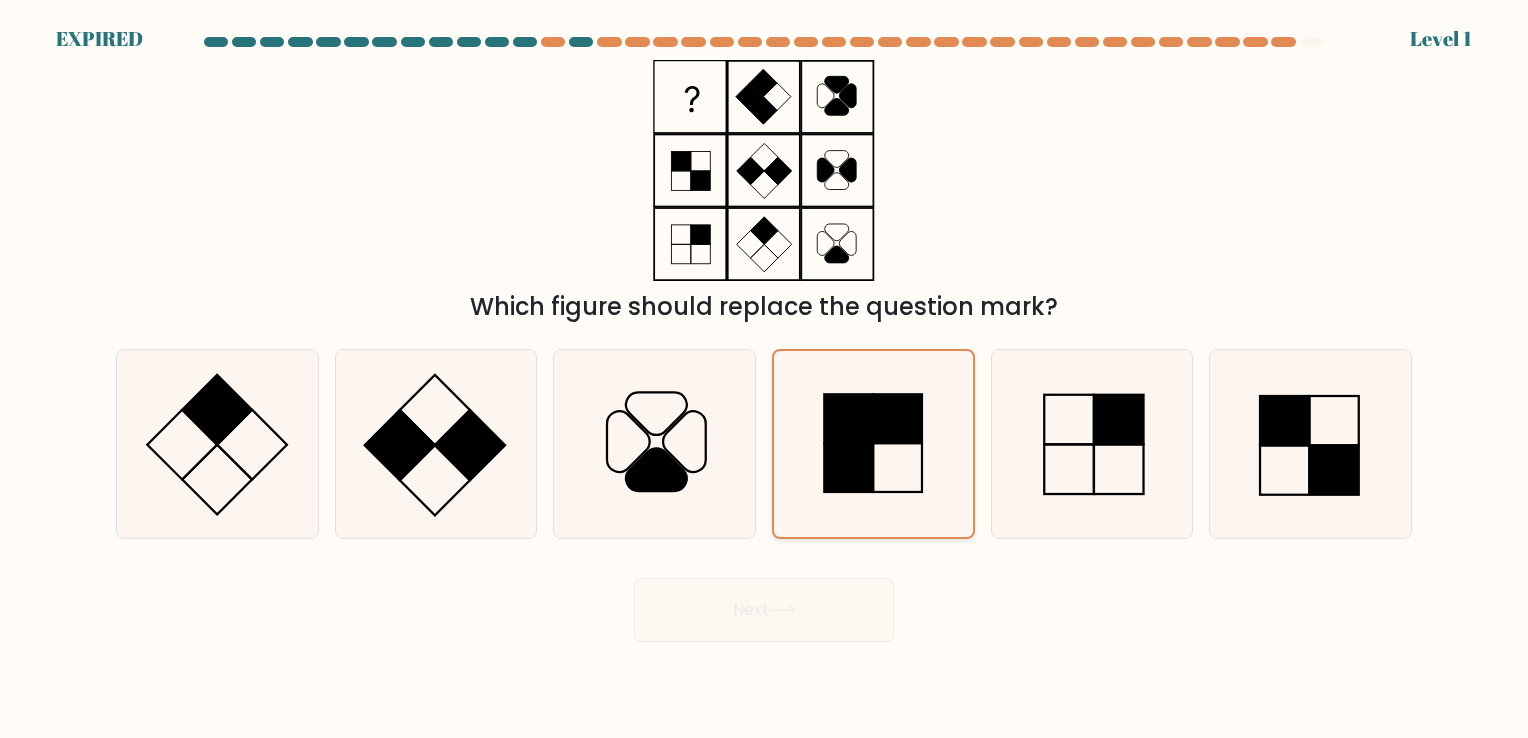 click 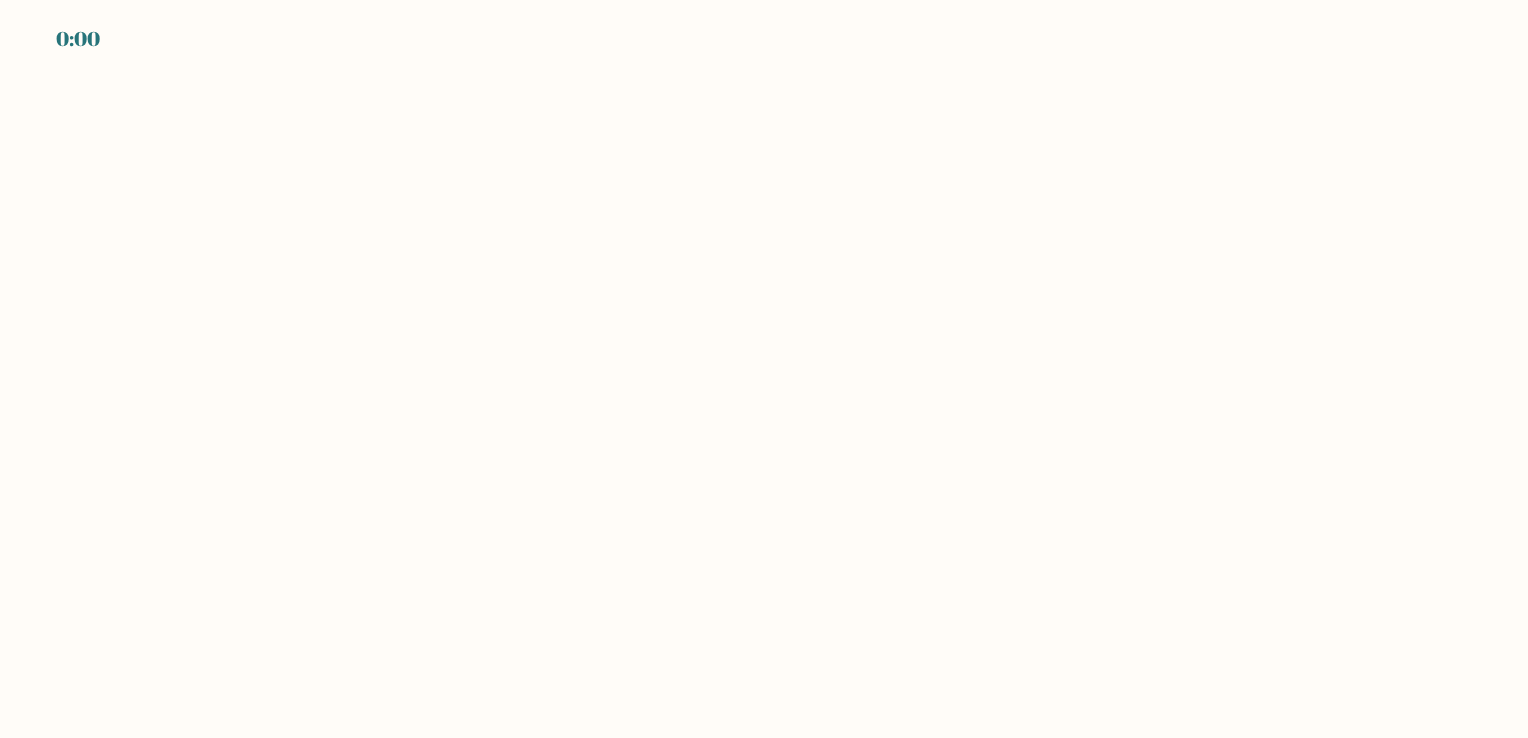 scroll, scrollTop: 0, scrollLeft: 0, axis: both 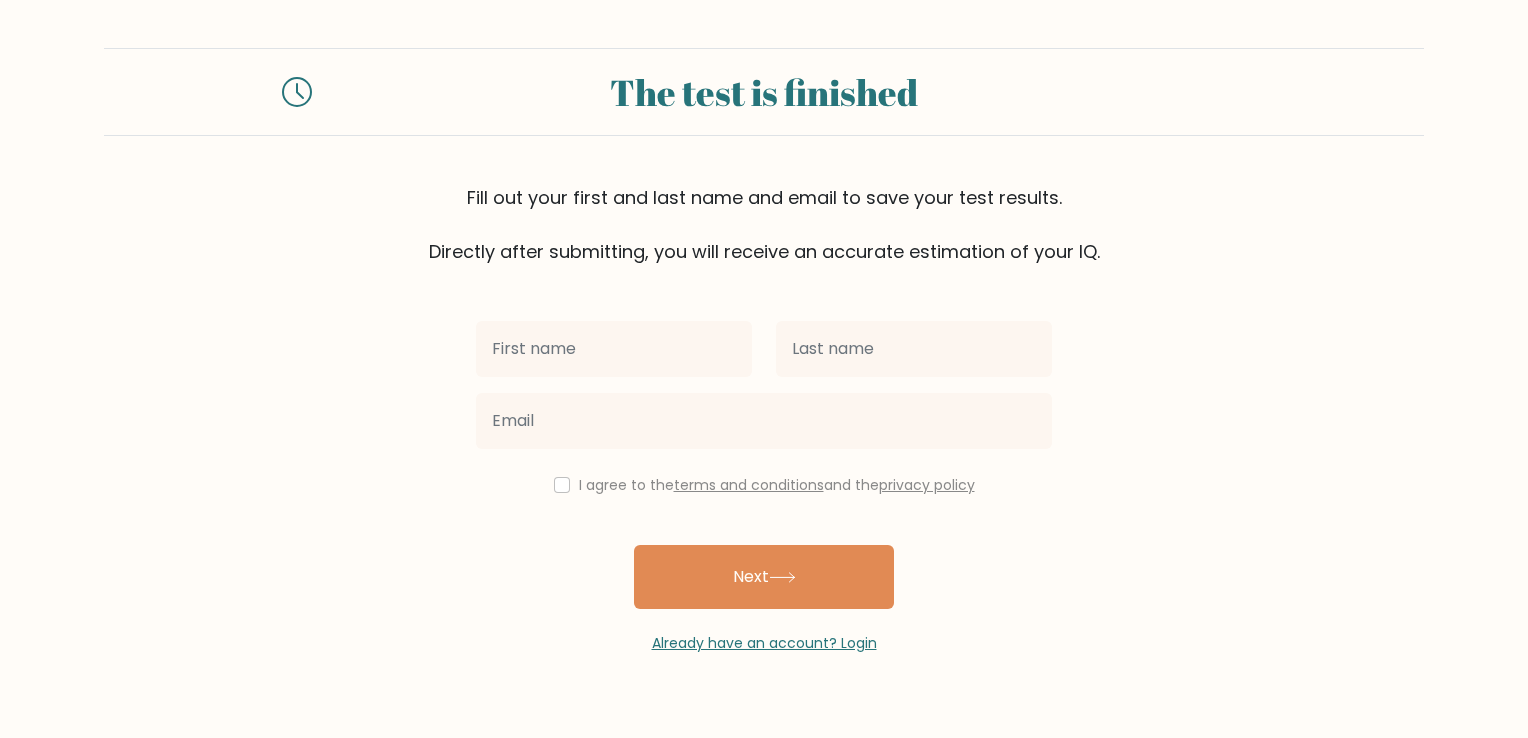click on "I agree to the  terms and conditions  and the  privacy policy
Next
Already have an account? Login" at bounding box center (764, 459) 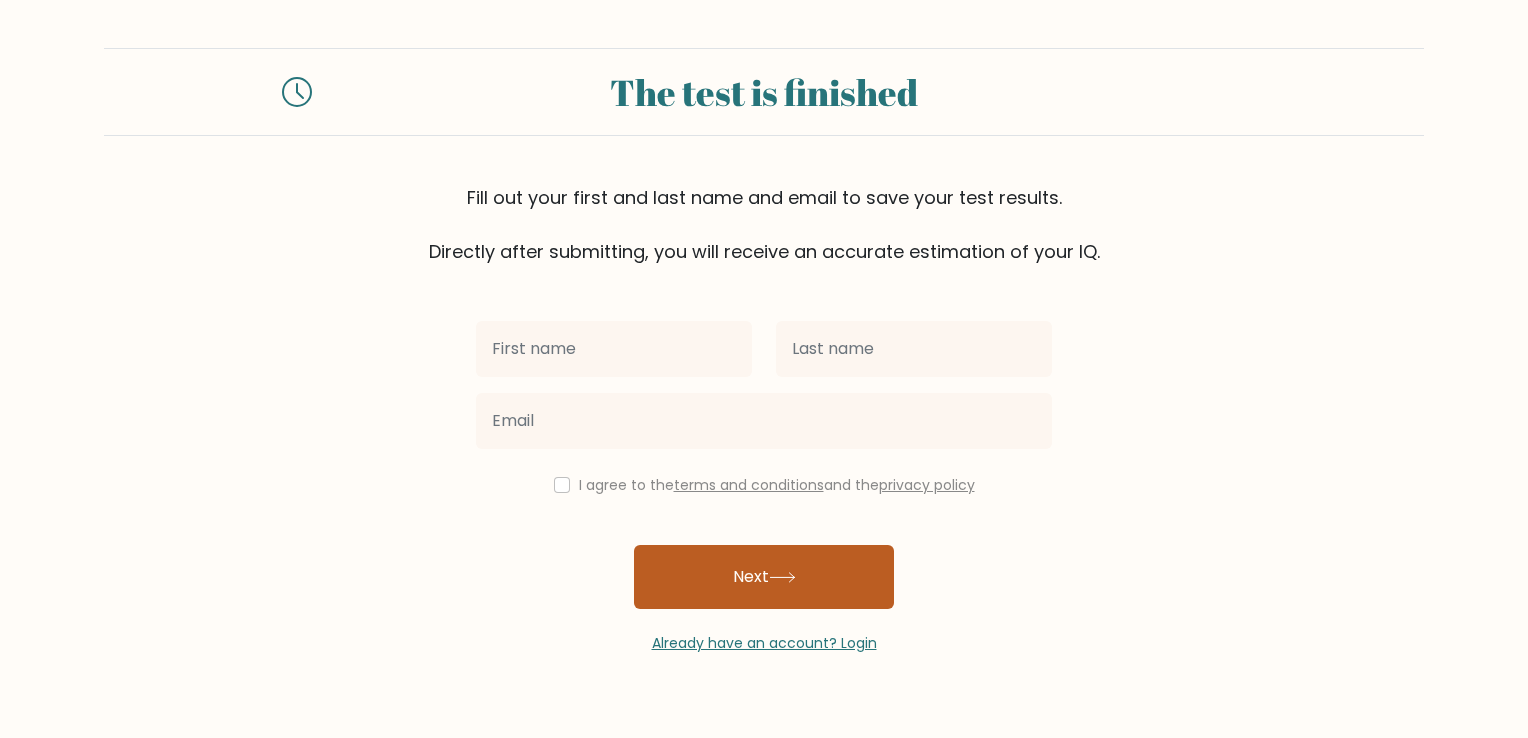 click on "Next" at bounding box center (764, 577) 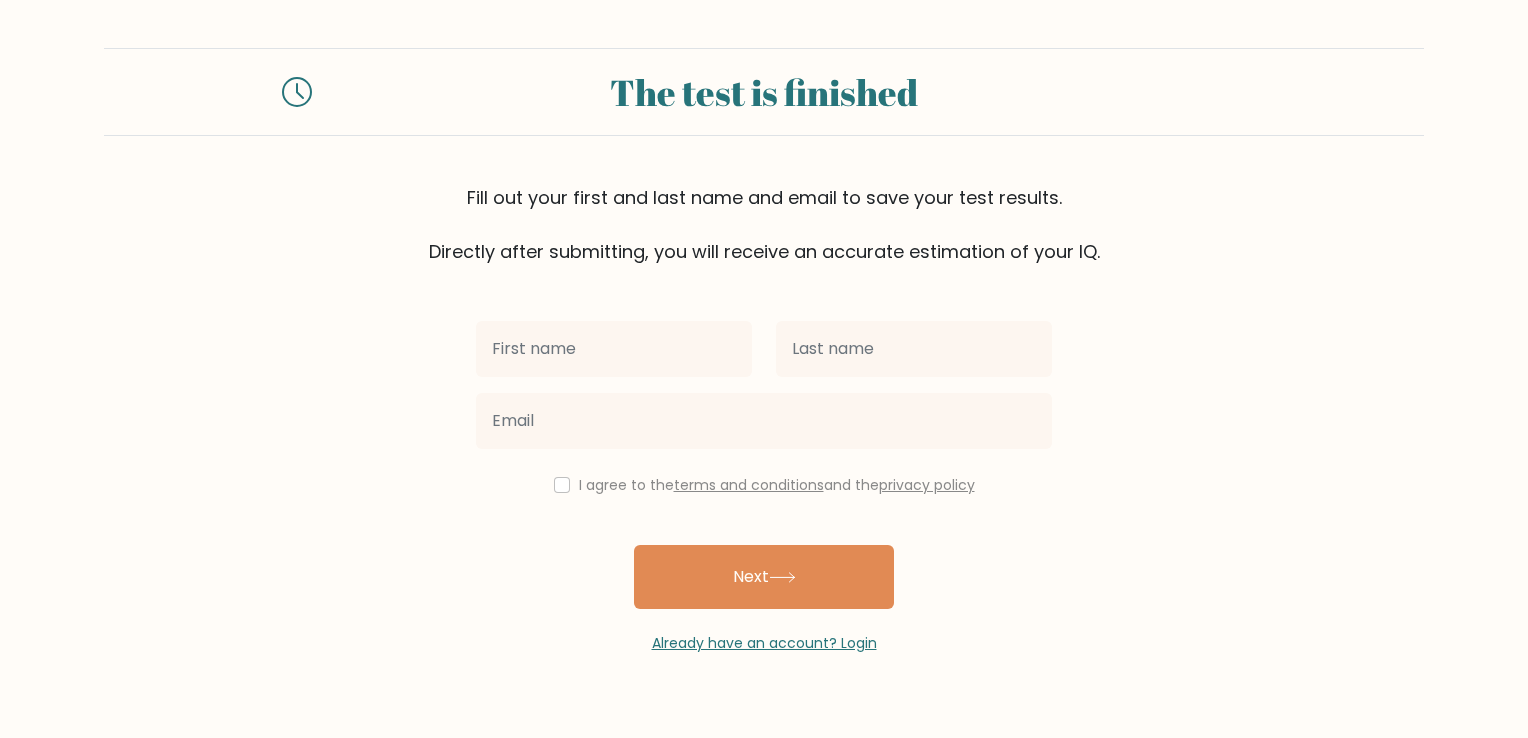 click on "I agree to the  terms and conditions  and the  privacy policy
Next
Already have an account? Login" at bounding box center [764, 459] 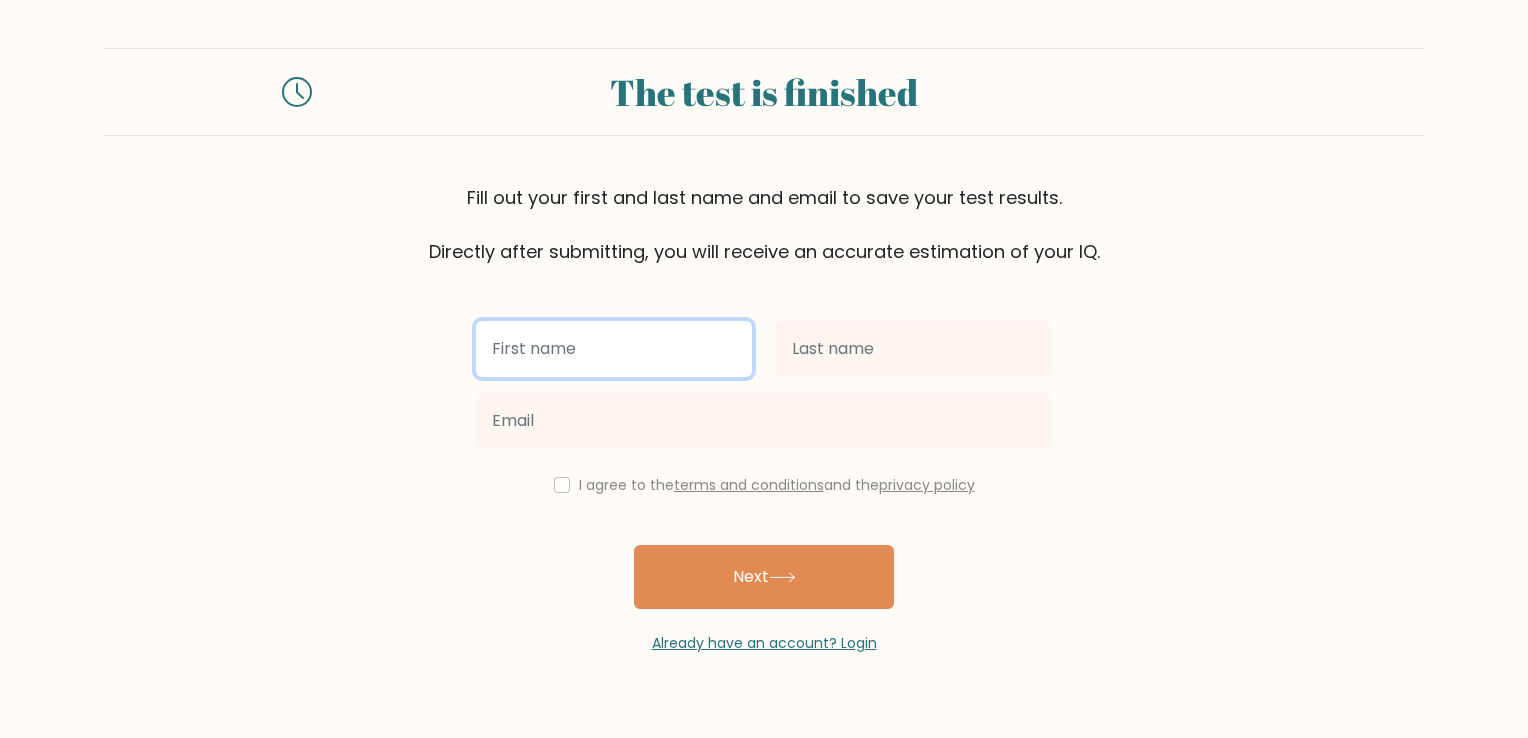 click at bounding box center (614, 349) 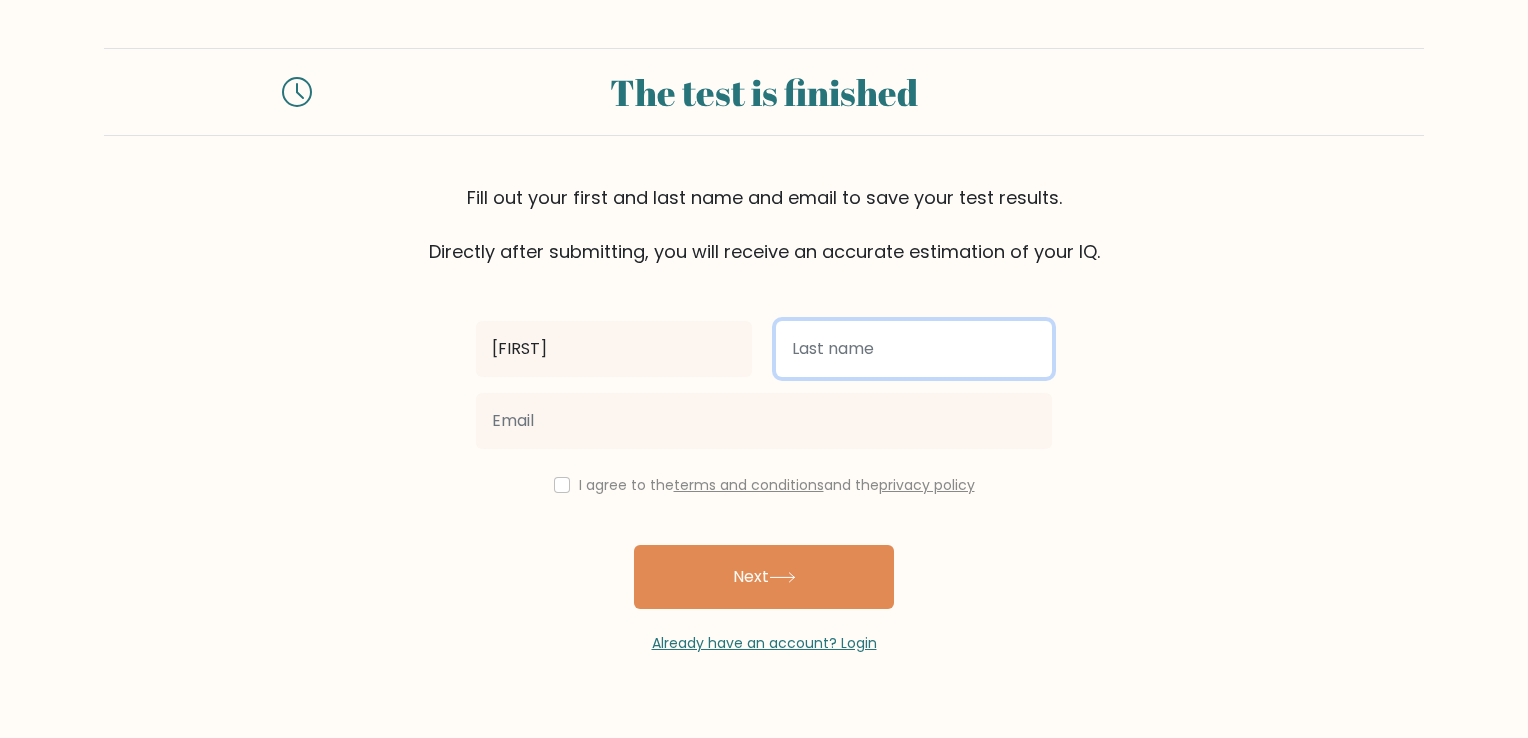 type on "ggg" 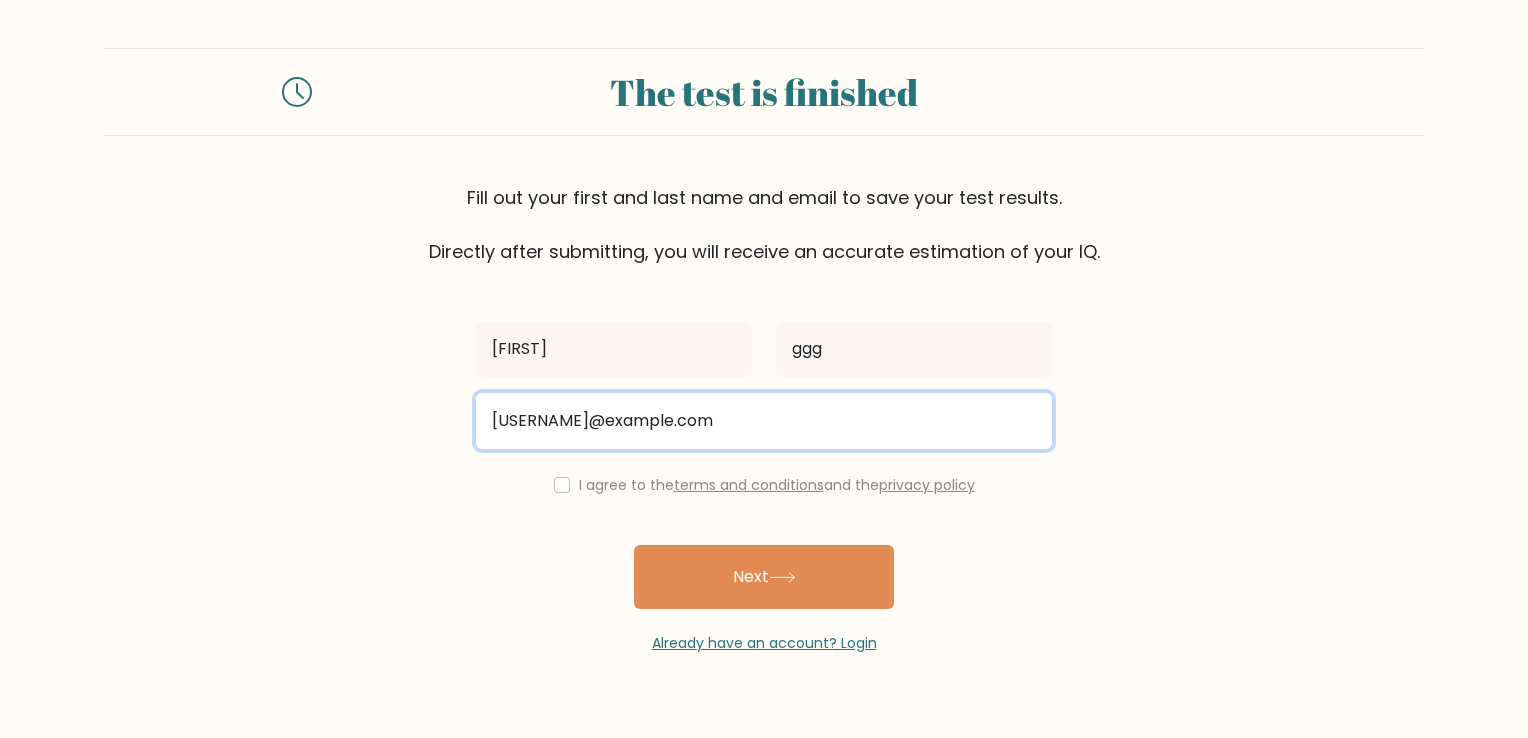 drag, startPoint x: 740, startPoint y: 435, endPoint x: 433, endPoint y: 430, distance: 307.0407 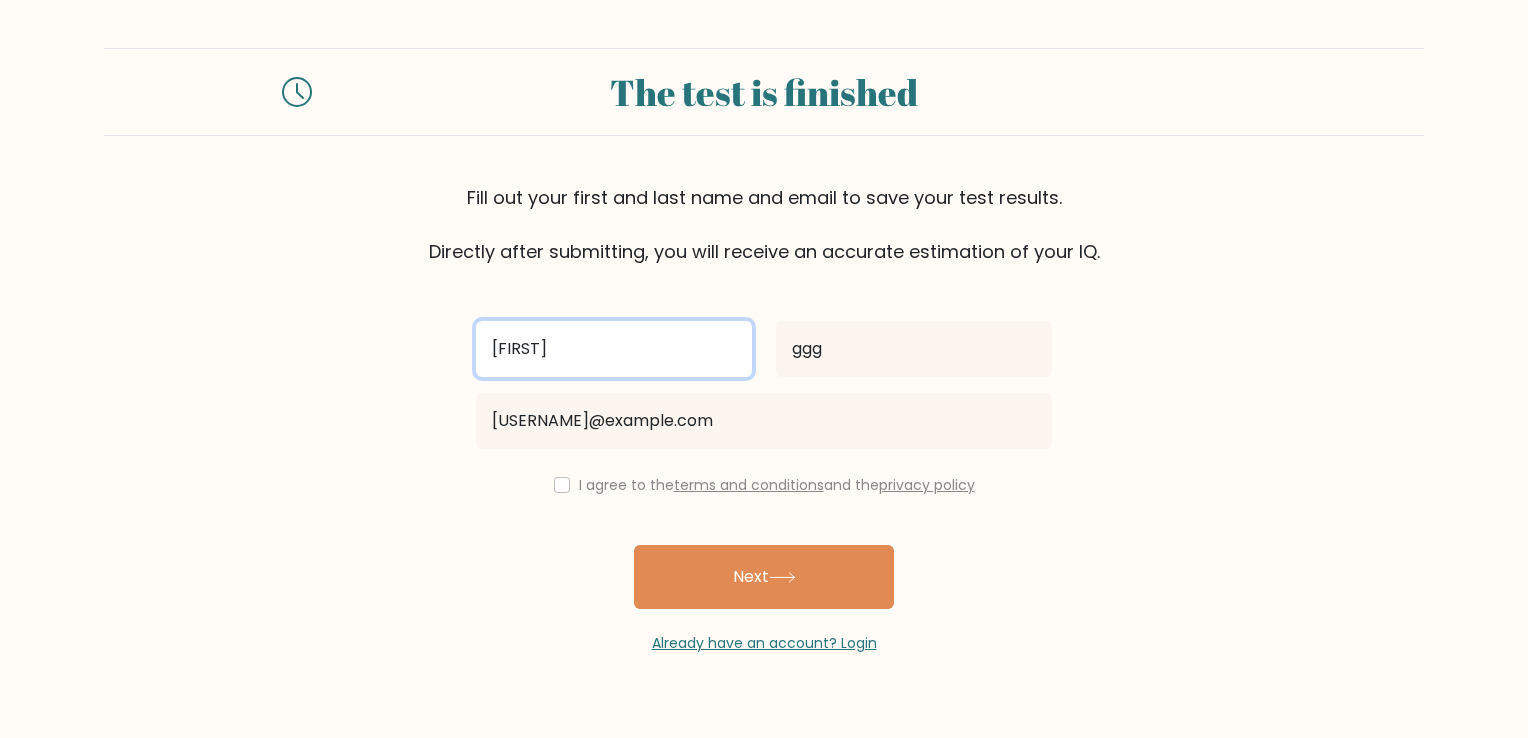 drag, startPoint x: 572, startPoint y: 349, endPoint x: 402, endPoint y: 347, distance: 170.01176 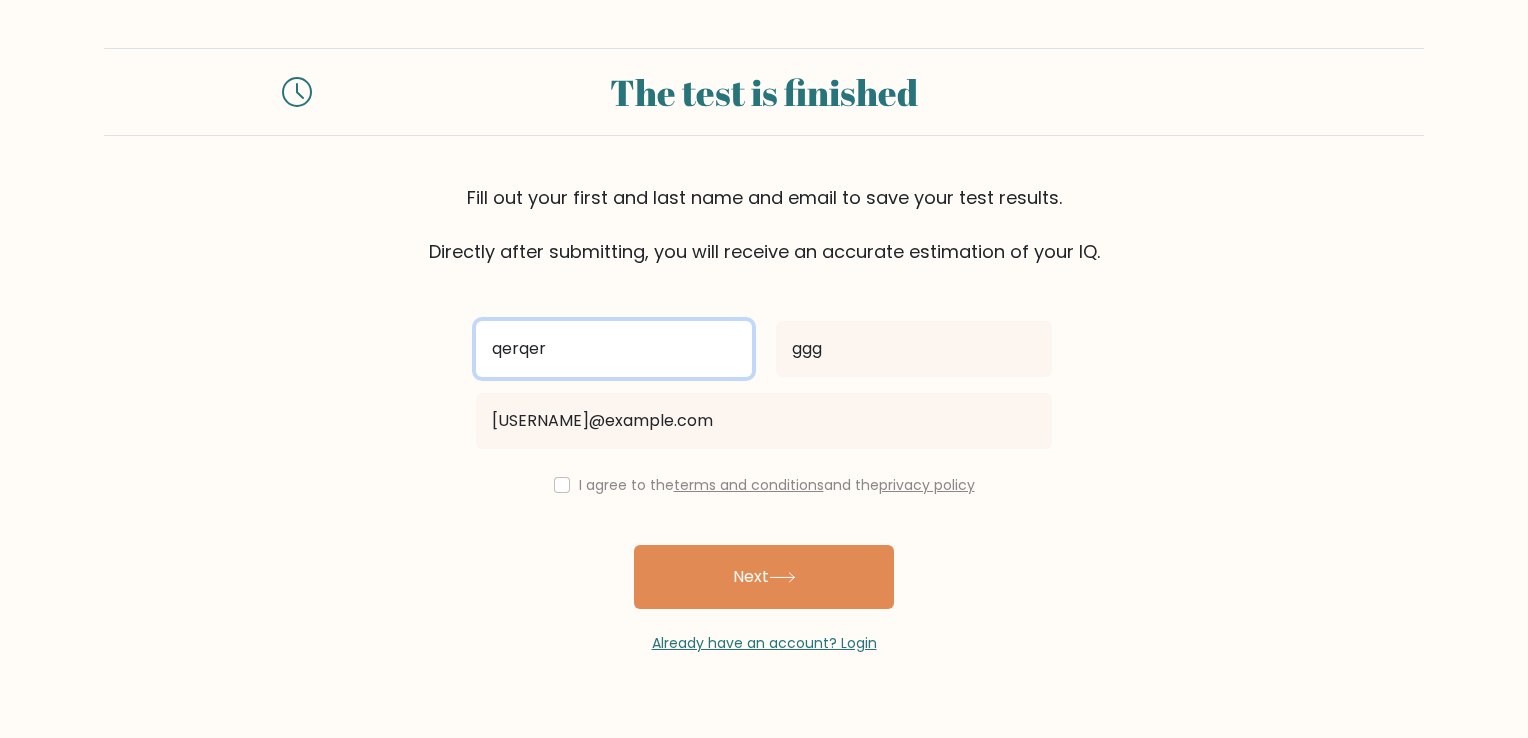 type on "qerqer" 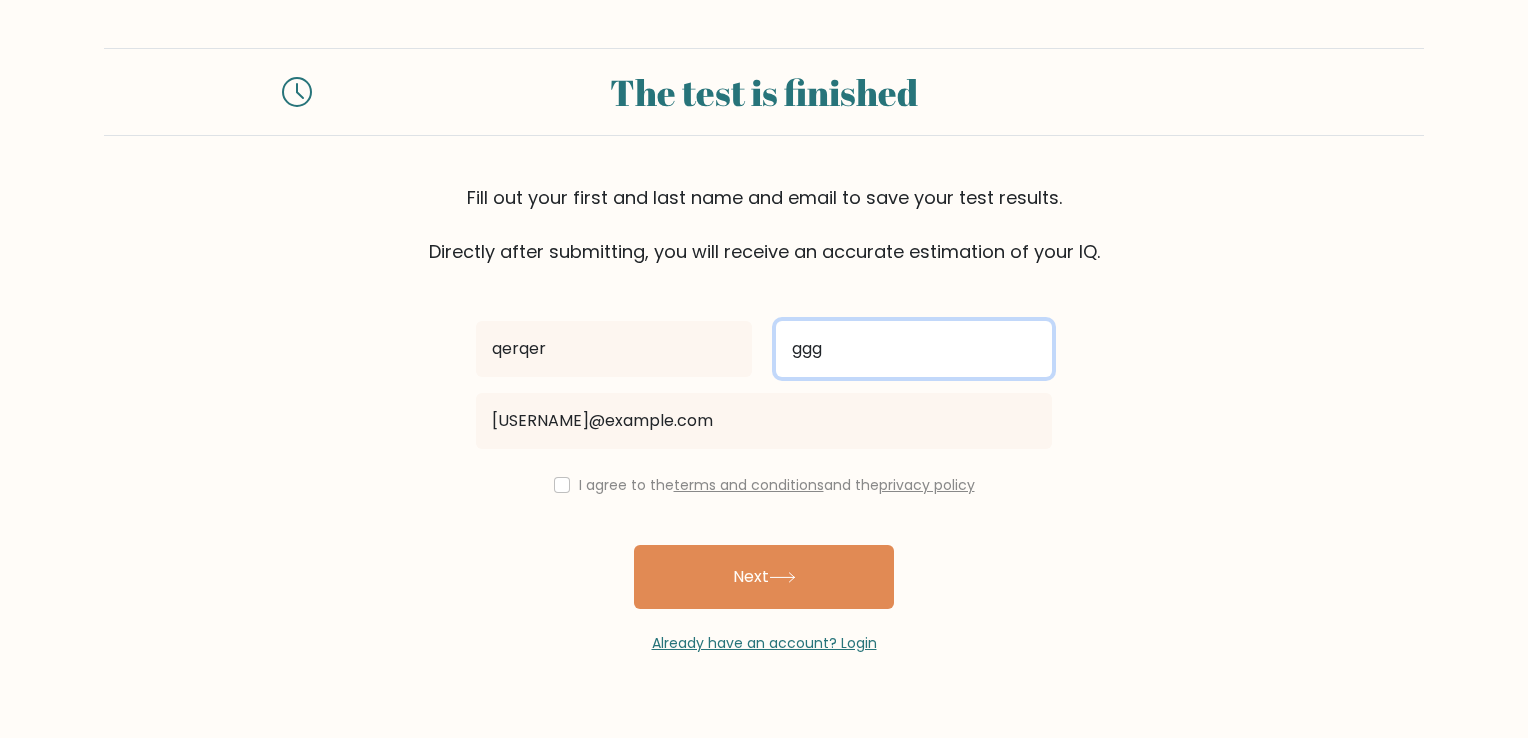 click on "ggg" at bounding box center (914, 349) 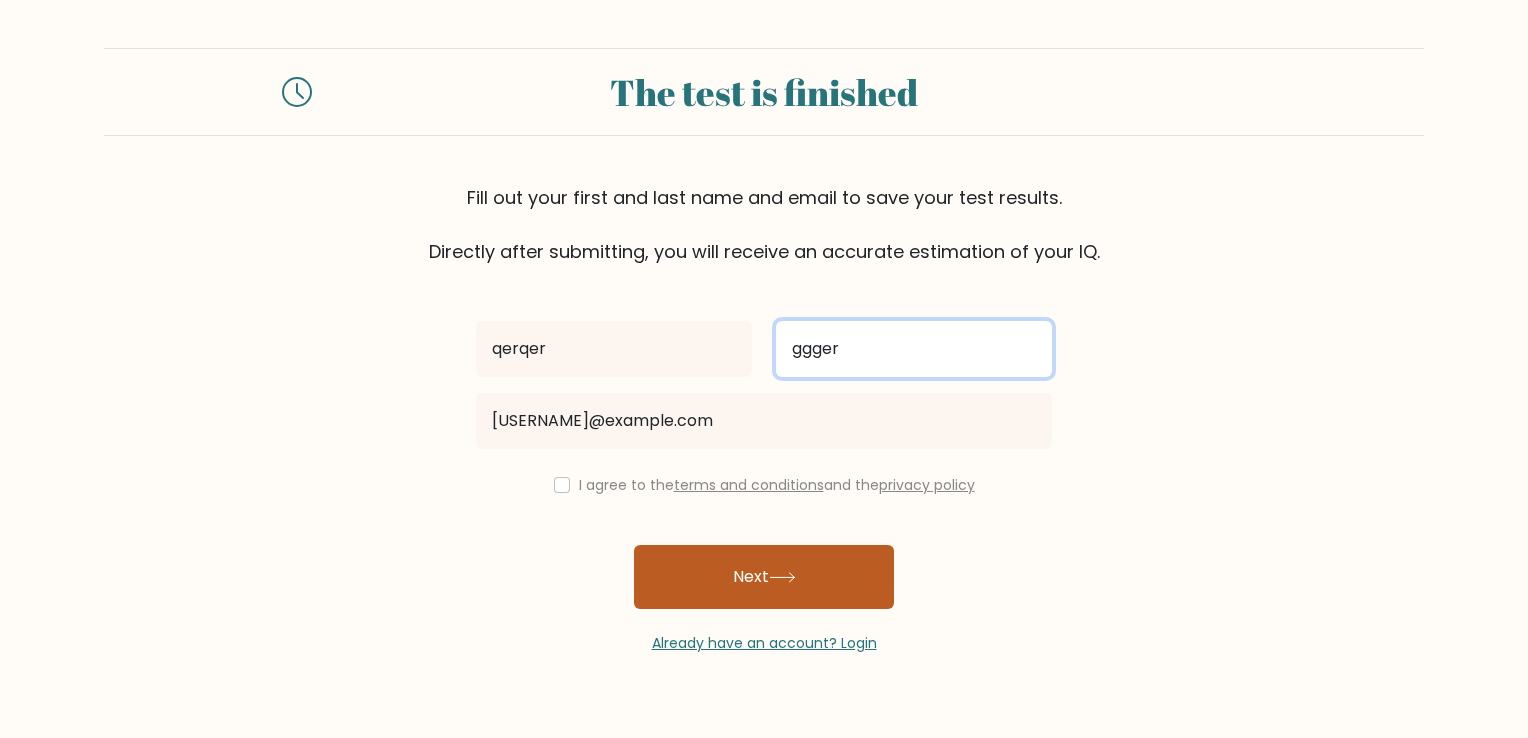 type on "ggger" 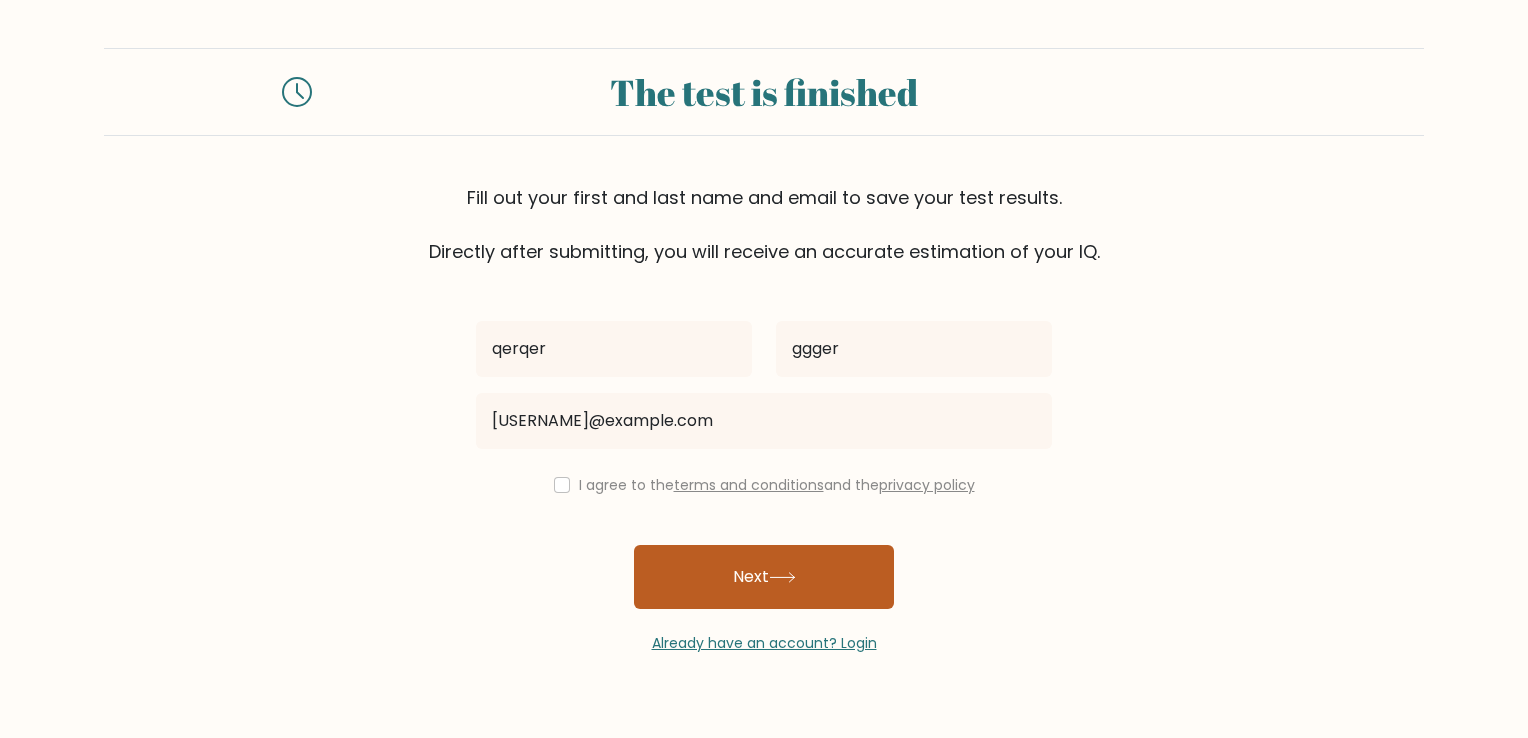 click on "Next" at bounding box center (764, 577) 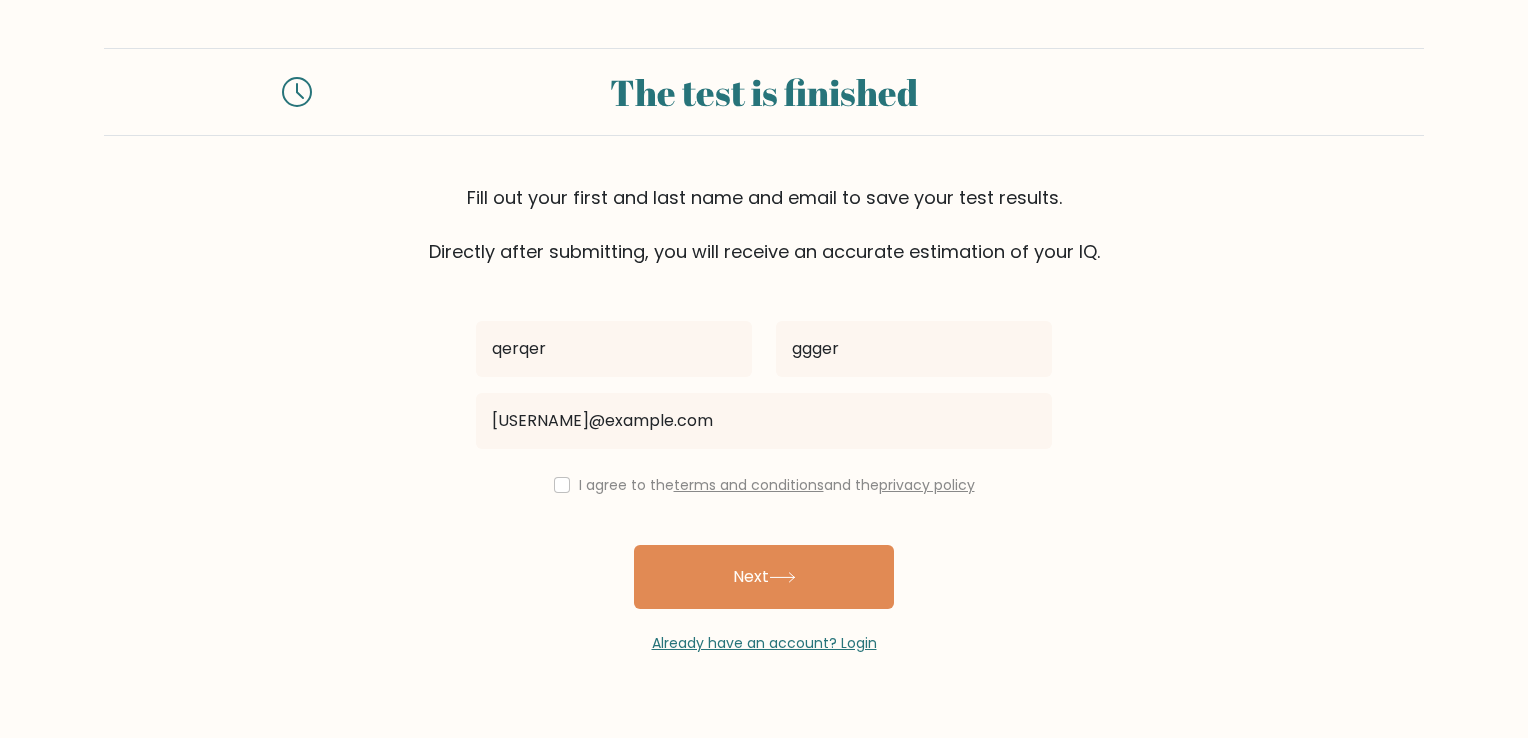 click on "I agree to the  terms and conditions  and the  privacy policy" at bounding box center [764, 485] 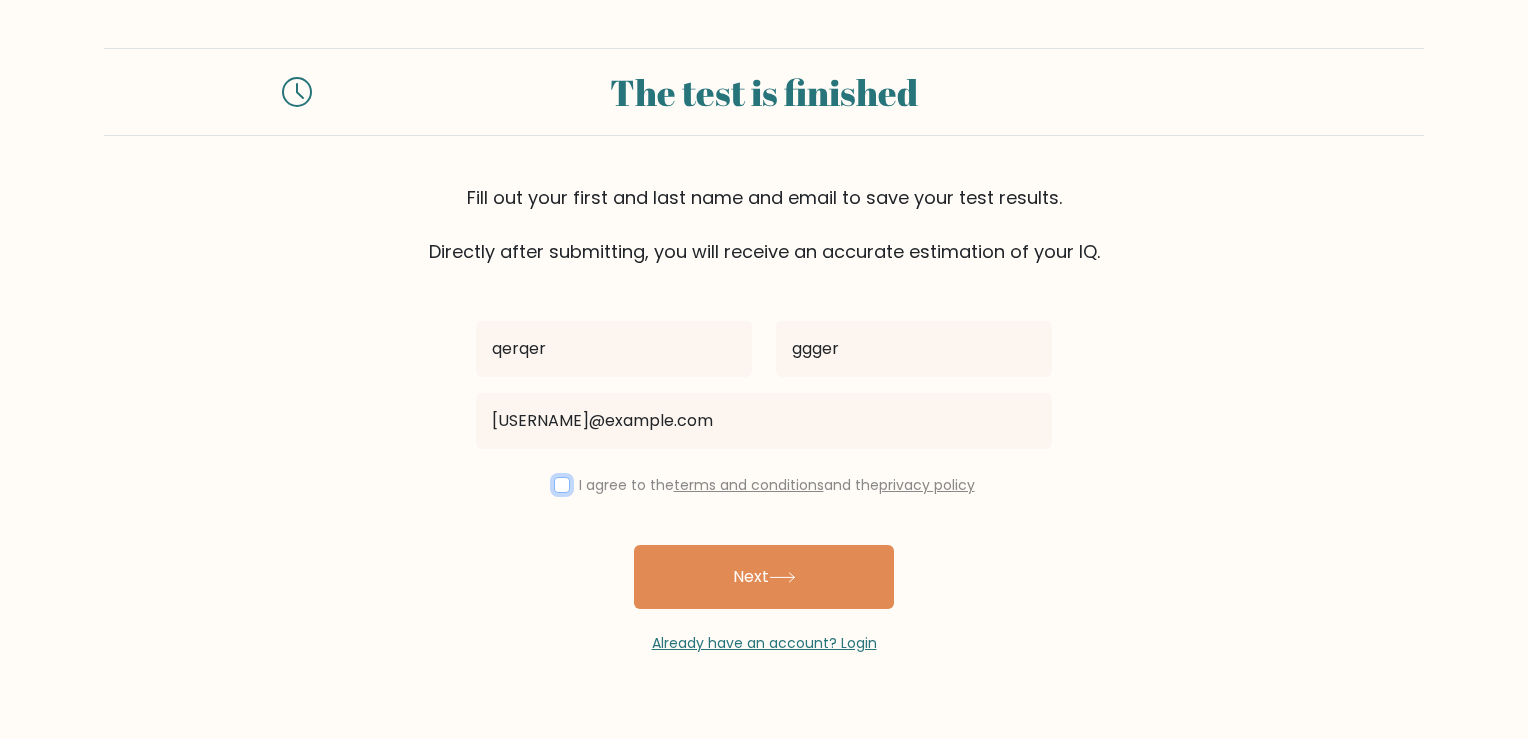 click at bounding box center [562, 485] 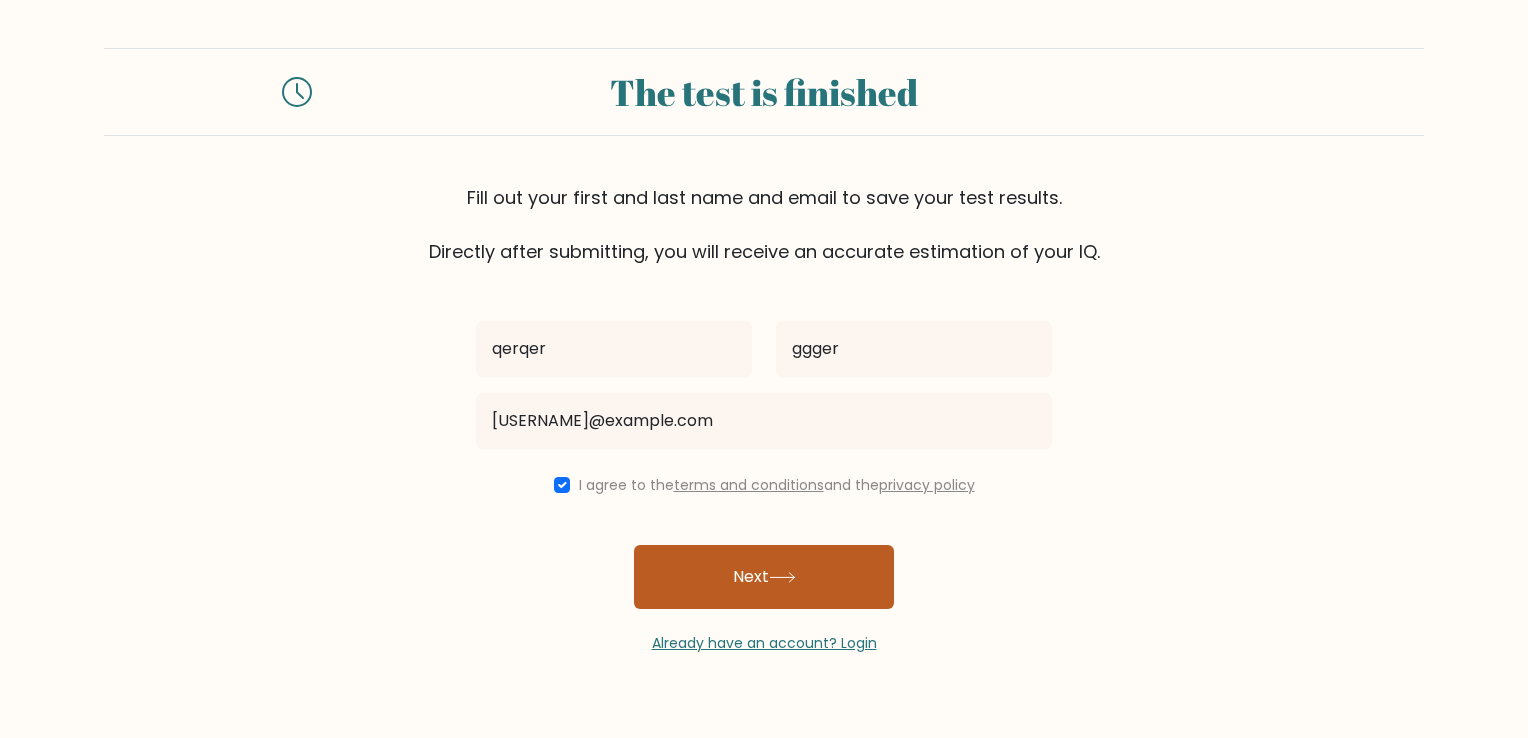 click on "Next" at bounding box center [764, 577] 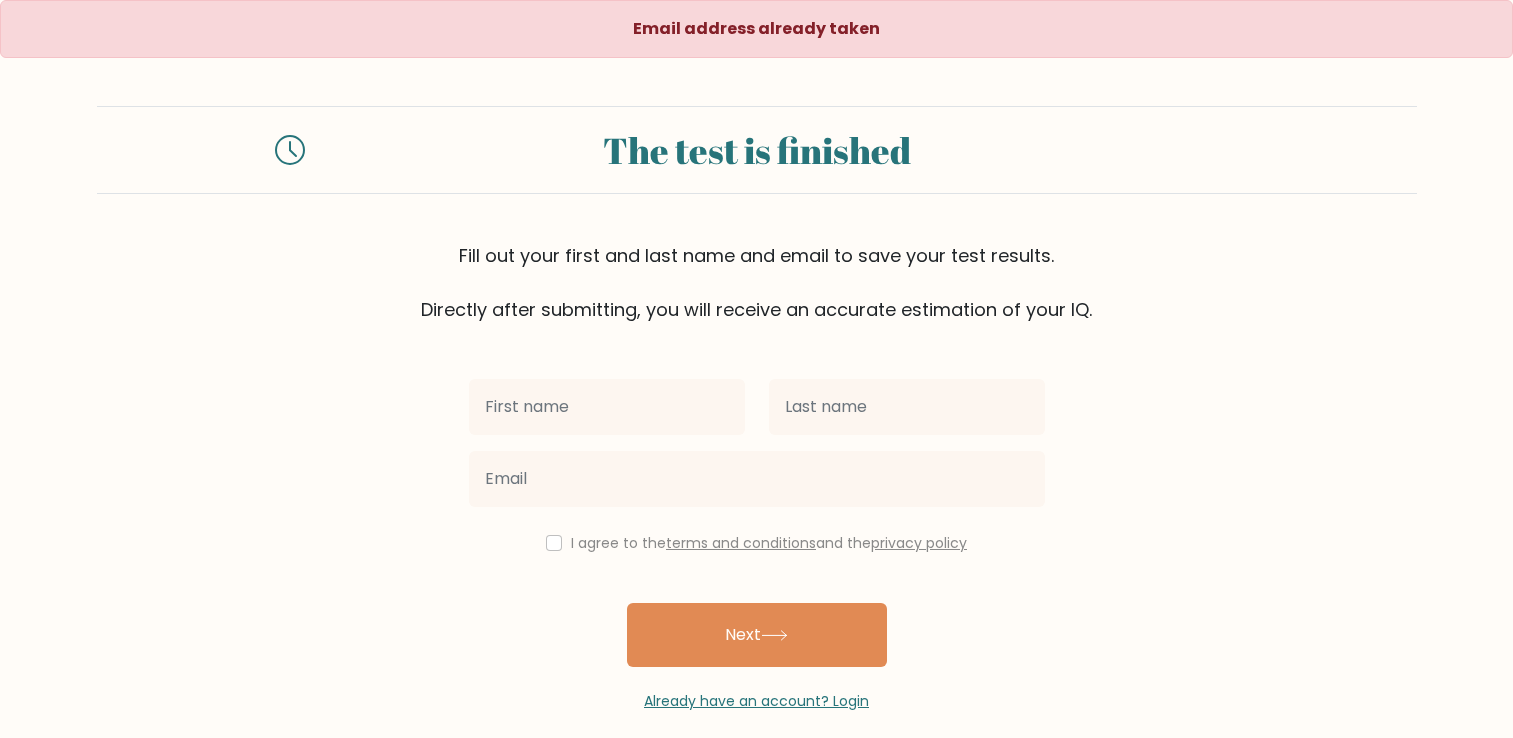 scroll, scrollTop: 0, scrollLeft: 0, axis: both 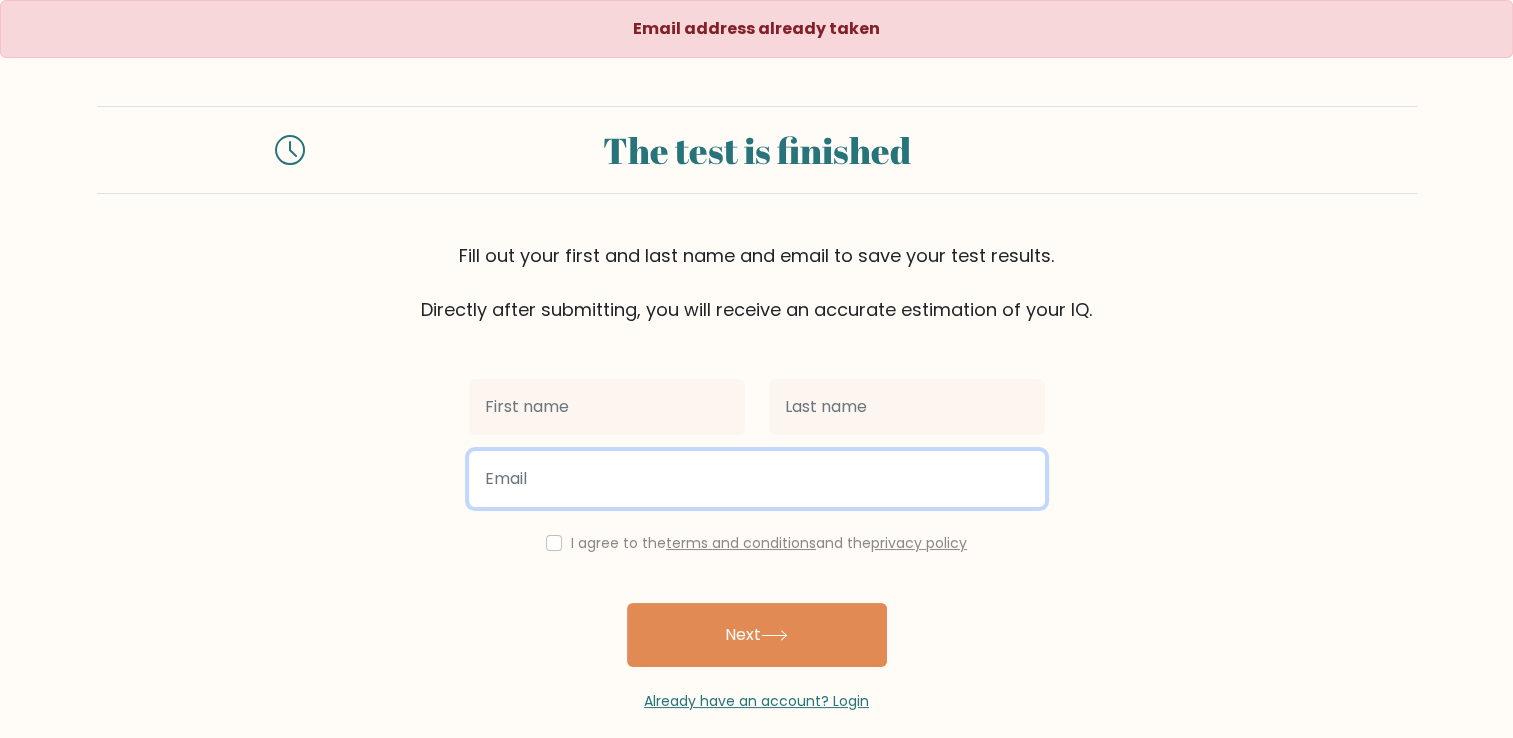 click at bounding box center [757, 479] 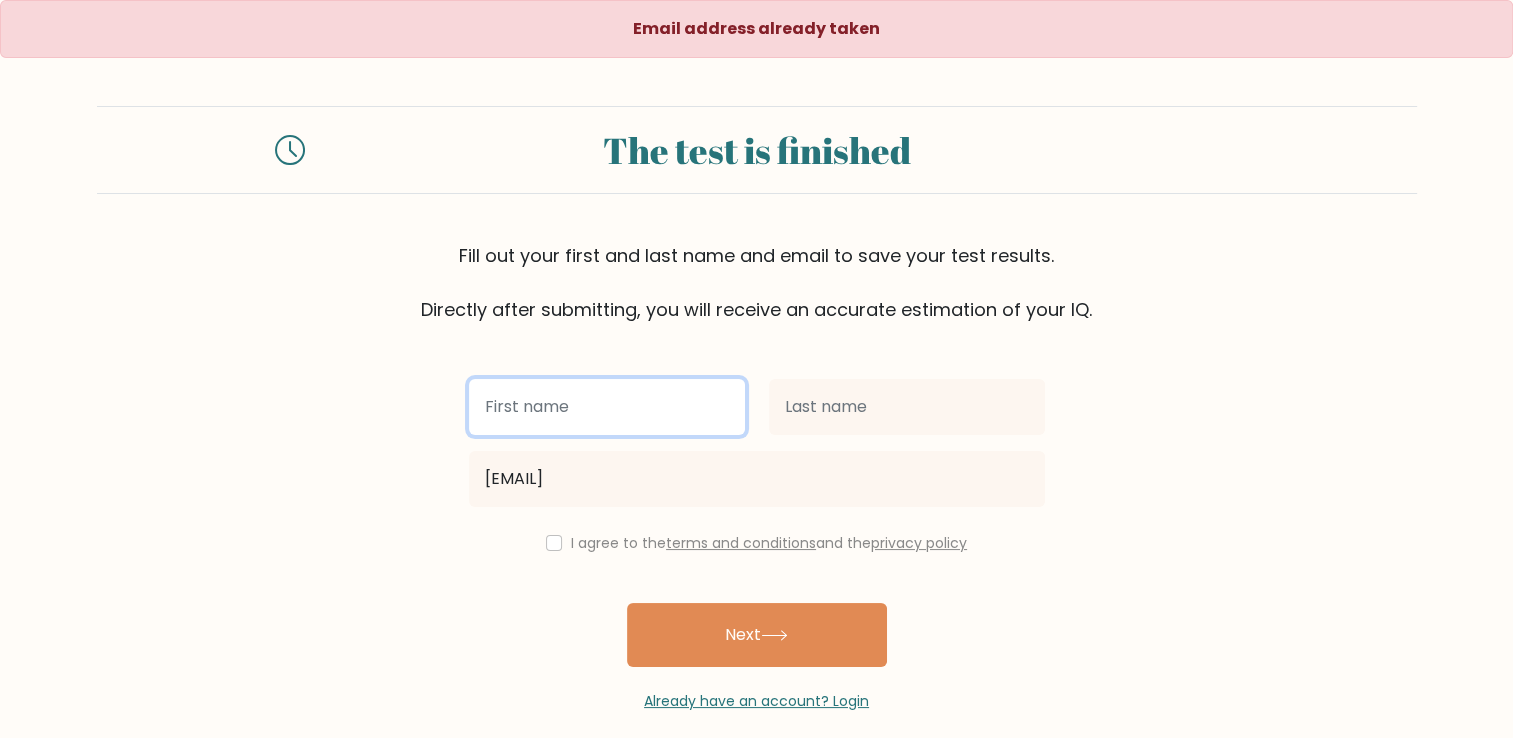 type on "qerqer" 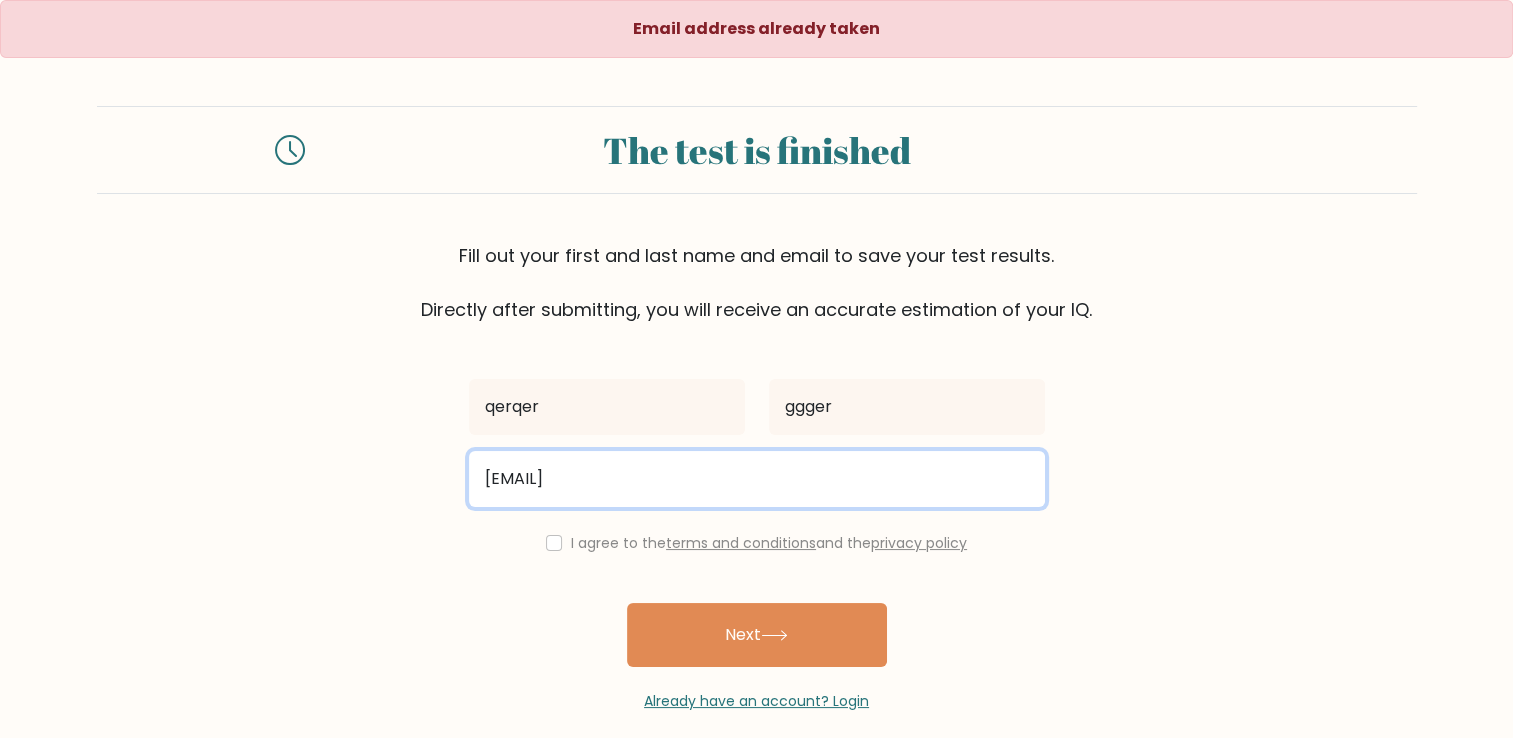 click on "[EMAIL]" at bounding box center [757, 479] 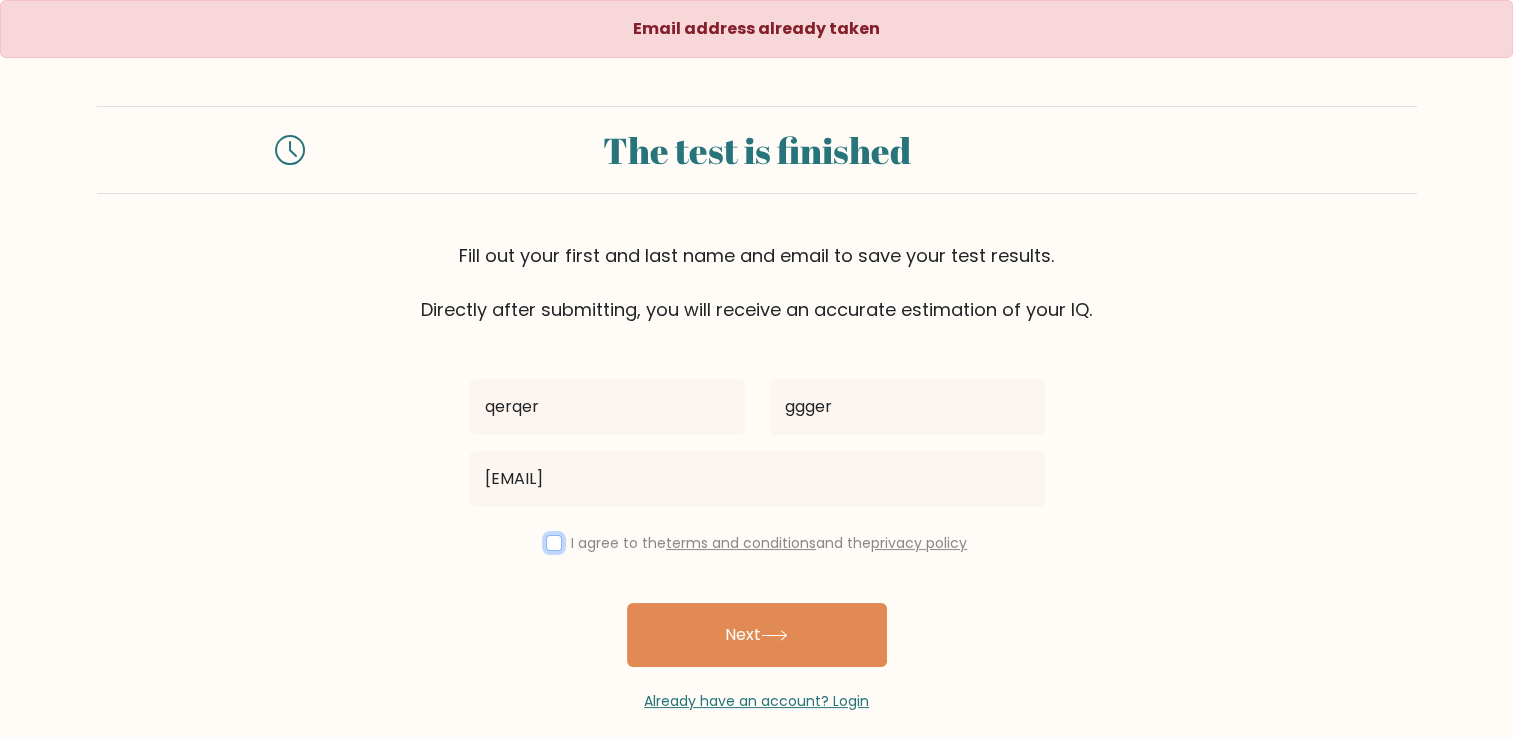 click at bounding box center (554, 543) 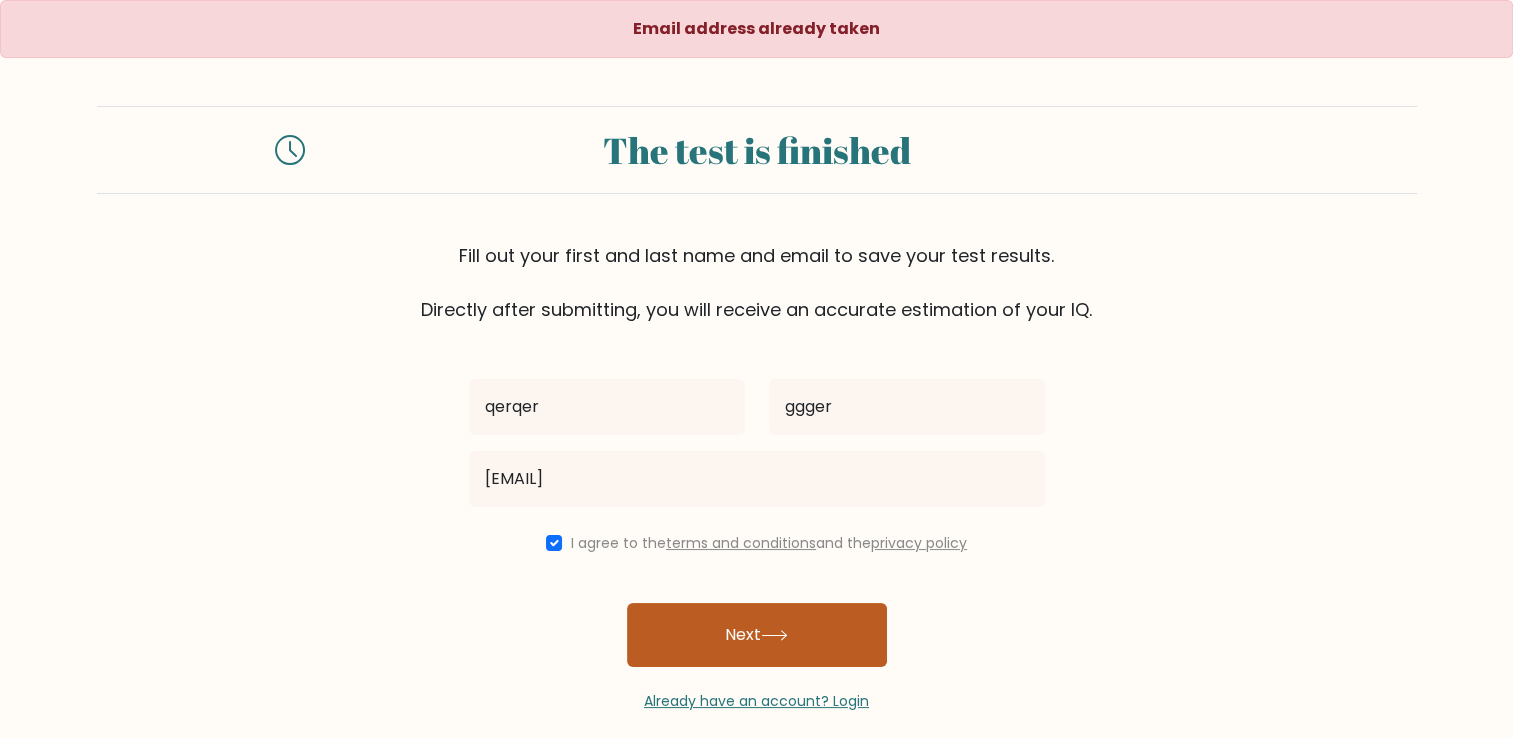 click on "Next" at bounding box center [757, 635] 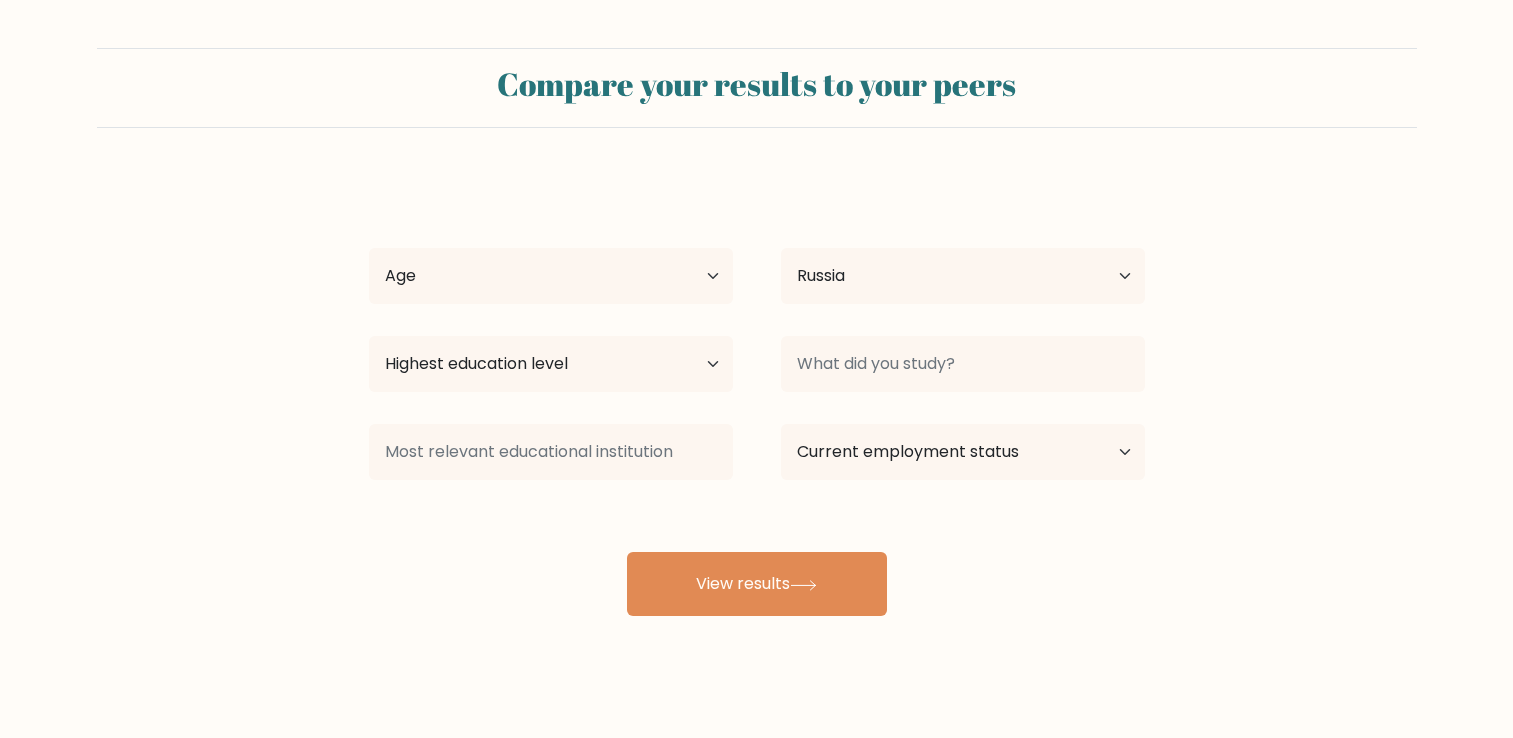 select on "RU" 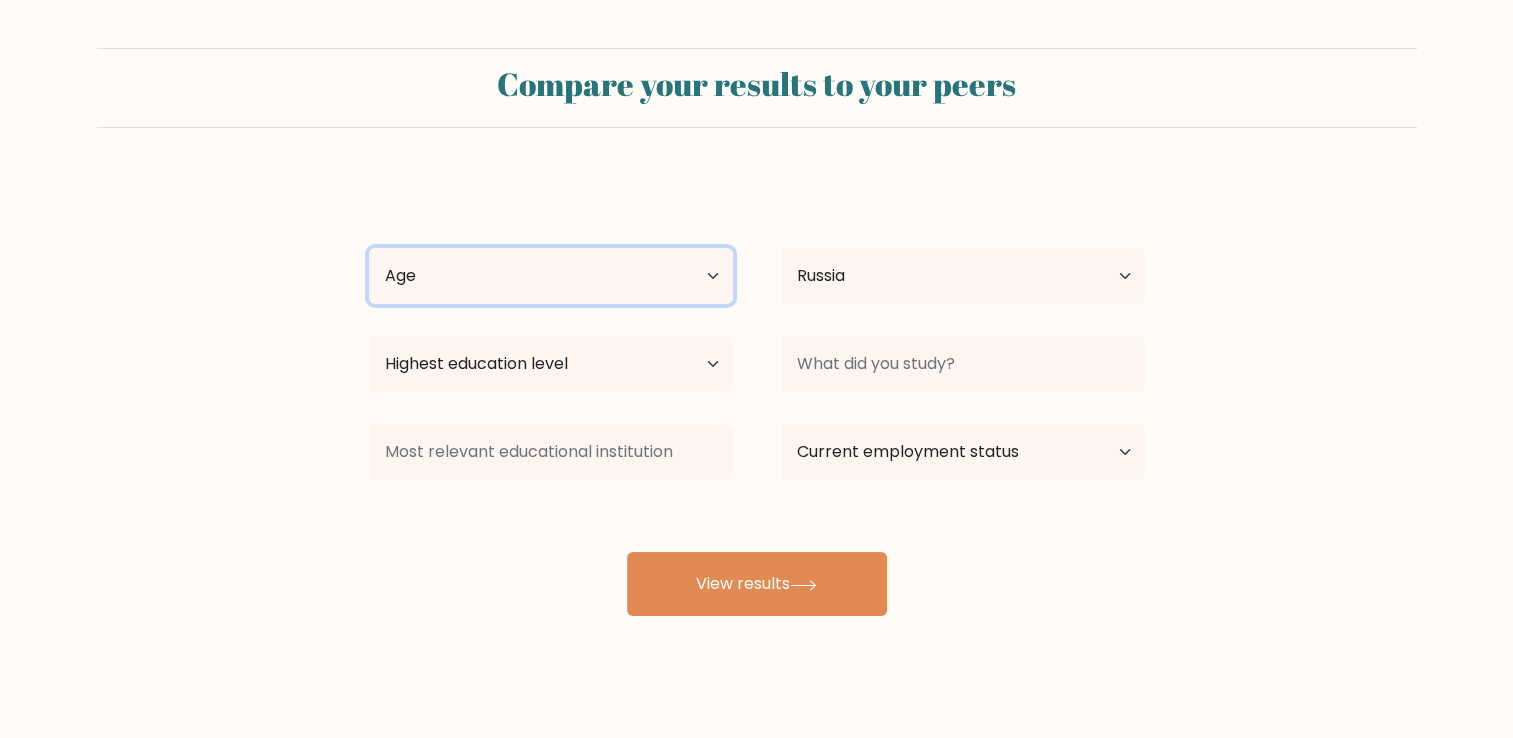 click on "Age
Under 18 years old
18-24 years old
25-34 years old
35-44 years old
45-54 years old
55-64 years old
65 years old and above" at bounding box center (551, 276) 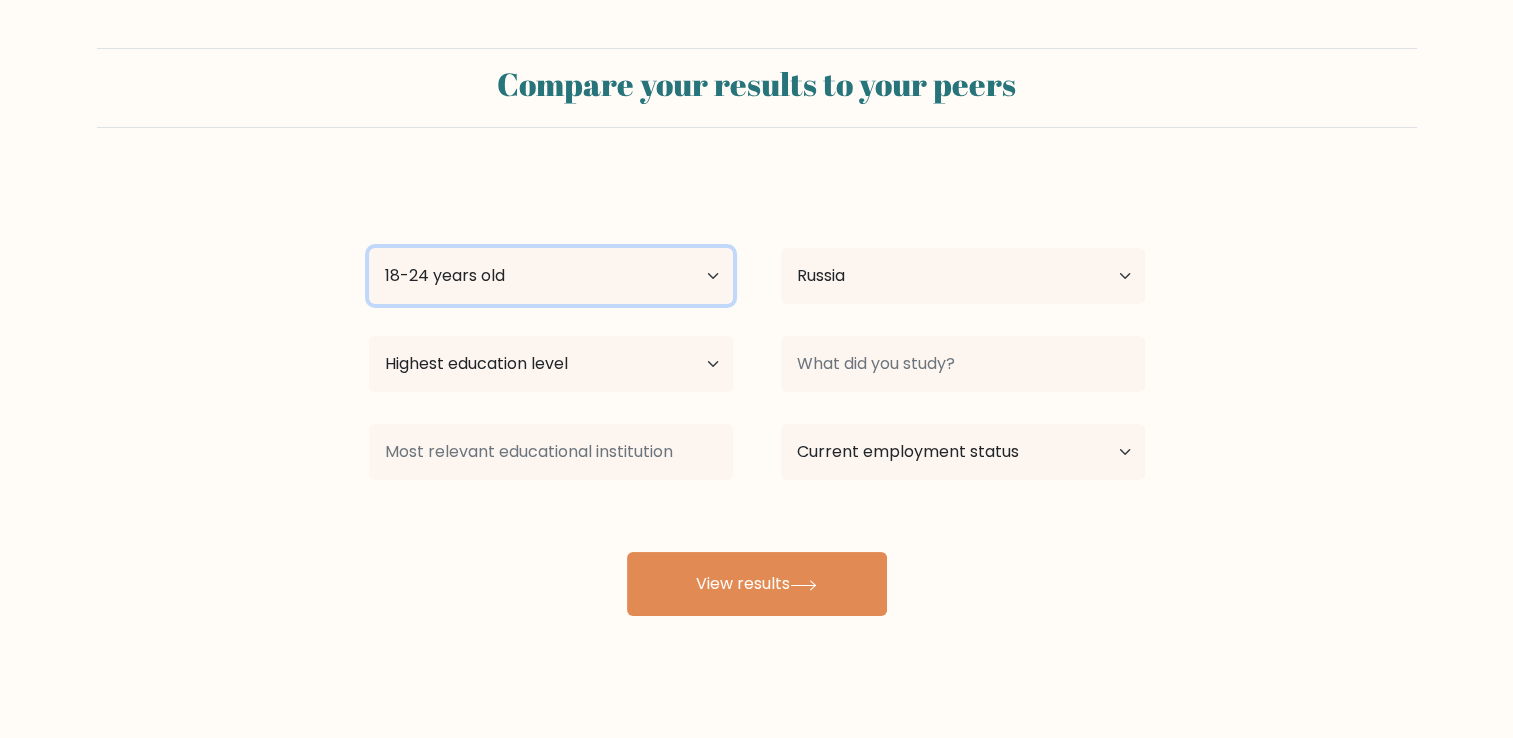 click on "Age
Under 18 years old
18-24 years old
25-34 years old
35-44 years old
45-54 years old
55-64 years old
65 years old and above" at bounding box center (551, 276) 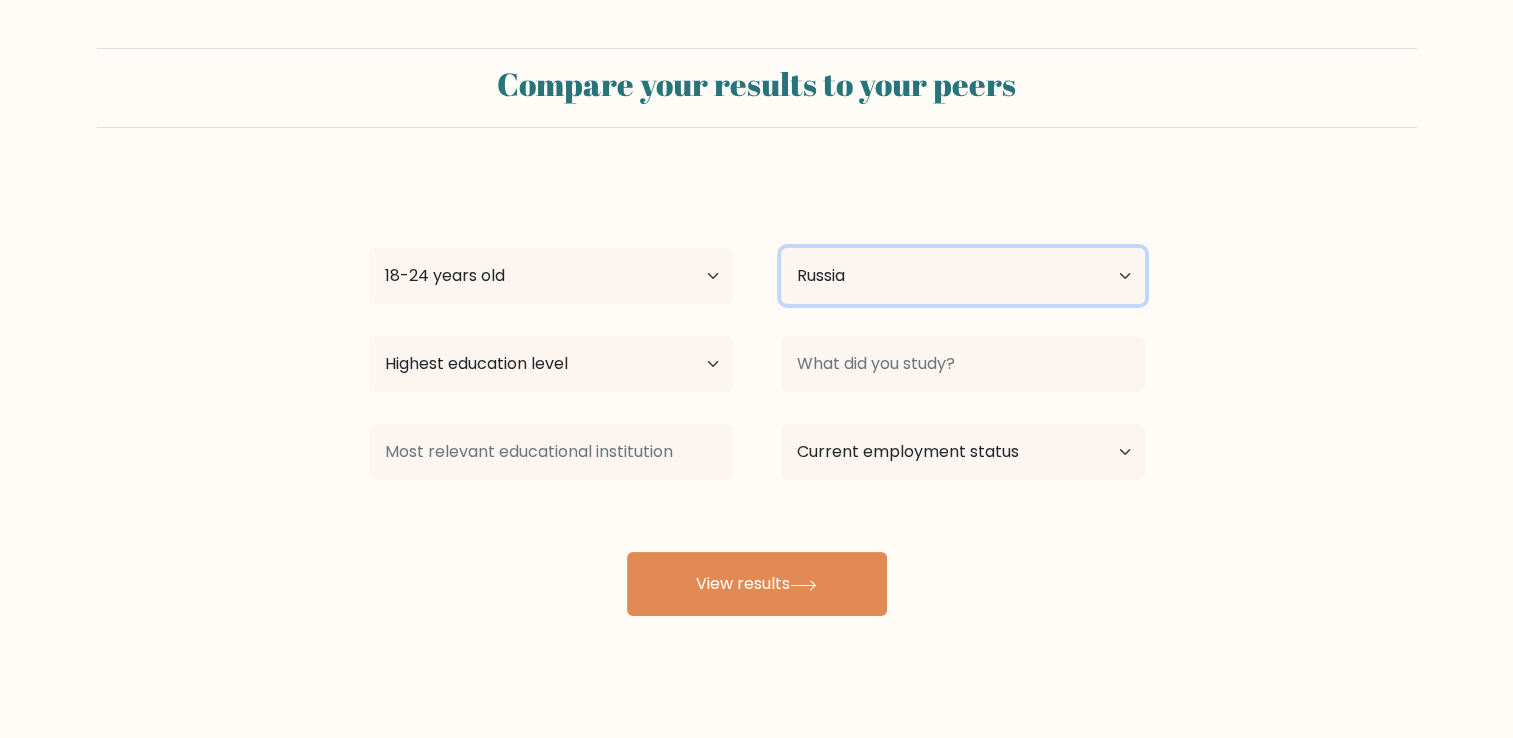 click on "Country
Afghanistan
Albania
Algeria
American Samoa
Andorra
Angola
Anguilla
Antarctica
Antigua and Barbuda
Argentina
Armenia
Aruba
Australia
Austria
Azerbaijan
Bahamas
Bahrain
Bangladesh
Barbados
Belarus
Belgium
Belize
Benin
Bermuda
Bhutan
Bolivia
Bonaire, Sint Eustatius and Saba
Bosnia and Herzegovina
Botswana
Bouvet Island
Brazil
British Indian Ocean Territory
Brunei
Bulgaria
Burkina Faso
Burundi
Cabo Verde
Cambodia
Cameroon
Canada
Cayman Islands
Central African Republic
Chad
Chile
China
Christmas Island
Cocos (Keeling) Islands
Colombia
Comoros
Congo
Congo (the Democratic Republic of the)
Cook Islands
Costa Rica
Côte d'Ivoire Cuba" at bounding box center (963, 276) 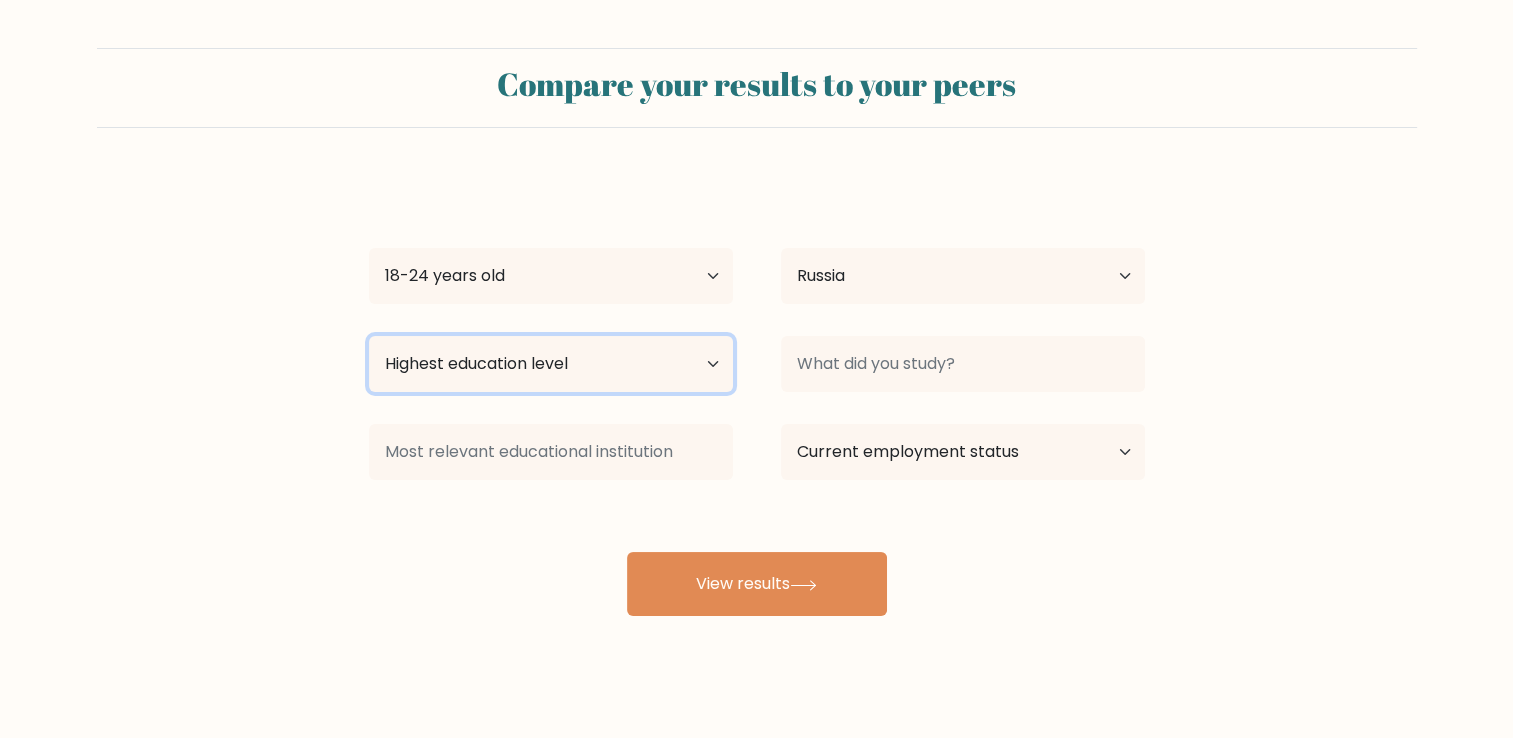 click on "Highest education level
No schooling
Primary
Lower Secondary
Upper Secondary
Occupation Specific
Bachelor's degree
Master's degree
Doctoral degree" at bounding box center [551, 364] 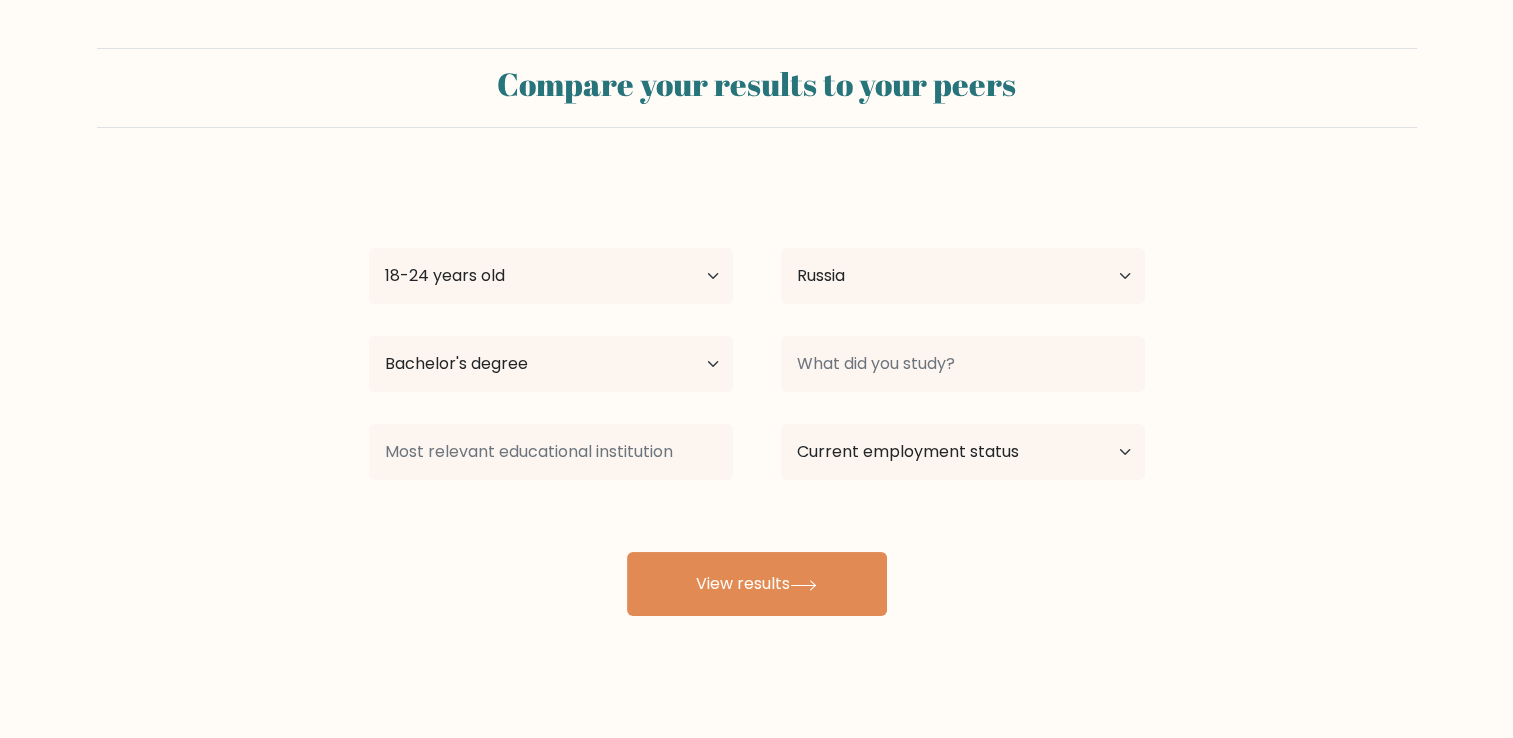 click at bounding box center (963, 364) 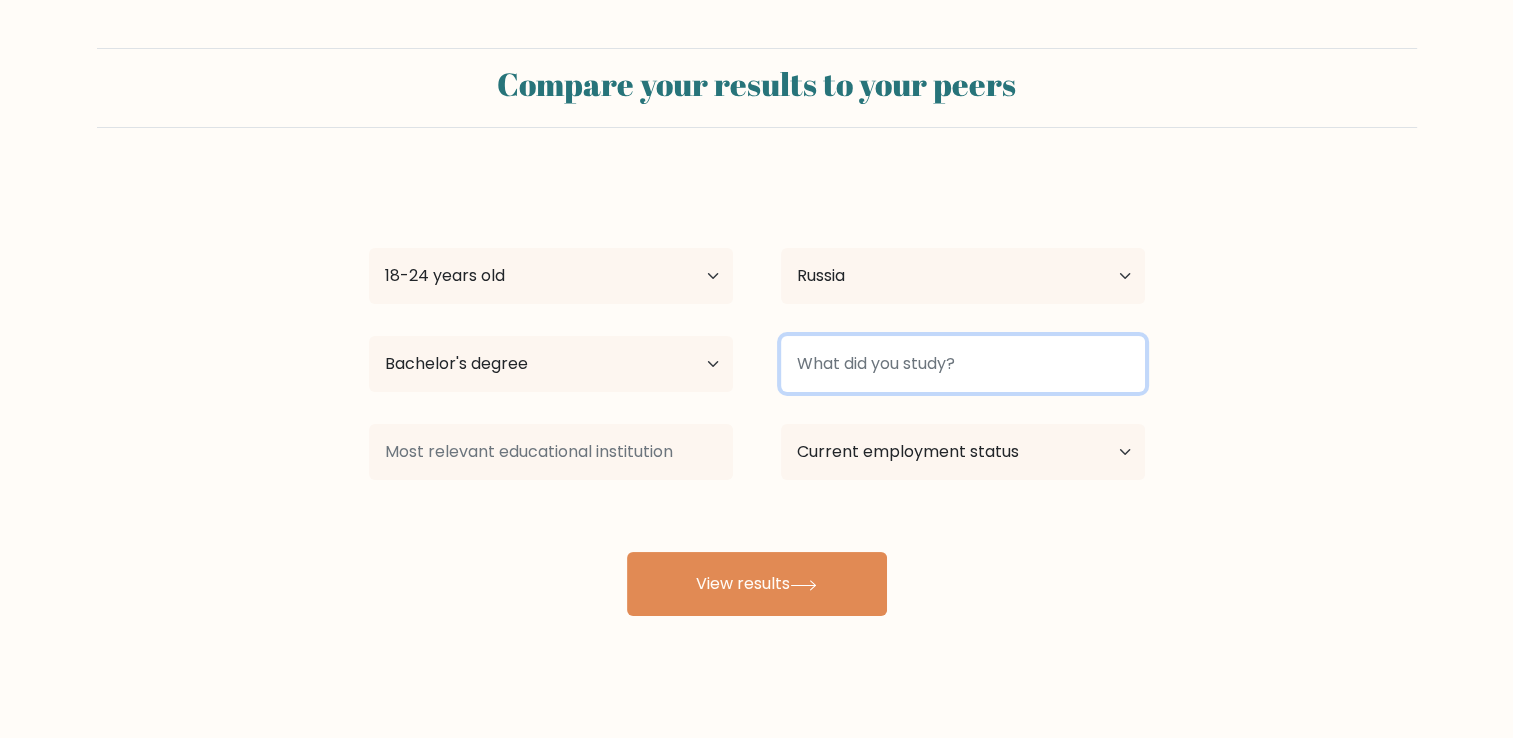 click at bounding box center (963, 364) 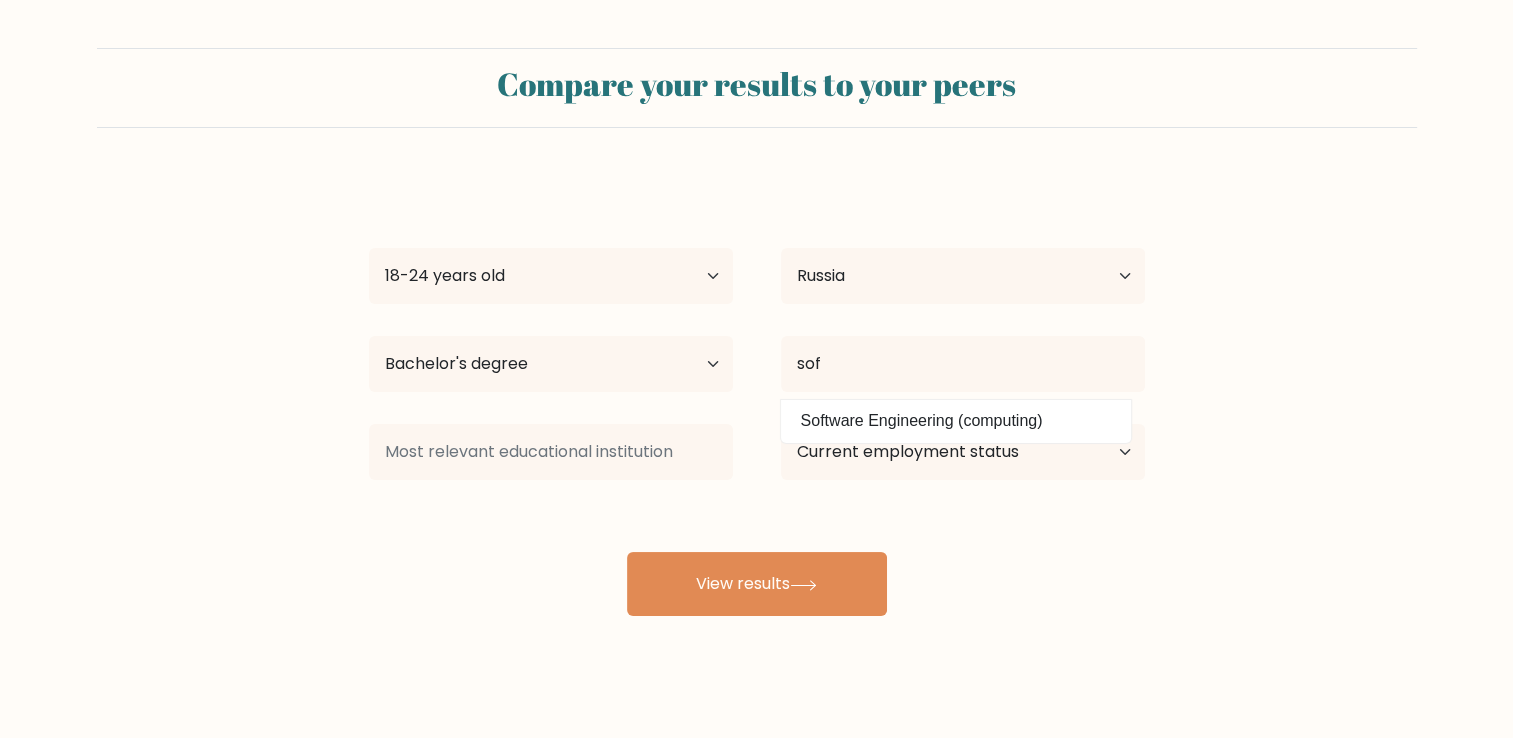 click on "Software Engineering (computing)" at bounding box center (956, 421) 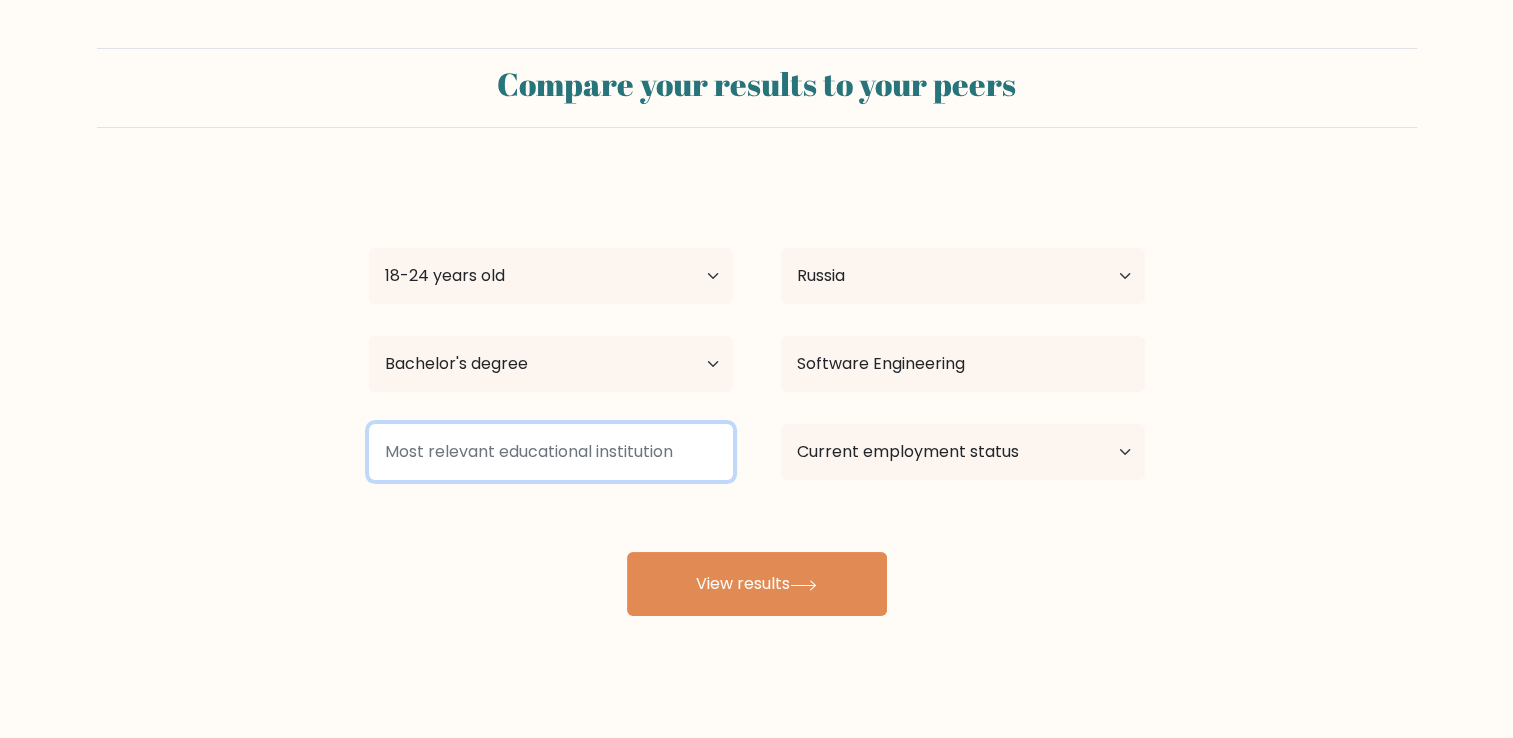 click at bounding box center (551, 452) 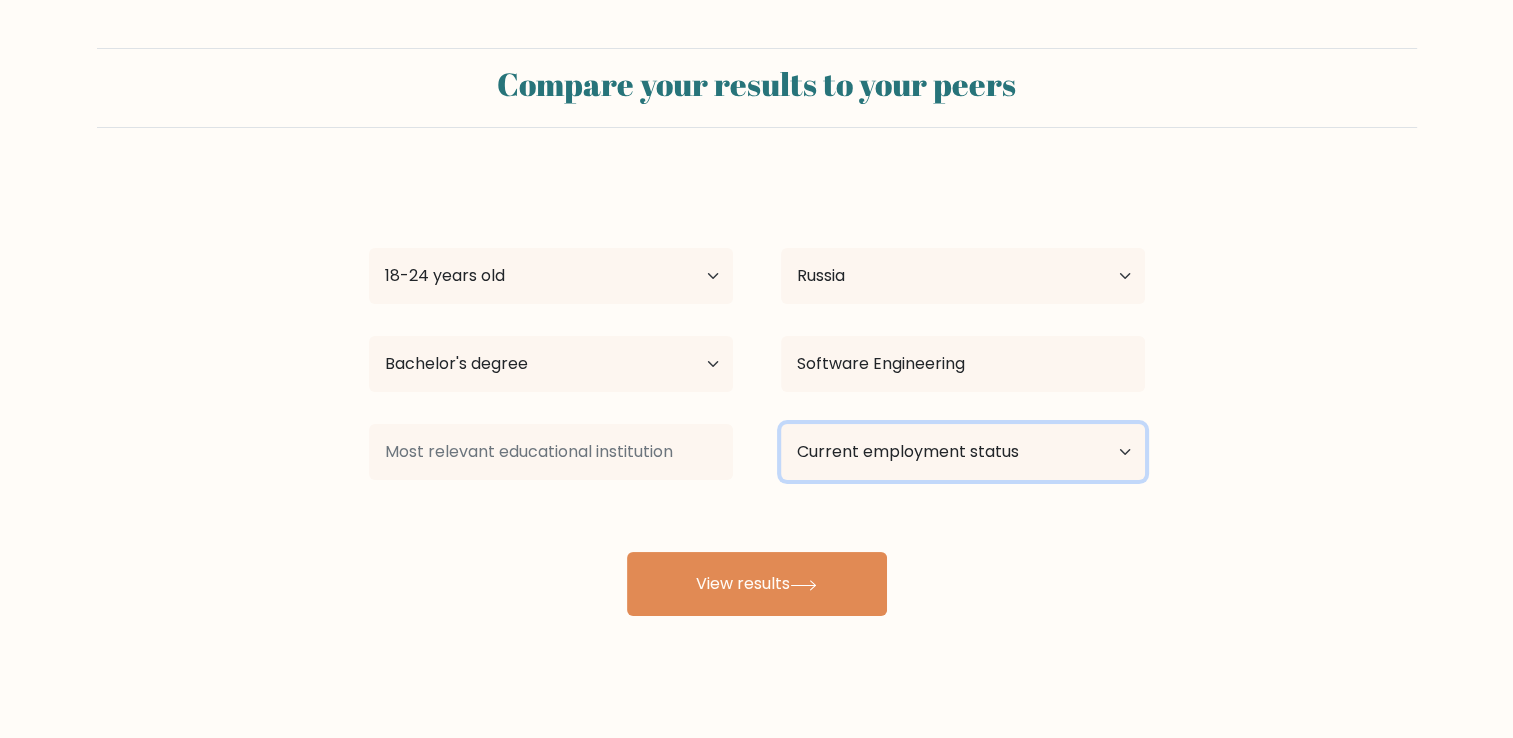 click on "Current employment status
Employed
Student
Retired
Other / prefer not to answer" at bounding box center (963, 452) 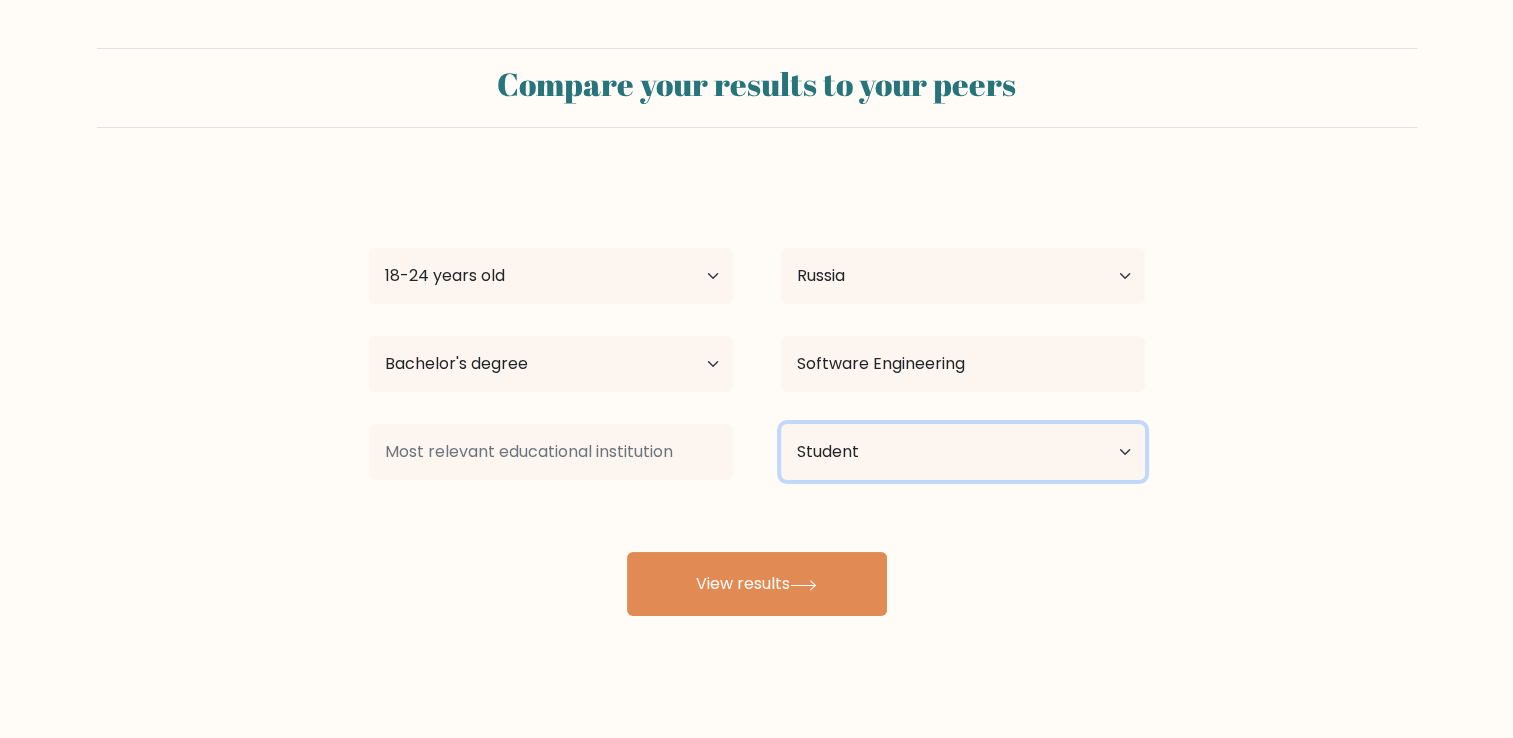 click on "Current employment status
Employed
Student
Retired
Other / prefer not to answer" at bounding box center [963, 452] 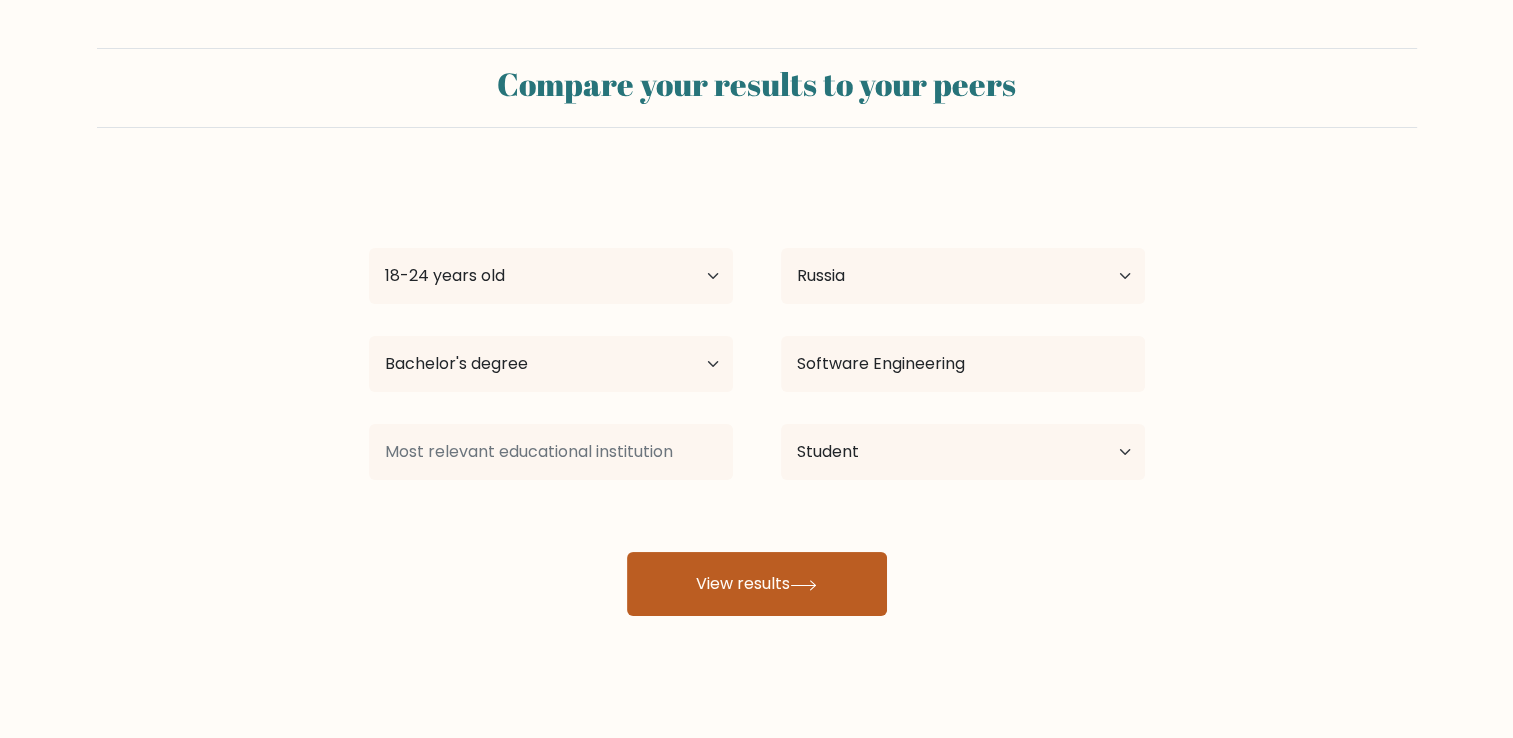 click on "View results" at bounding box center (757, 584) 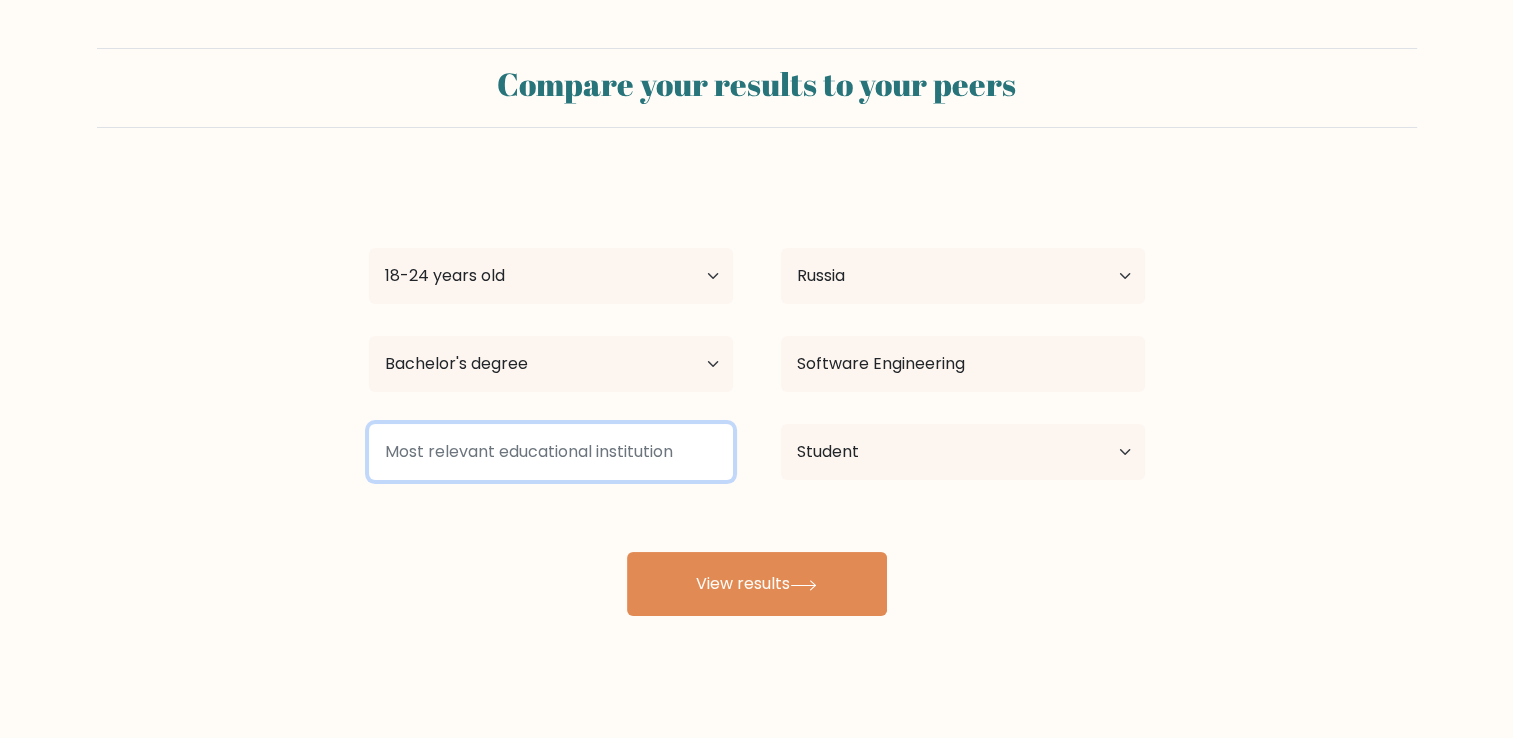 click at bounding box center (551, 452) 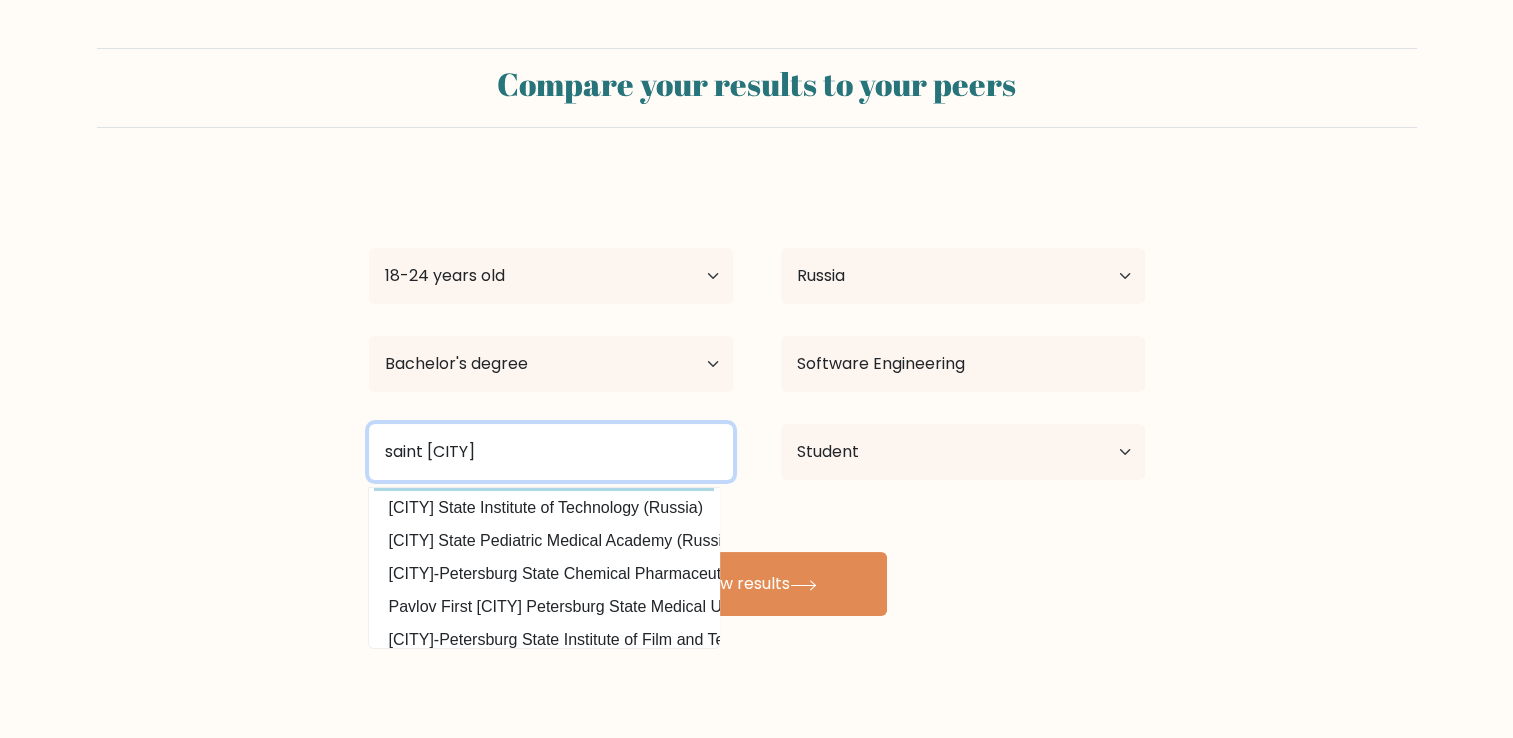 scroll, scrollTop: 195, scrollLeft: 0, axis: vertical 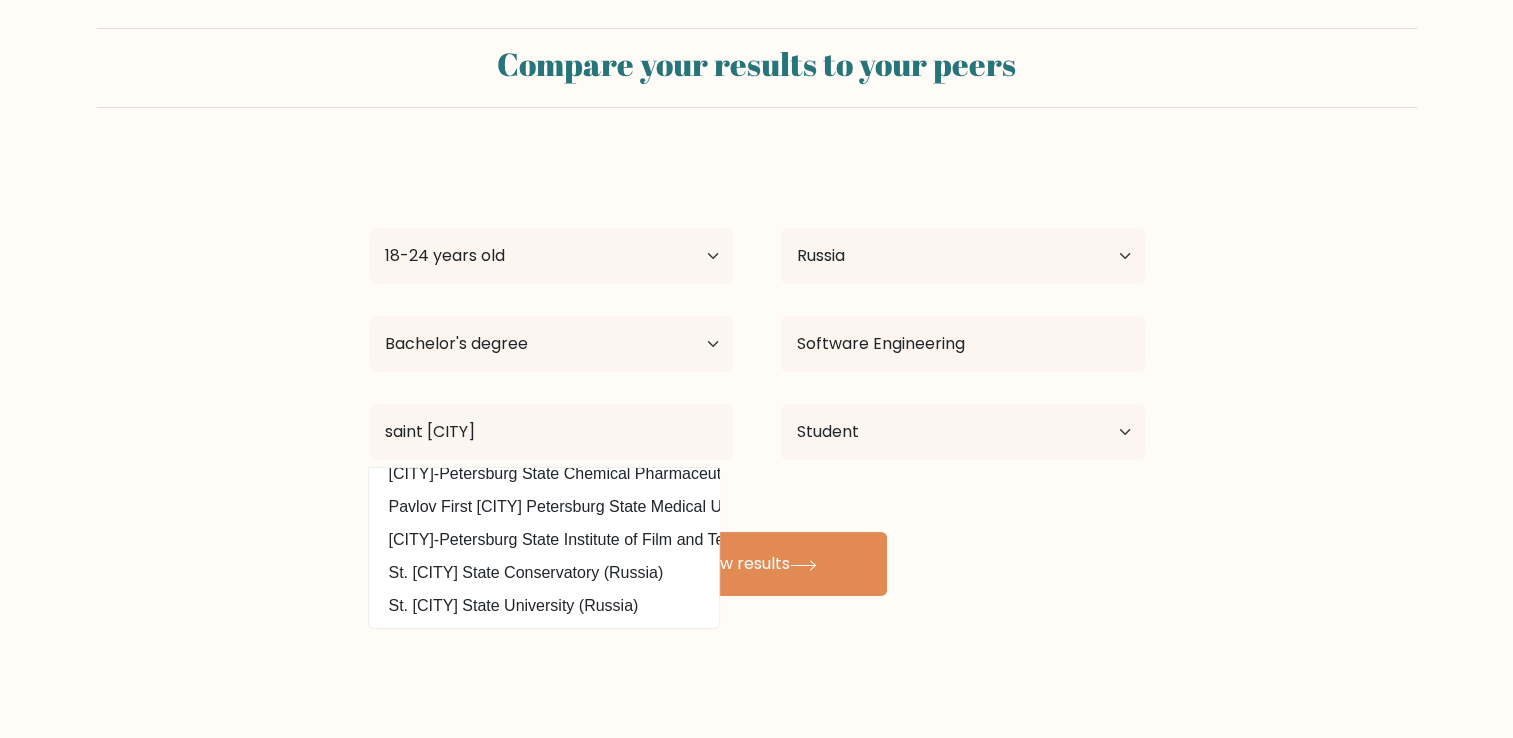 click on "St. Petersburg State University (Russia)" at bounding box center (544, 606) 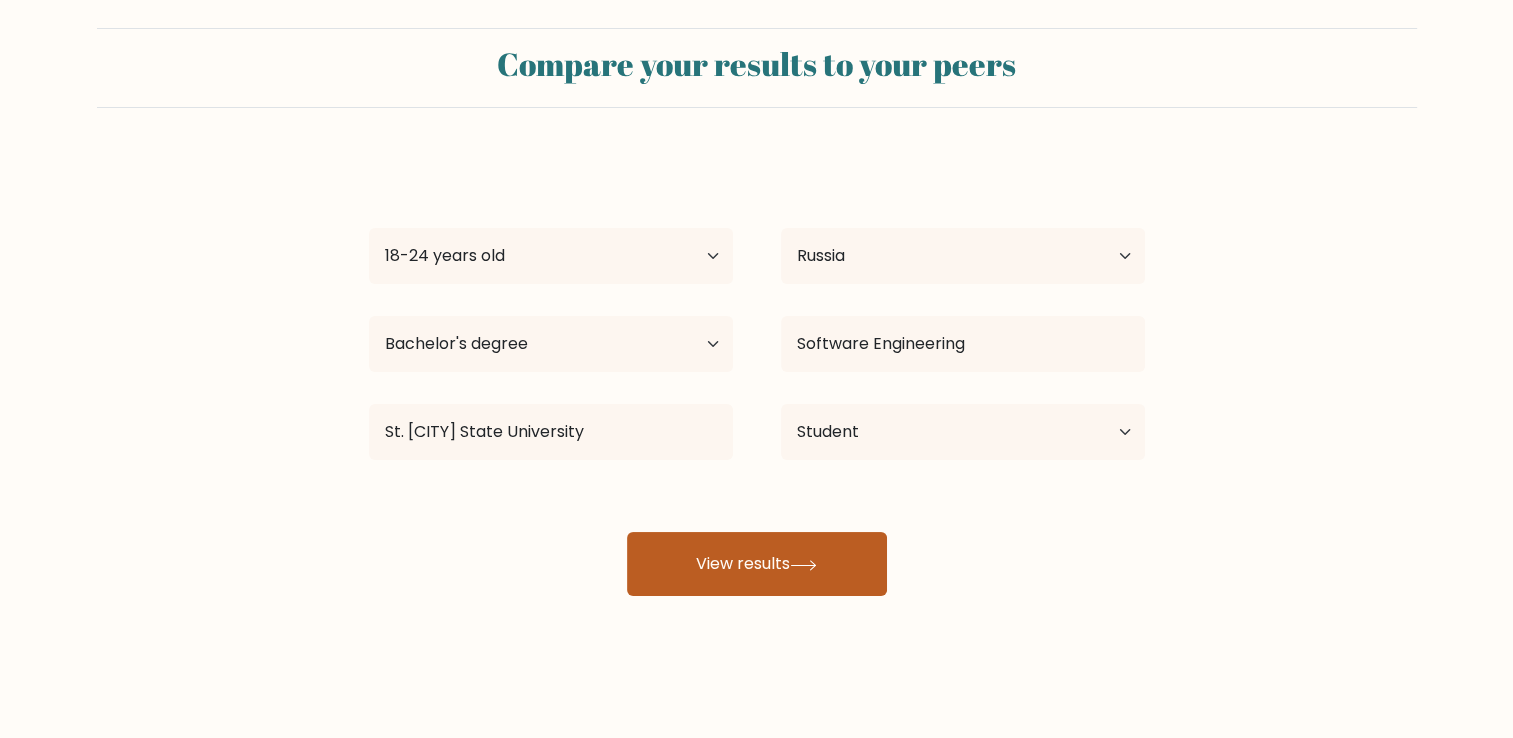 click on "View results" at bounding box center [757, 564] 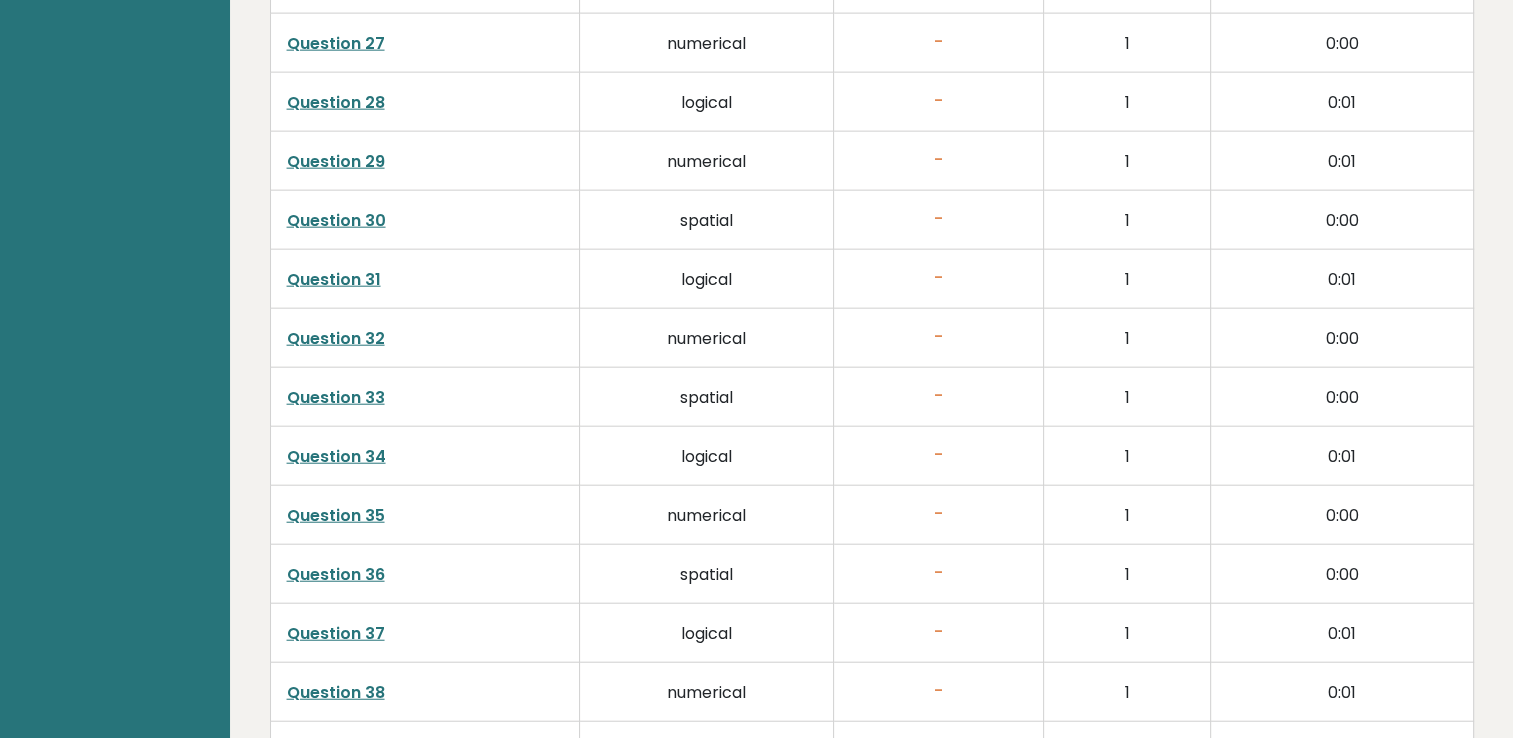 scroll, scrollTop: 5186, scrollLeft: 0, axis: vertical 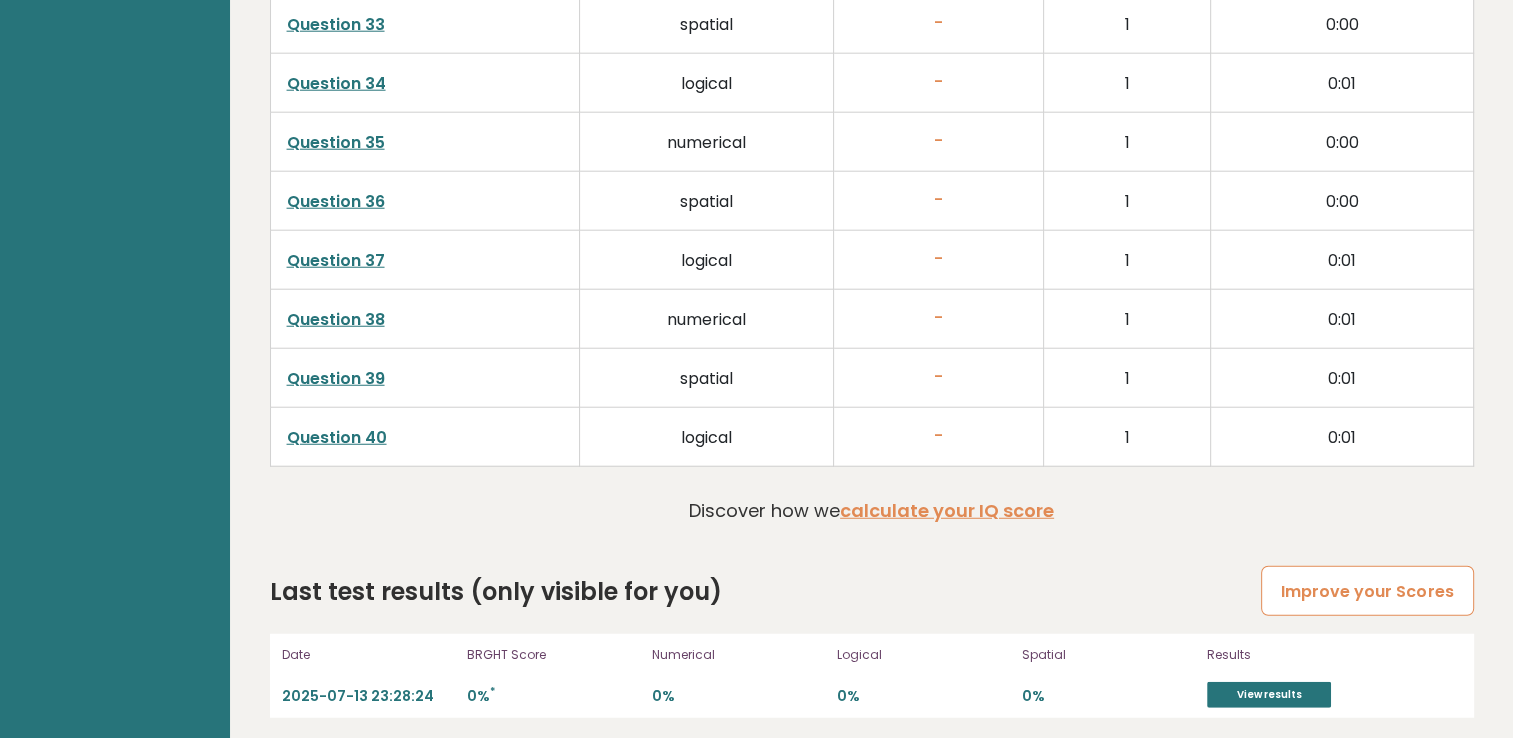 click on "Improve your Scores" at bounding box center (1367, 591) 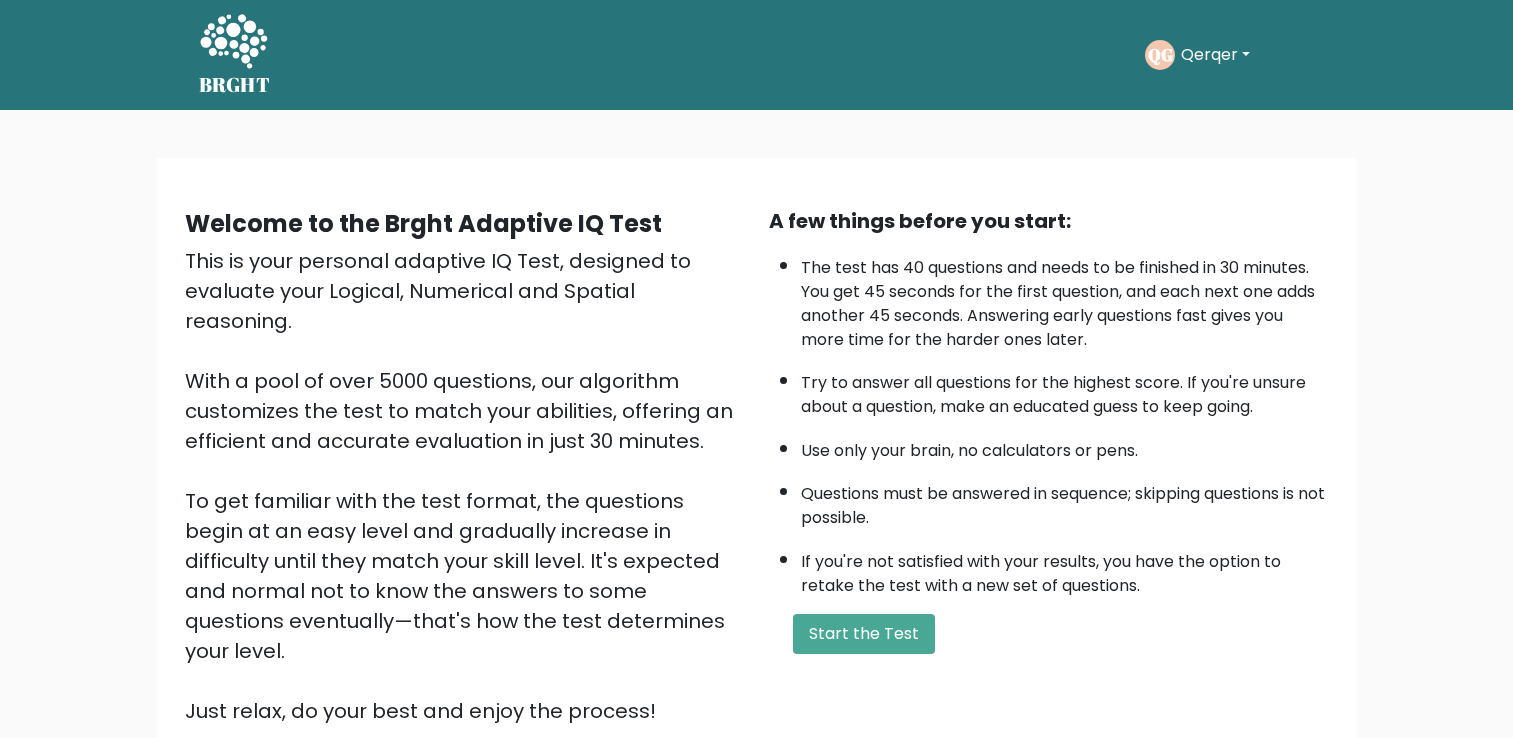 scroll, scrollTop: 0, scrollLeft: 0, axis: both 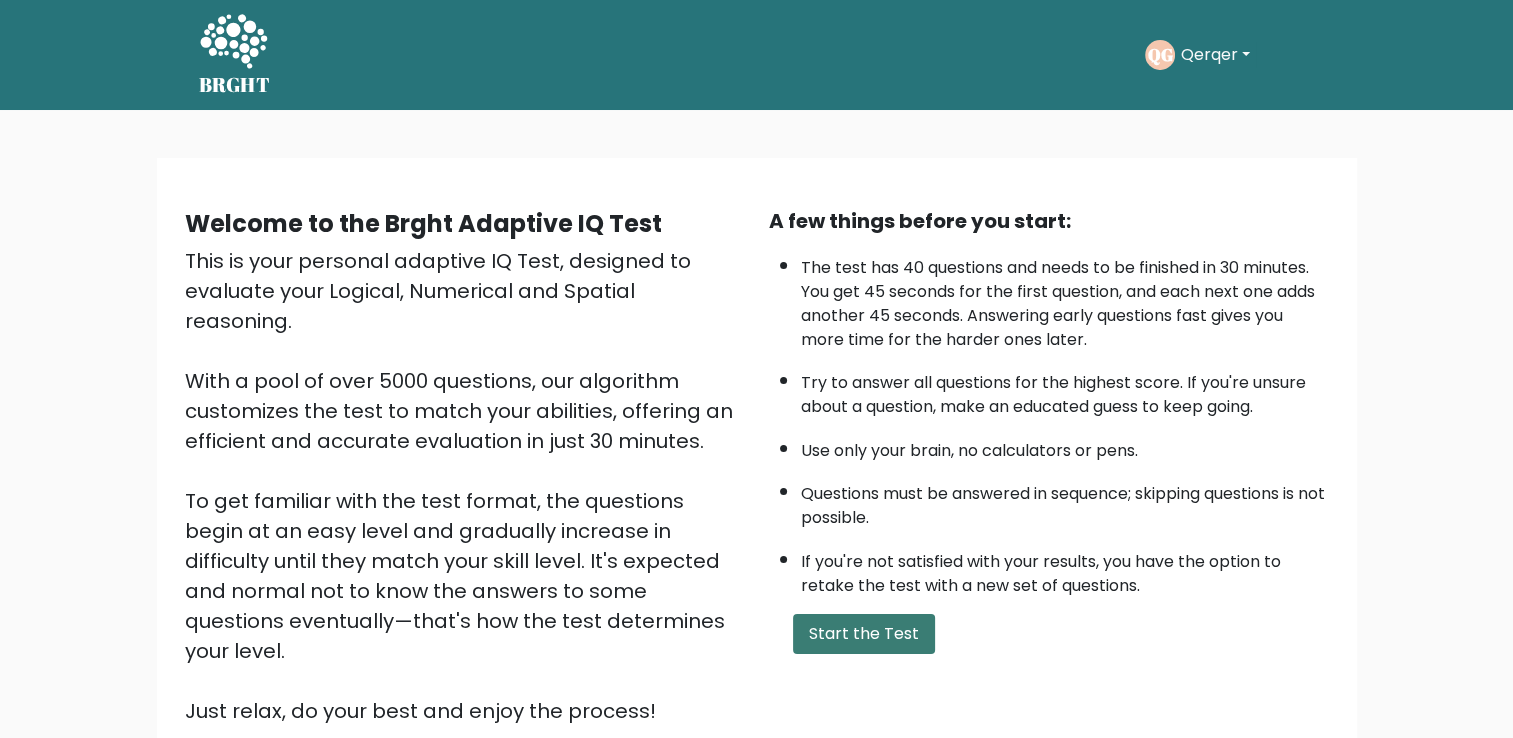click on "Start the Test" at bounding box center (864, 634) 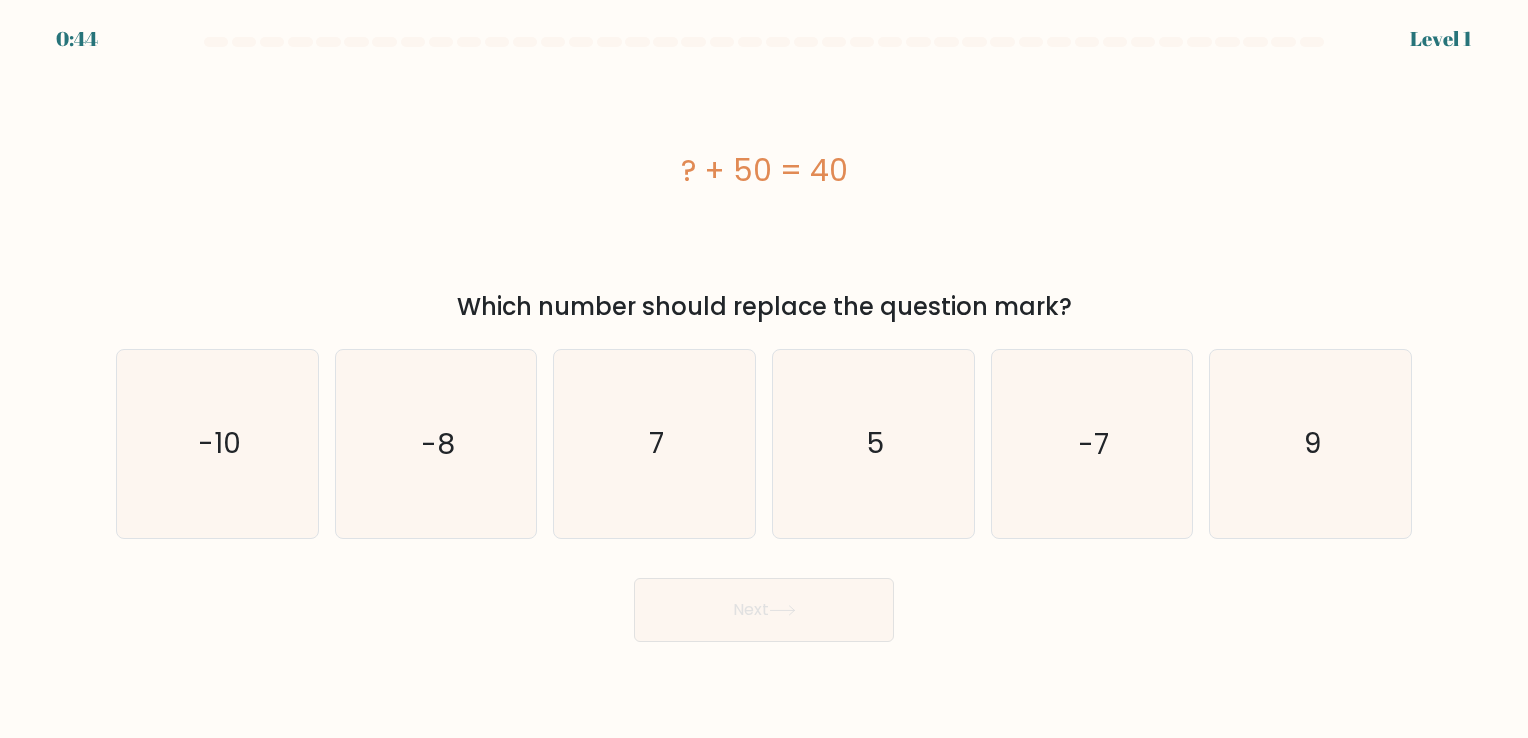 scroll, scrollTop: 0, scrollLeft: 0, axis: both 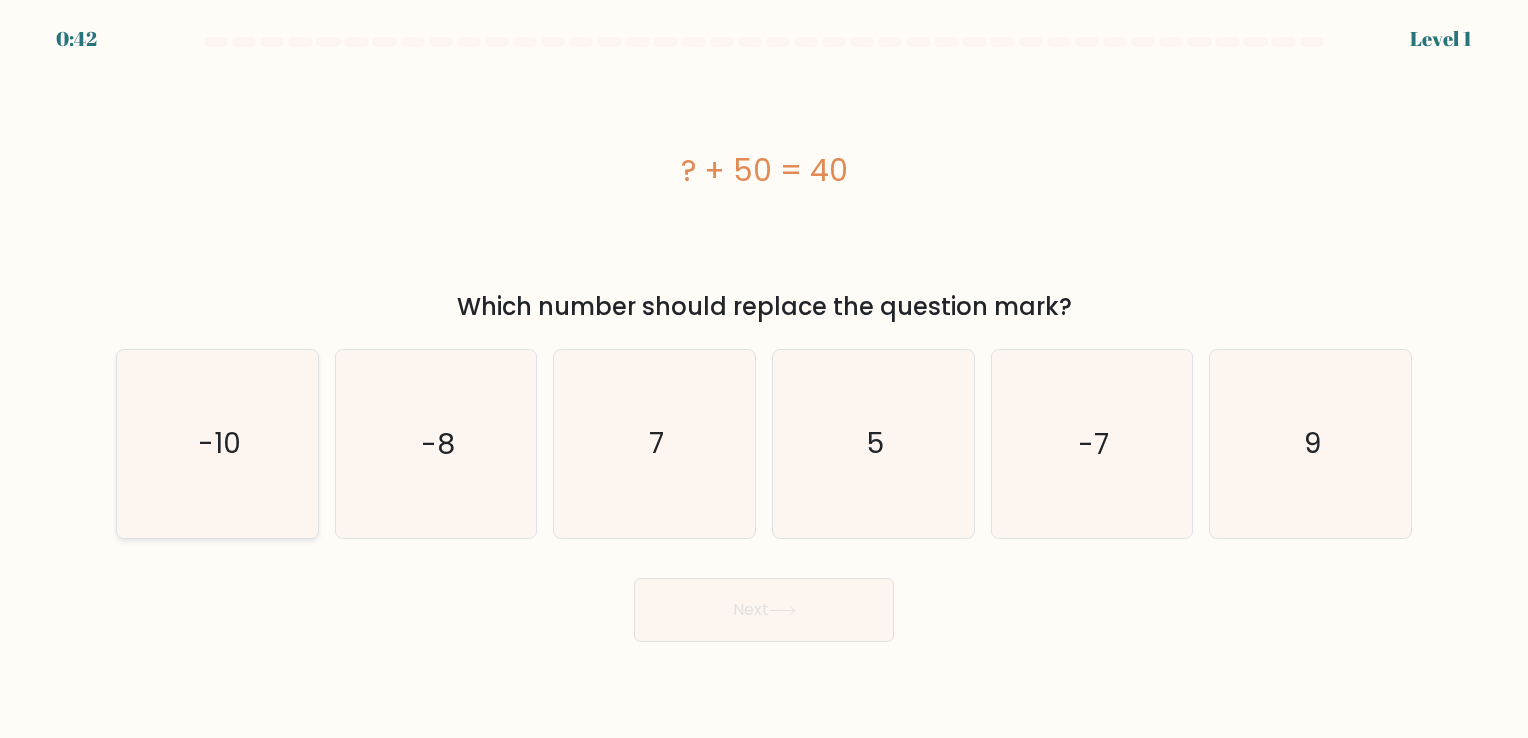 click on "-10" at bounding box center [217, 443] 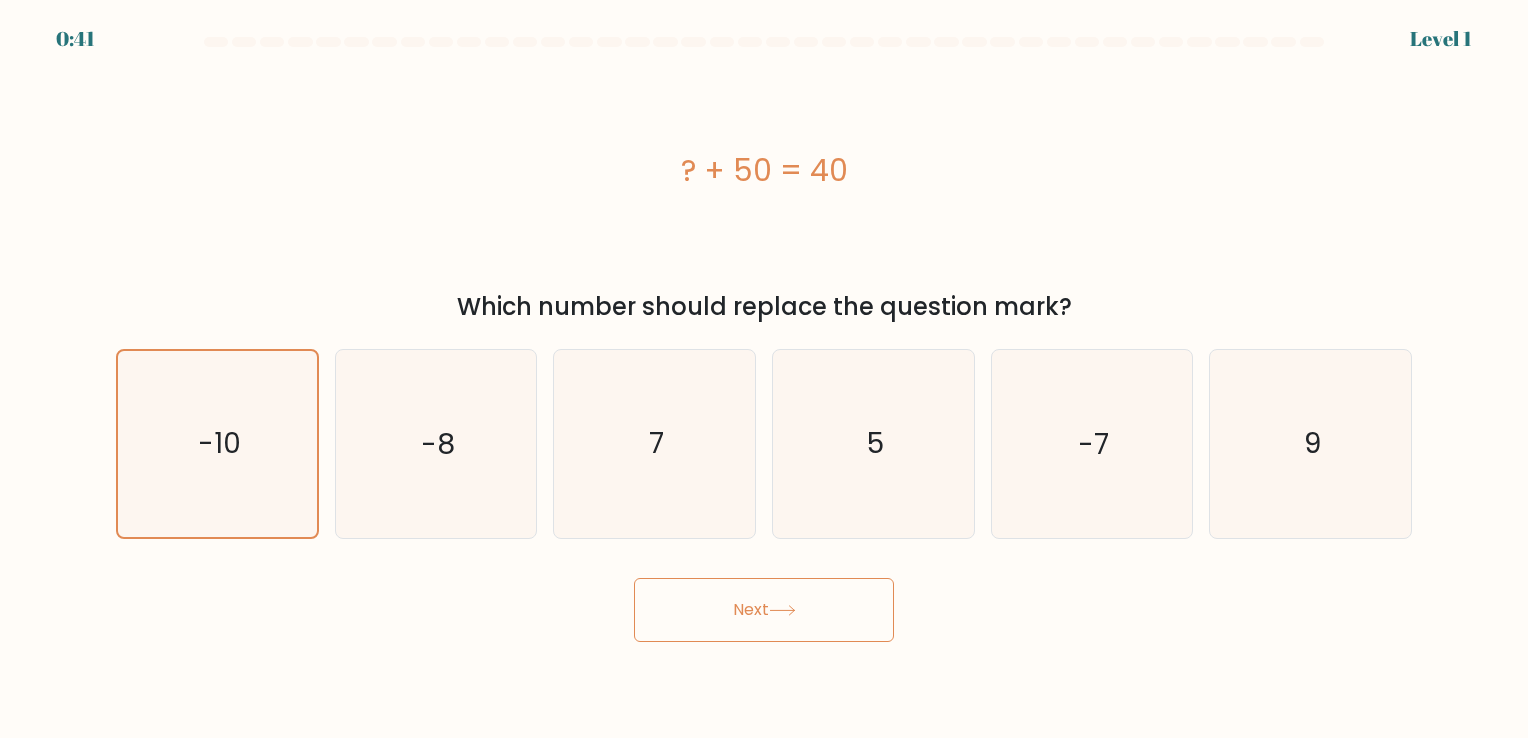 click on "Next" at bounding box center (764, 610) 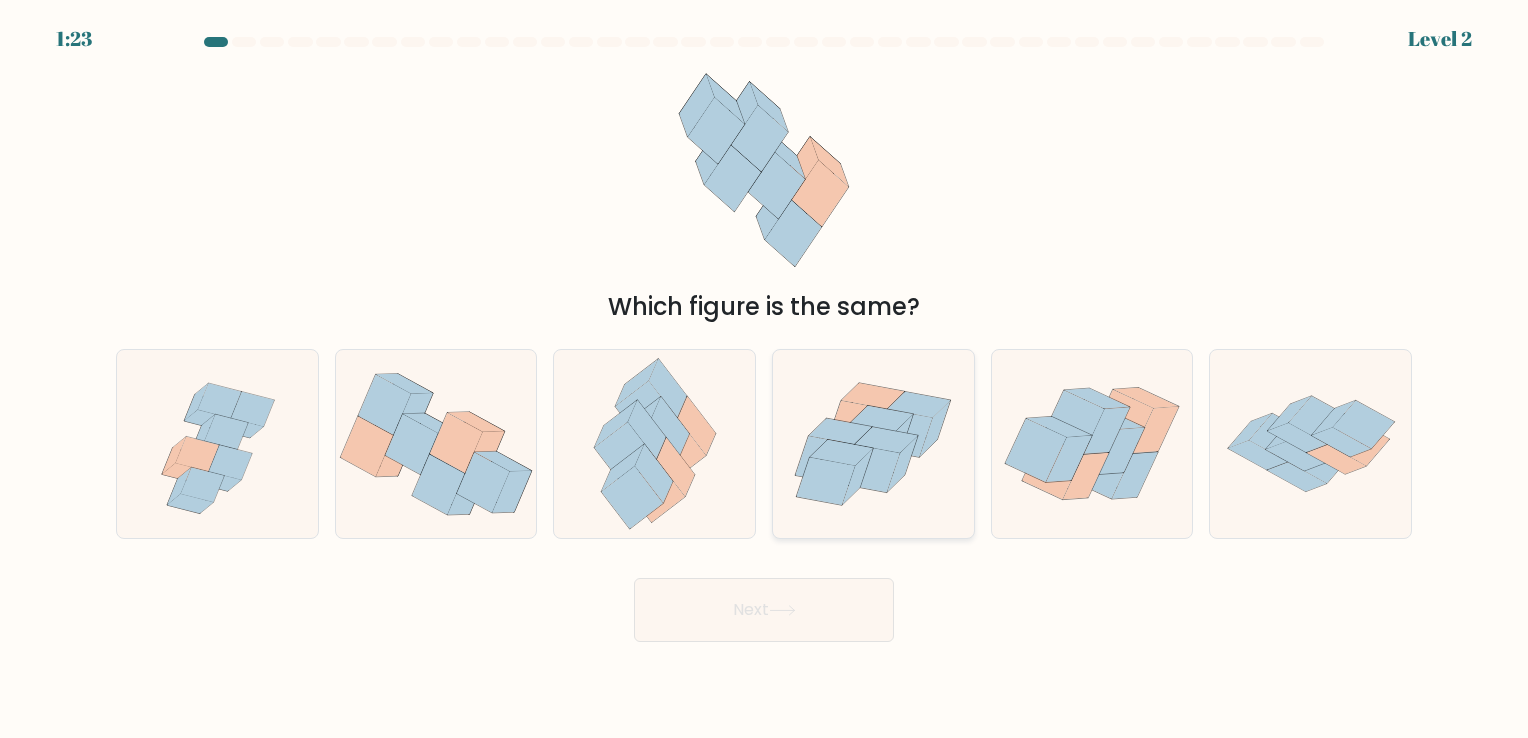 click 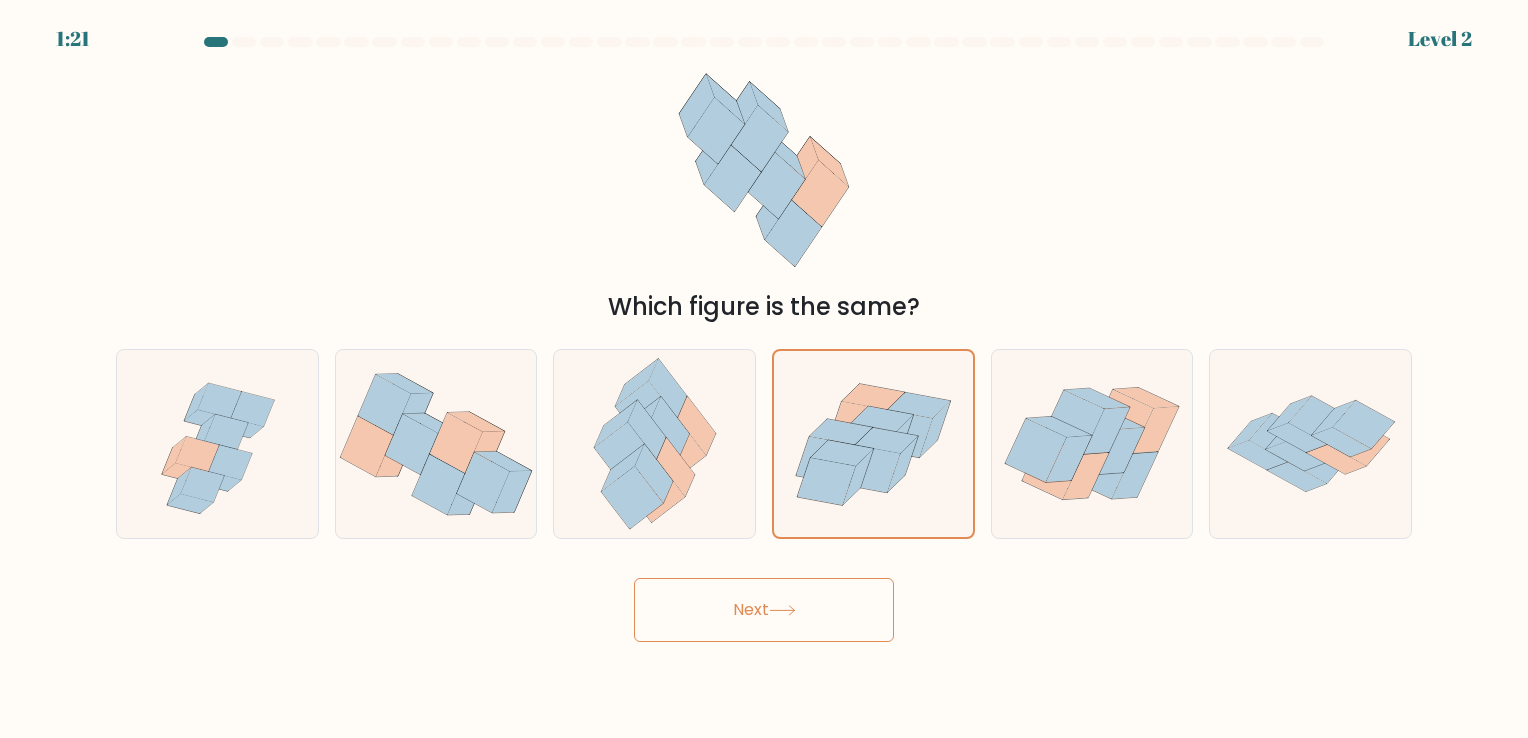 click on "[TIME]
Level [NUMBER]" at bounding box center [764, 369] 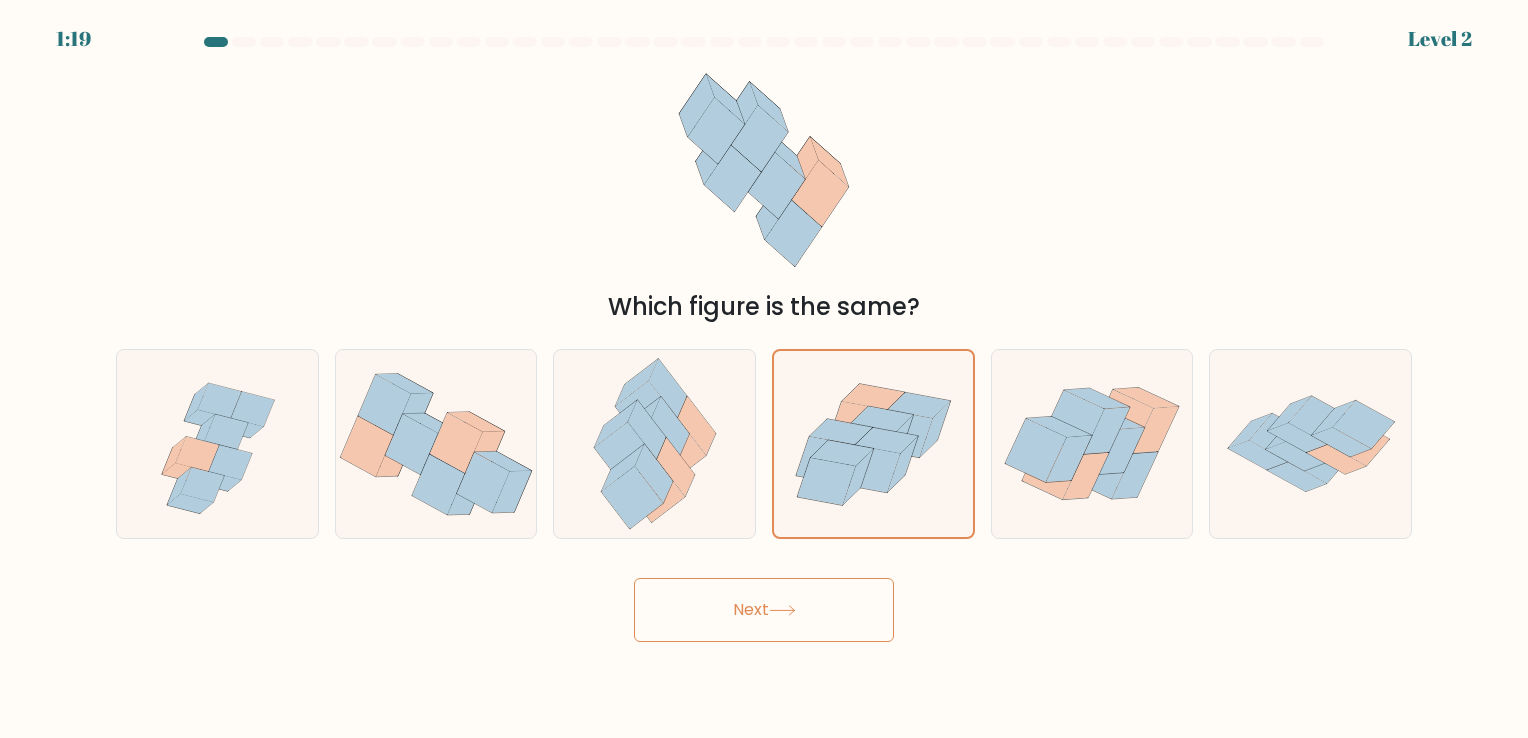 click on "Next" at bounding box center [764, 610] 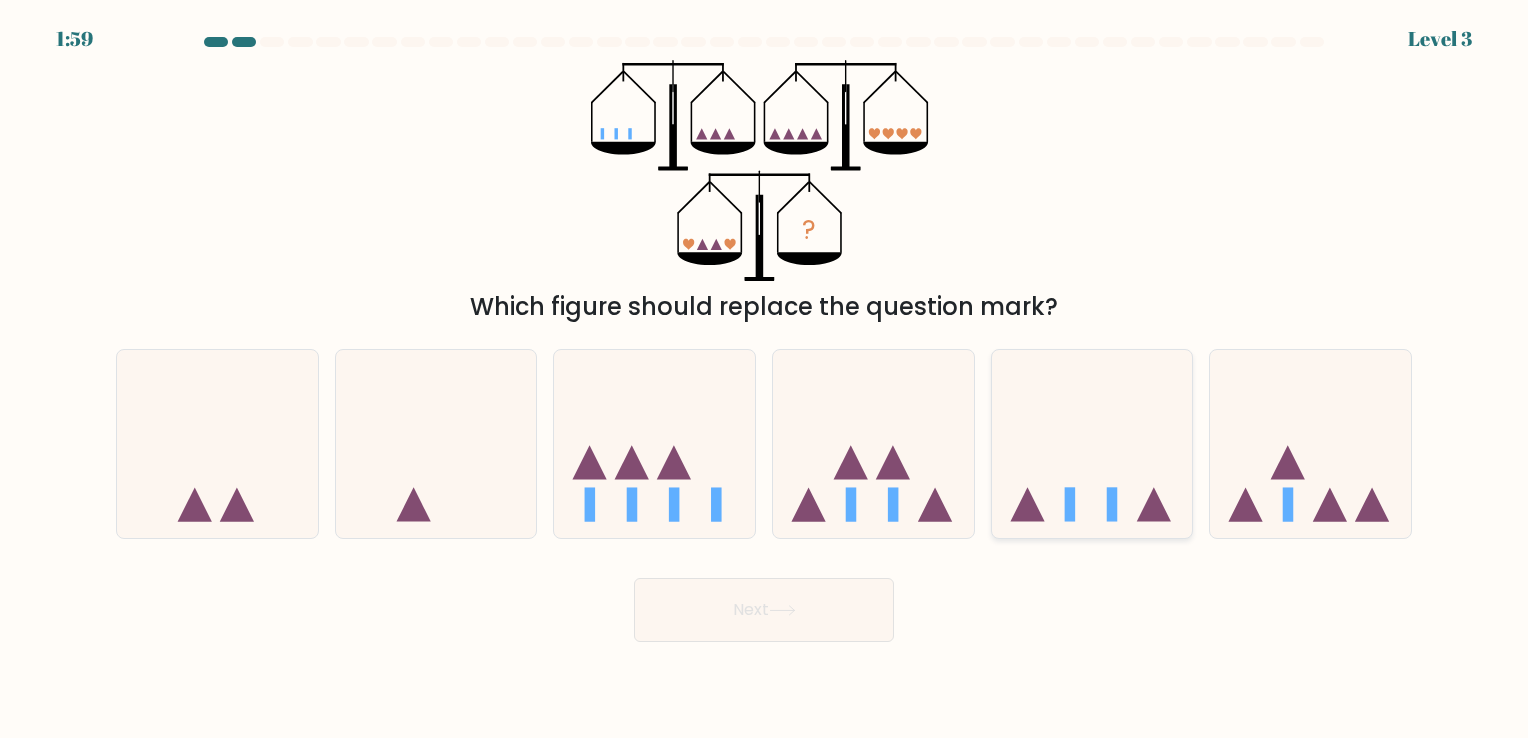 click 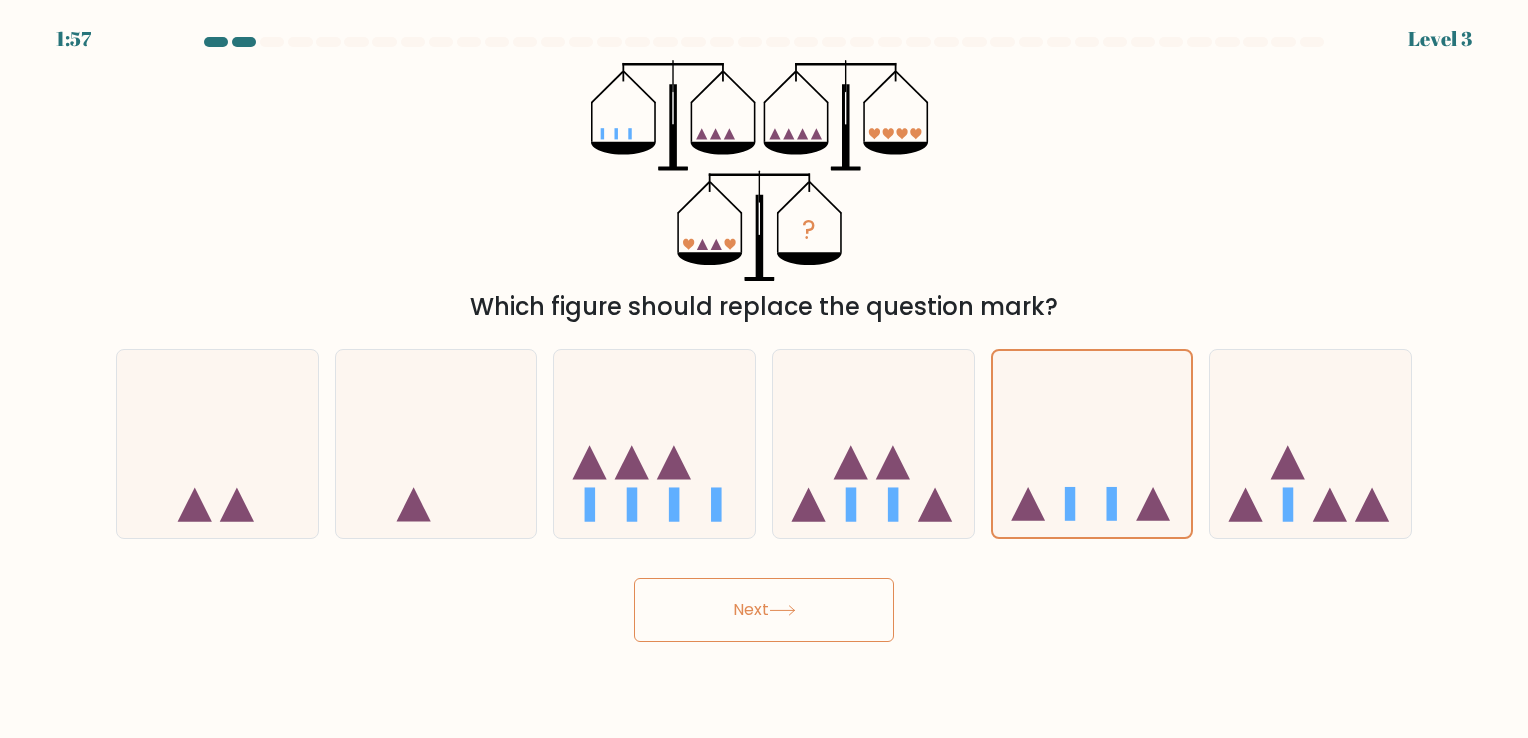 click on "Next" at bounding box center (764, 610) 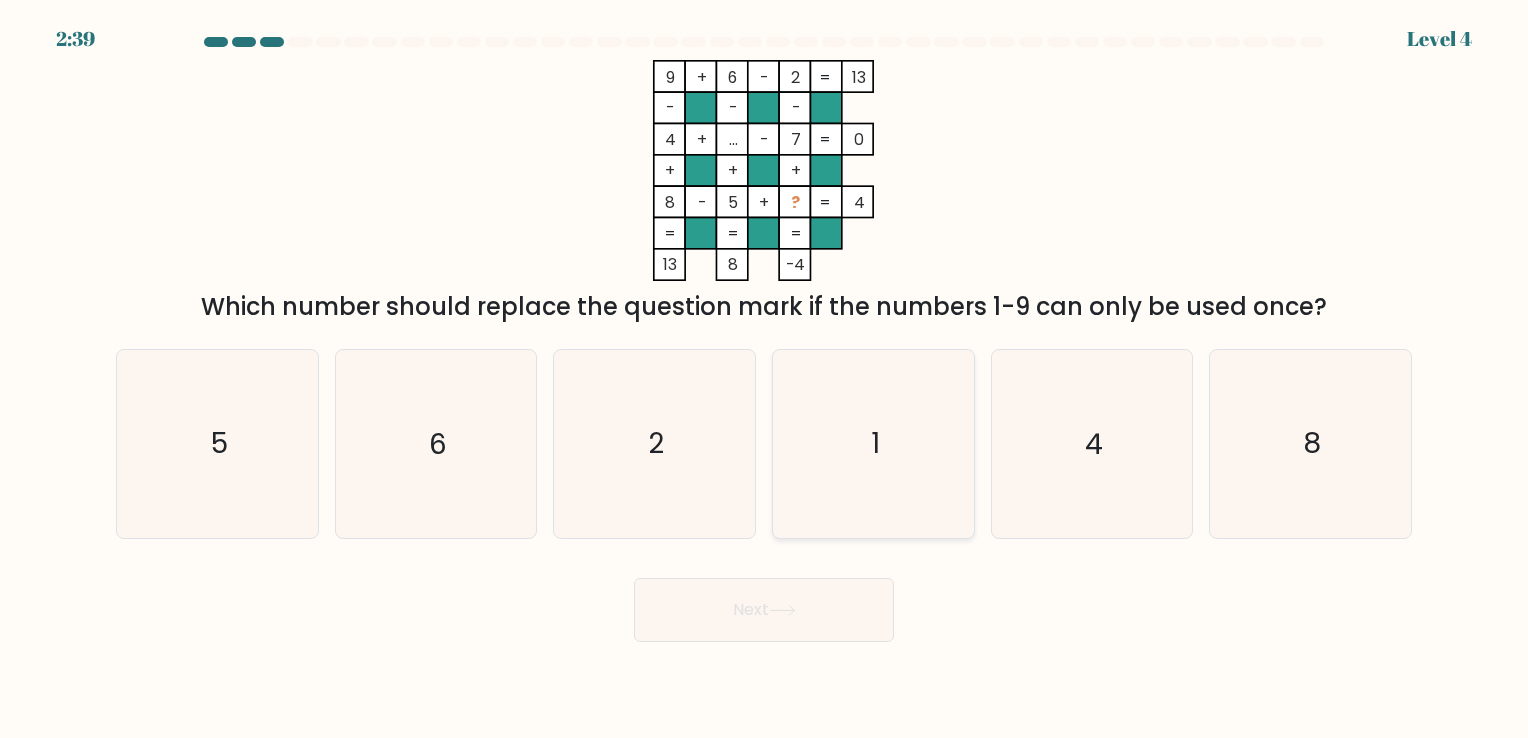 click on "1" 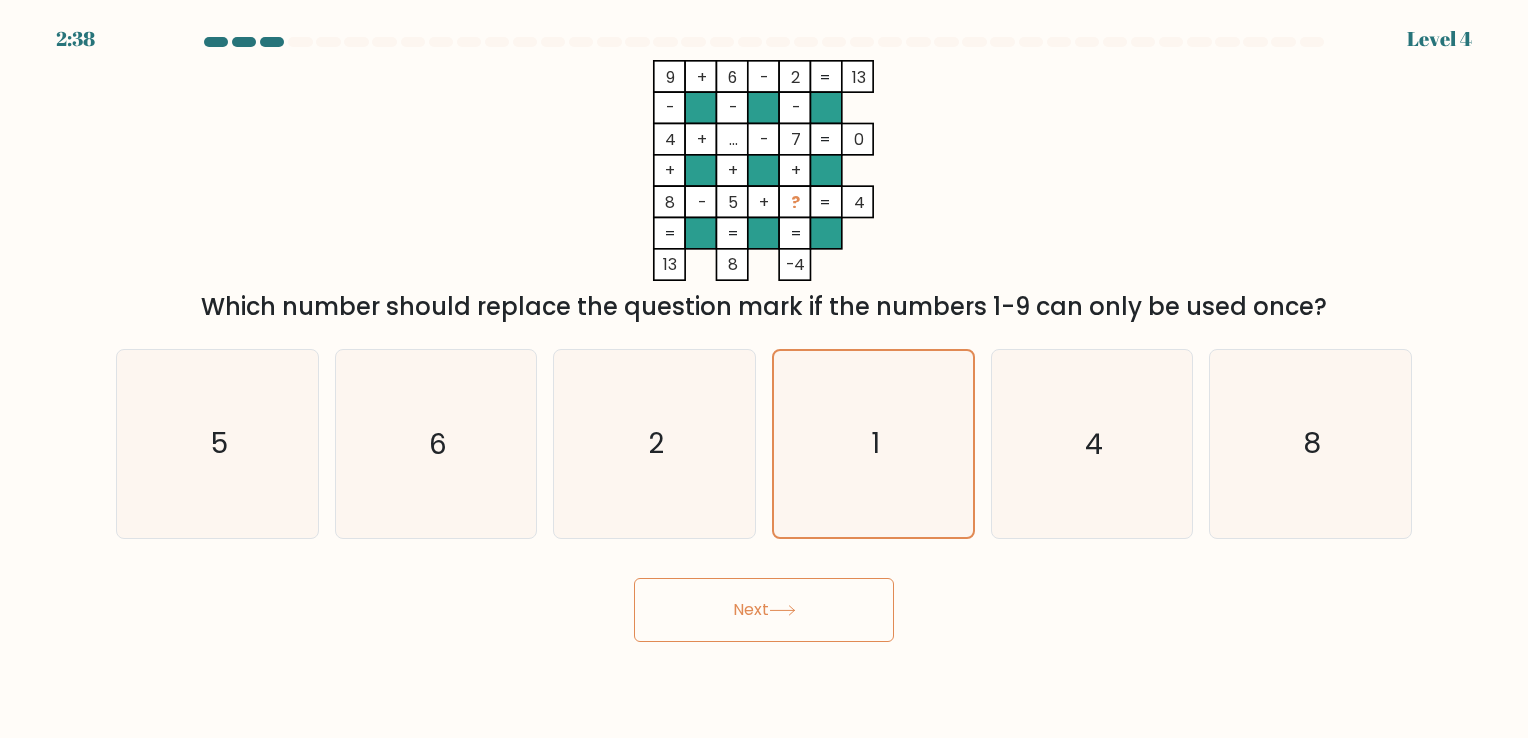 click on "Next" at bounding box center [764, 610] 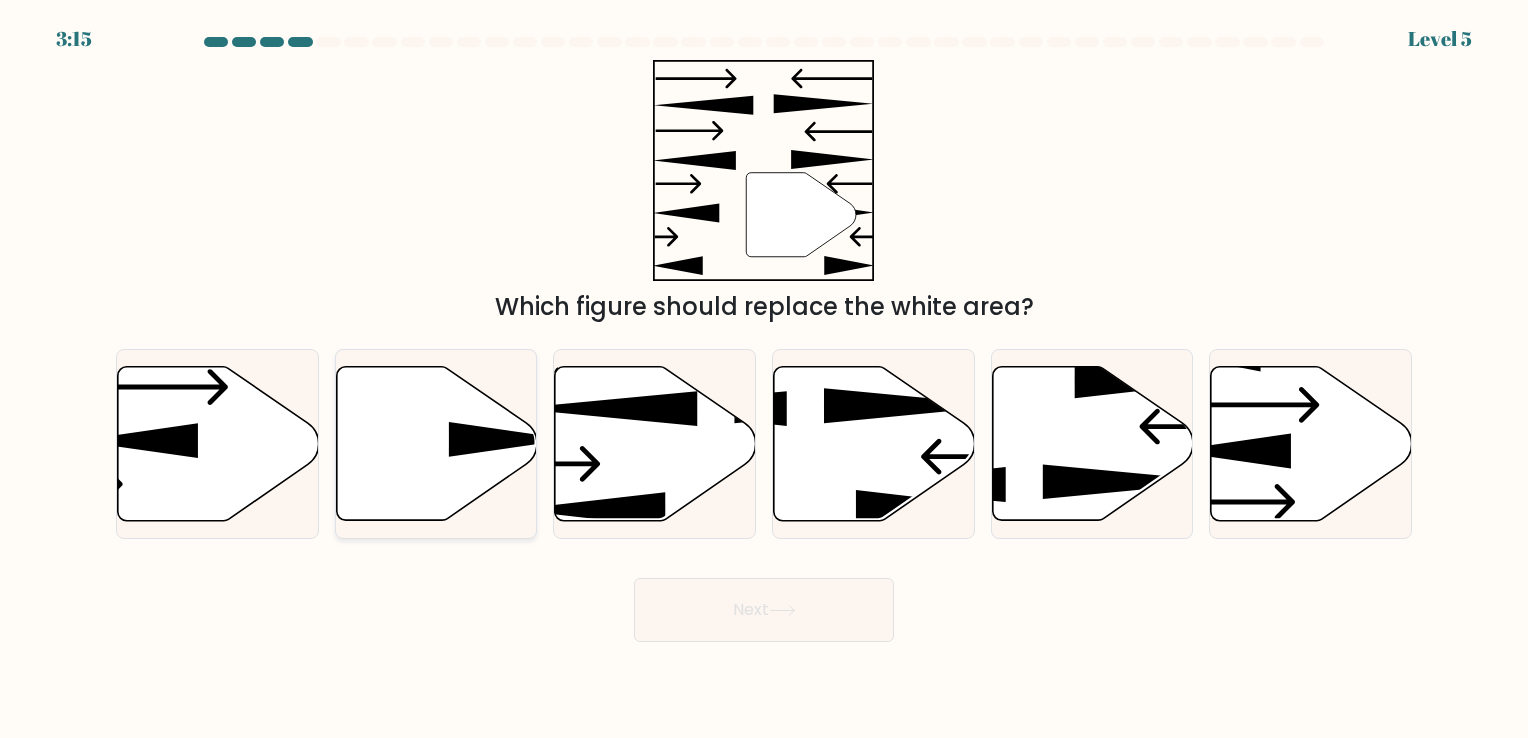 click 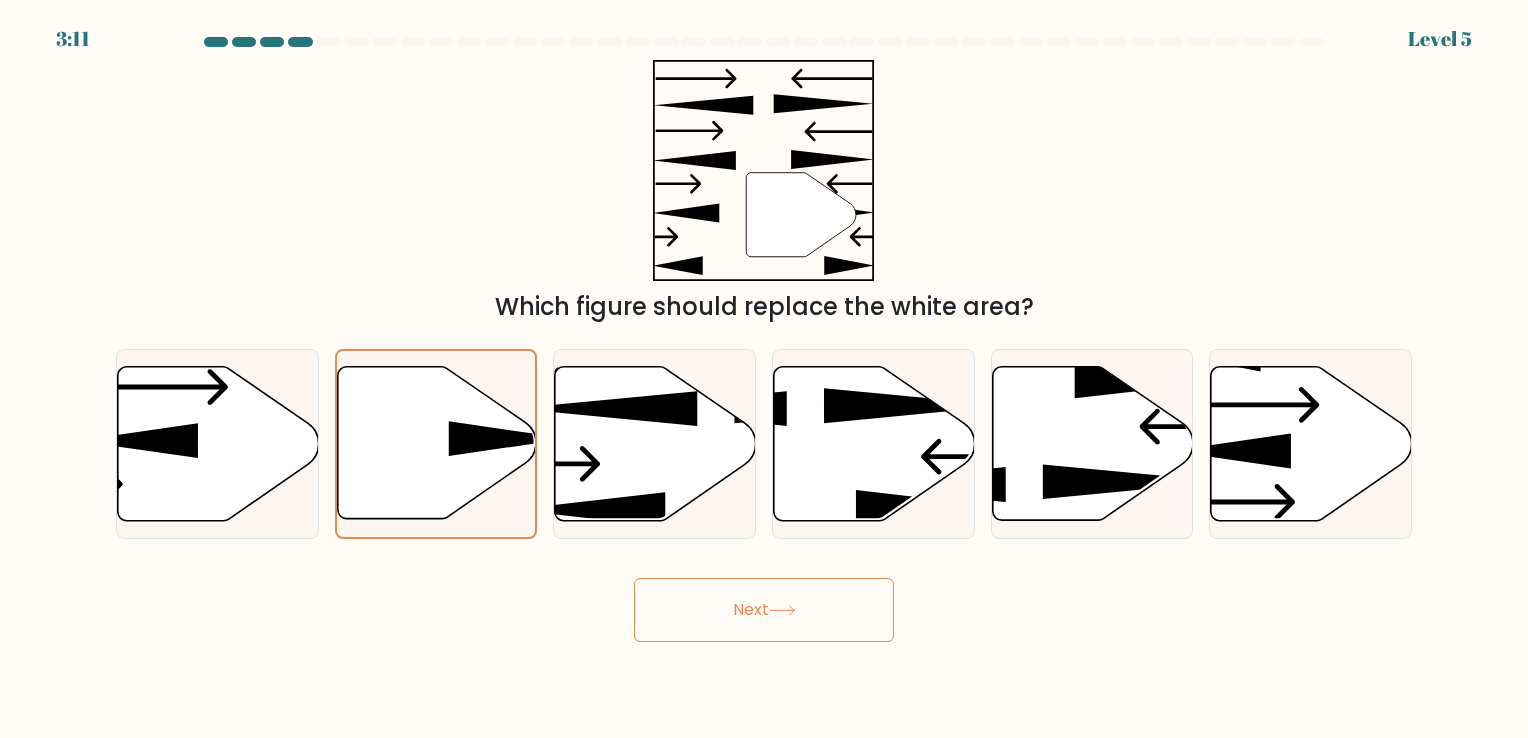 click on "Next" at bounding box center (764, 610) 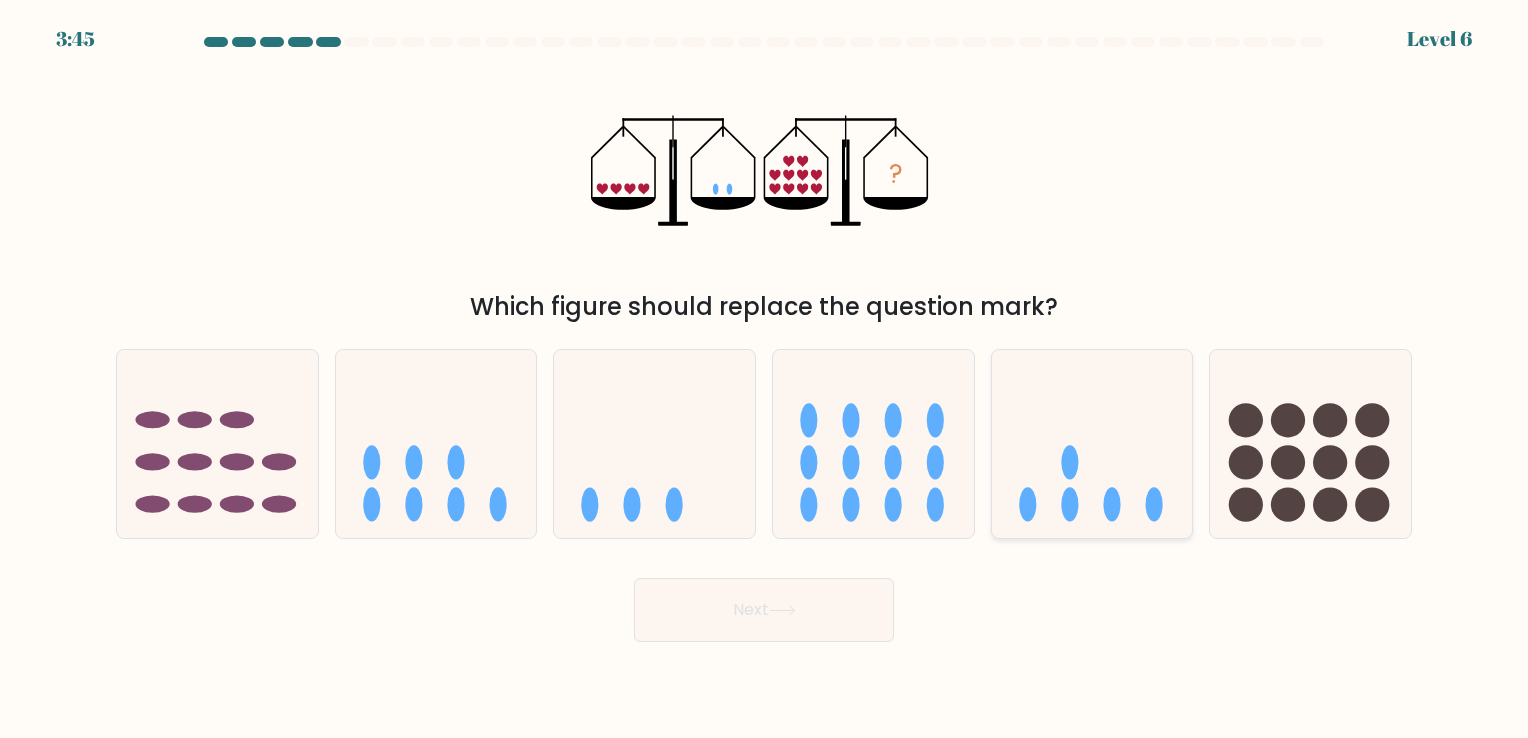 click 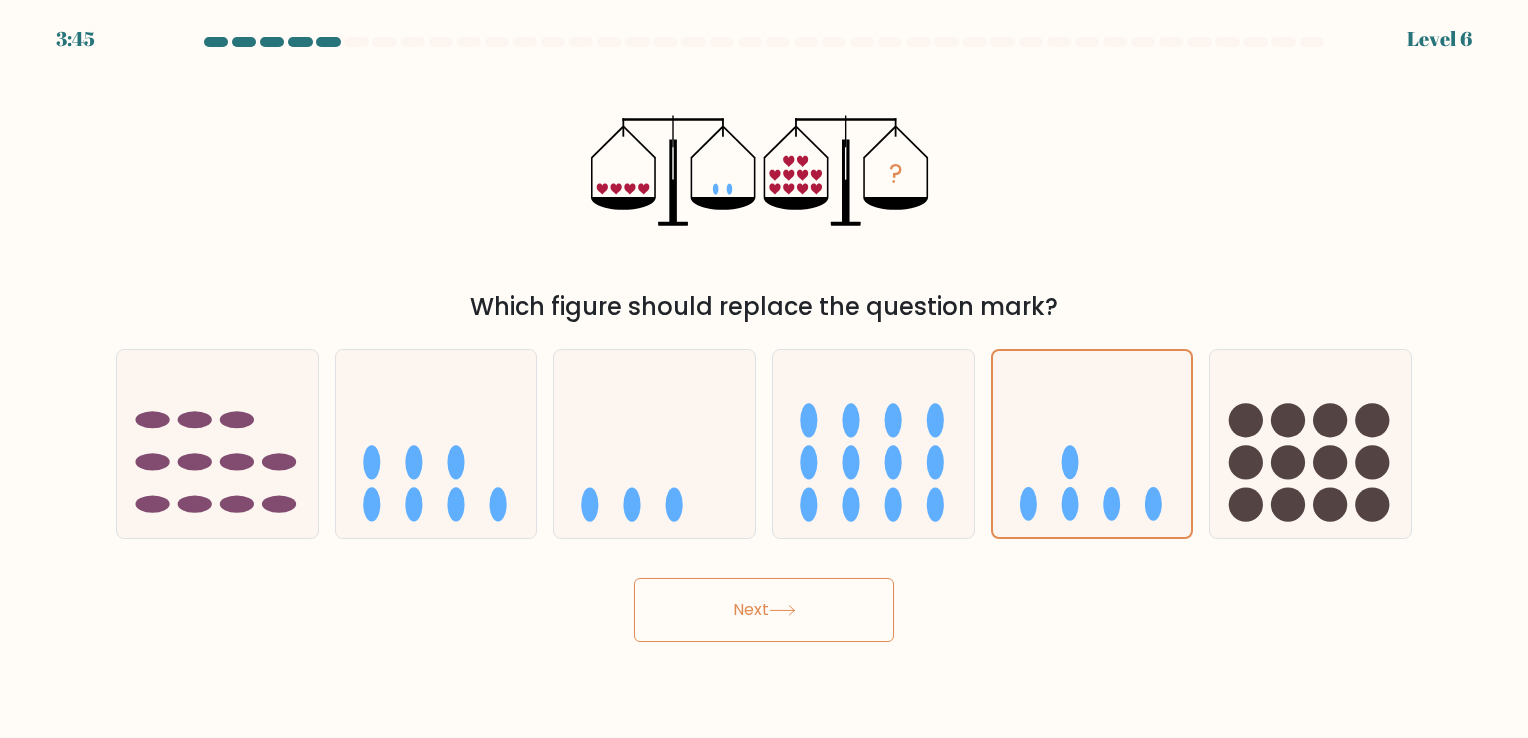 click on "Next" at bounding box center (764, 610) 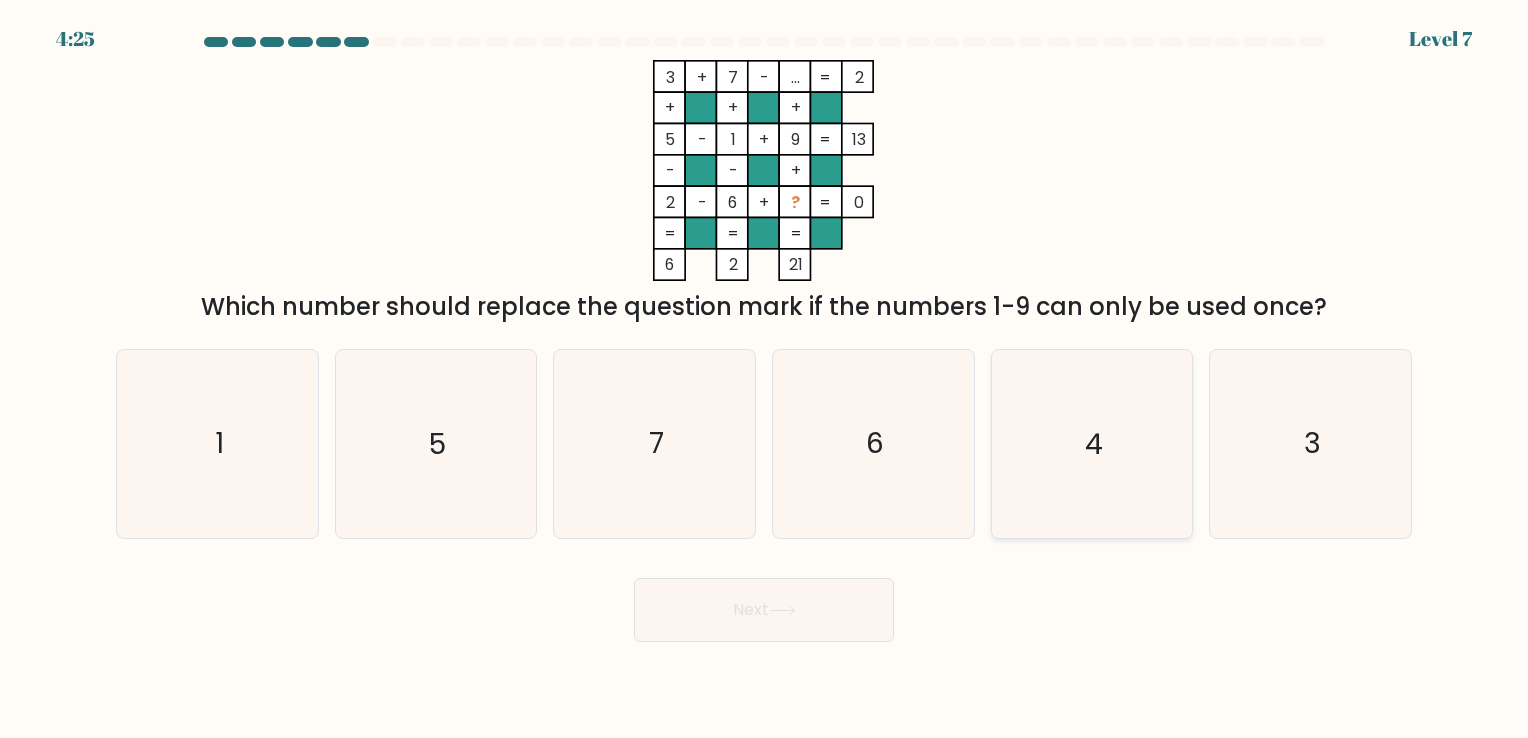click on "4" 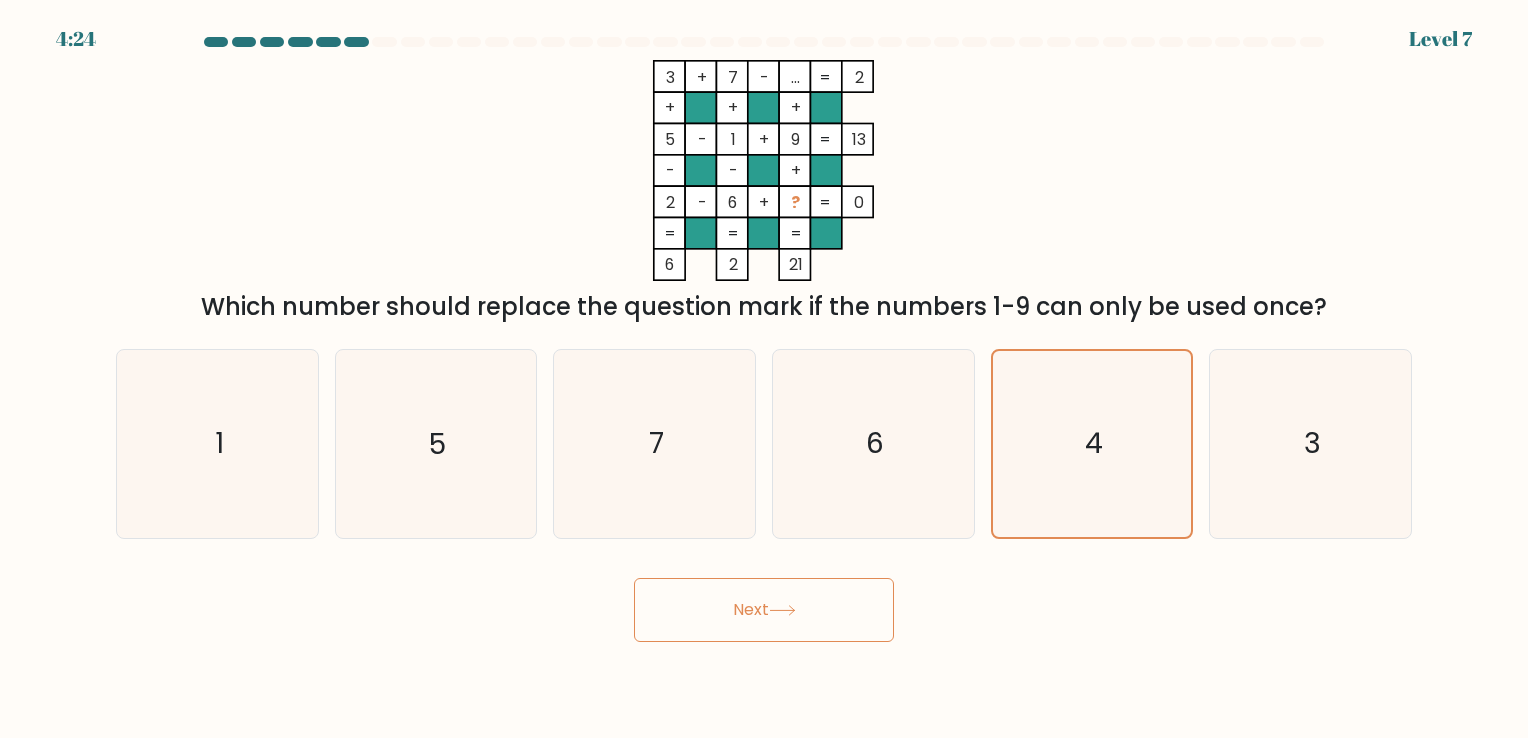 click on "Next" at bounding box center [764, 610] 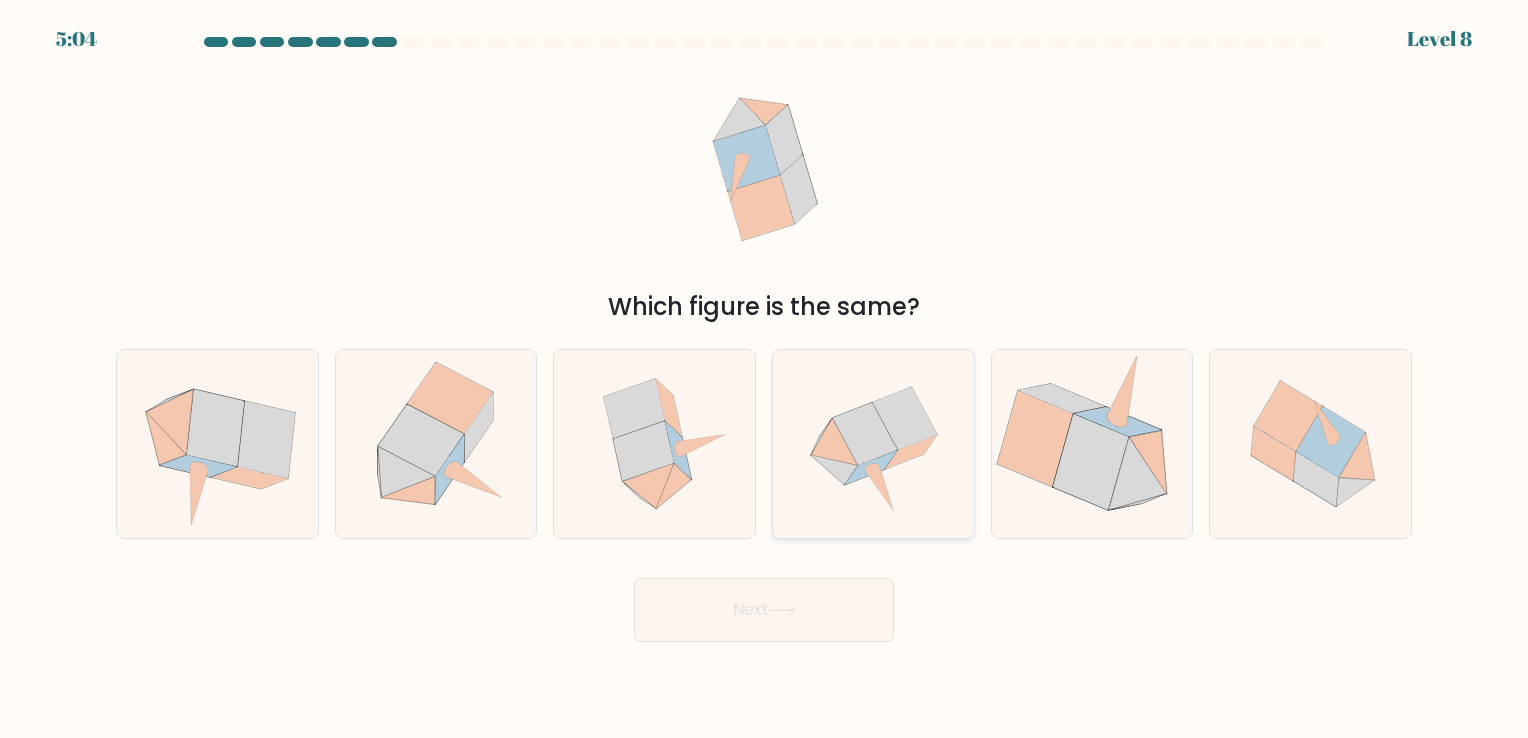 click 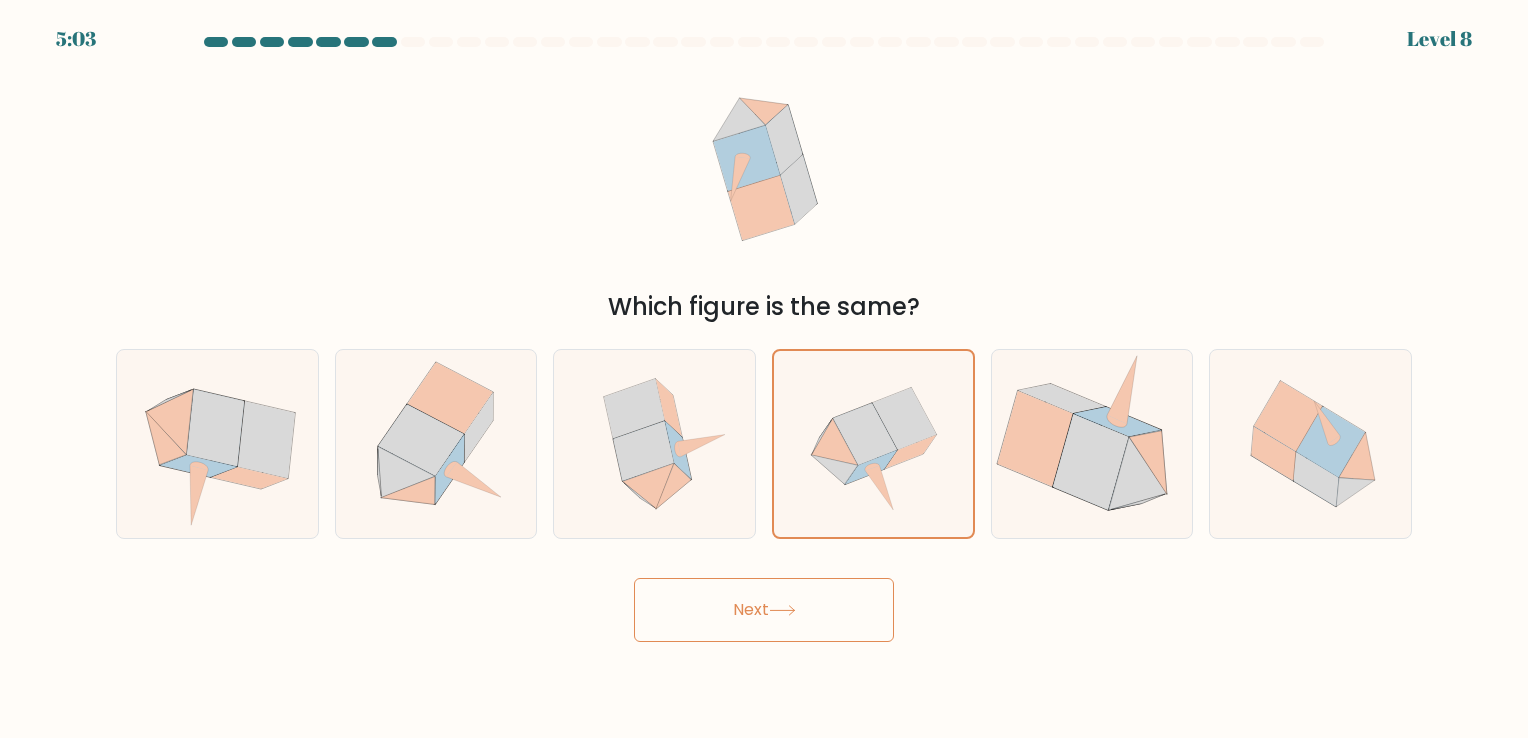 click on "Next" at bounding box center (764, 610) 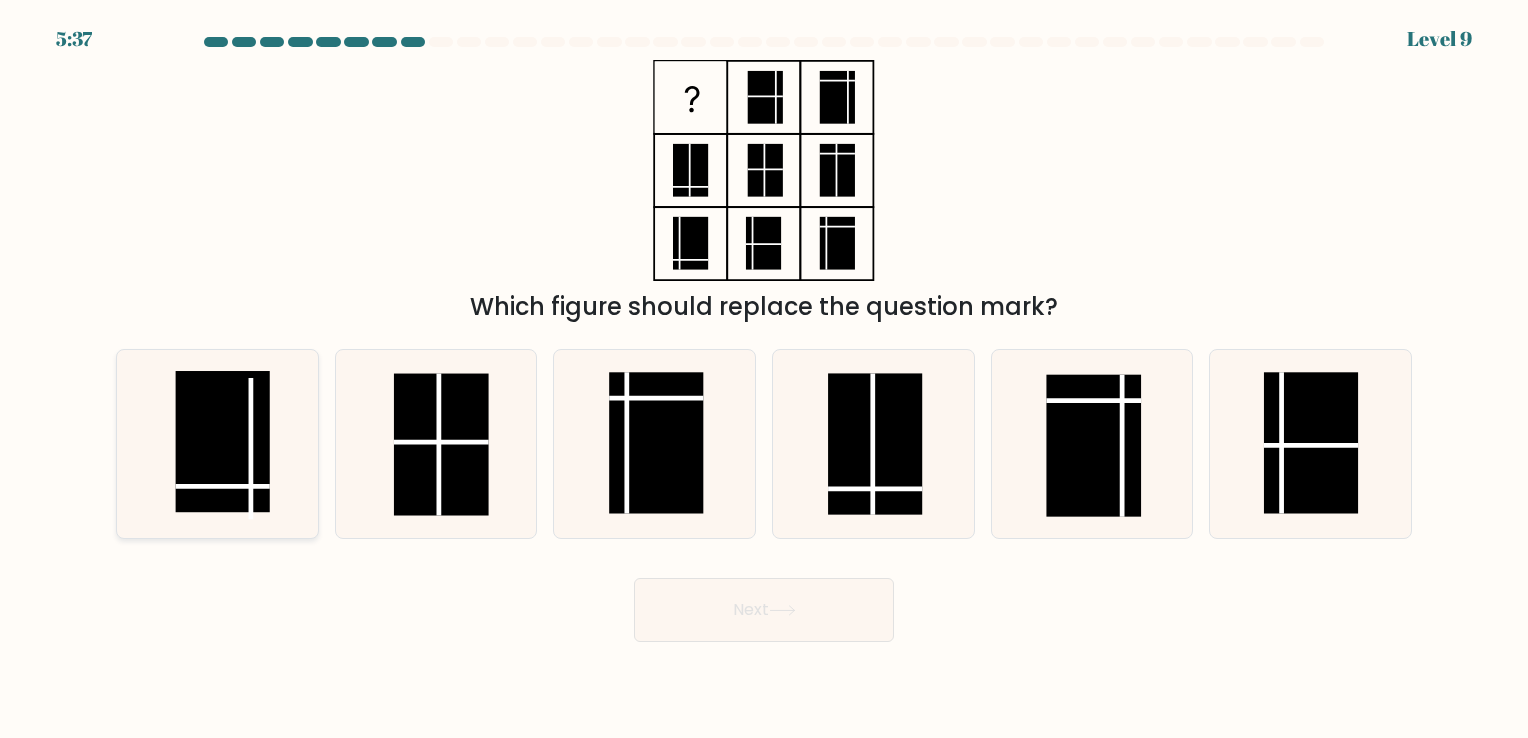 click 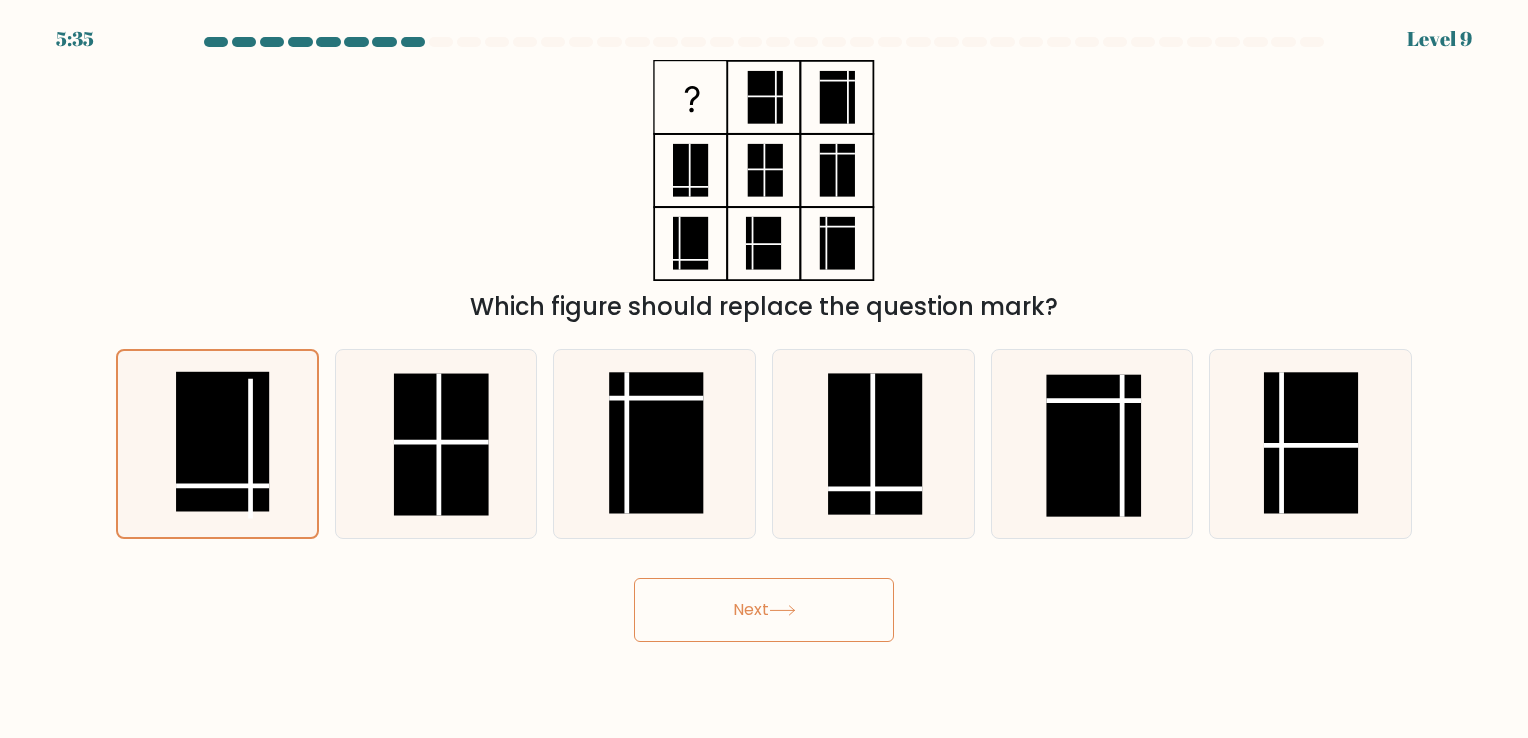 click on "Next" at bounding box center [764, 610] 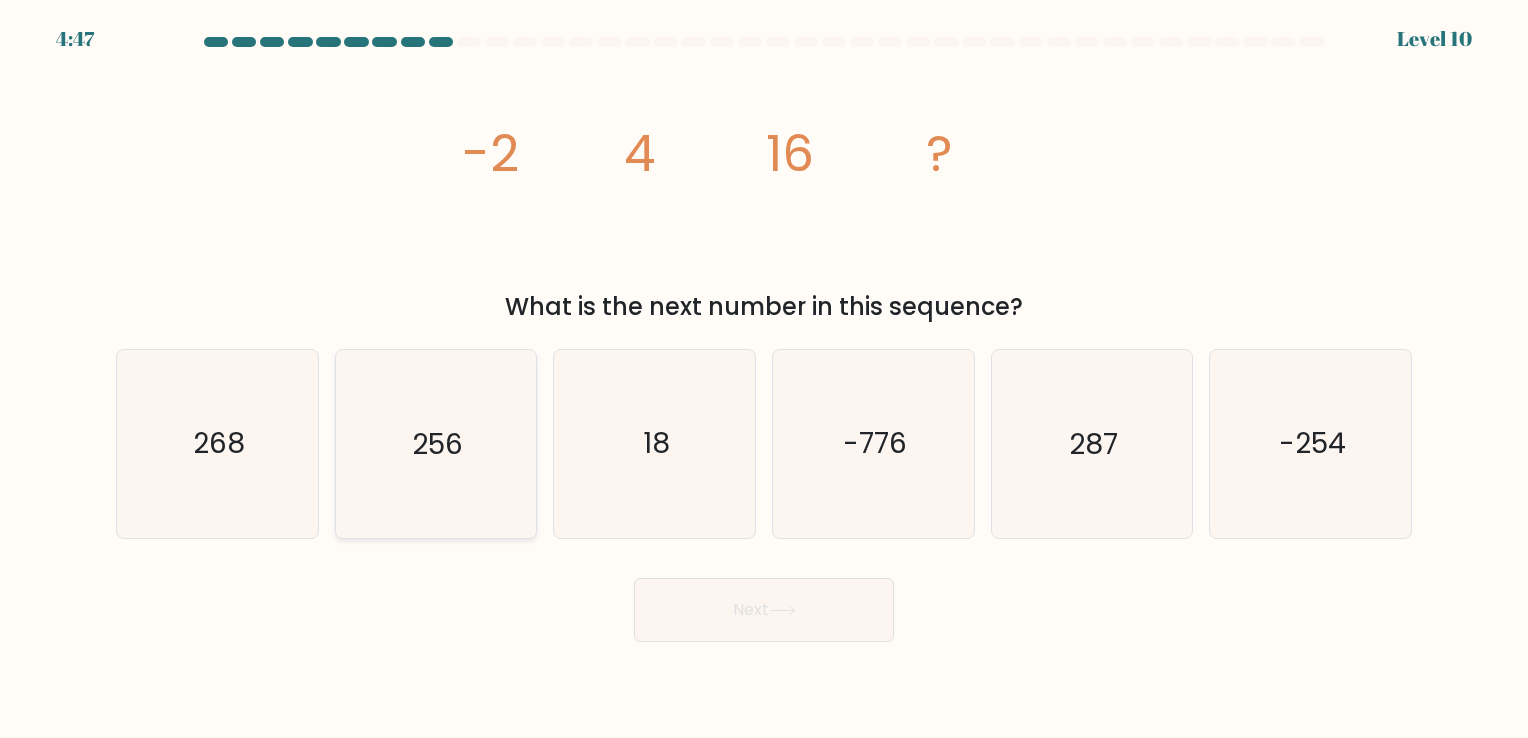 click on "256" 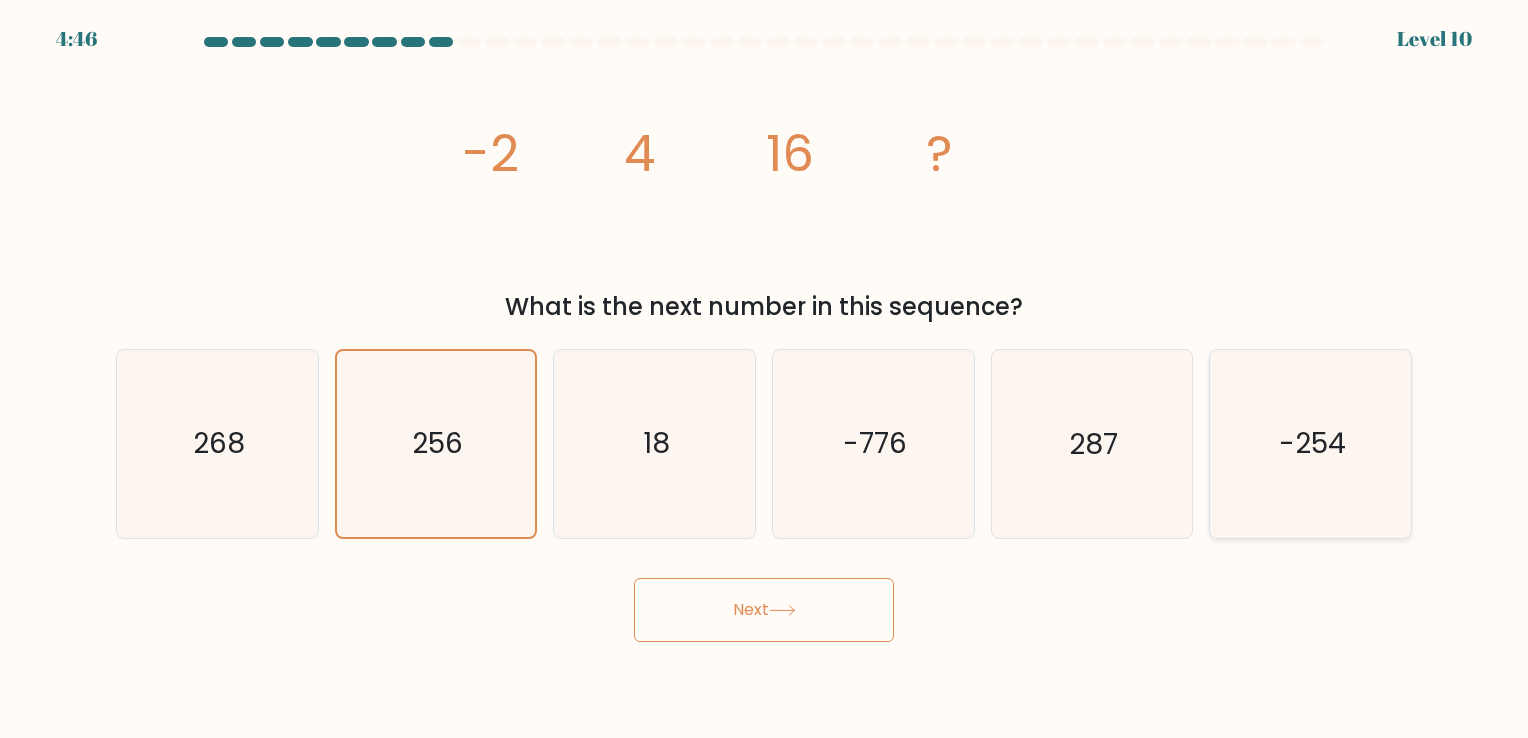 click on "-254" 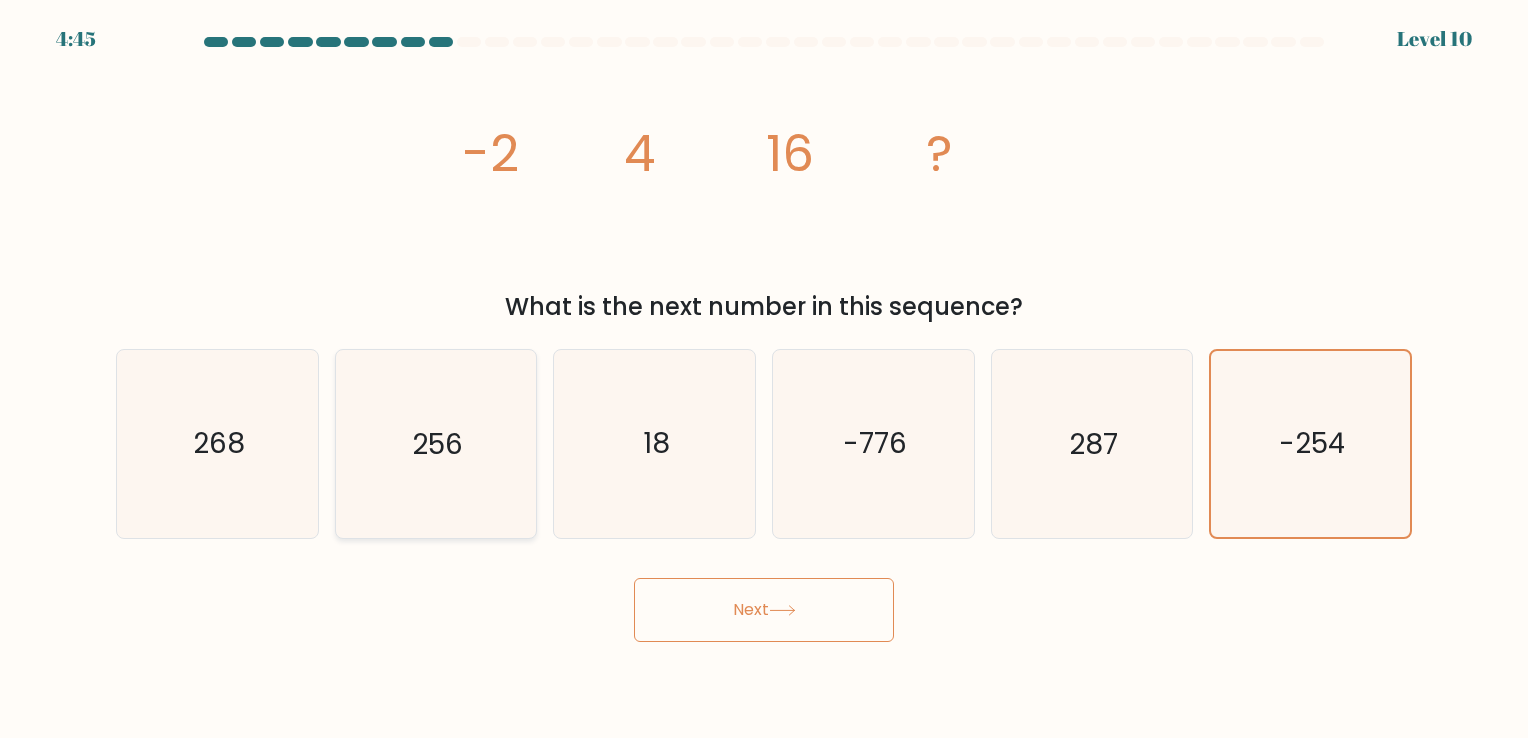 click on "256" 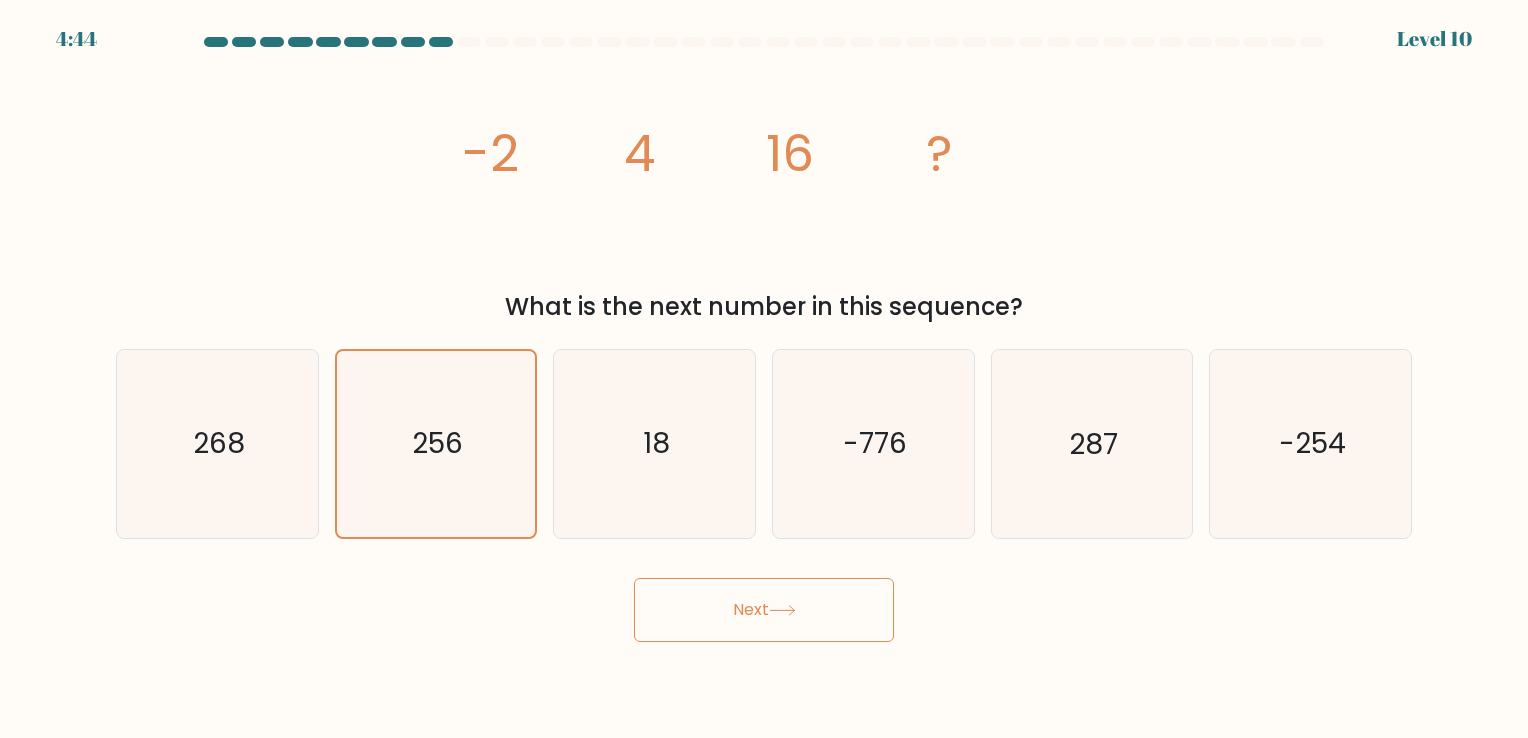 click on "Next" at bounding box center (764, 610) 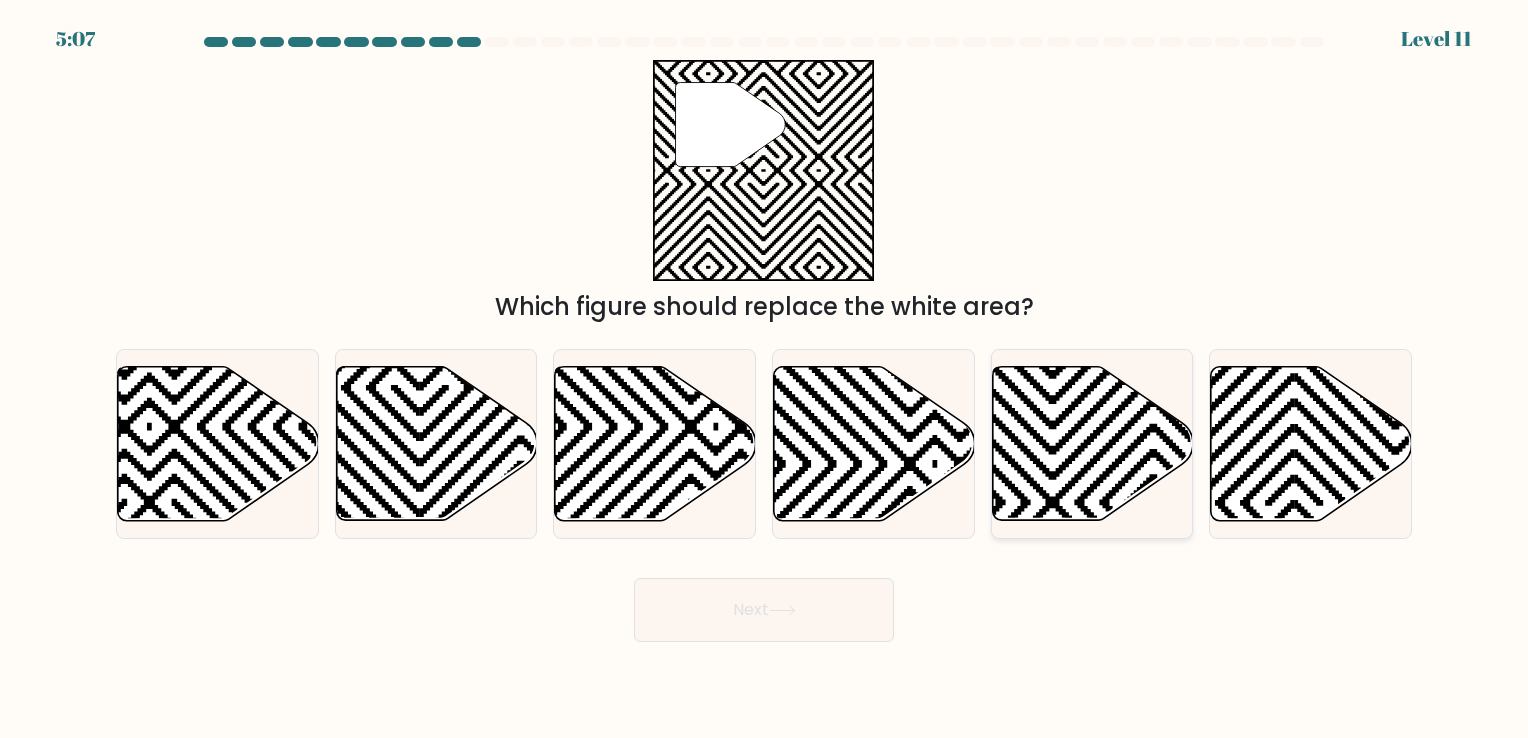 click 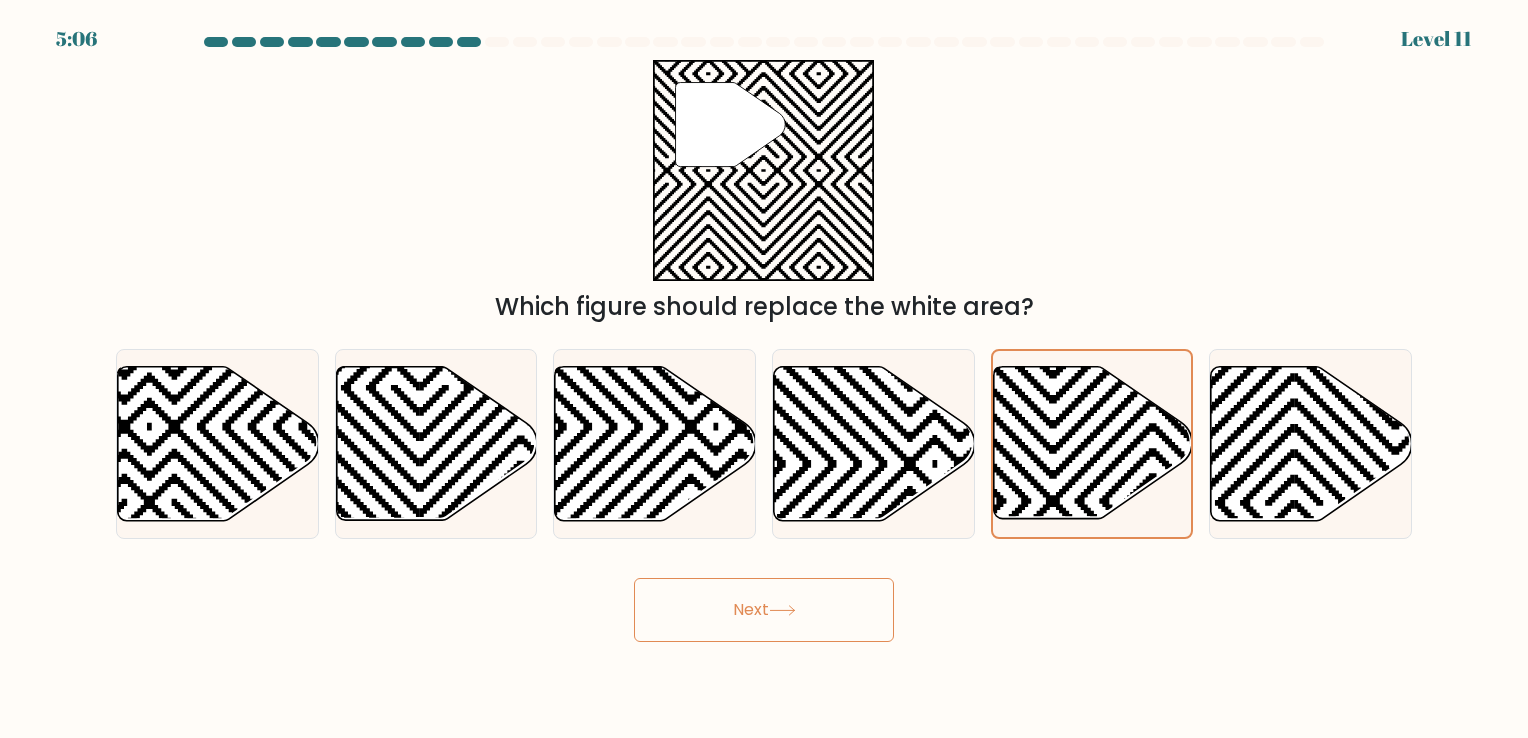 click on "Next" at bounding box center (764, 610) 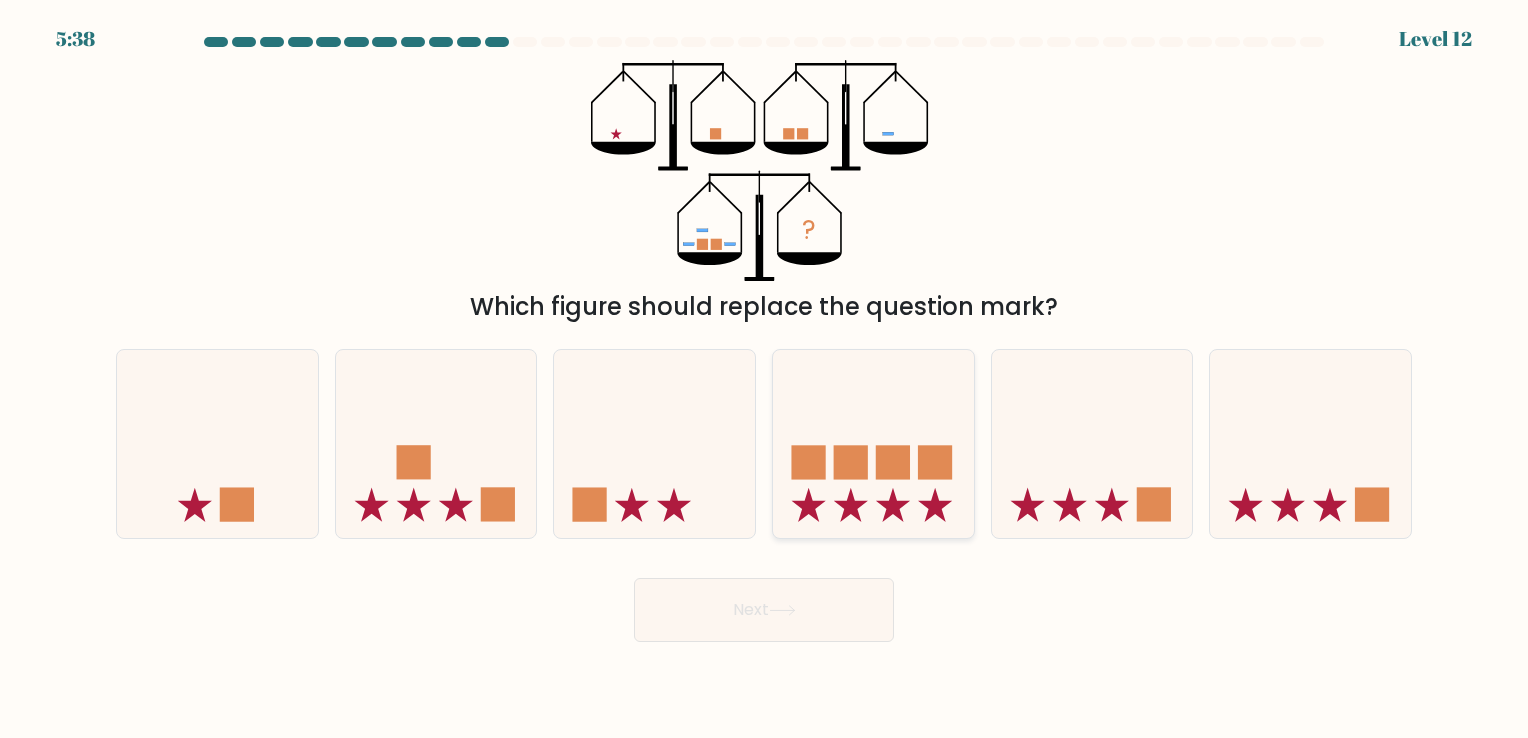 click 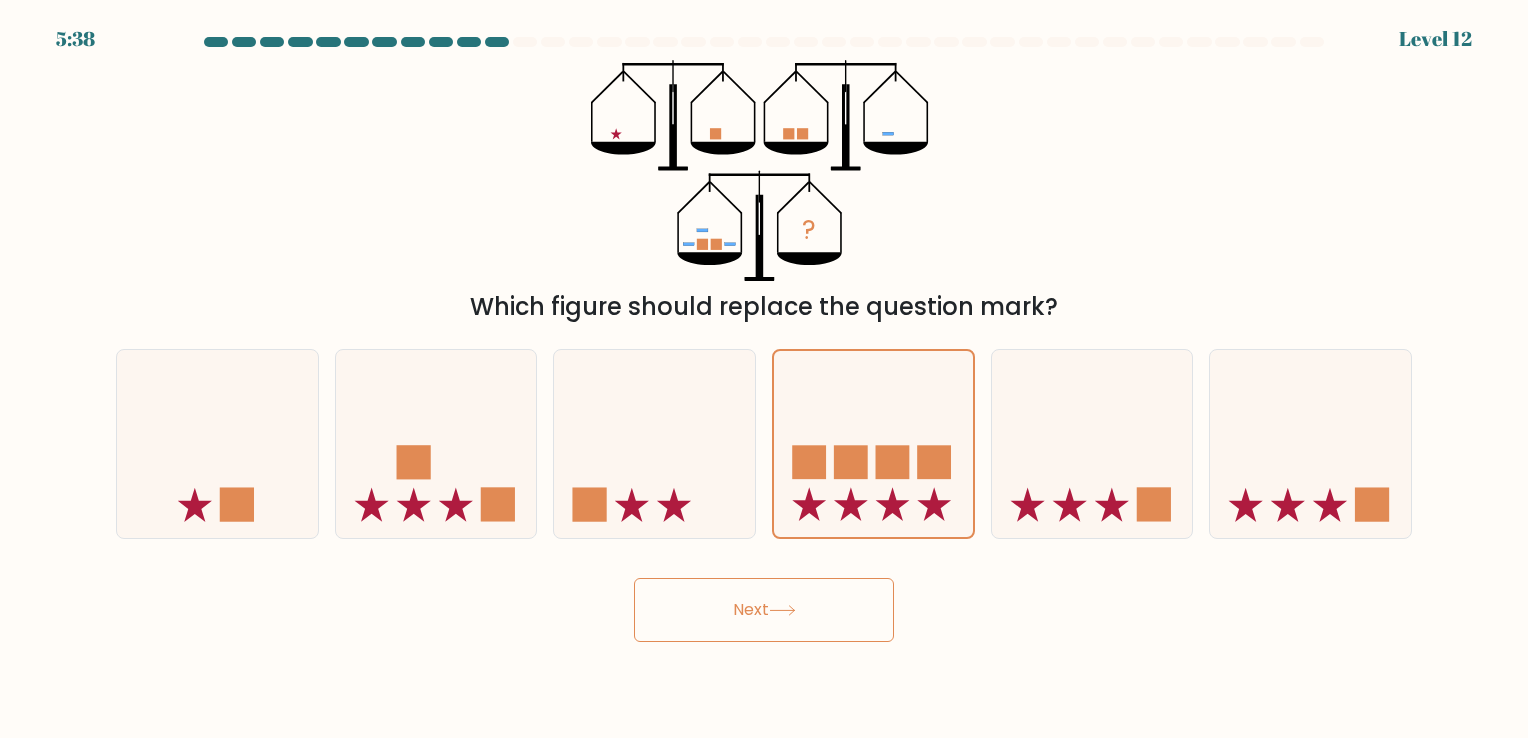 click on "Next" at bounding box center [764, 610] 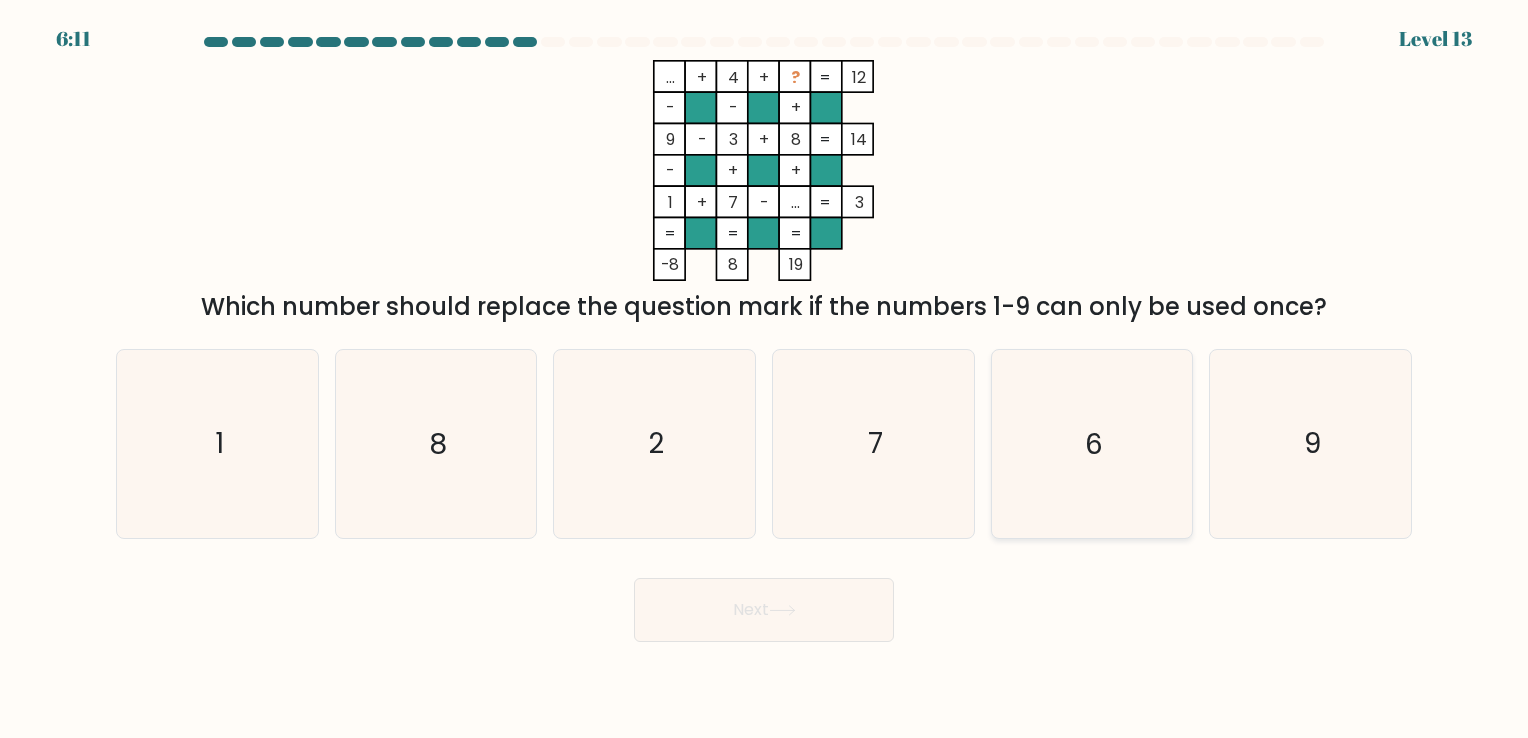click on "6" 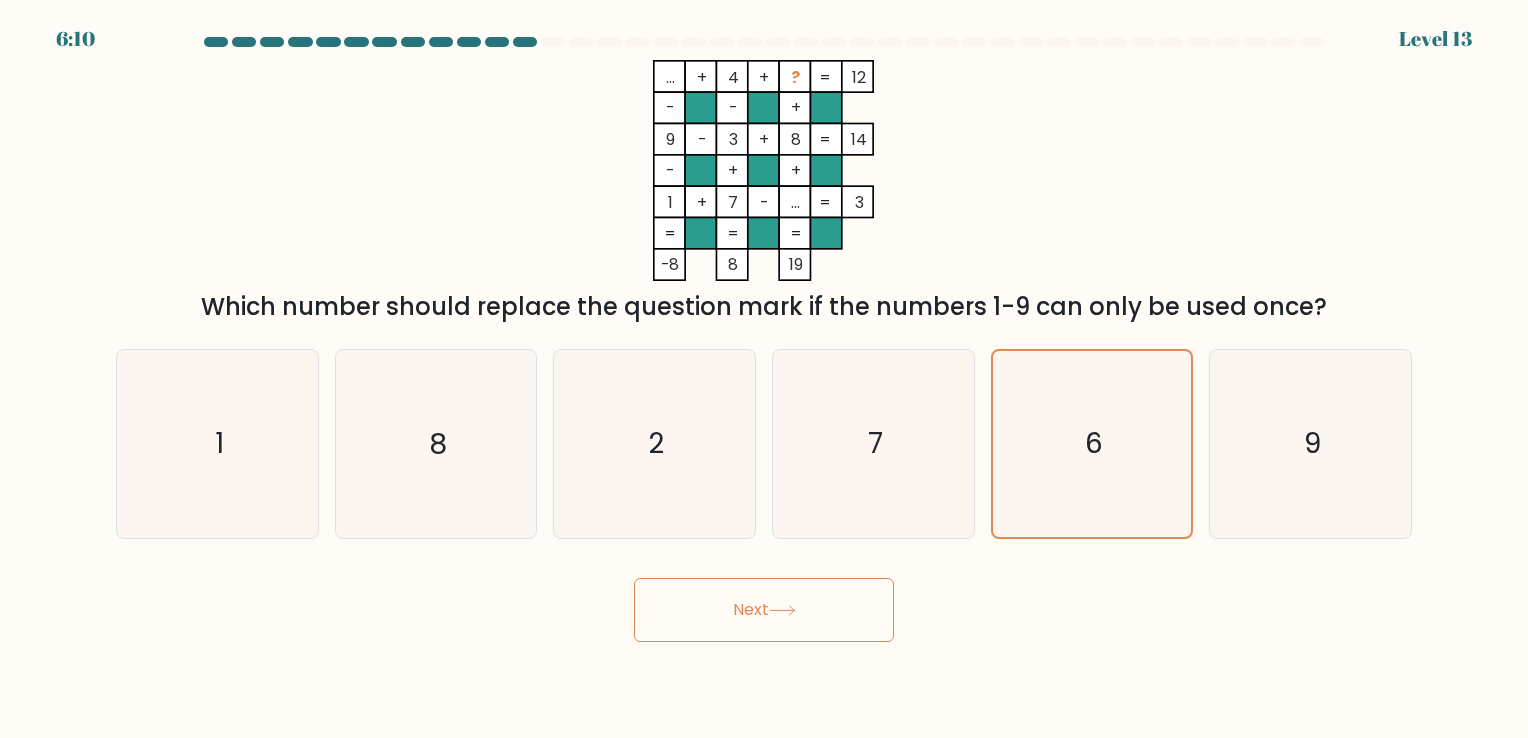 click on "Next" at bounding box center [764, 610] 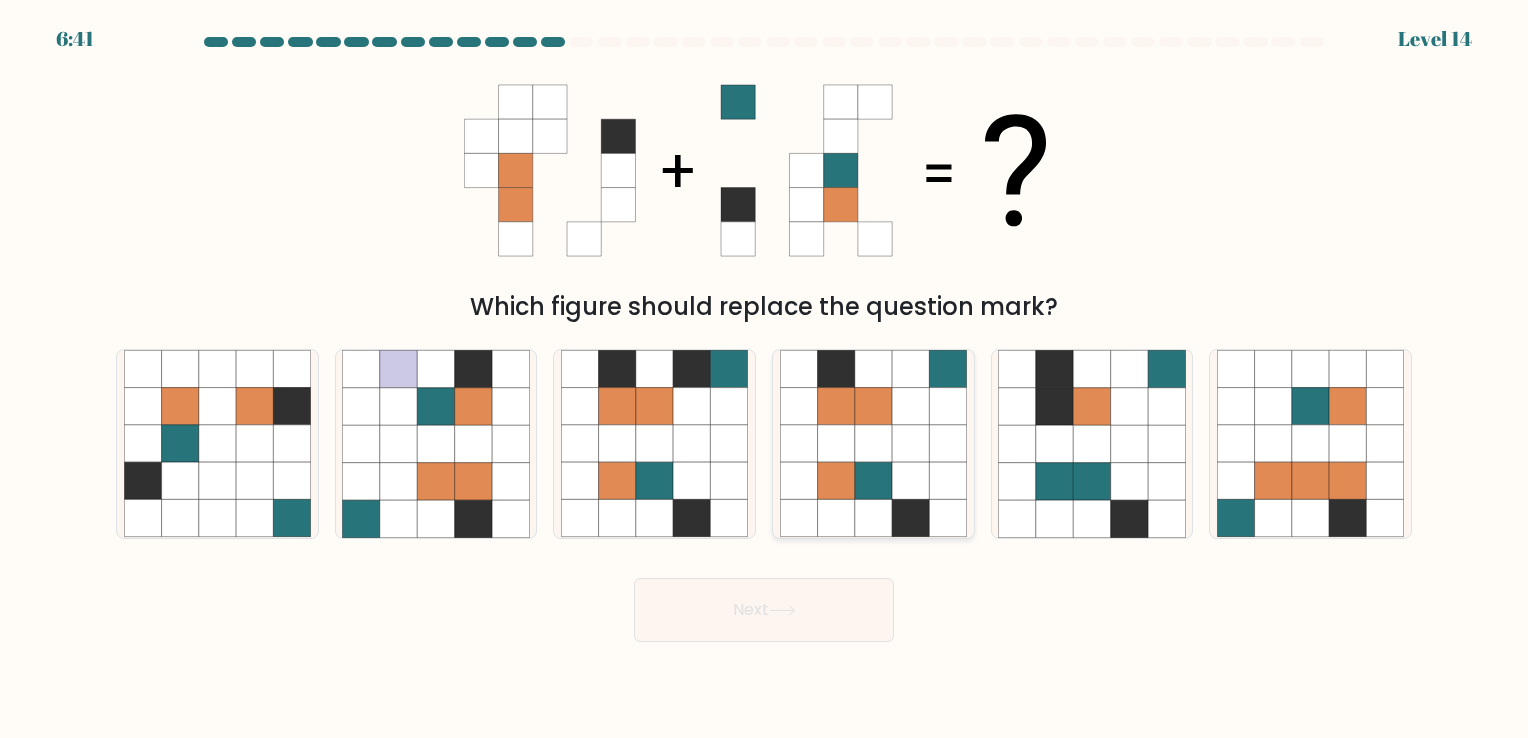 click 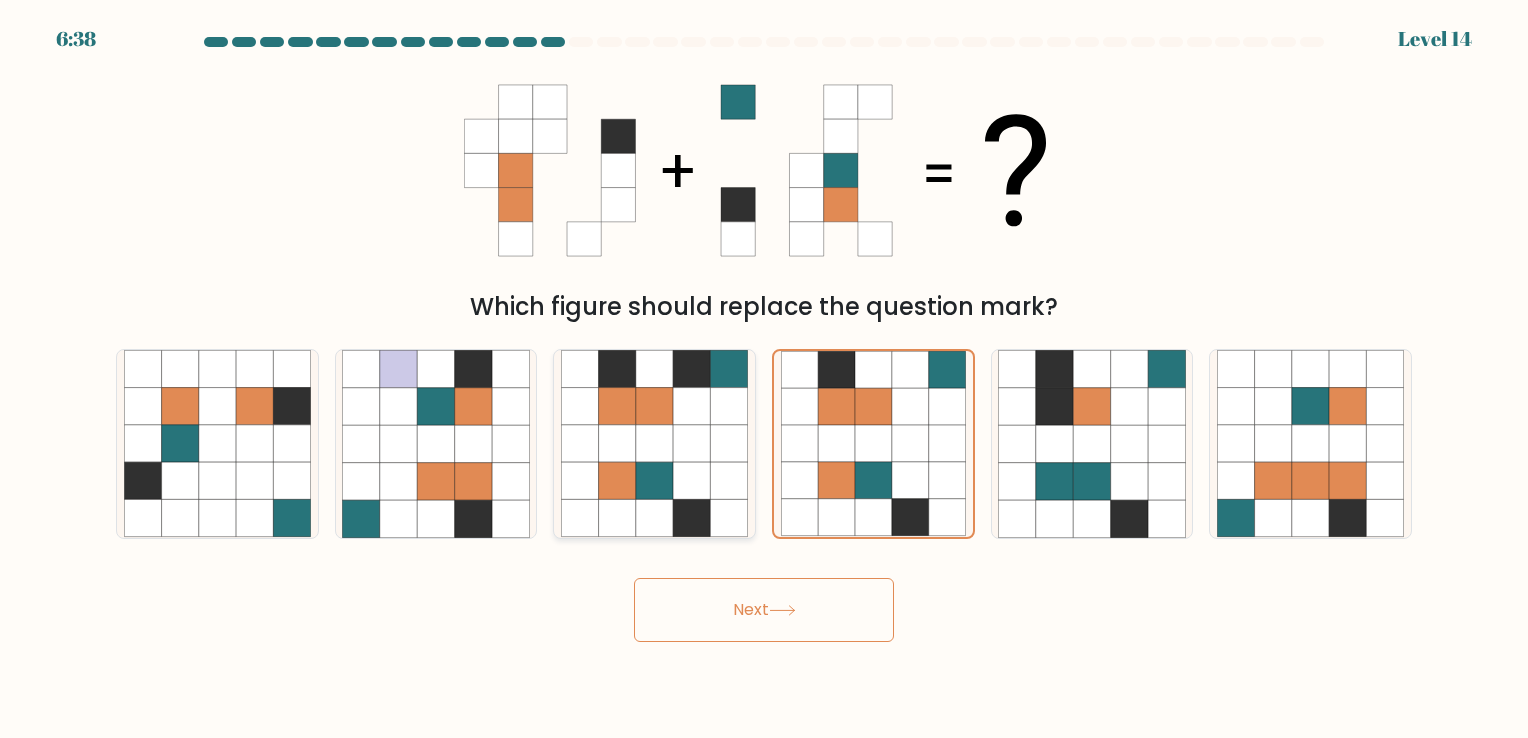click 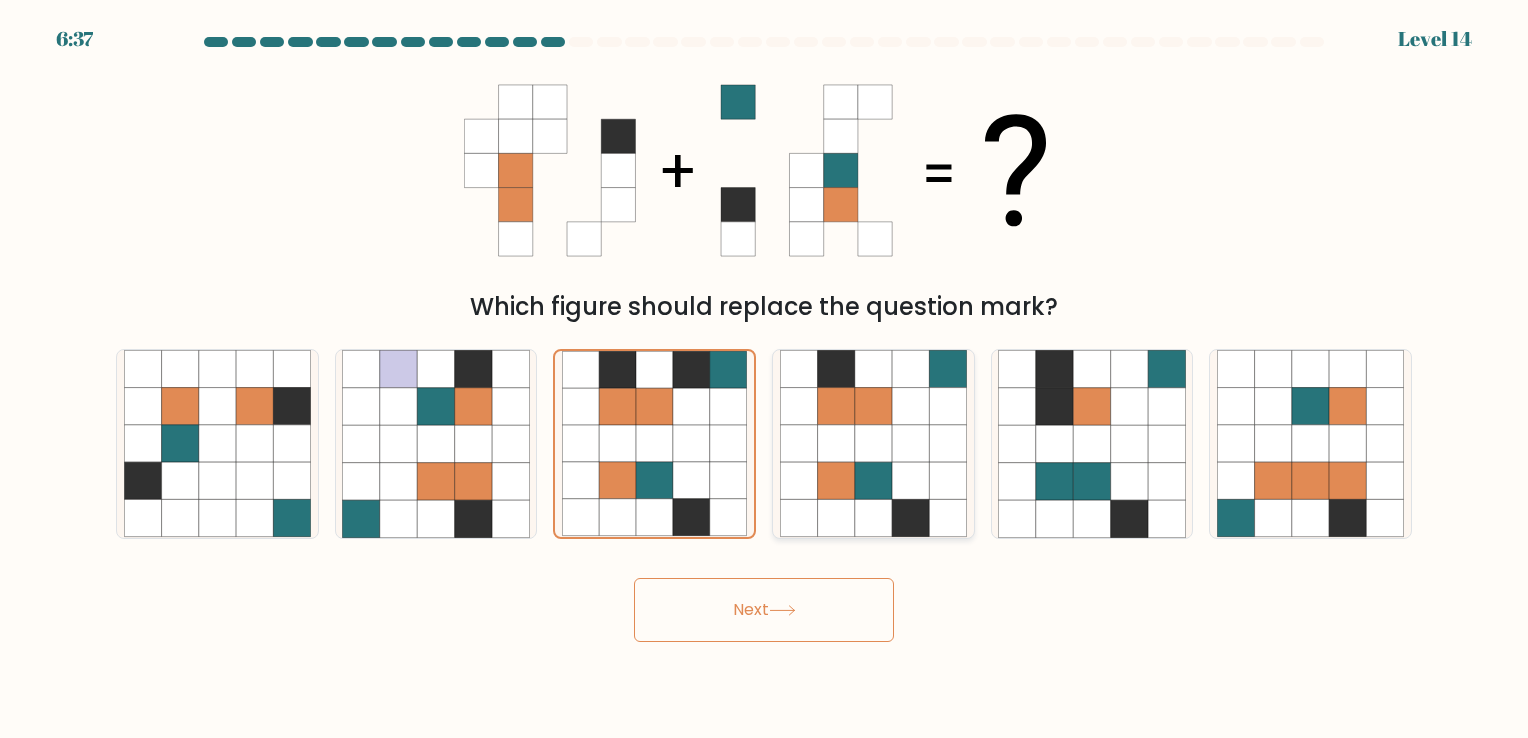 click 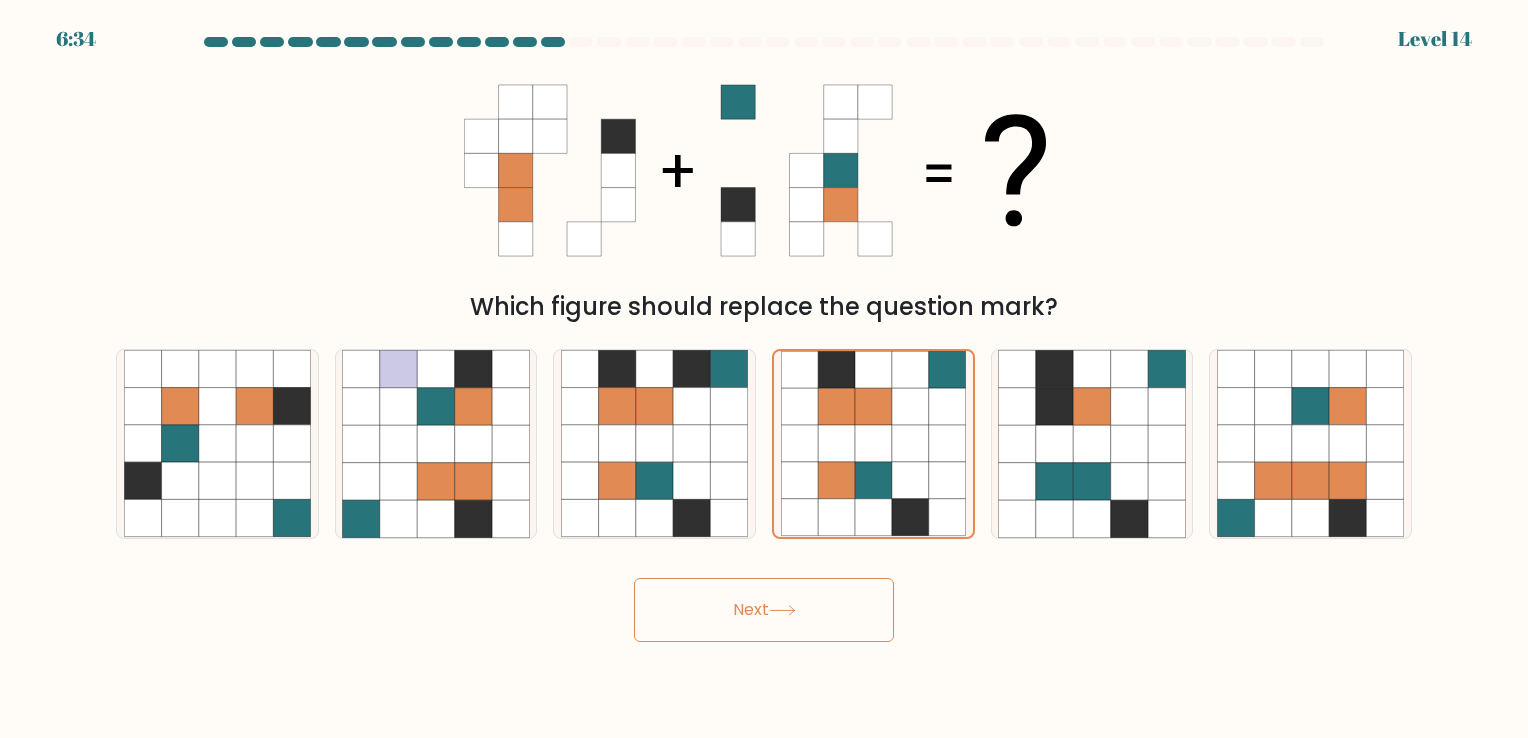 click on "Next" at bounding box center (764, 610) 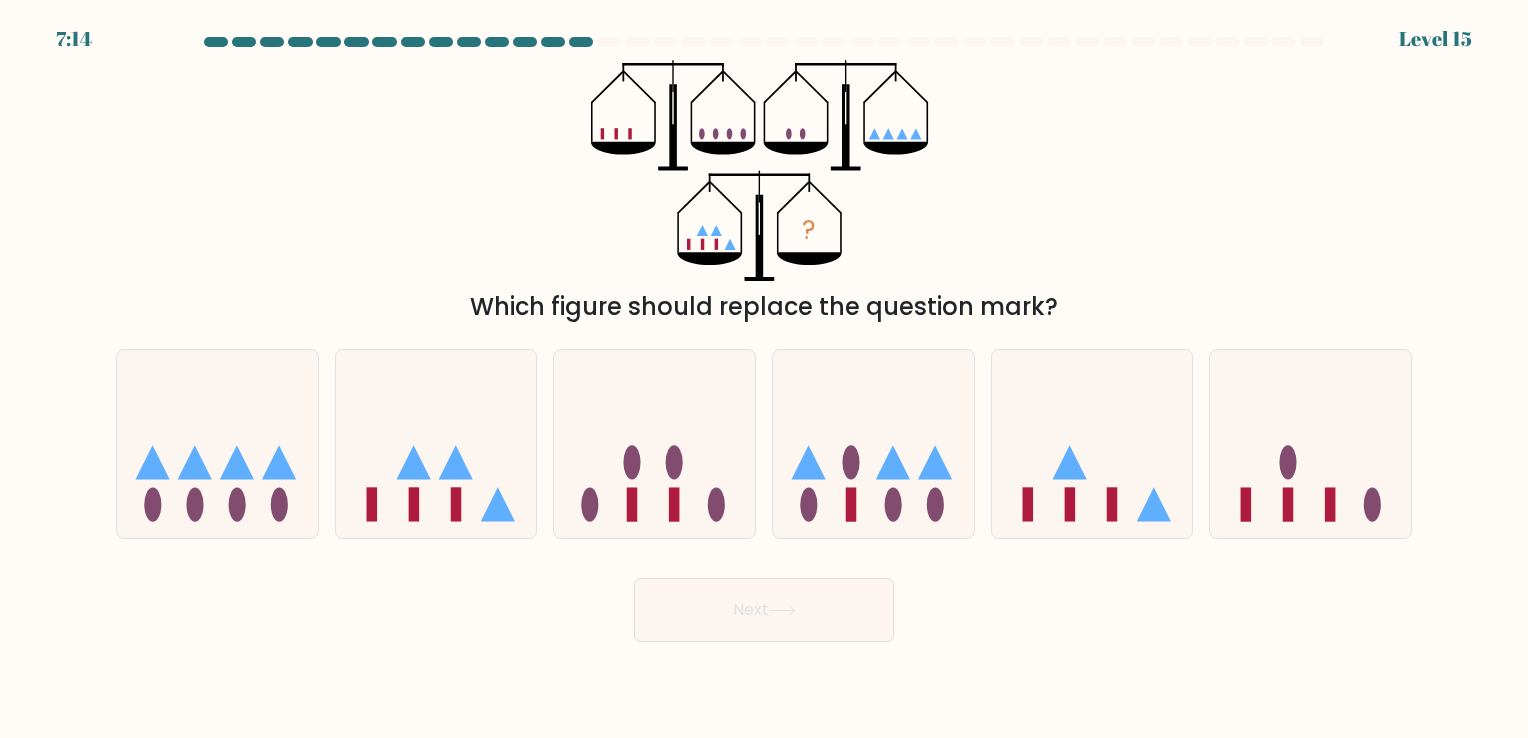 click on "?" 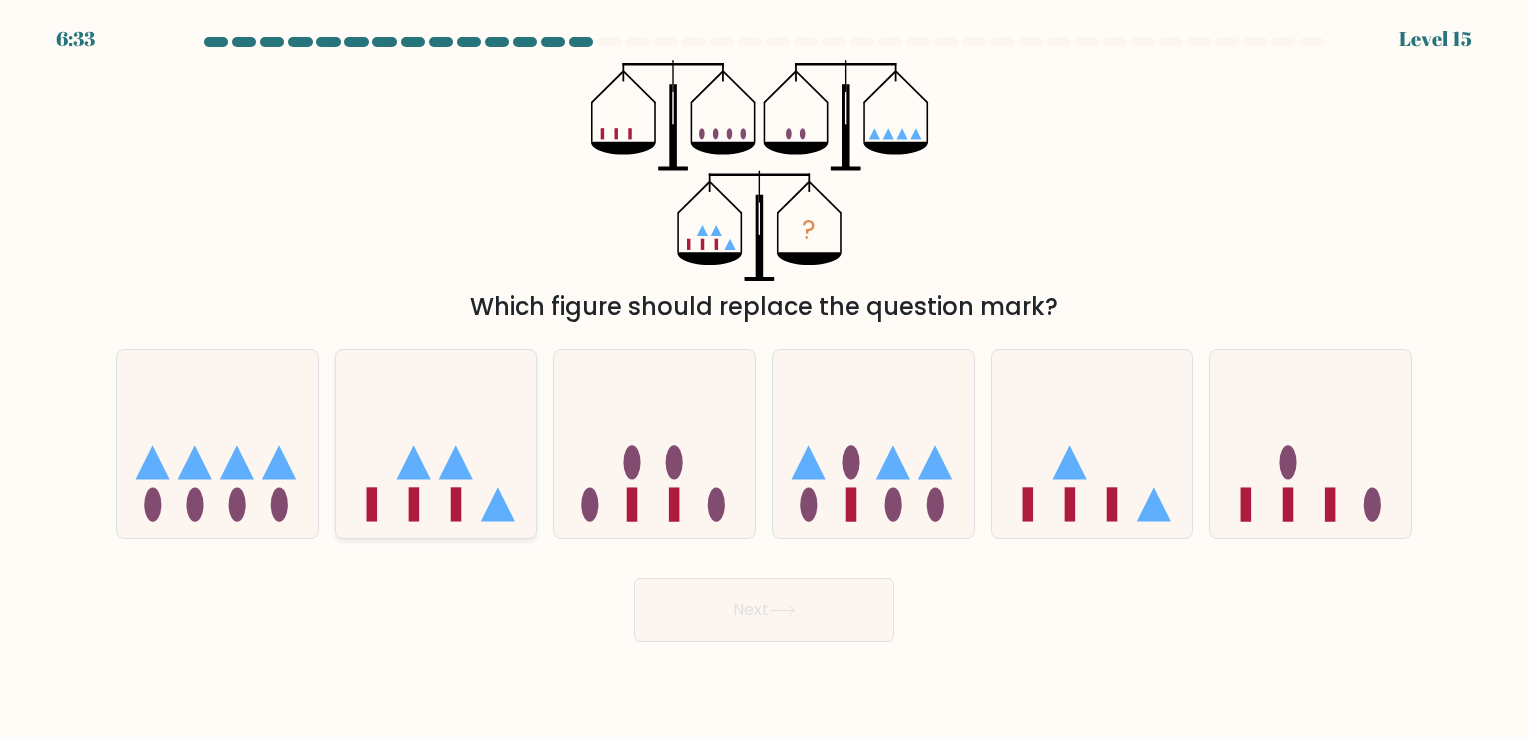 click 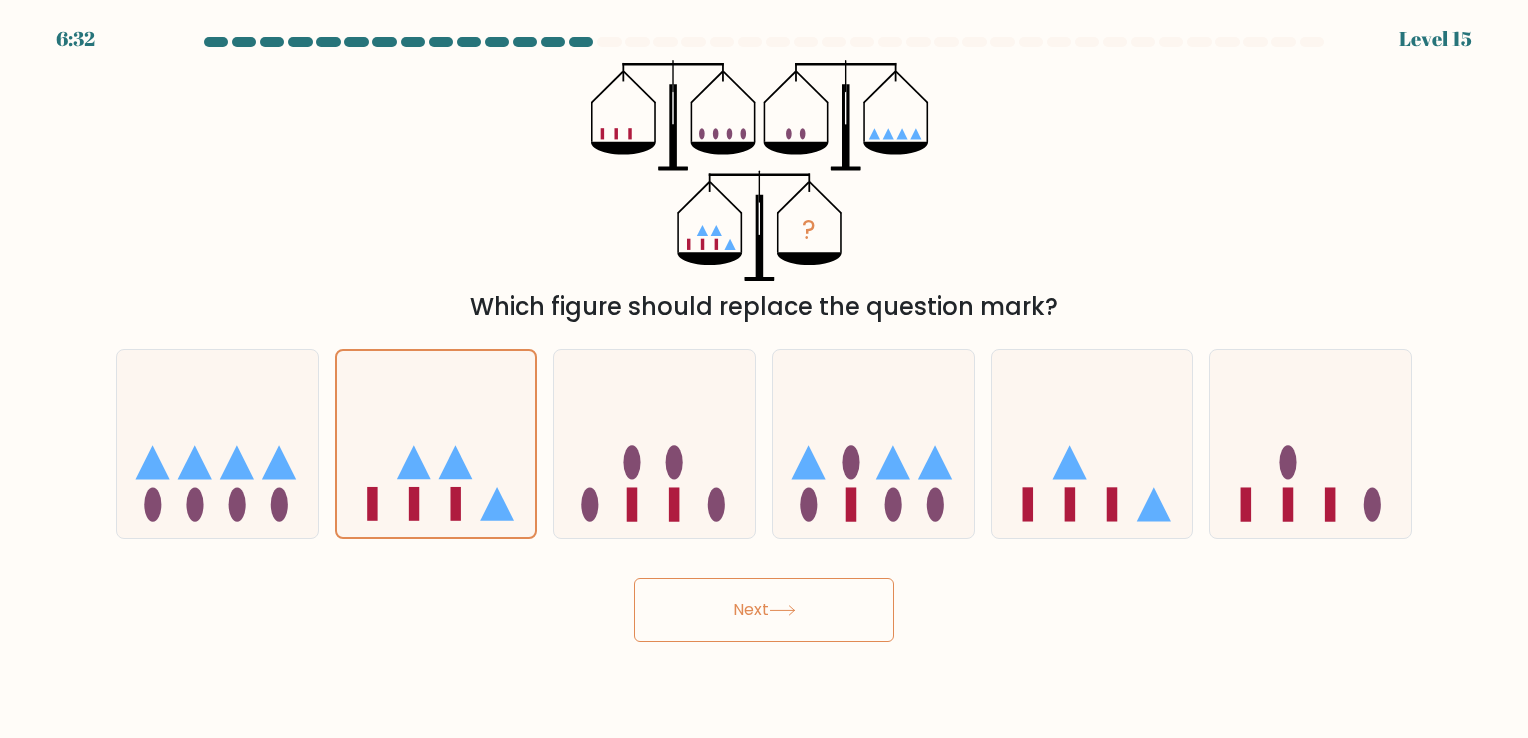 click on "Next" at bounding box center [764, 610] 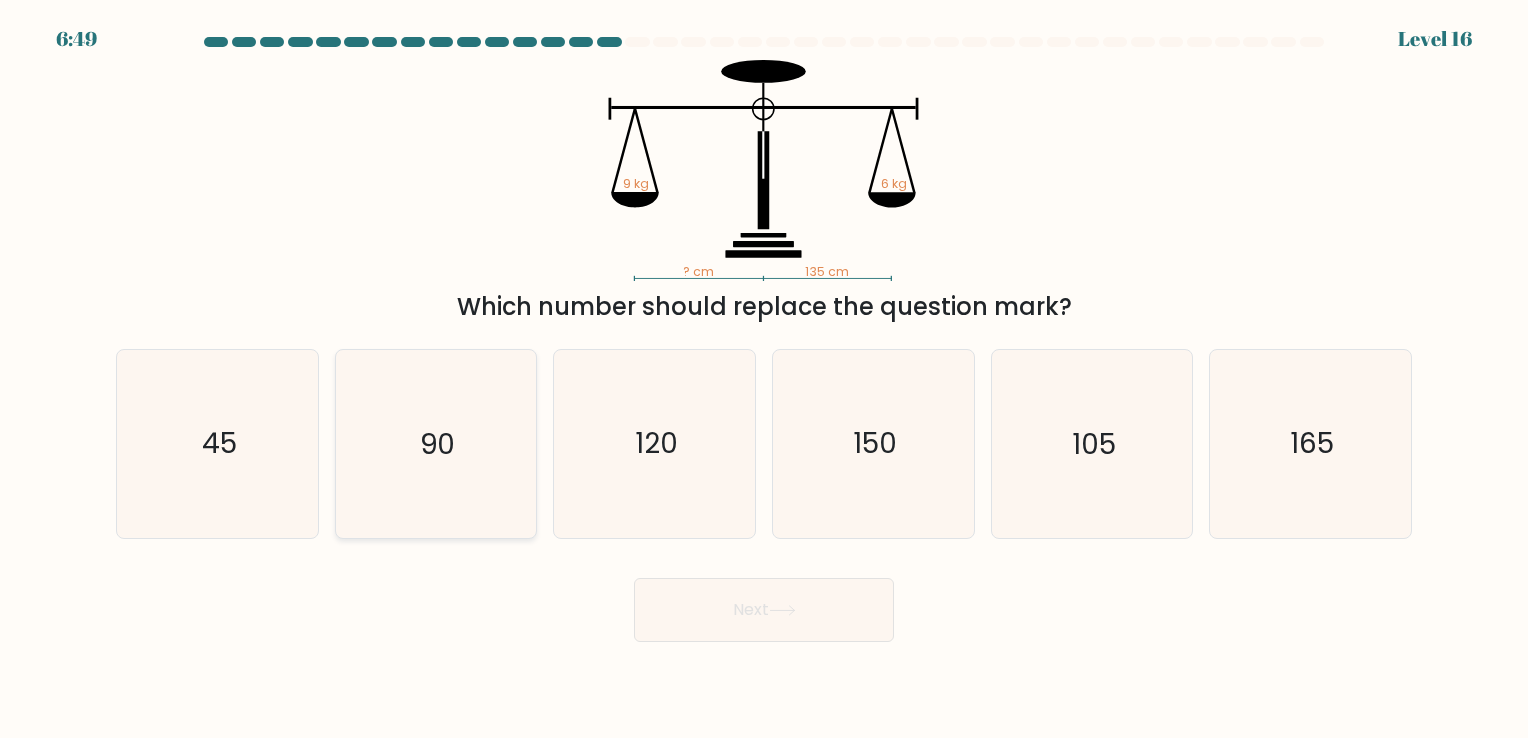 click on "90" 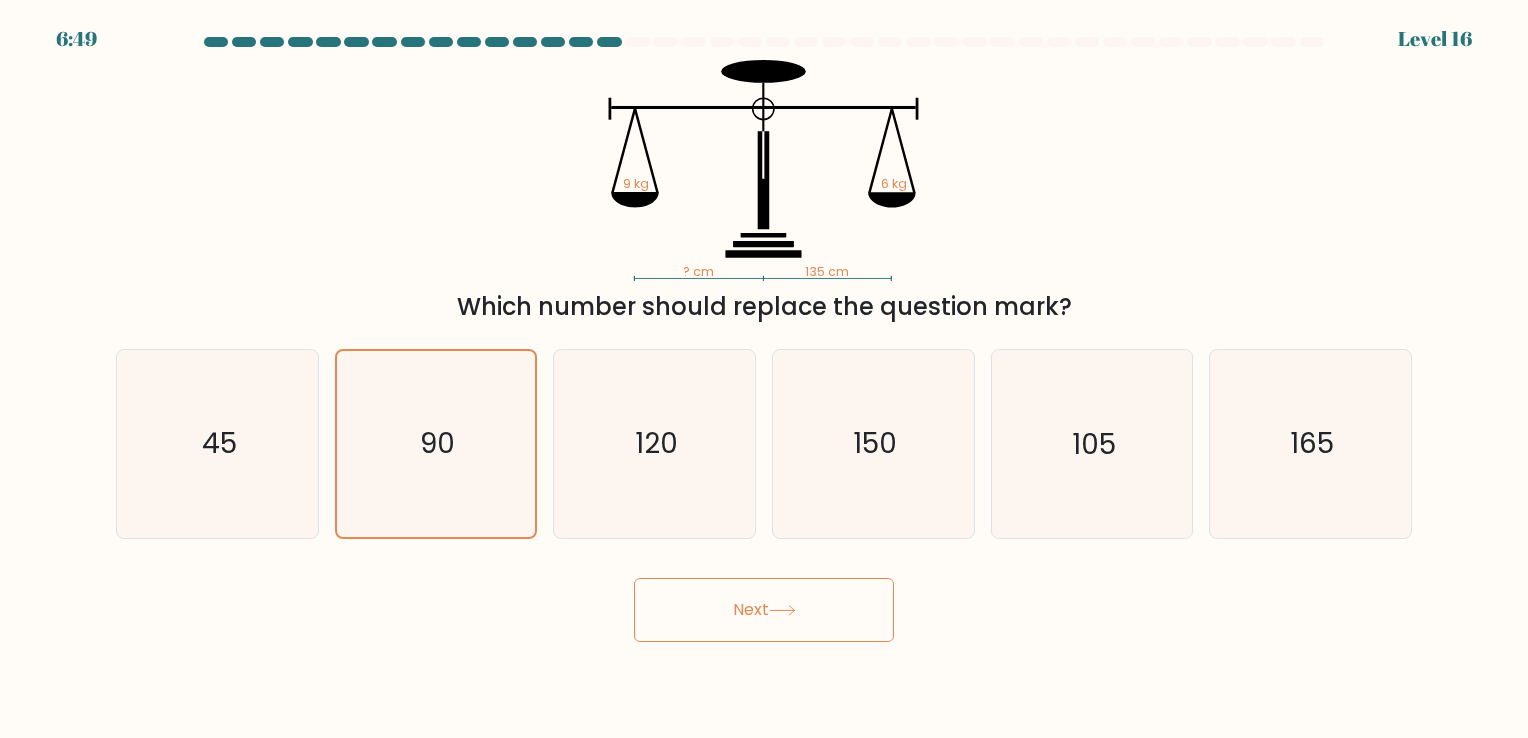 click 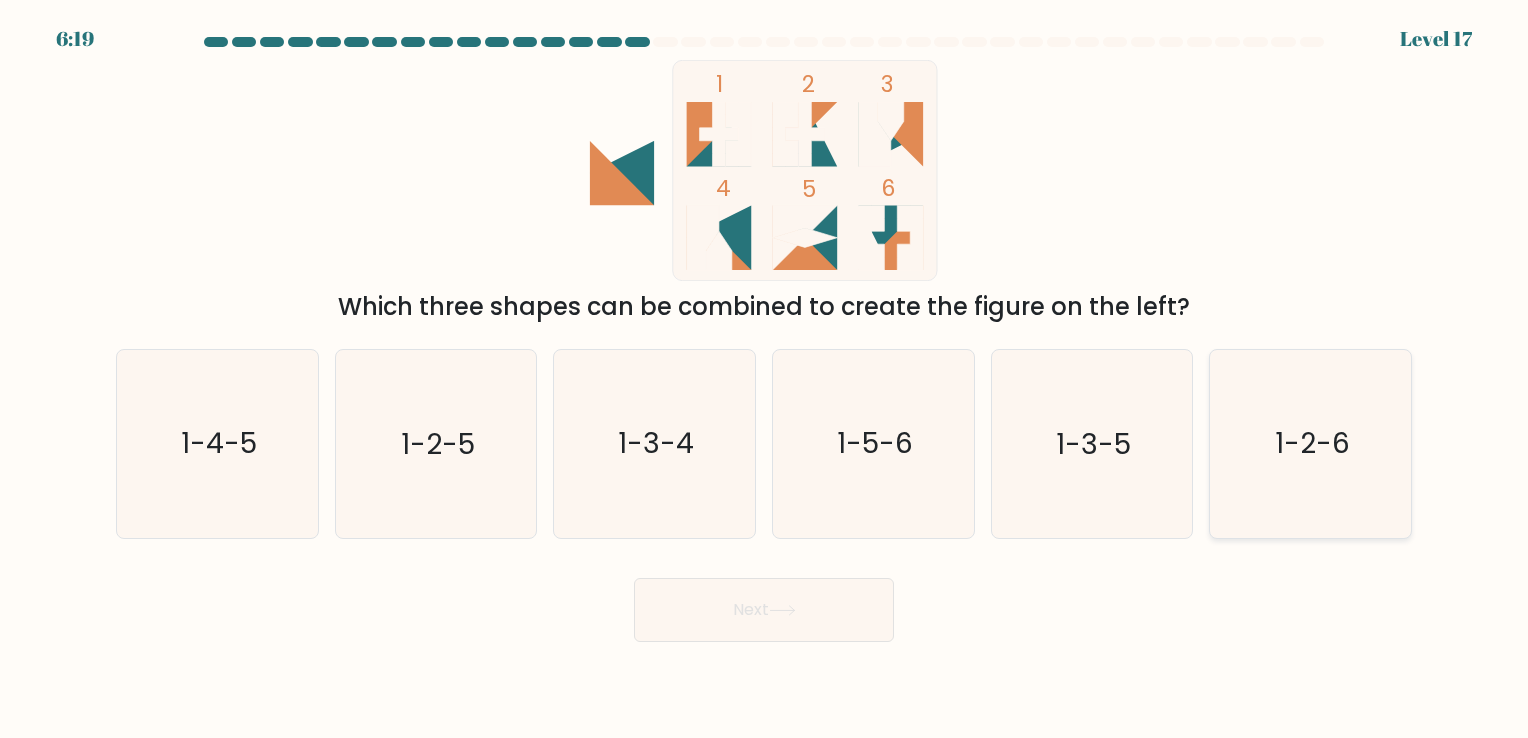 click on "1-2-6" 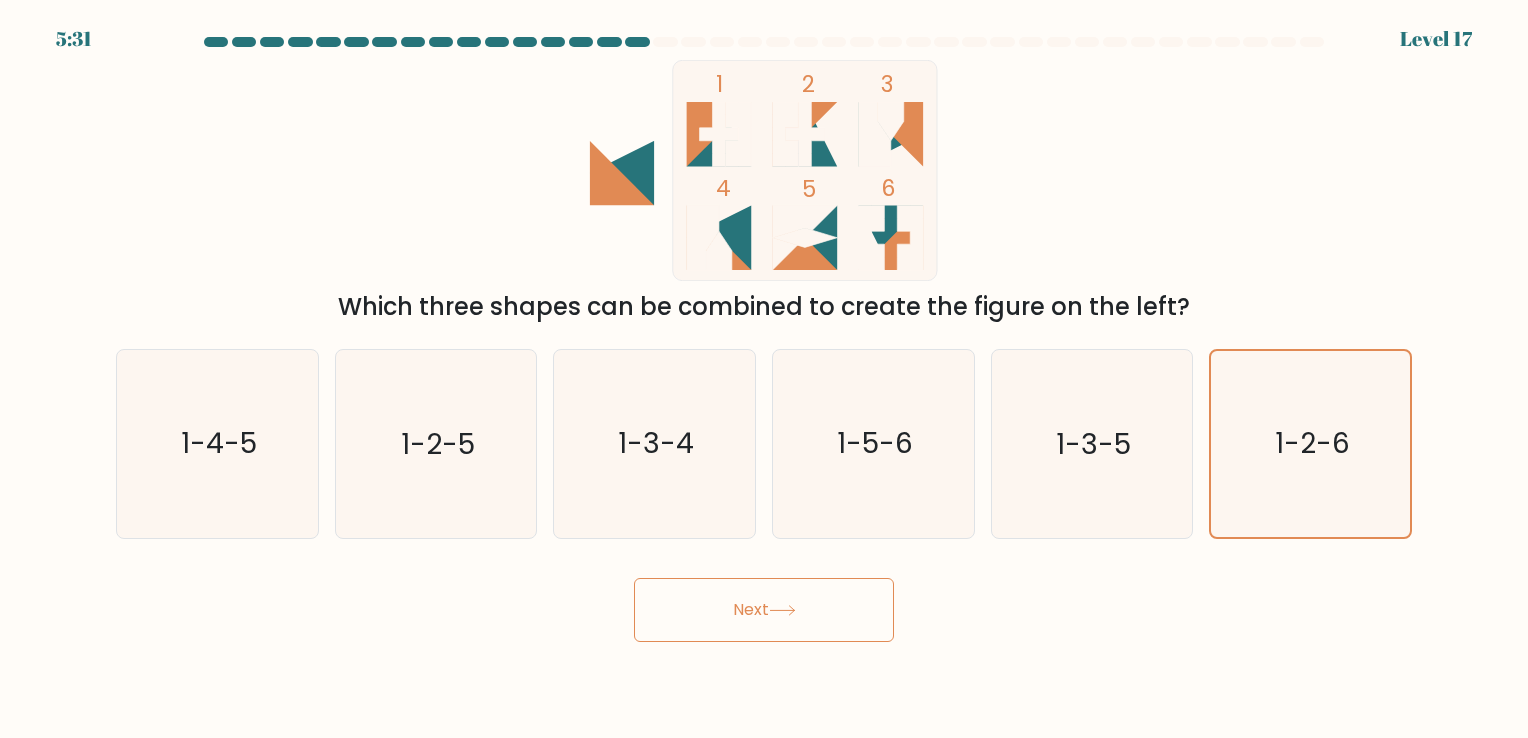 click on "Next" at bounding box center (764, 610) 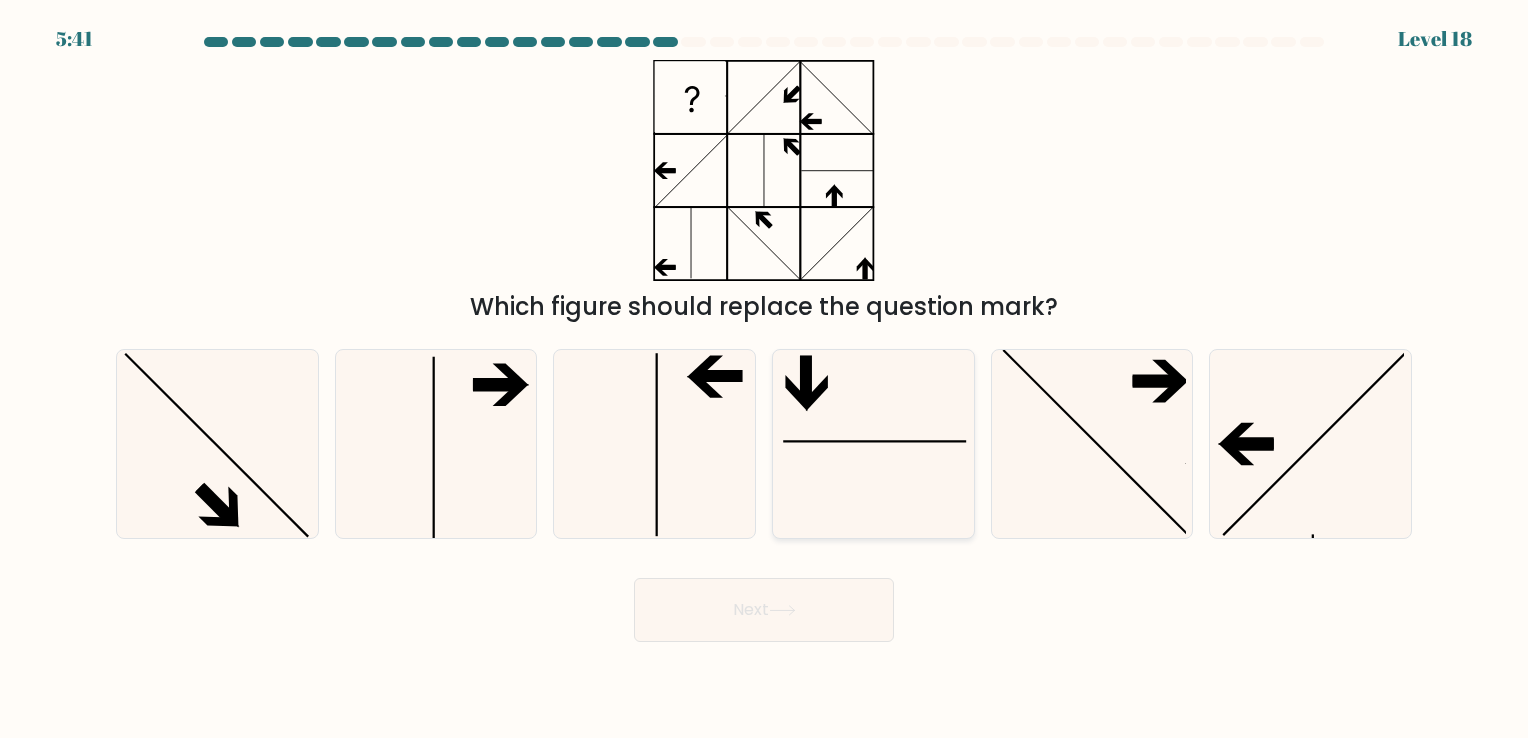 click 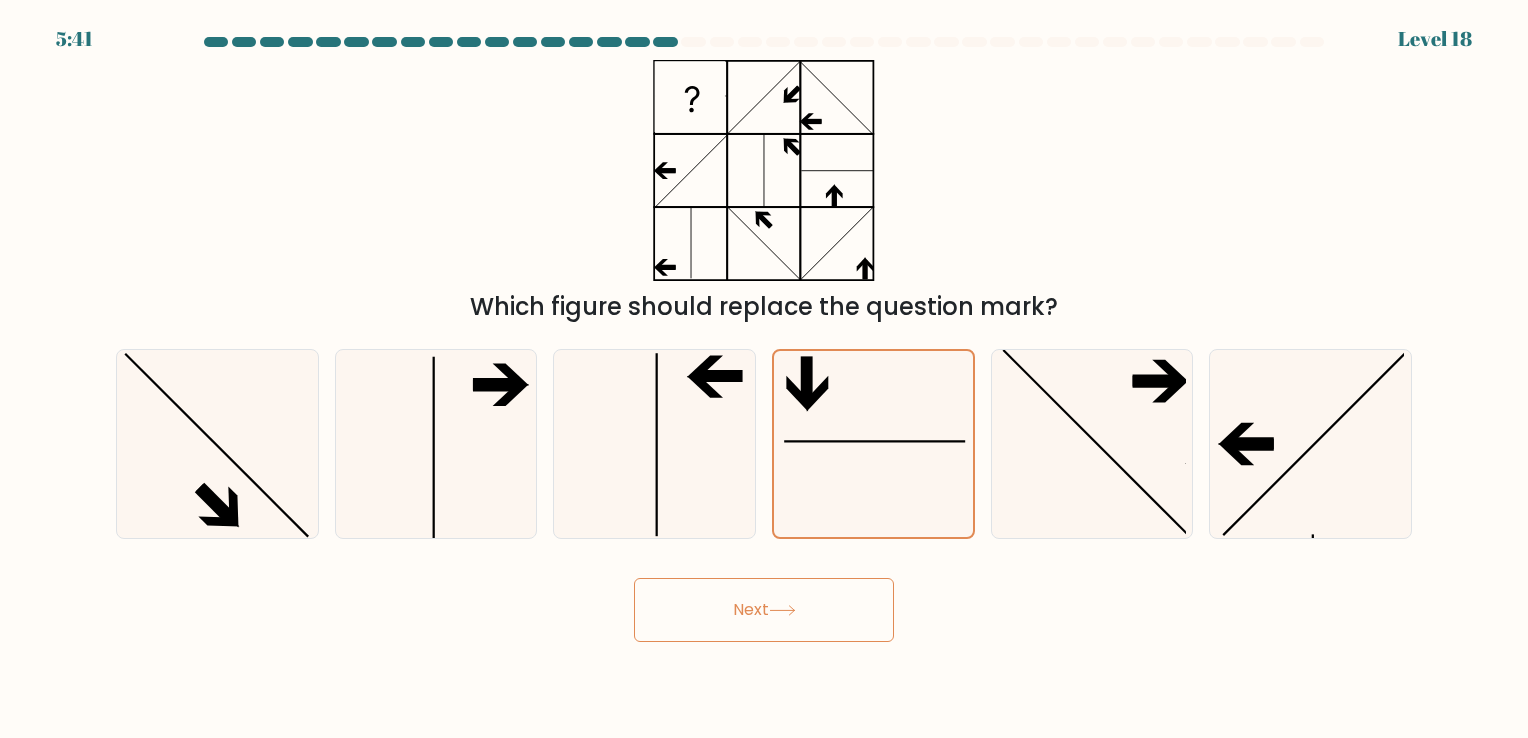 click on "Next" at bounding box center (764, 610) 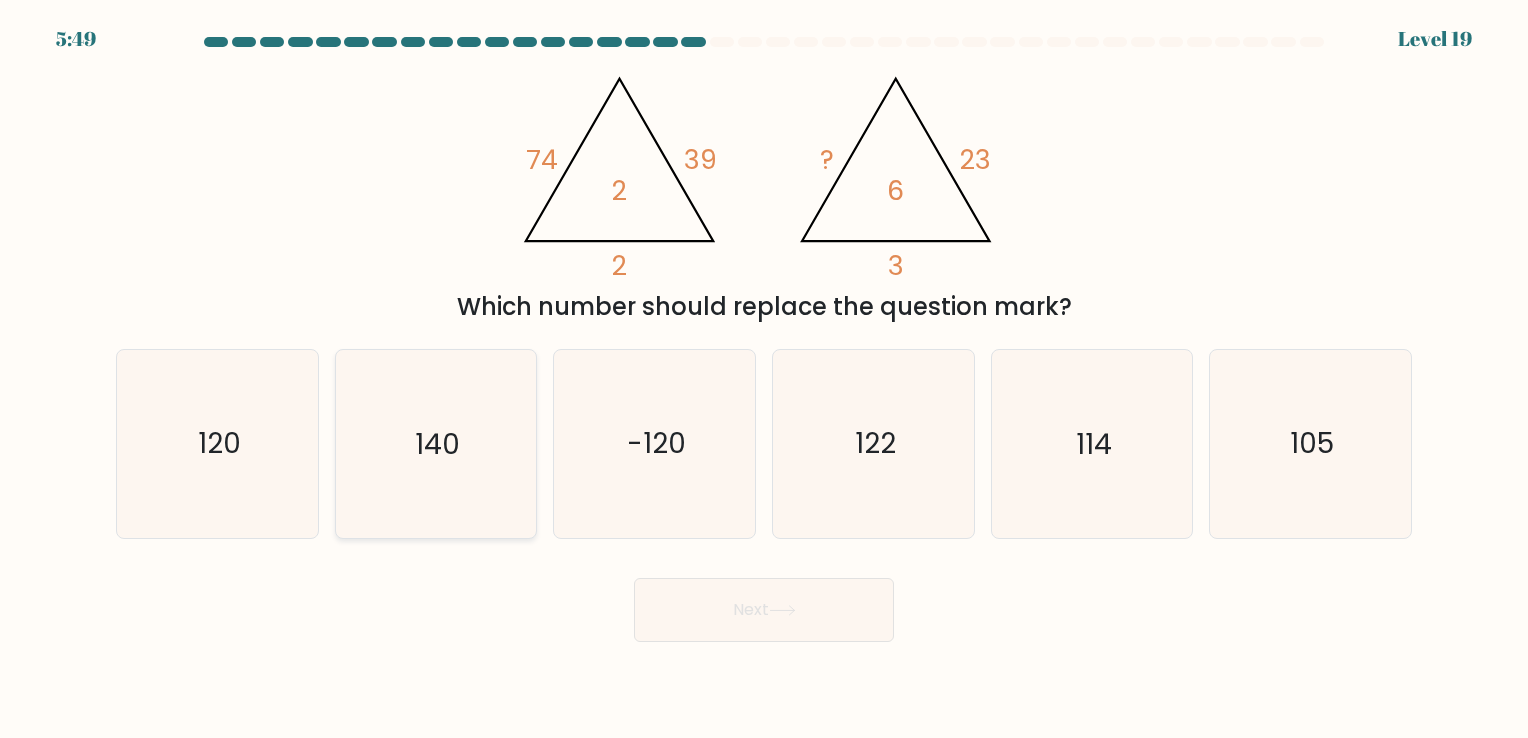 click on "140" 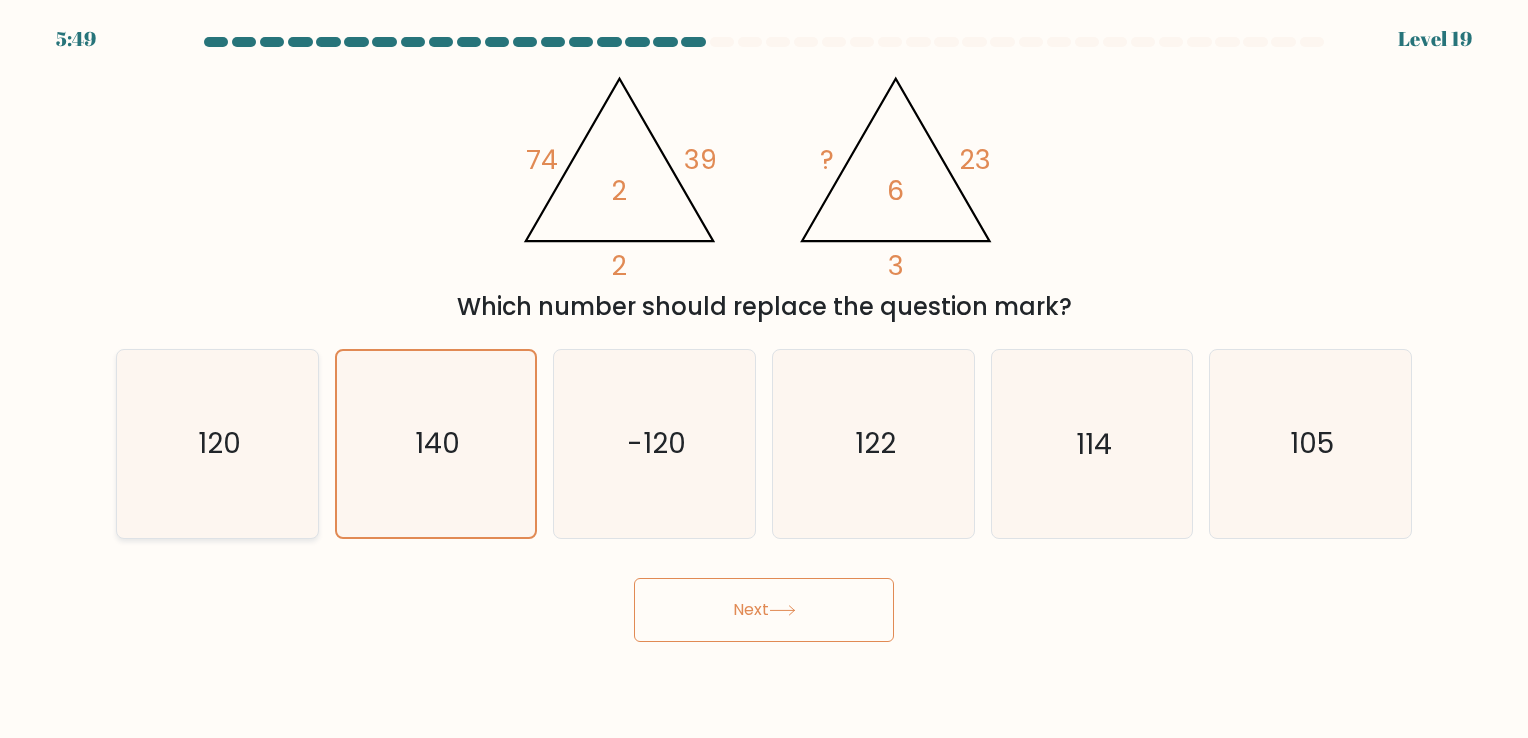 click on "120" at bounding box center (217, 443) 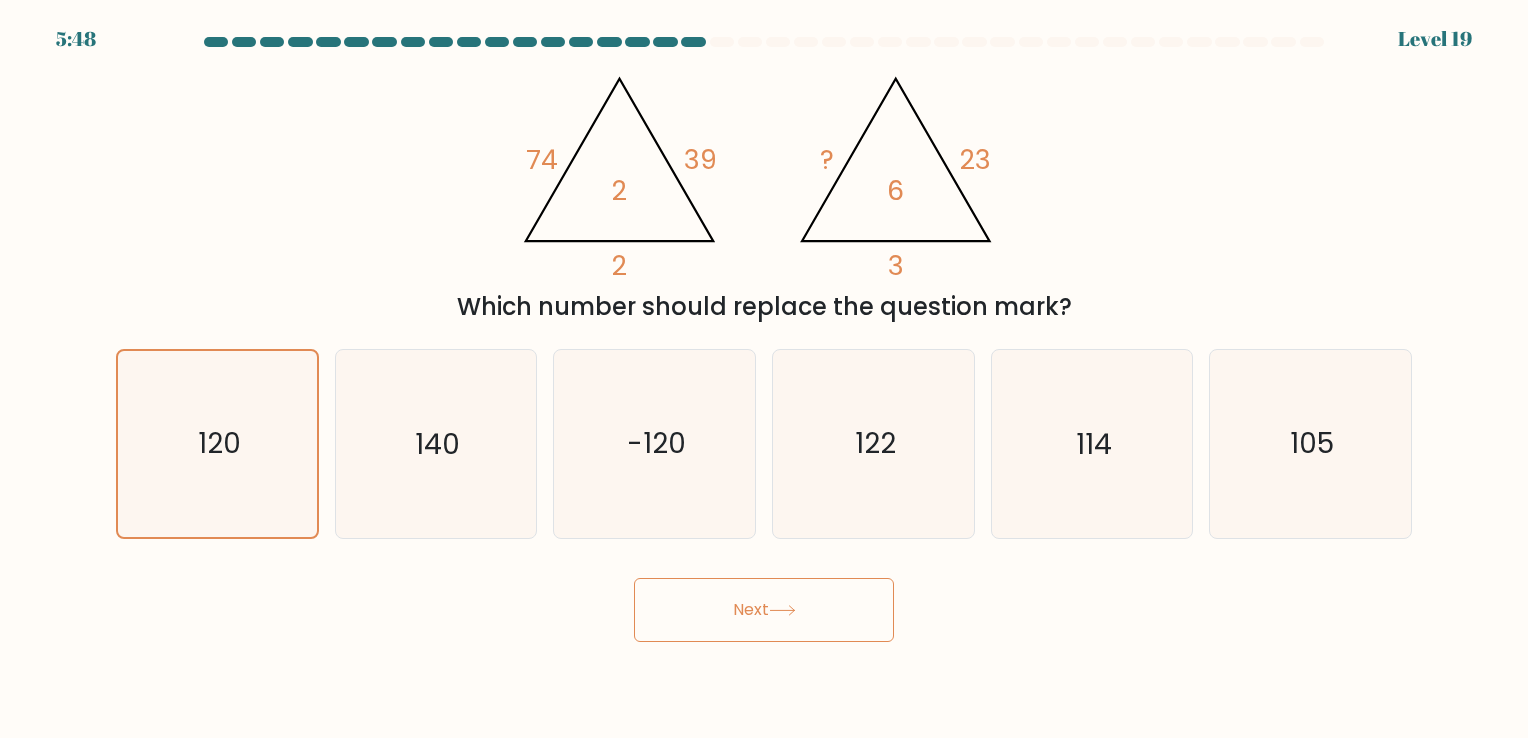 click on "Next" at bounding box center (764, 610) 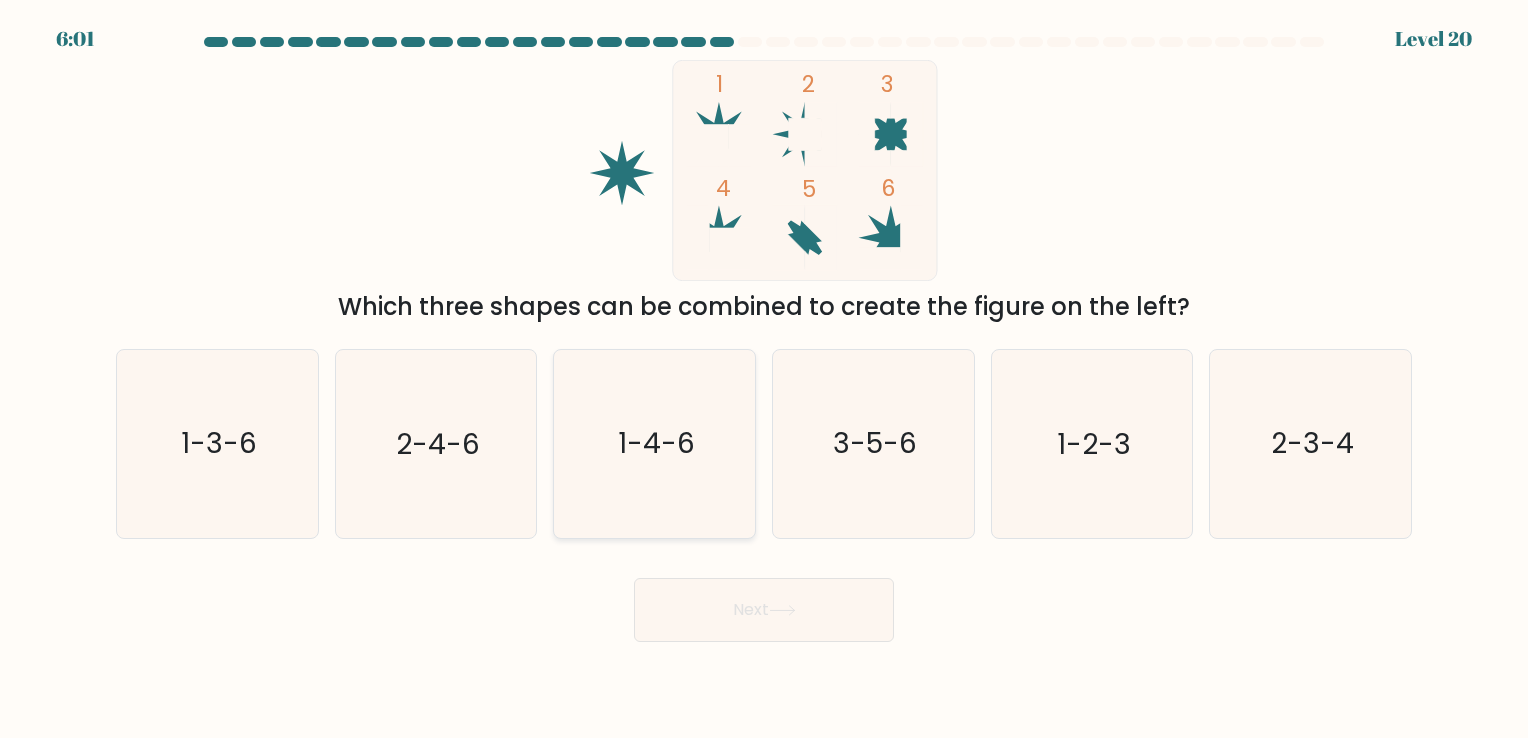 click on "1-4-6" 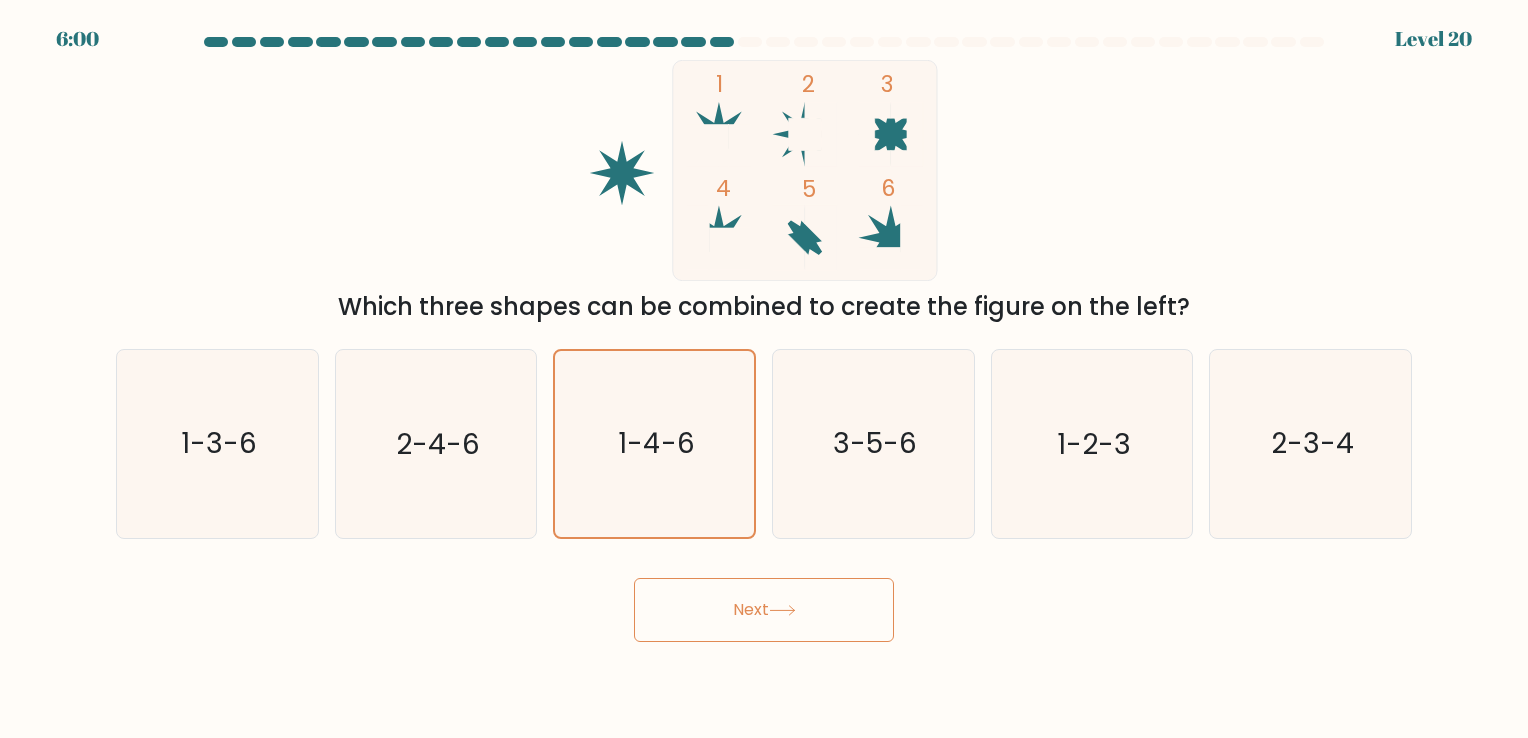 click on "Next" at bounding box center [764, 610] 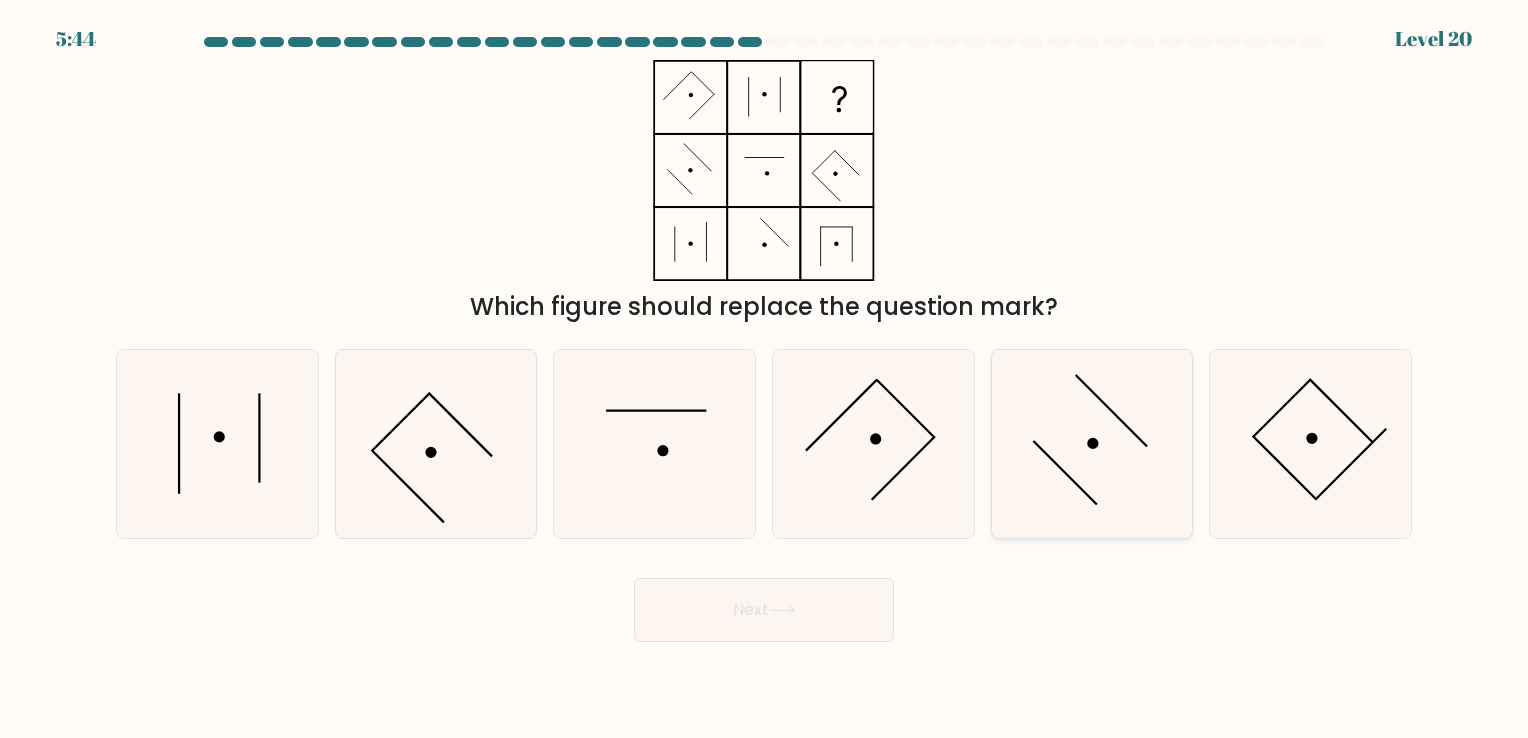 click at bounding box center [1092, 443] 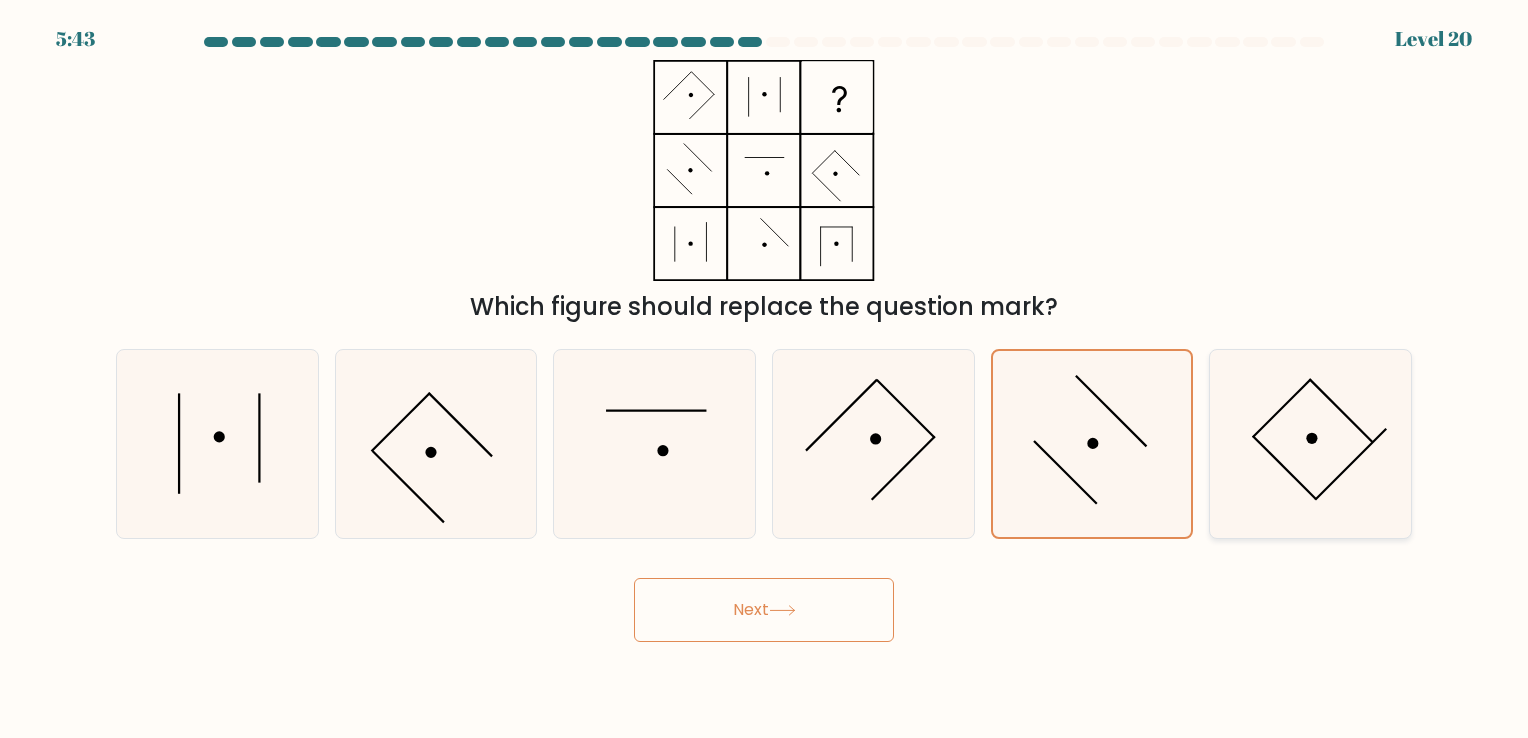 click 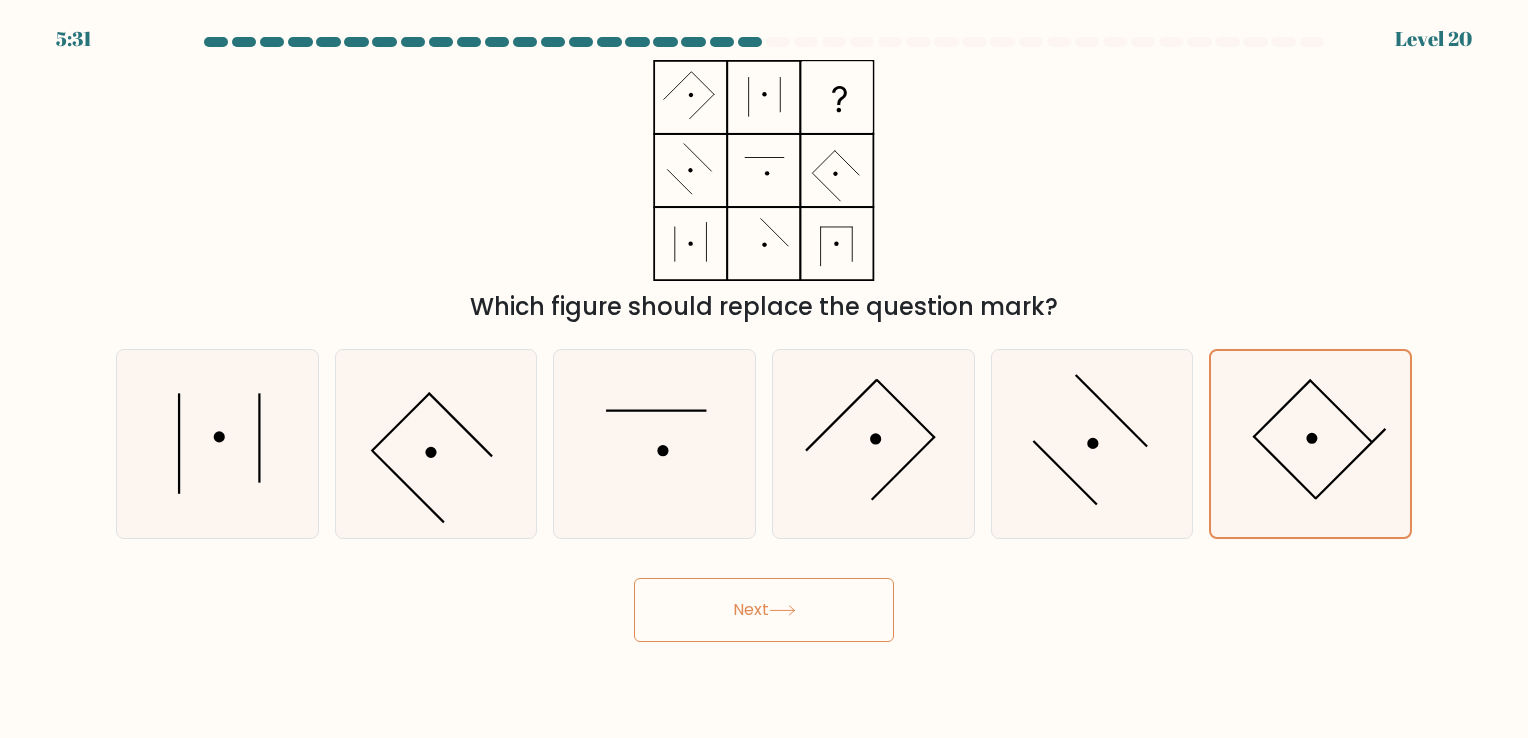 click on "Next" at bounding box center [764, 610] 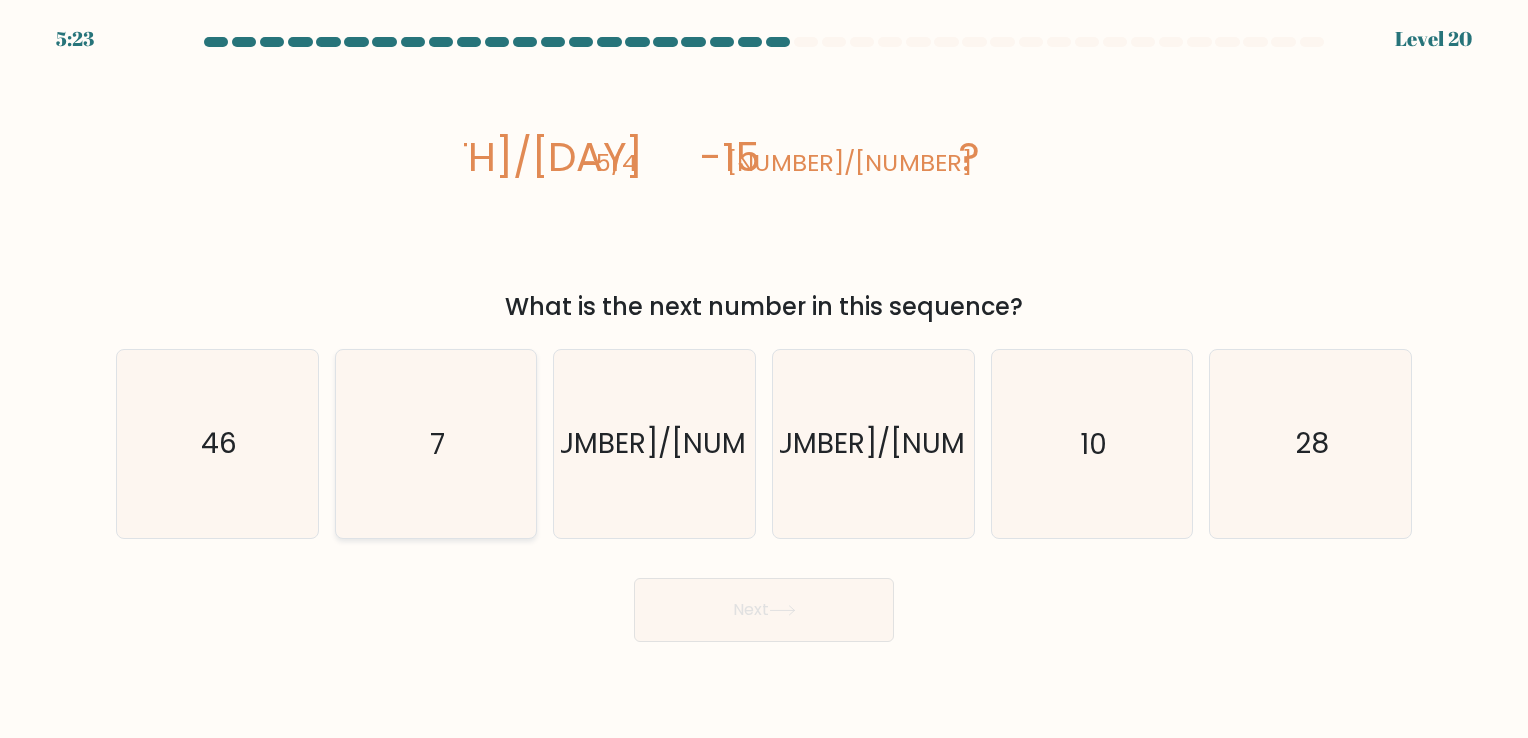 click on "7" 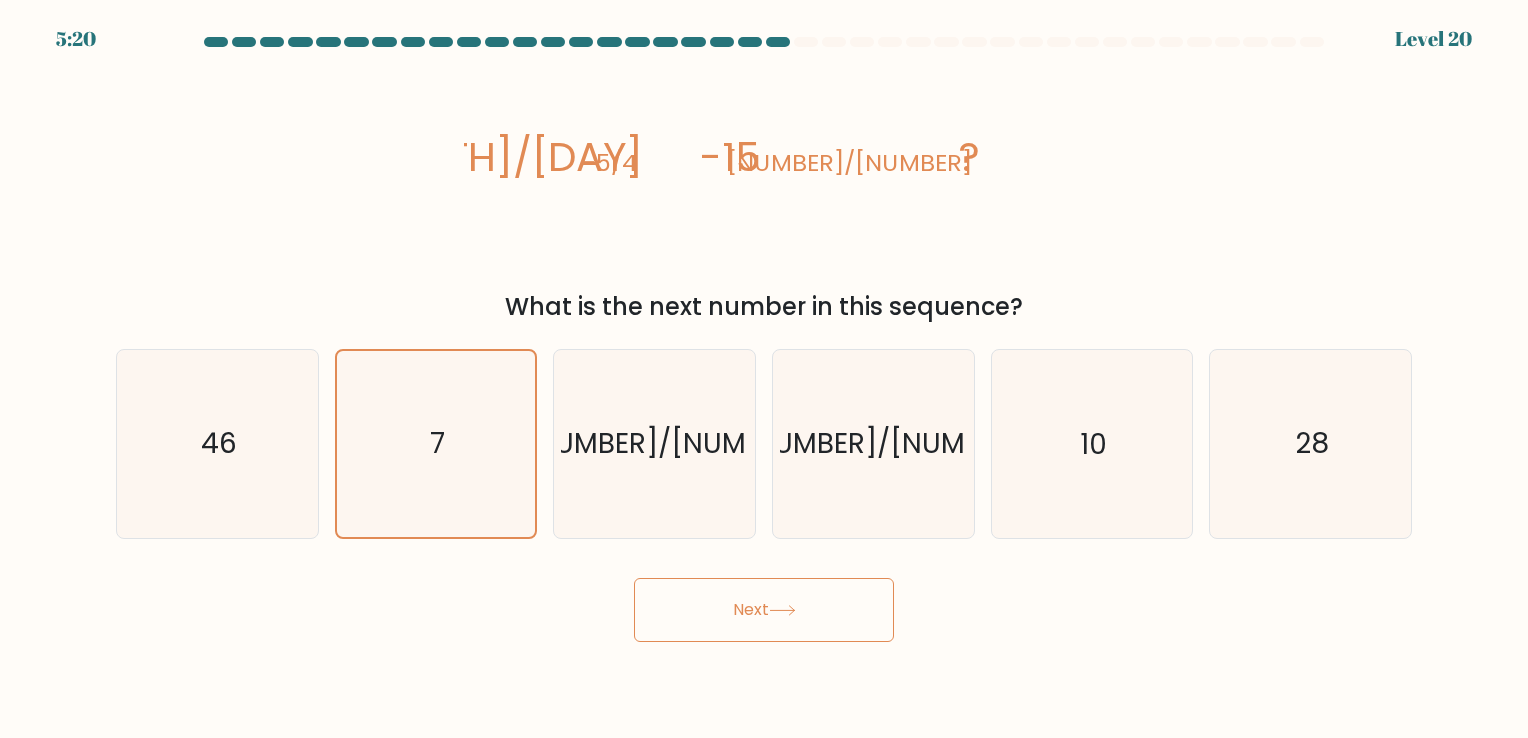 click on "Next" at bounding box center [764, 610] 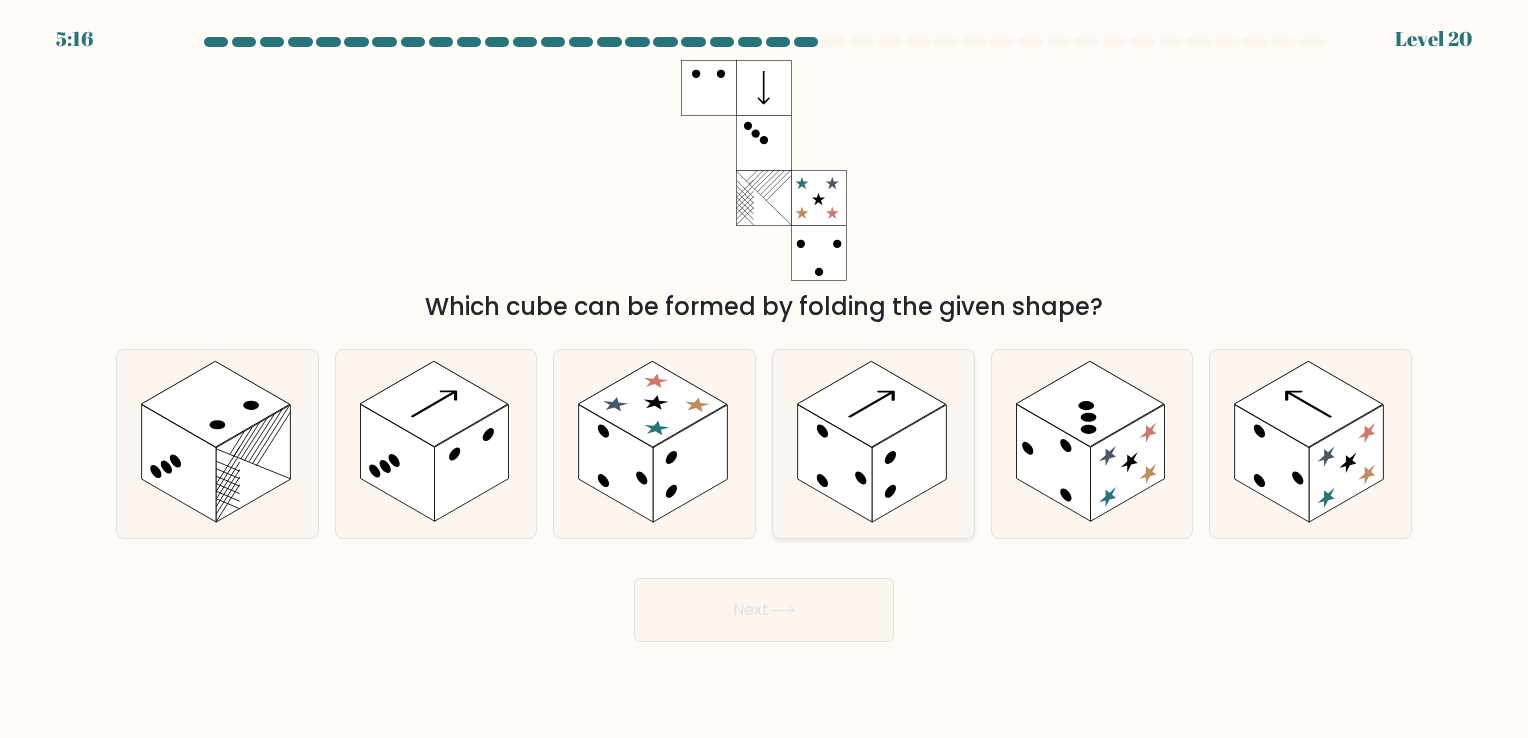 click 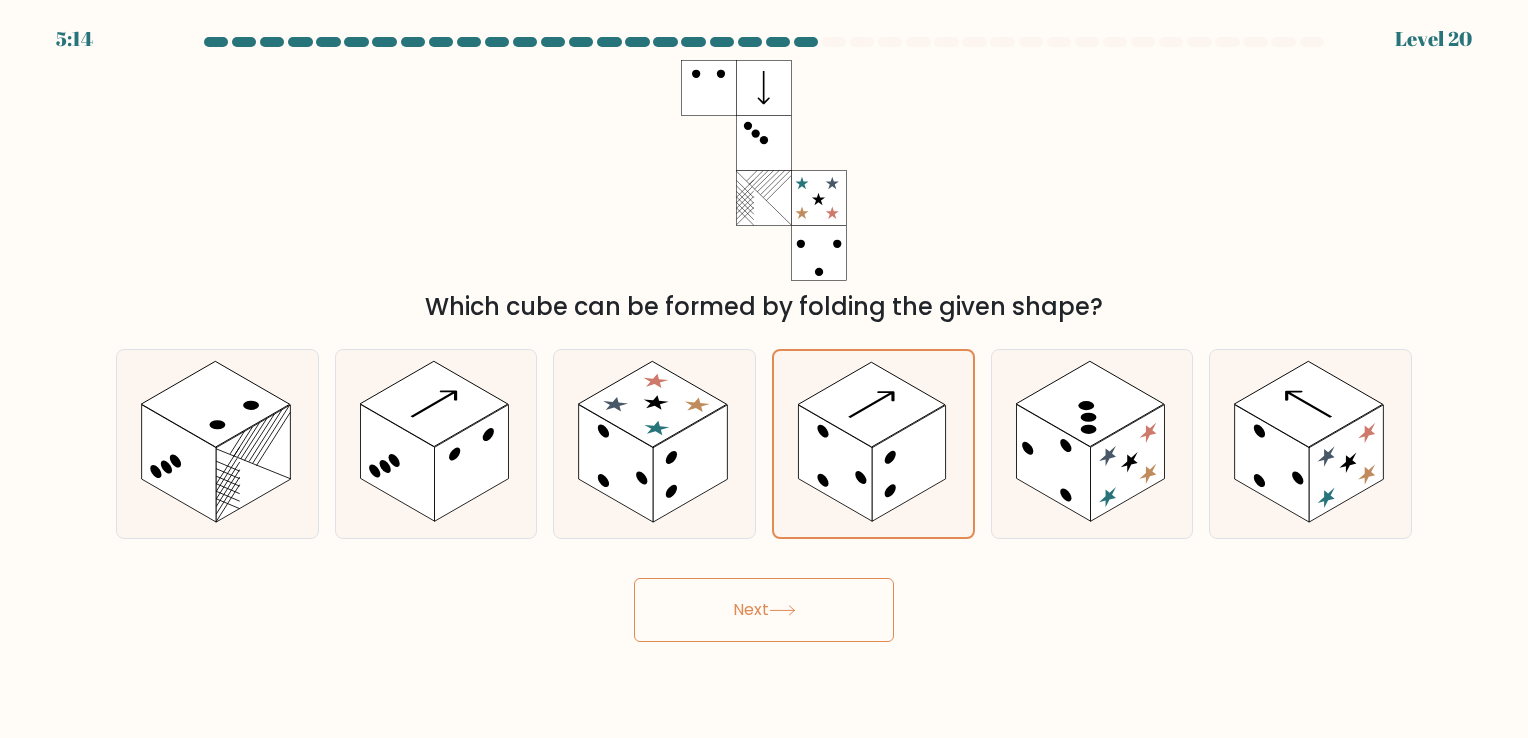 click on "Next" at bounding box center (764, 610) 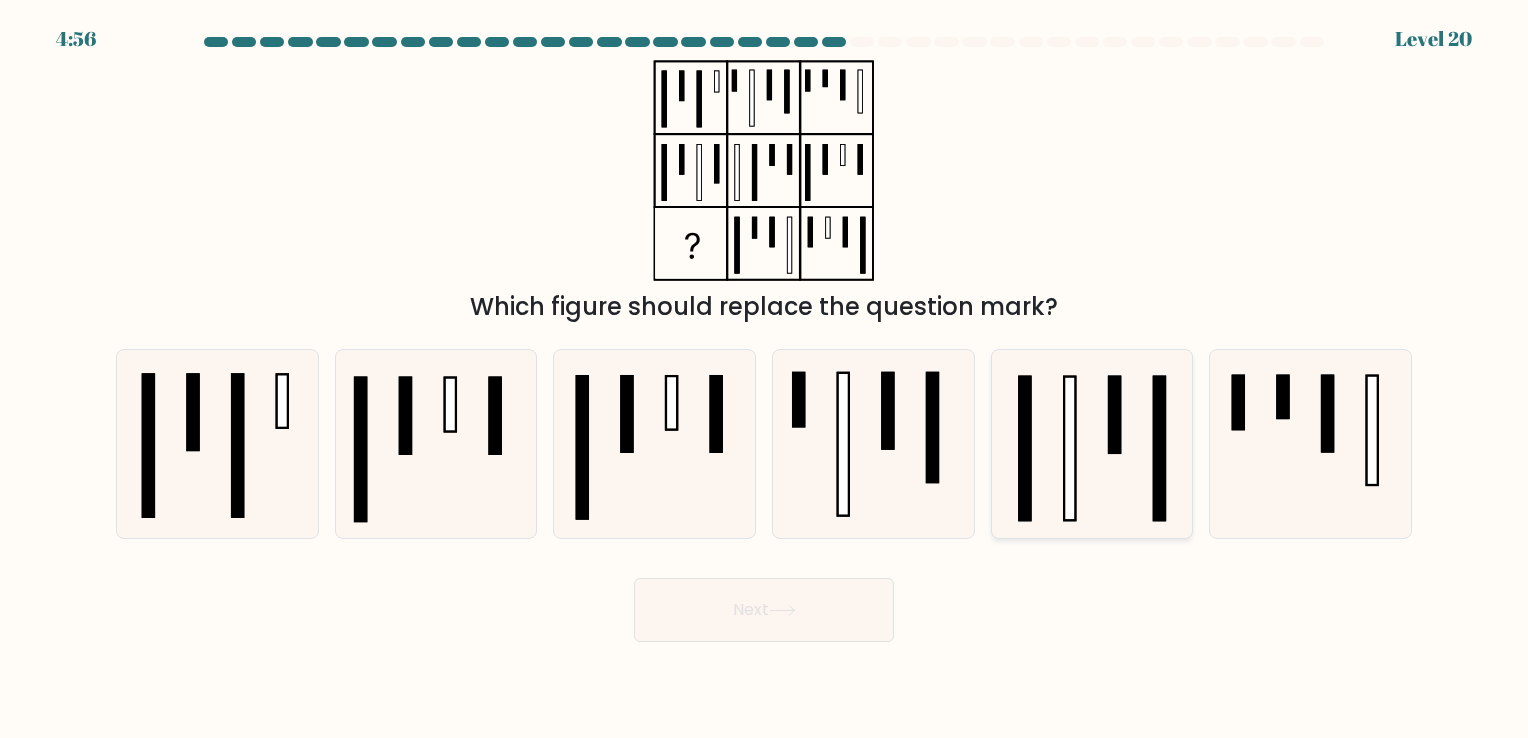 click 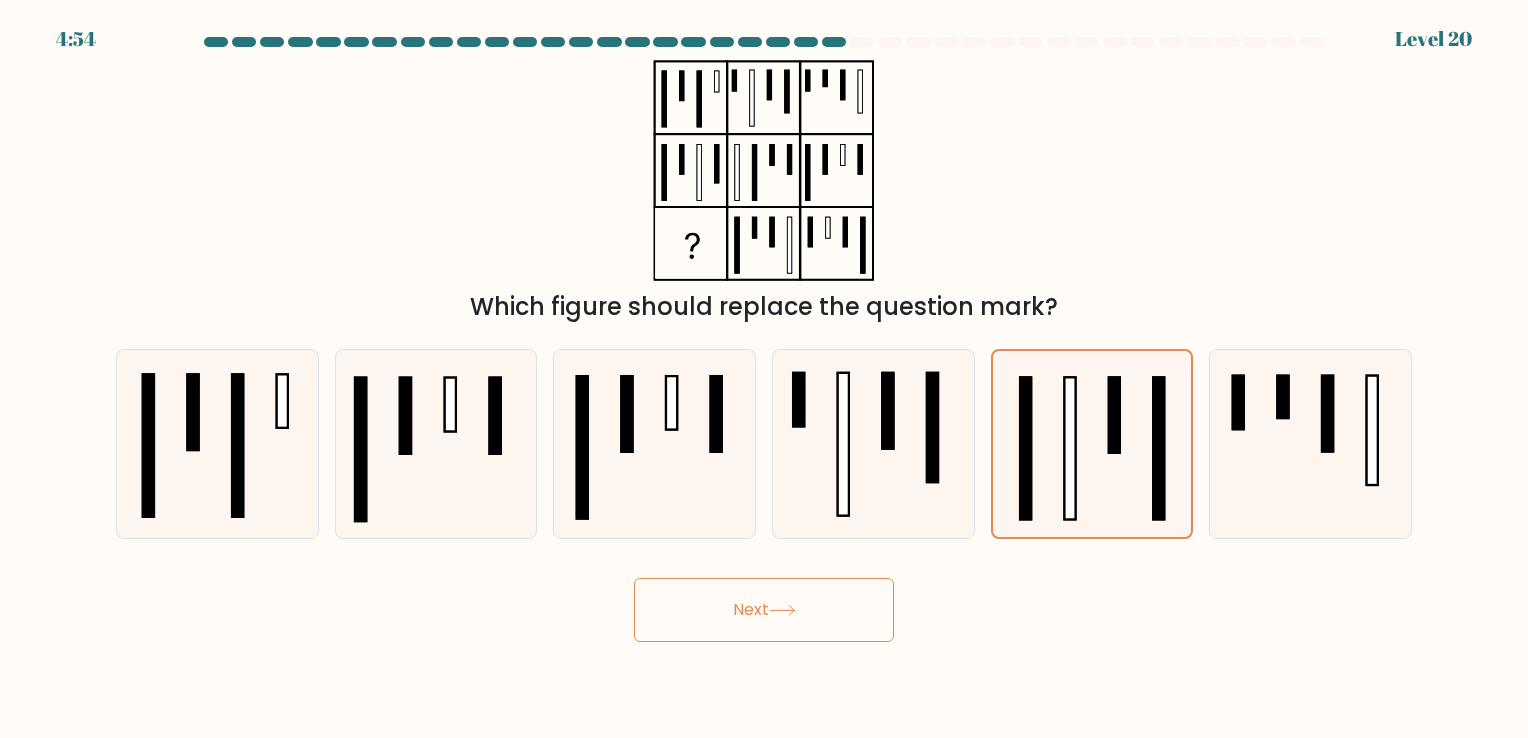 click on "Next" at bounding box center [764, 610] 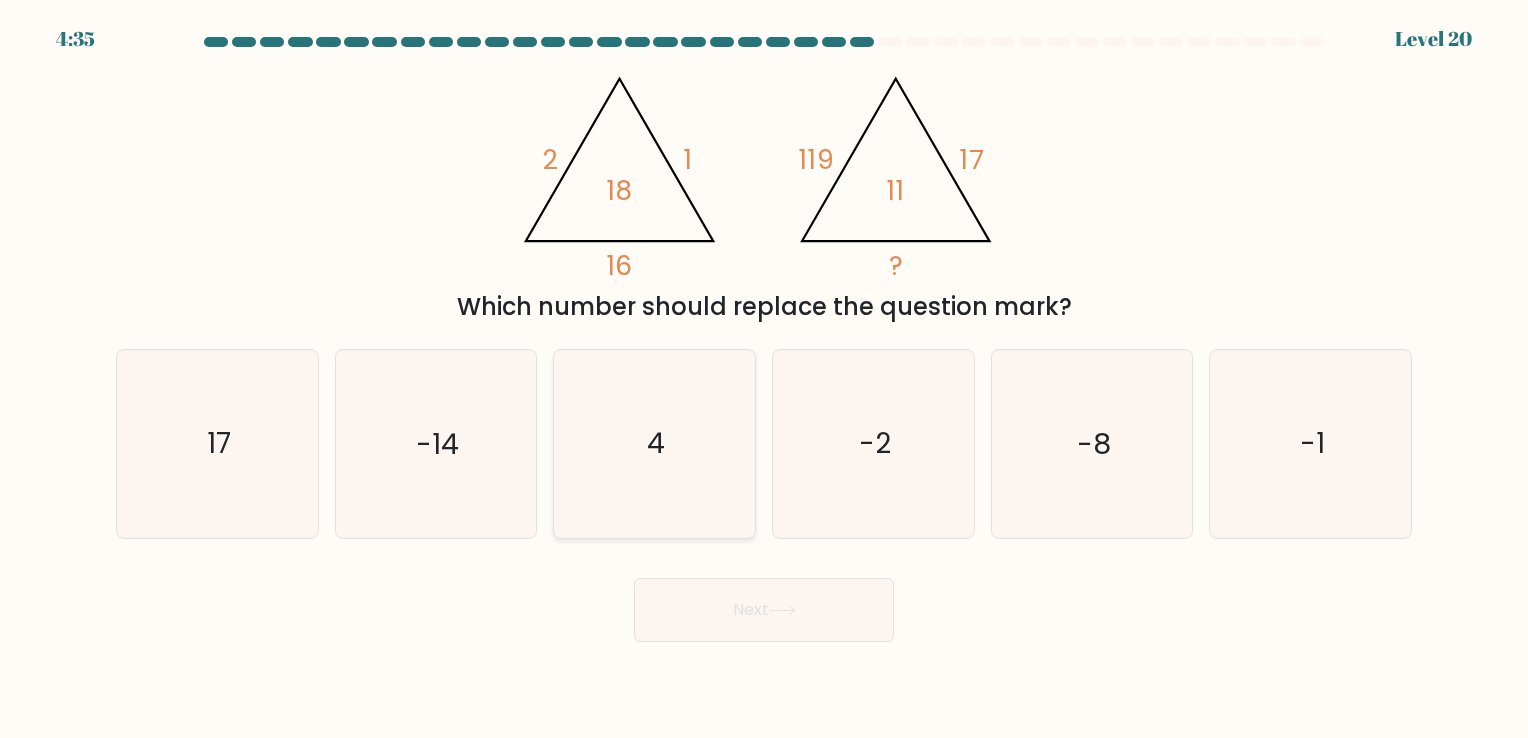 click on "4" 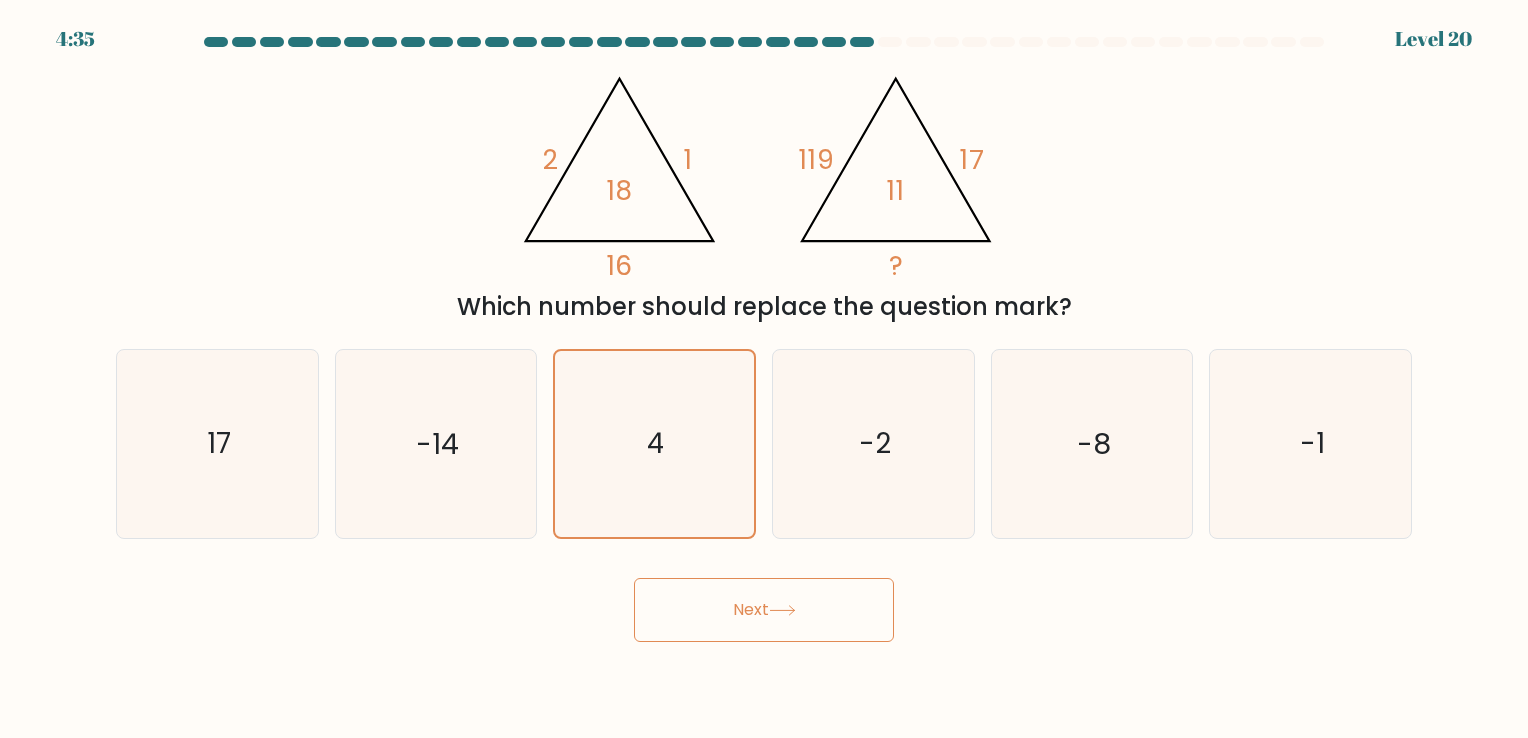 click on "Next" at bounding box center (764, 610) 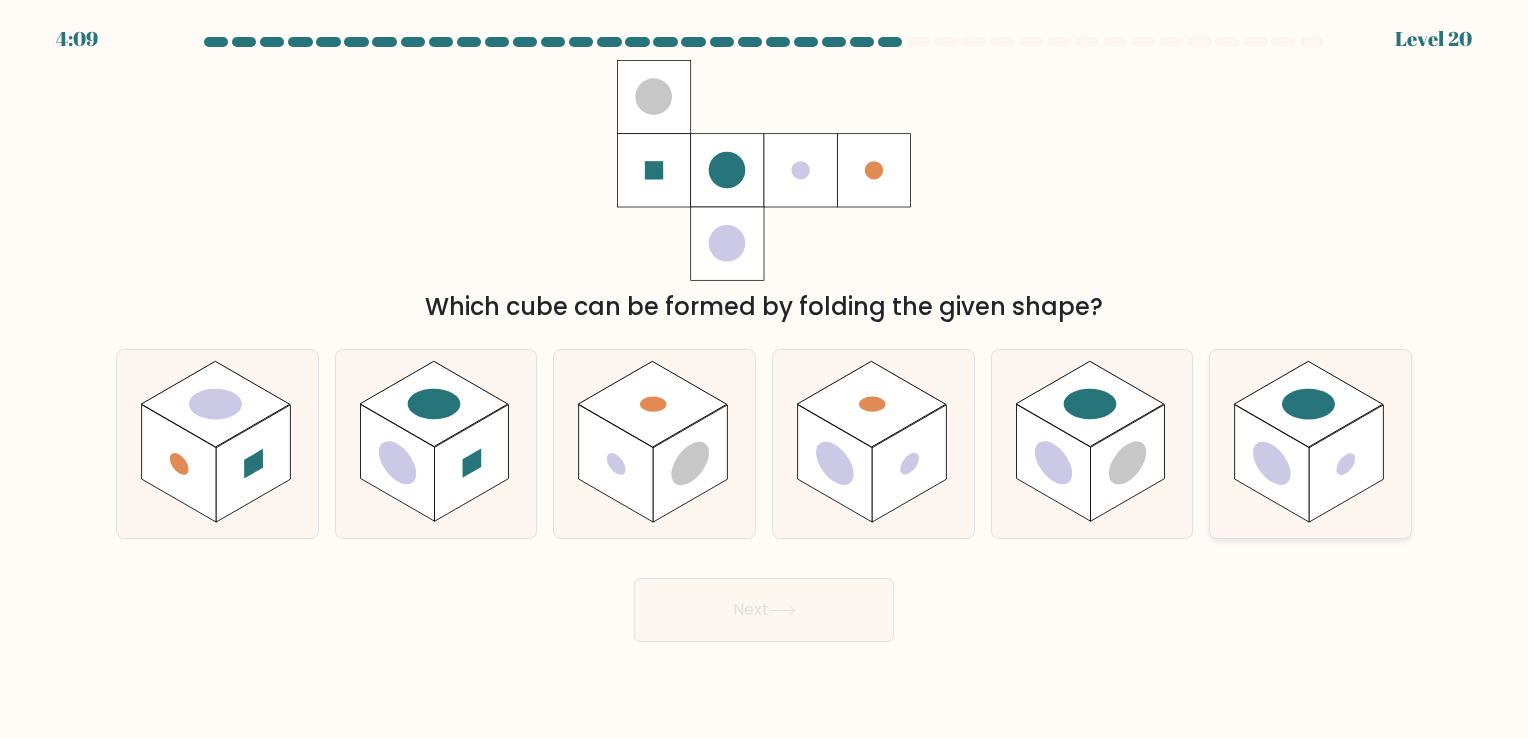 click 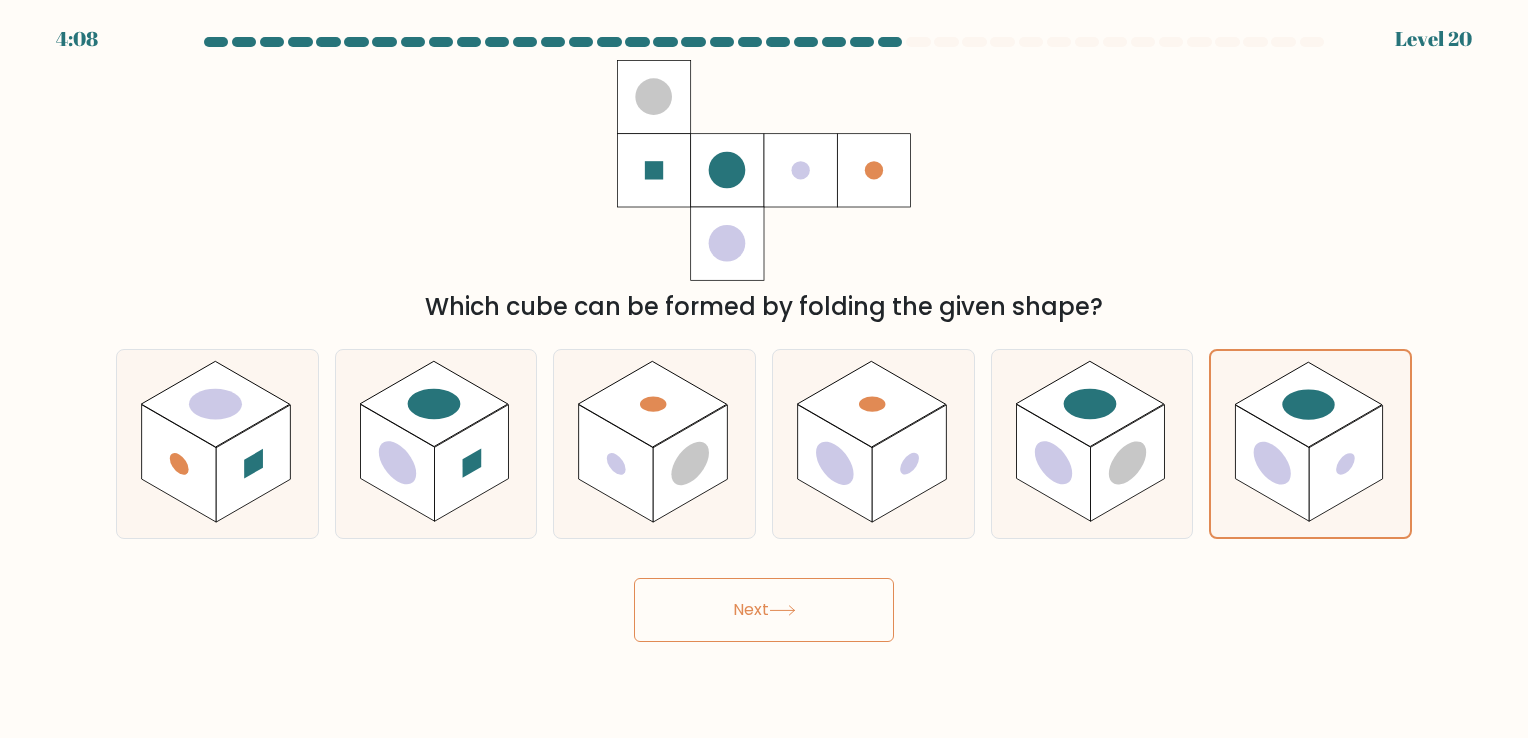 click on "Next" at bounding box center (764, 610) 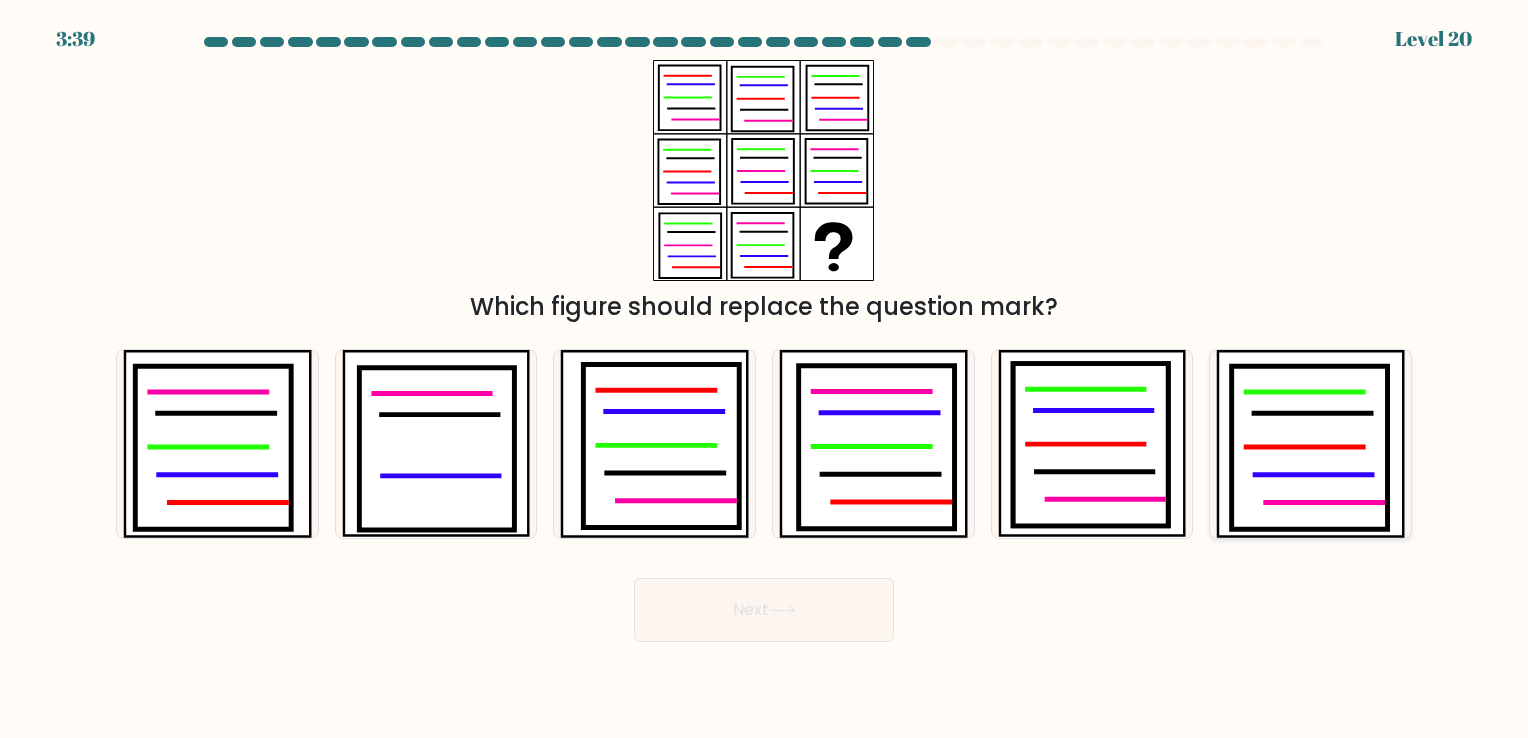 click 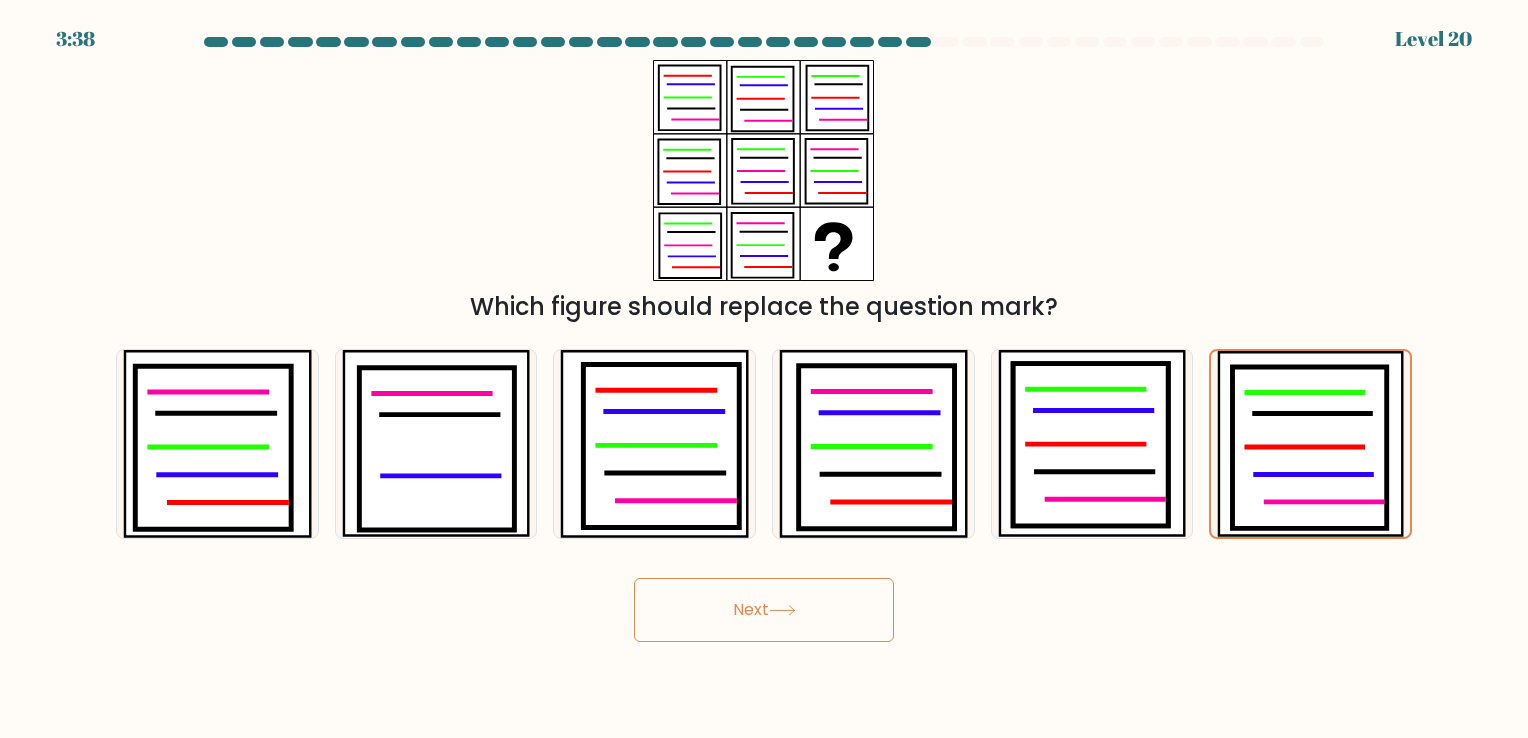 click on "Next" at bounding box center (764, 610) 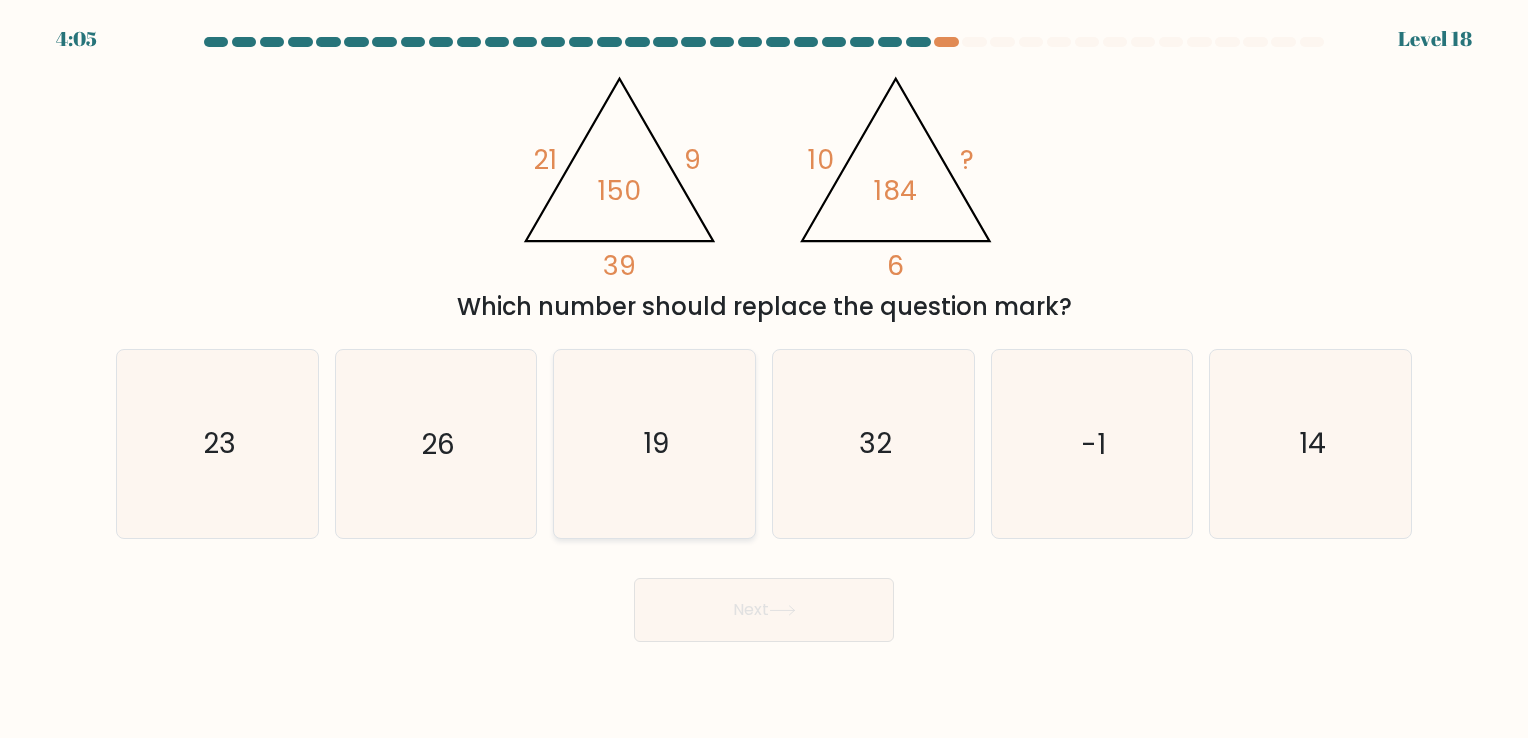 click on "19" at bounding box center (654, 443) 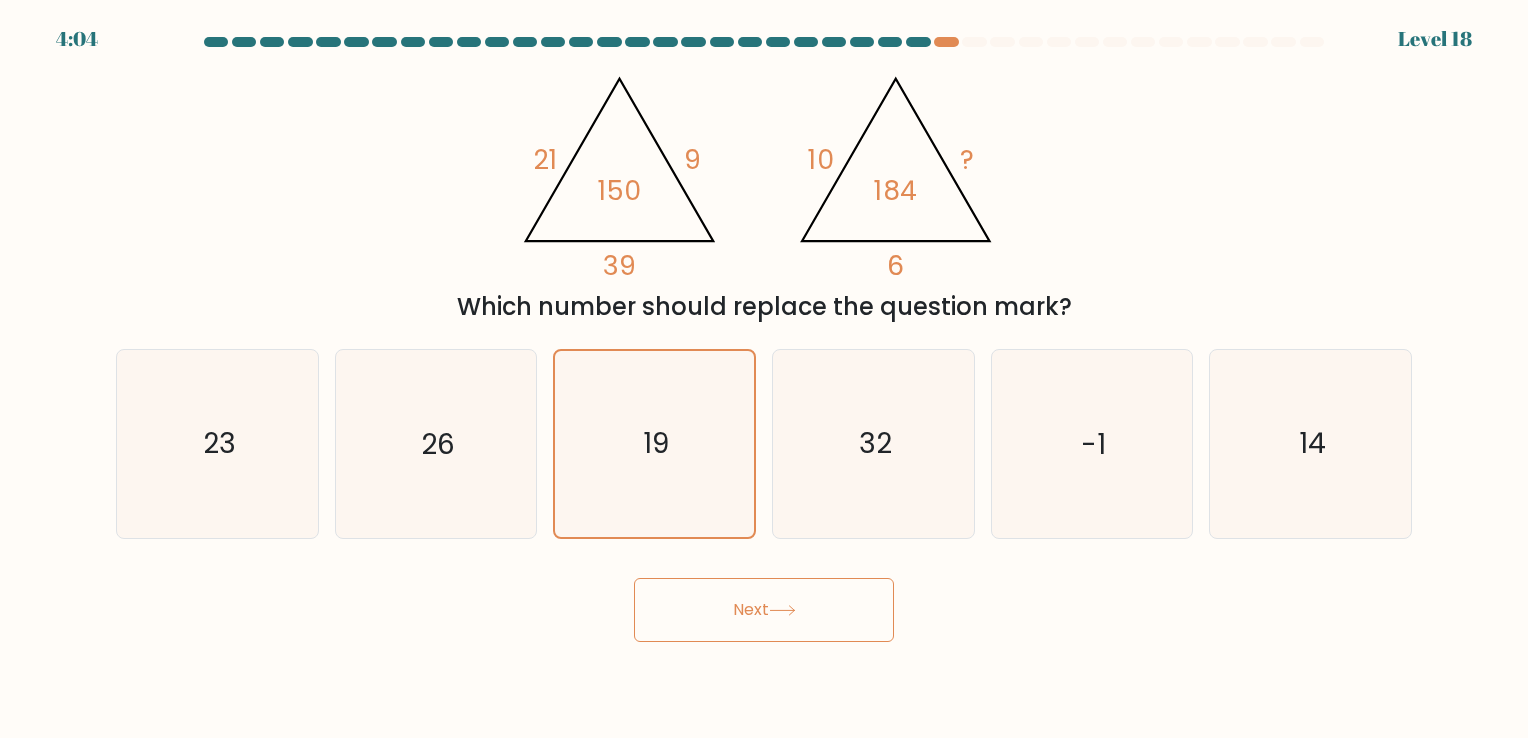click on "Next" at bounding box center (764, 610) 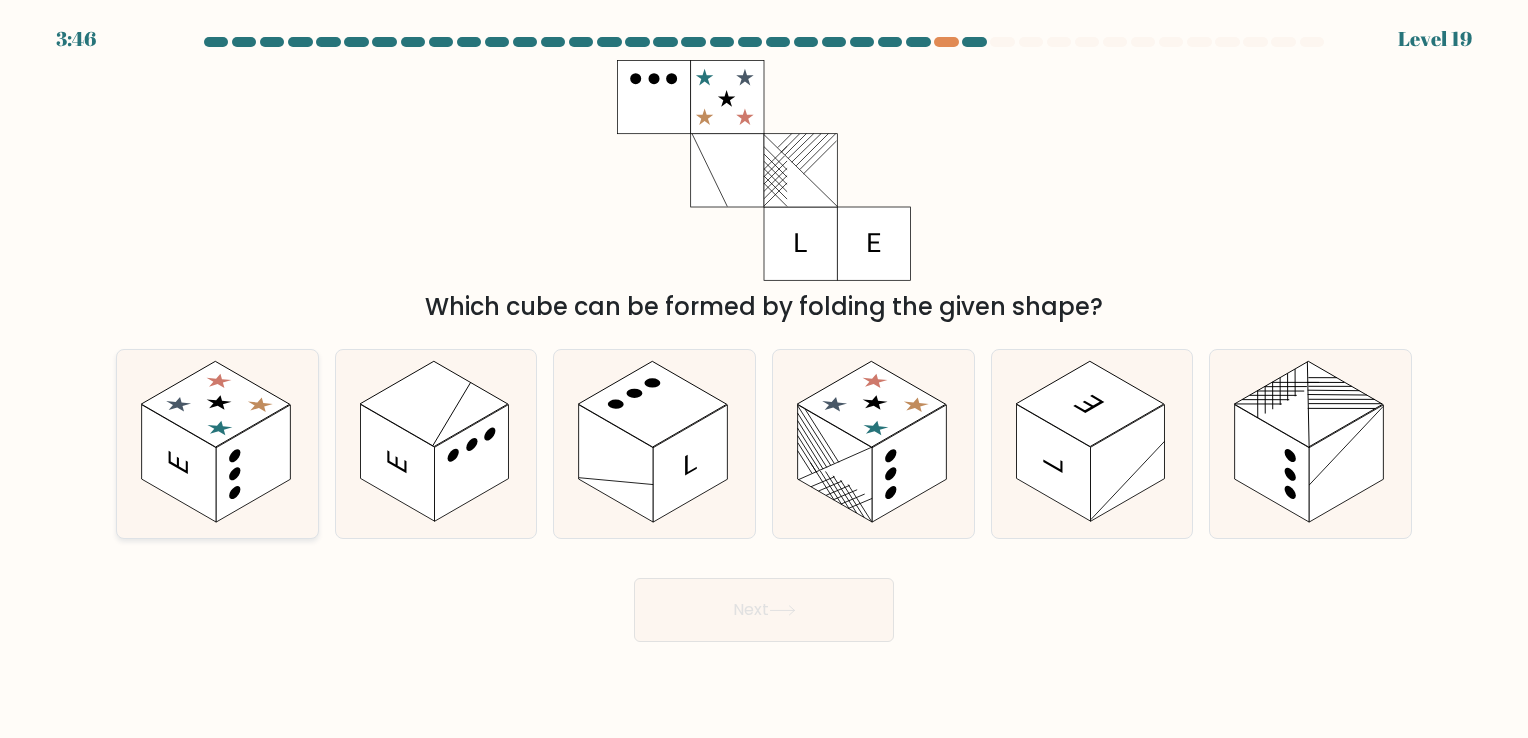 click 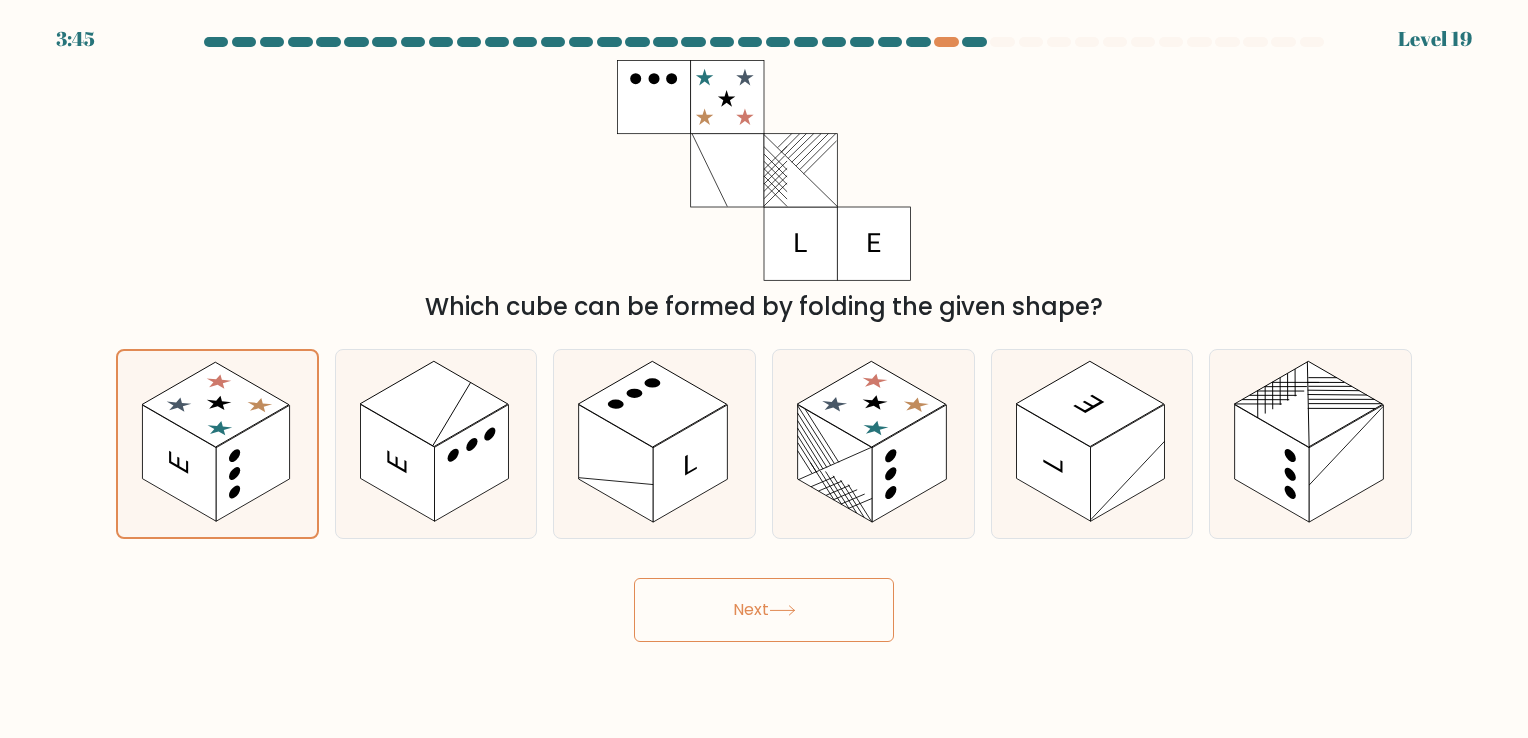 click on "Next" at bounding box center [764, 610] 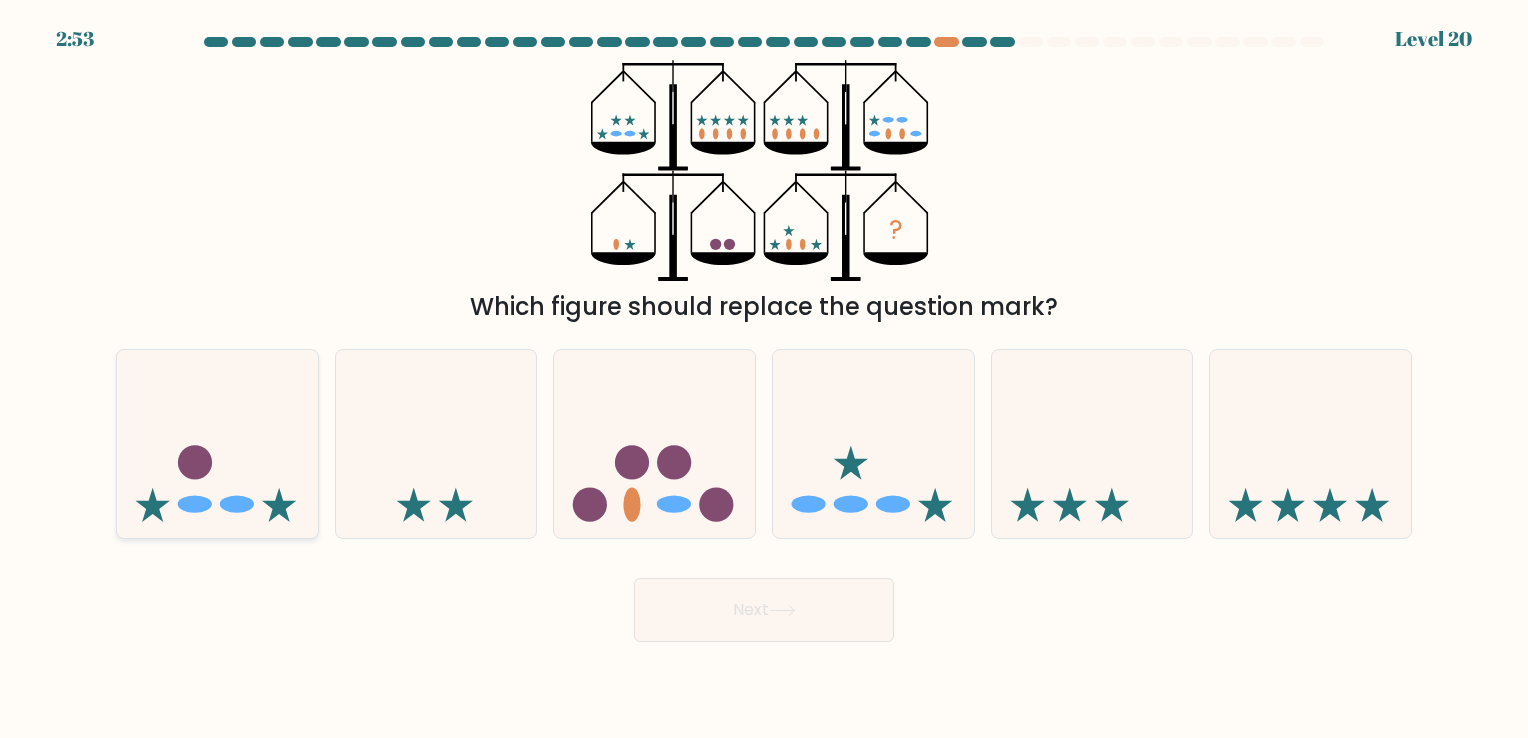 click 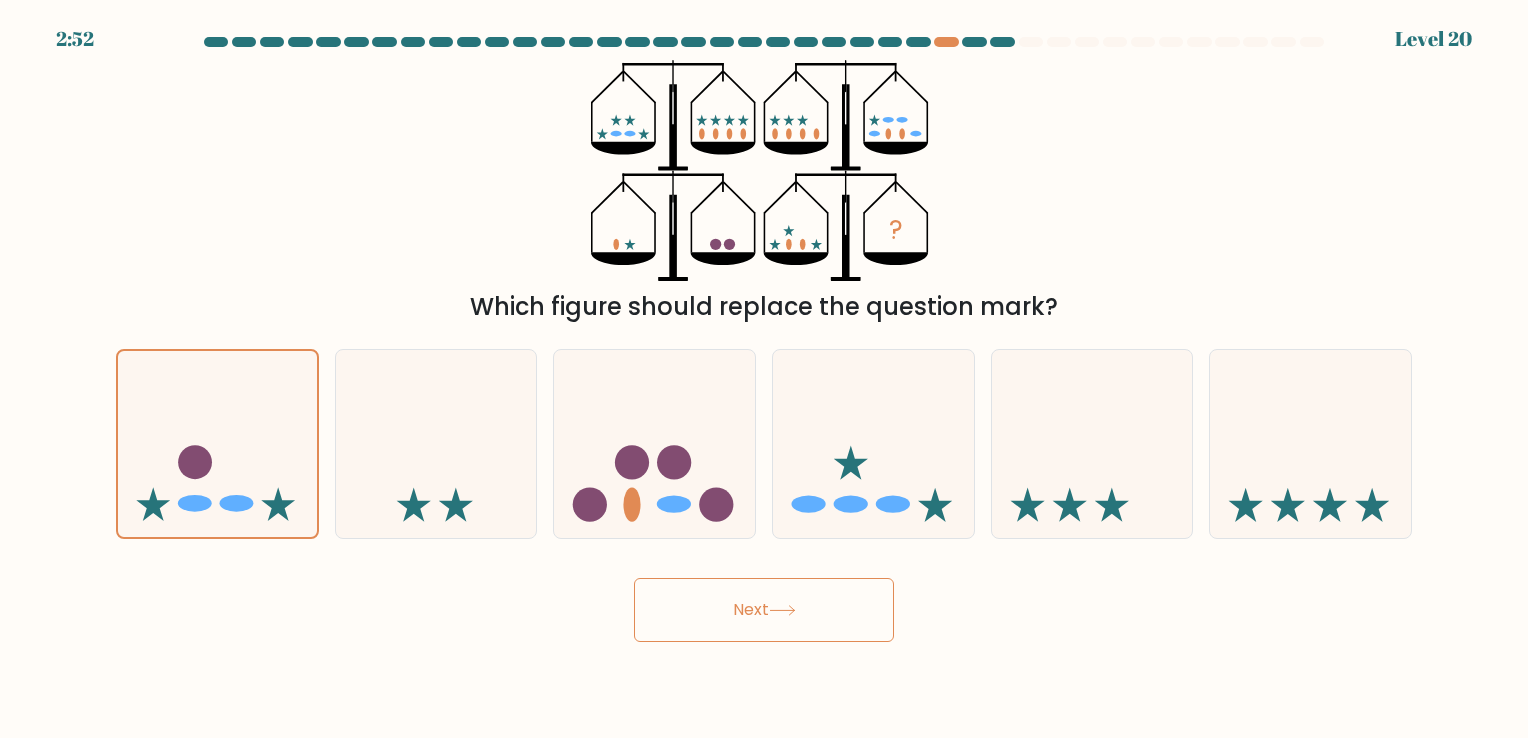 click on "Next" at bounding box center [764, 610] 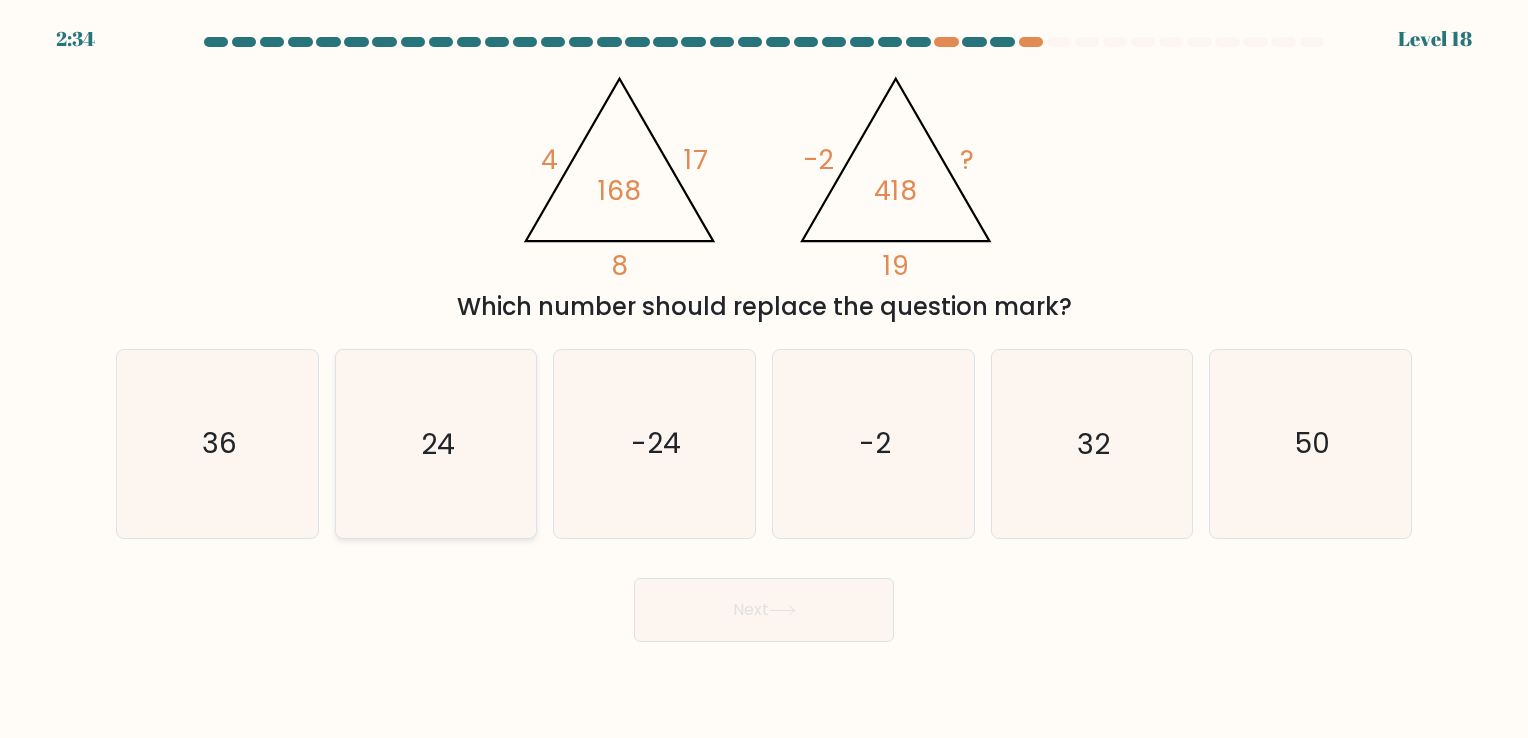 click on "24" at bounding box center [436, 443] 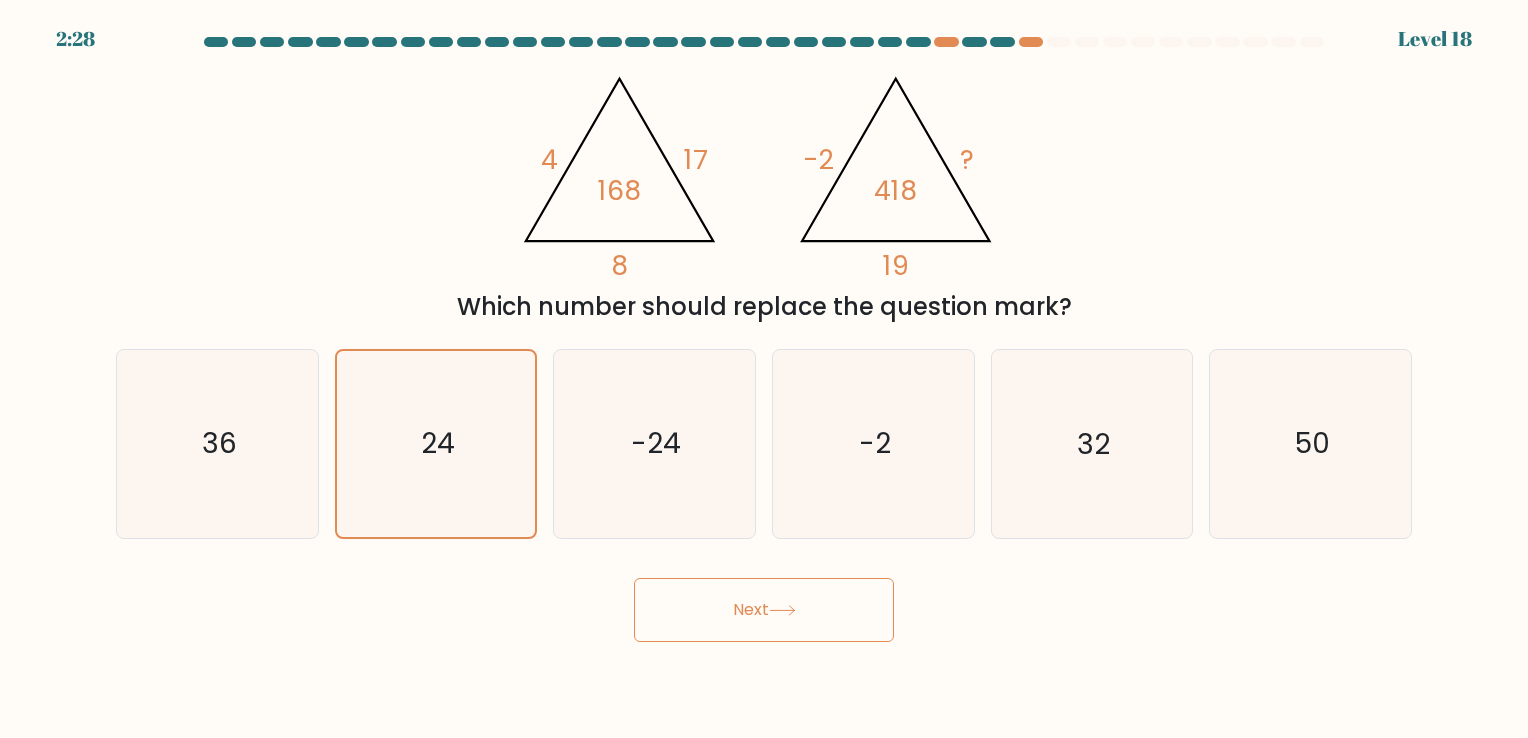 click on "Next" at bounding box center (764, 610) 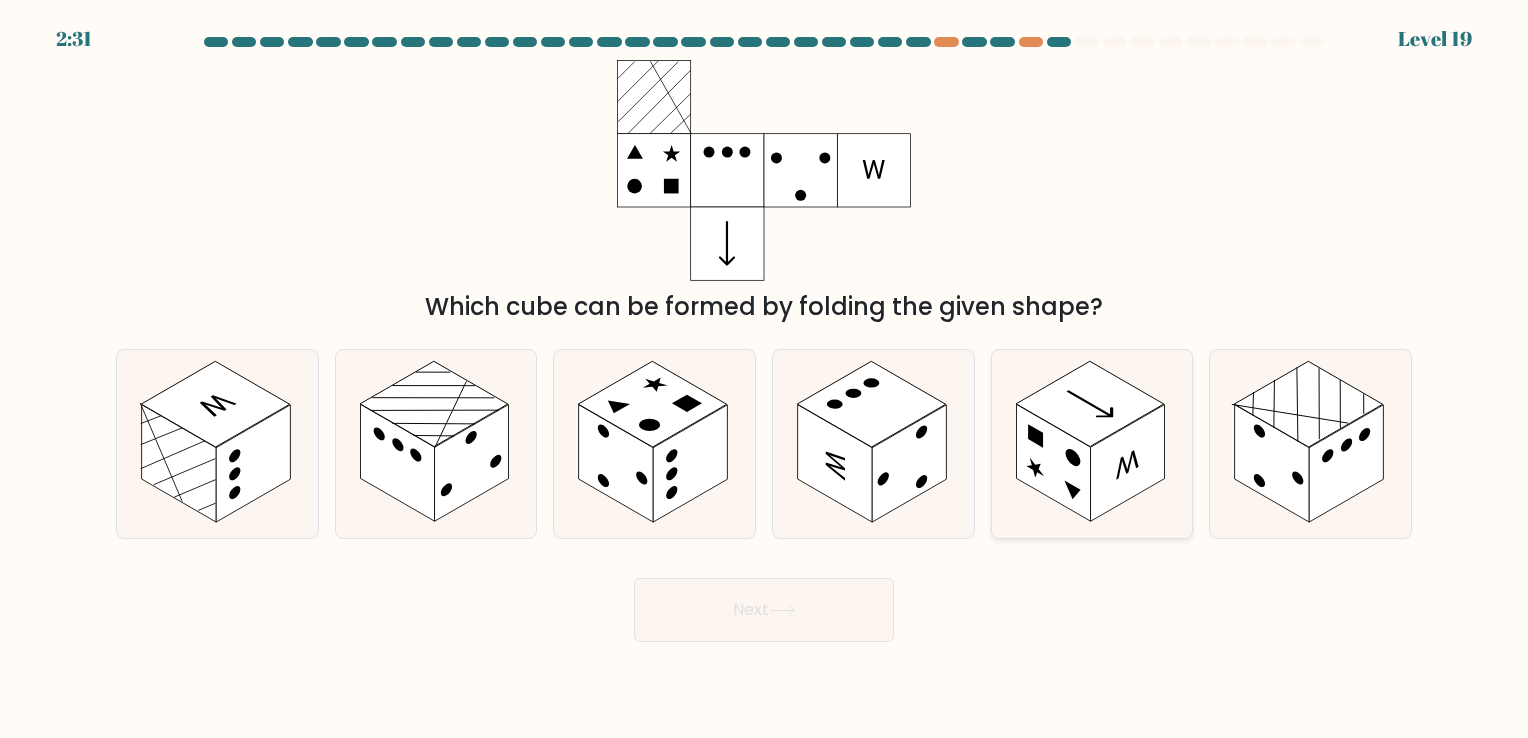 click 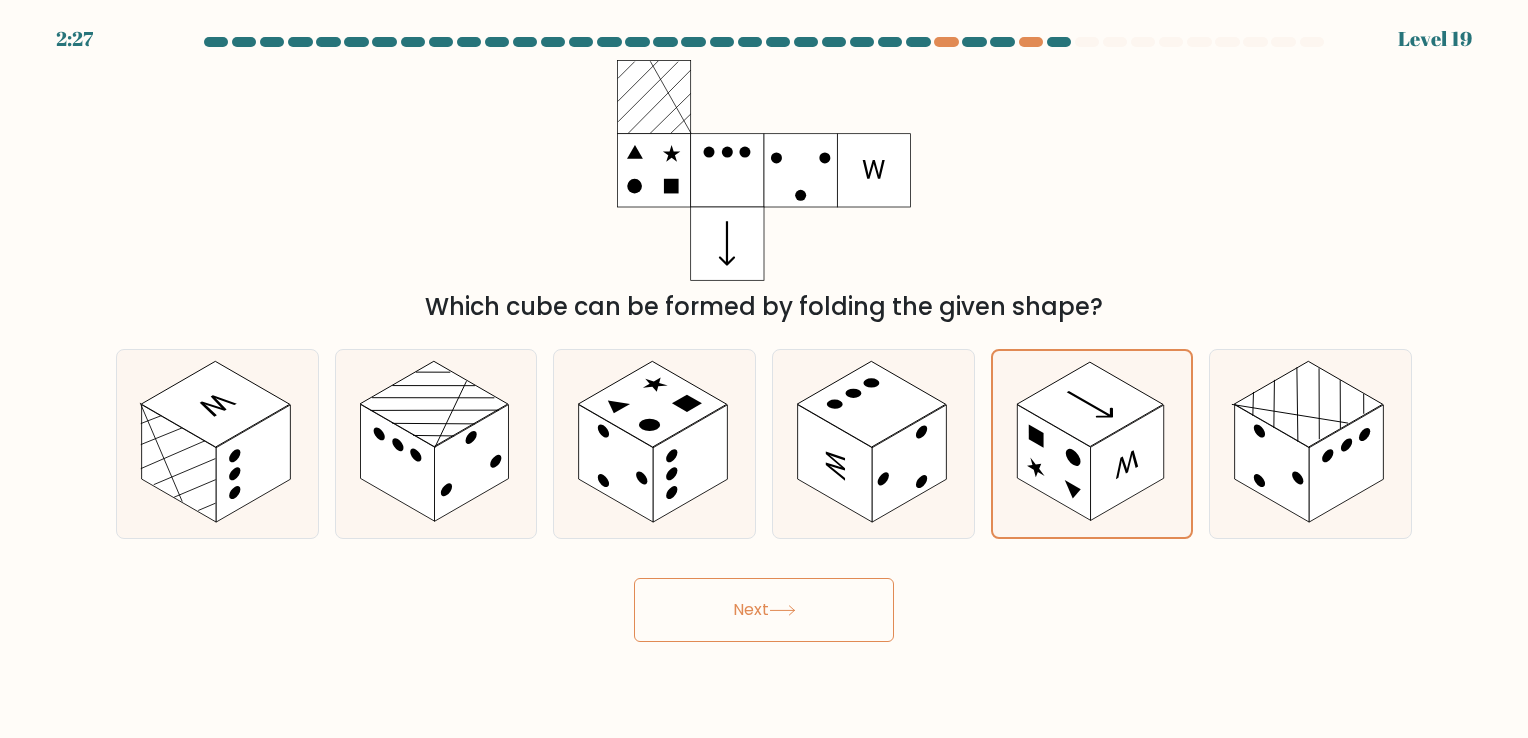 click on "Next" at bounding box center [764, 610] 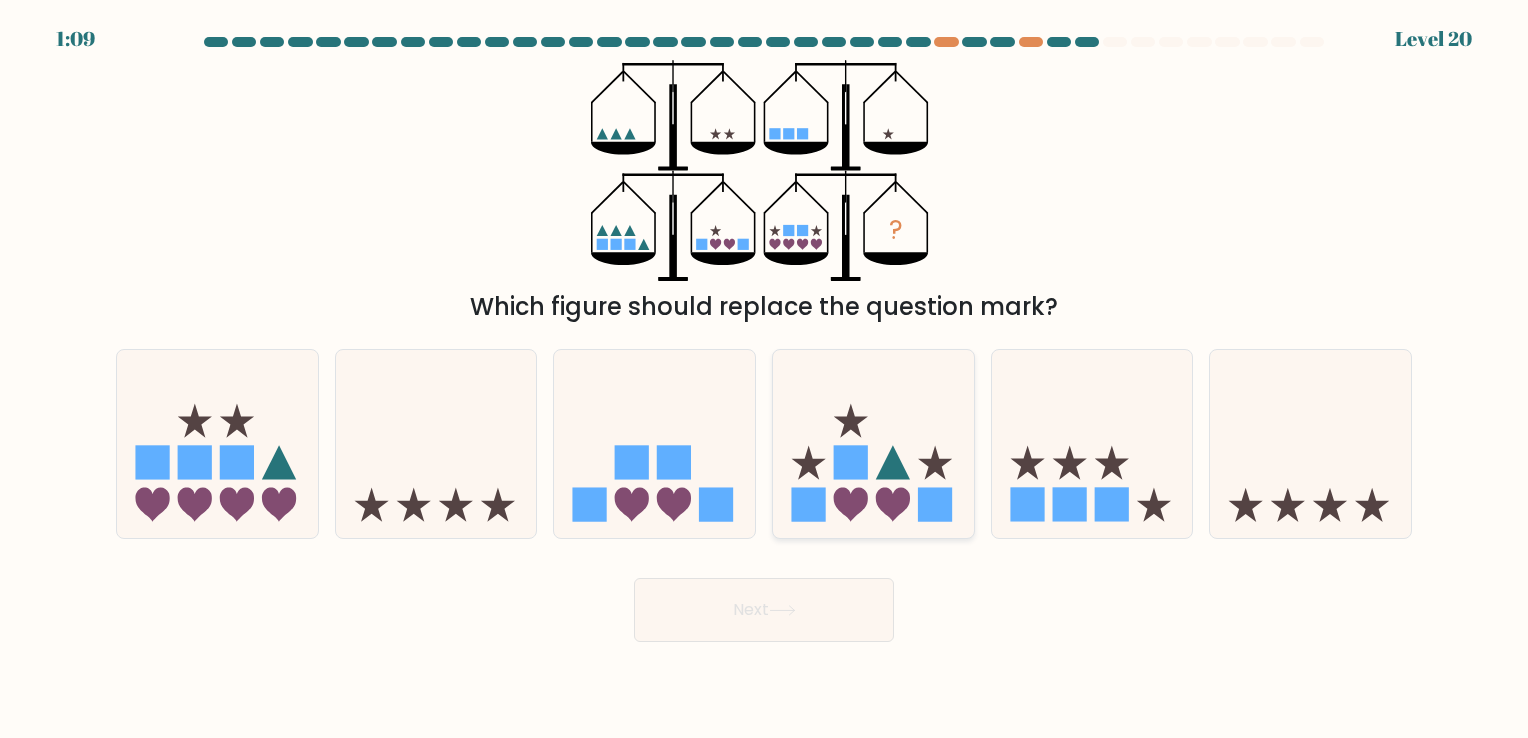 click 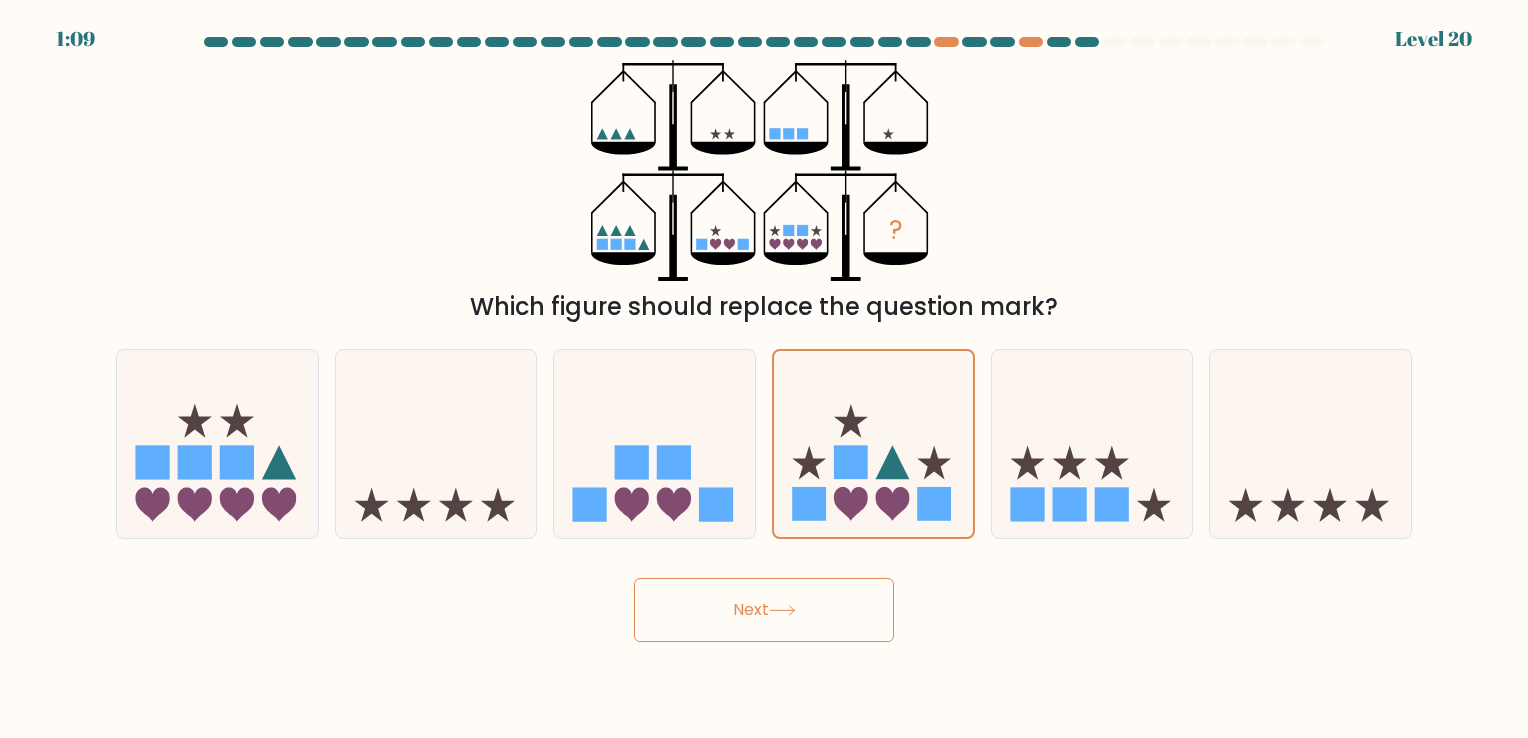 click on "Next" at bounding box center [764, 610] 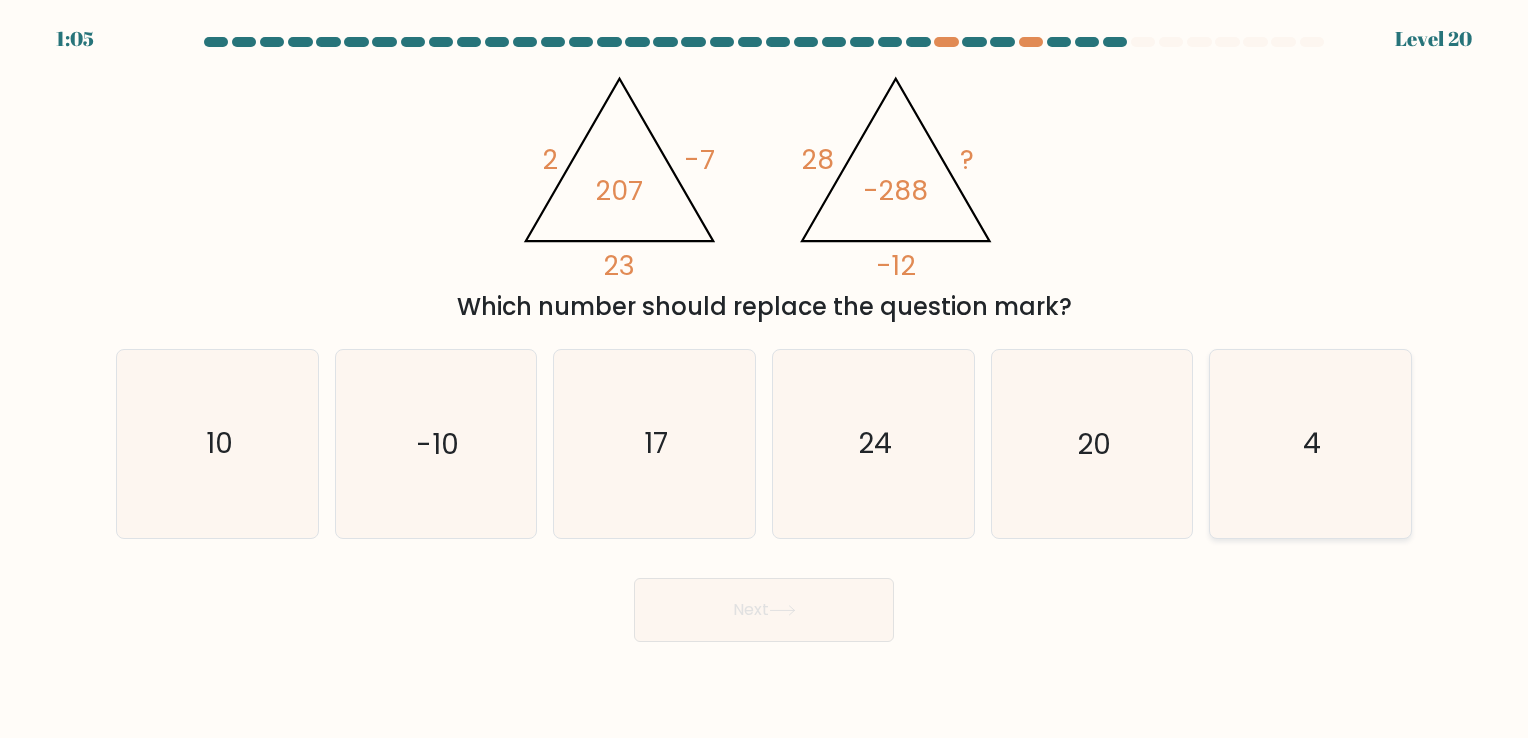 click on "4" 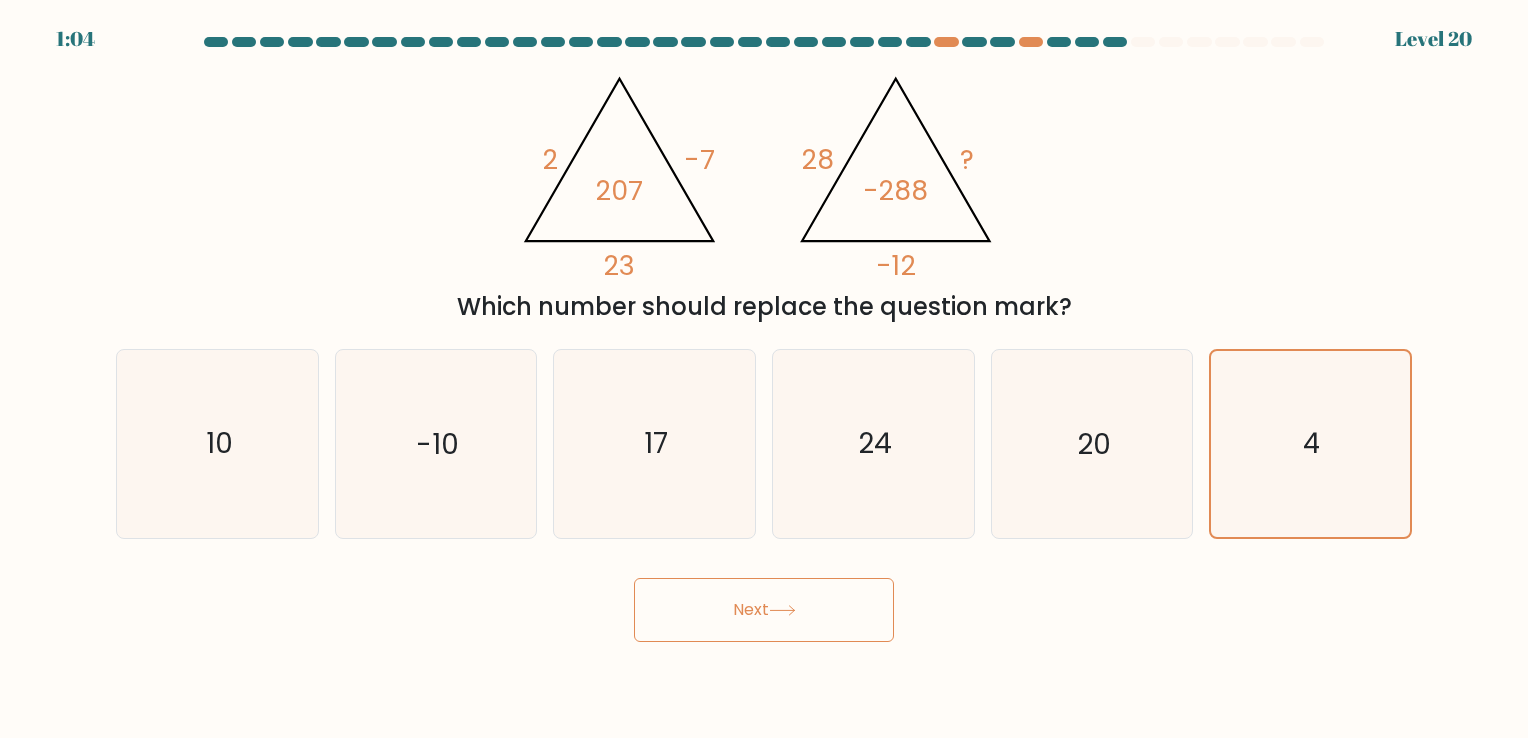 click on "Next" at bounding box center [764, 610] 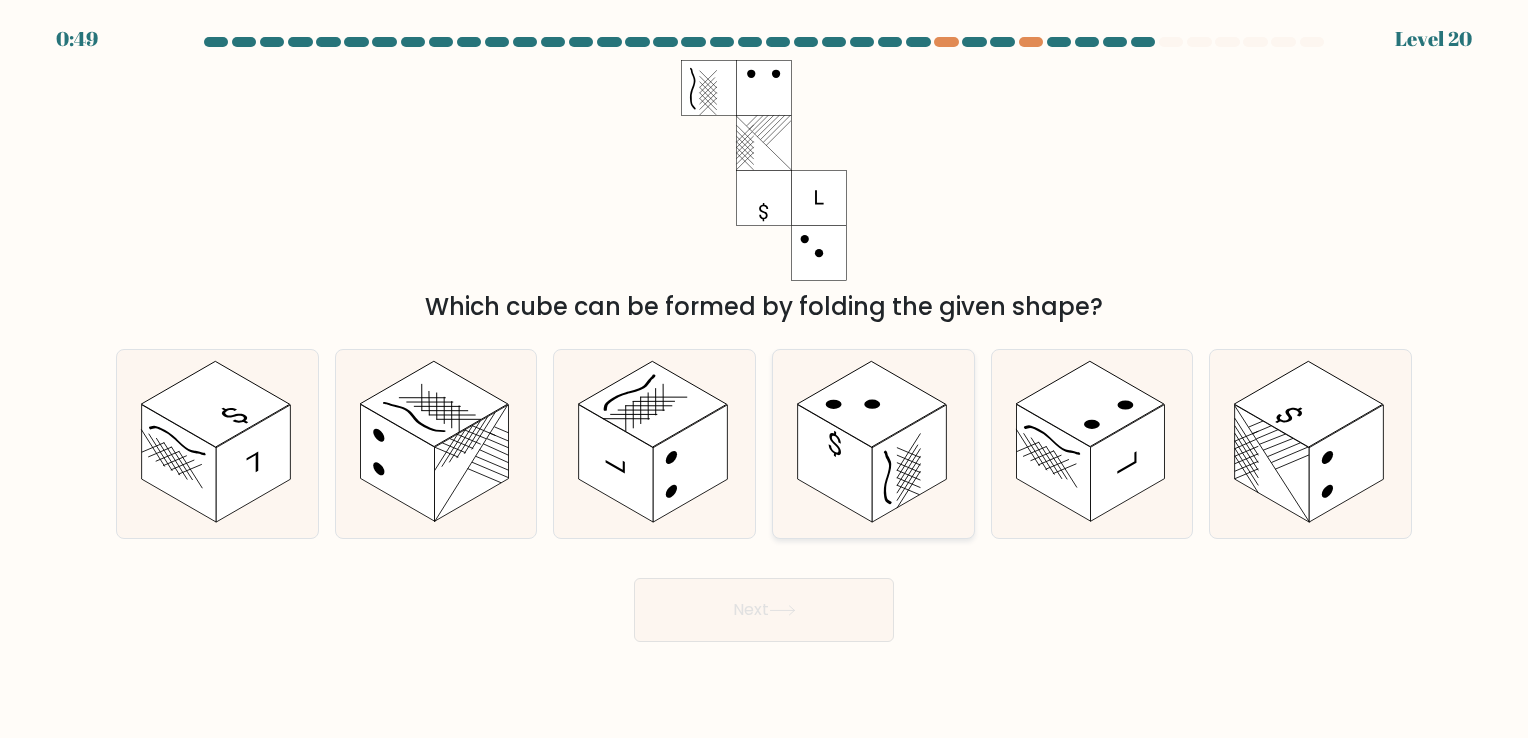 click 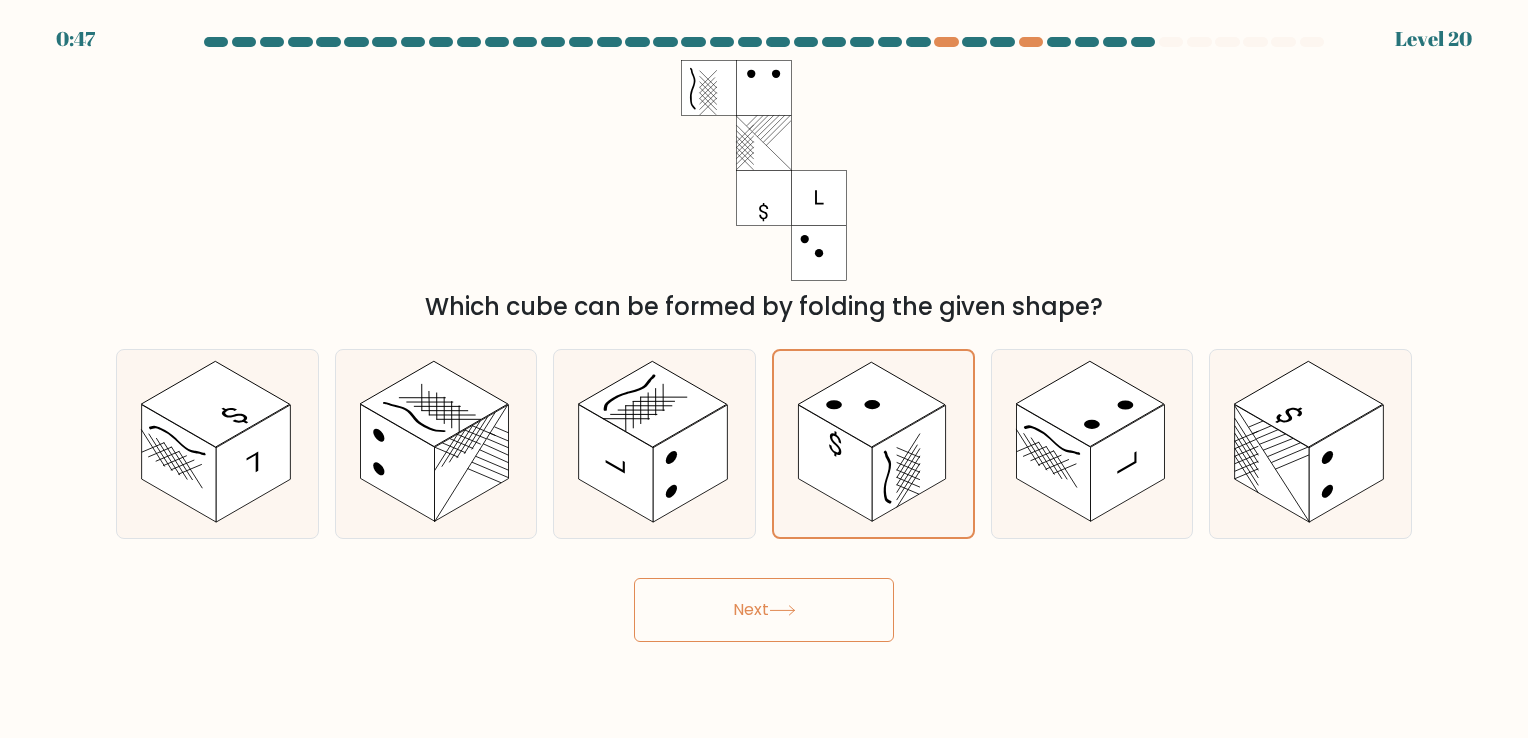 click on "Next" at bounding box center (764, 610) 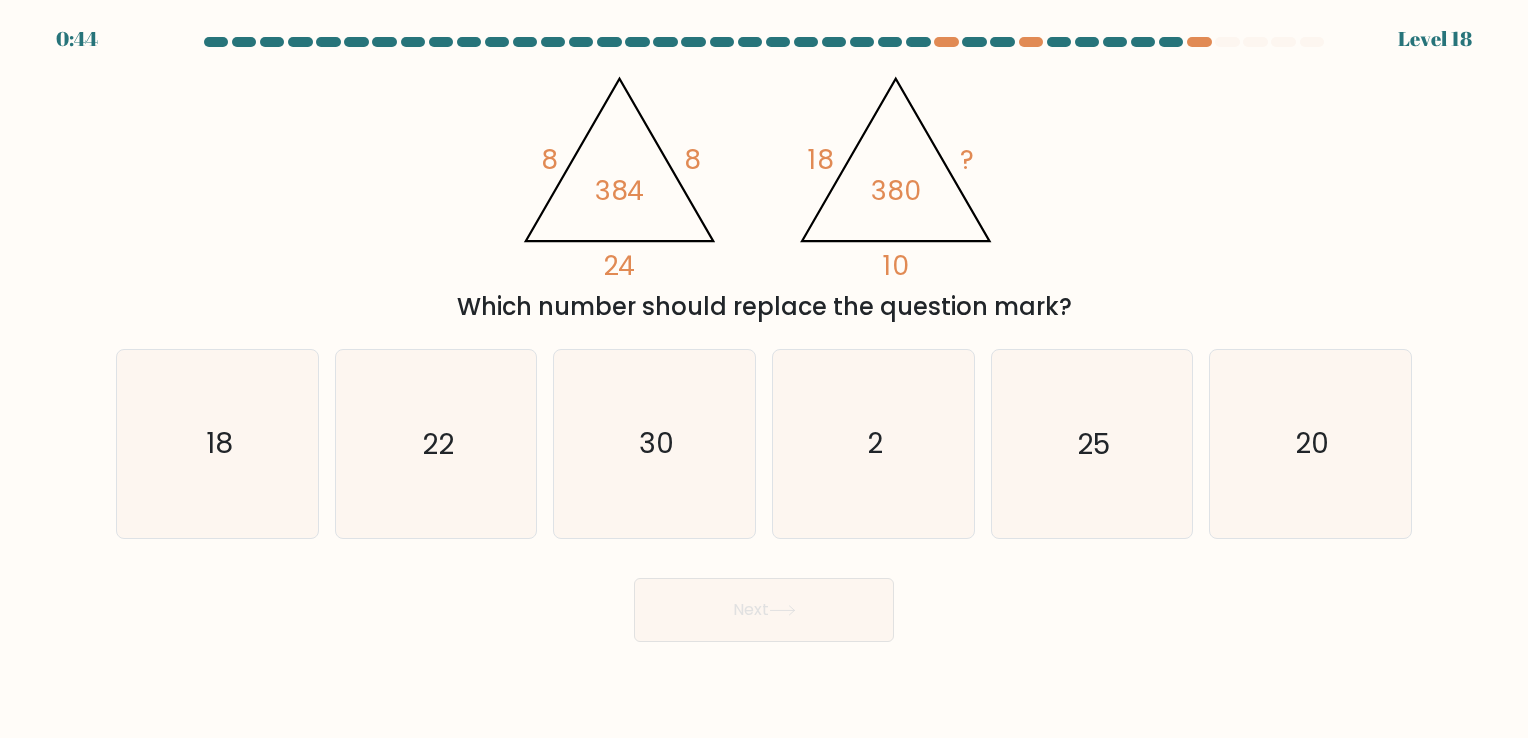 scroll, scrollTop: 0, scrollLeft: 0, axis: both 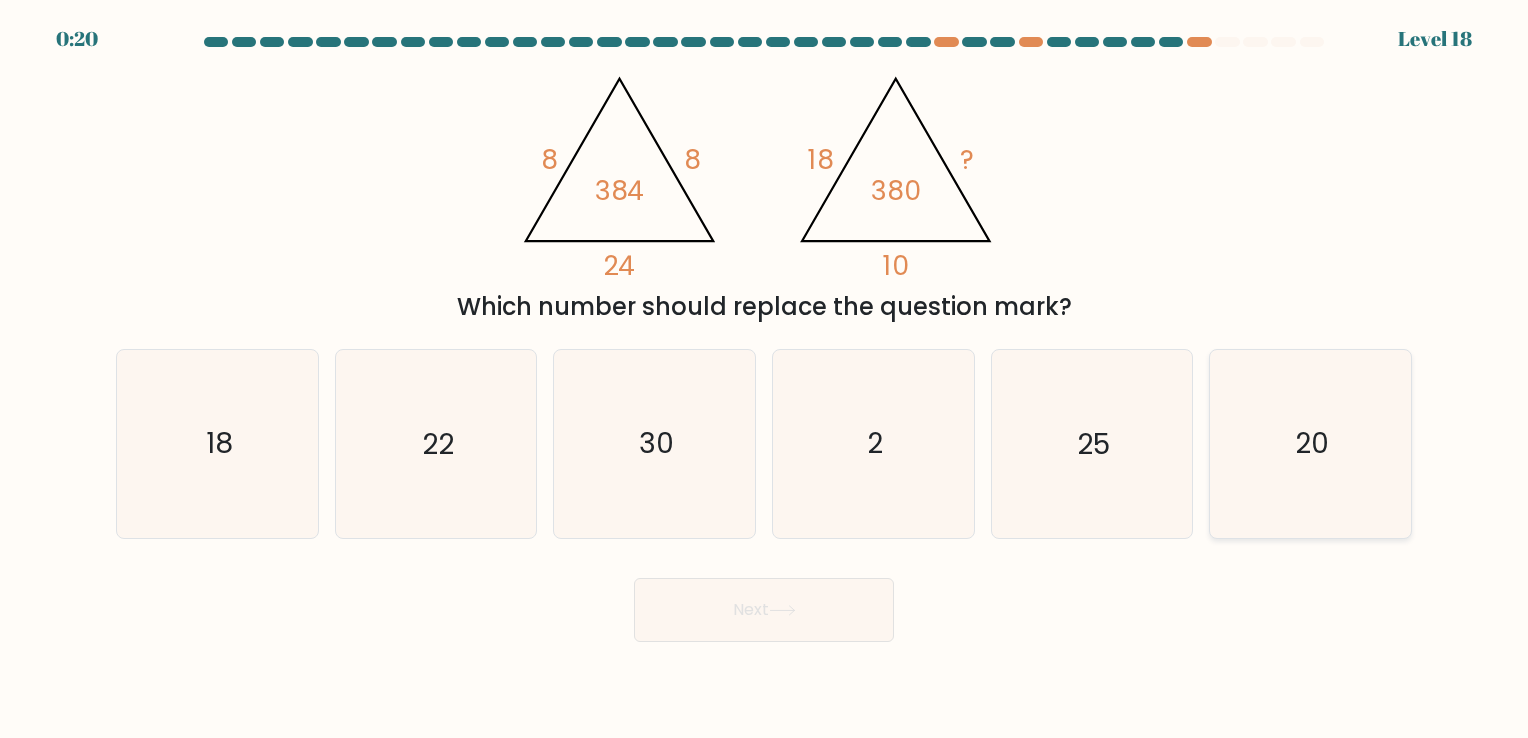 click on "20" 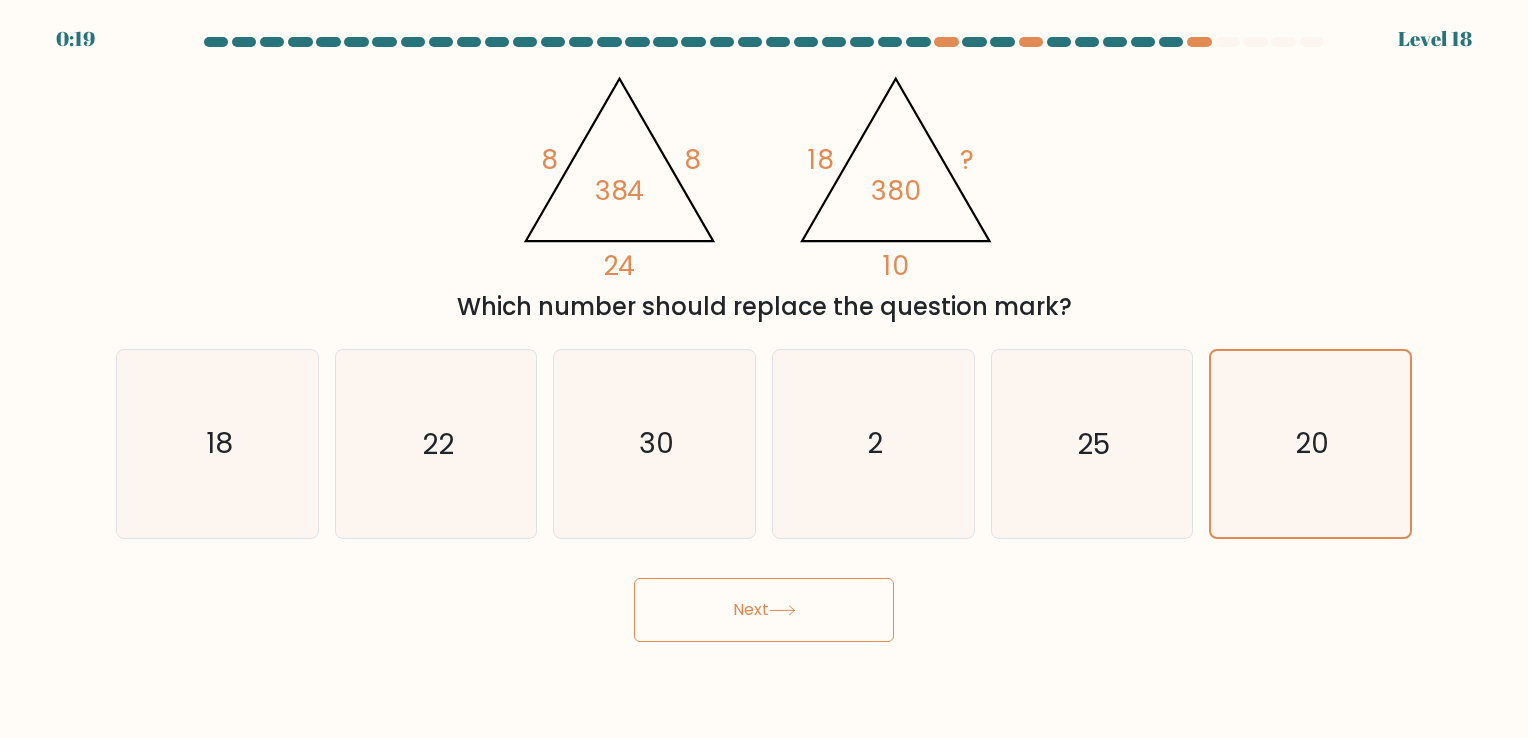 click on "Next" at bounding box center (764, 610) 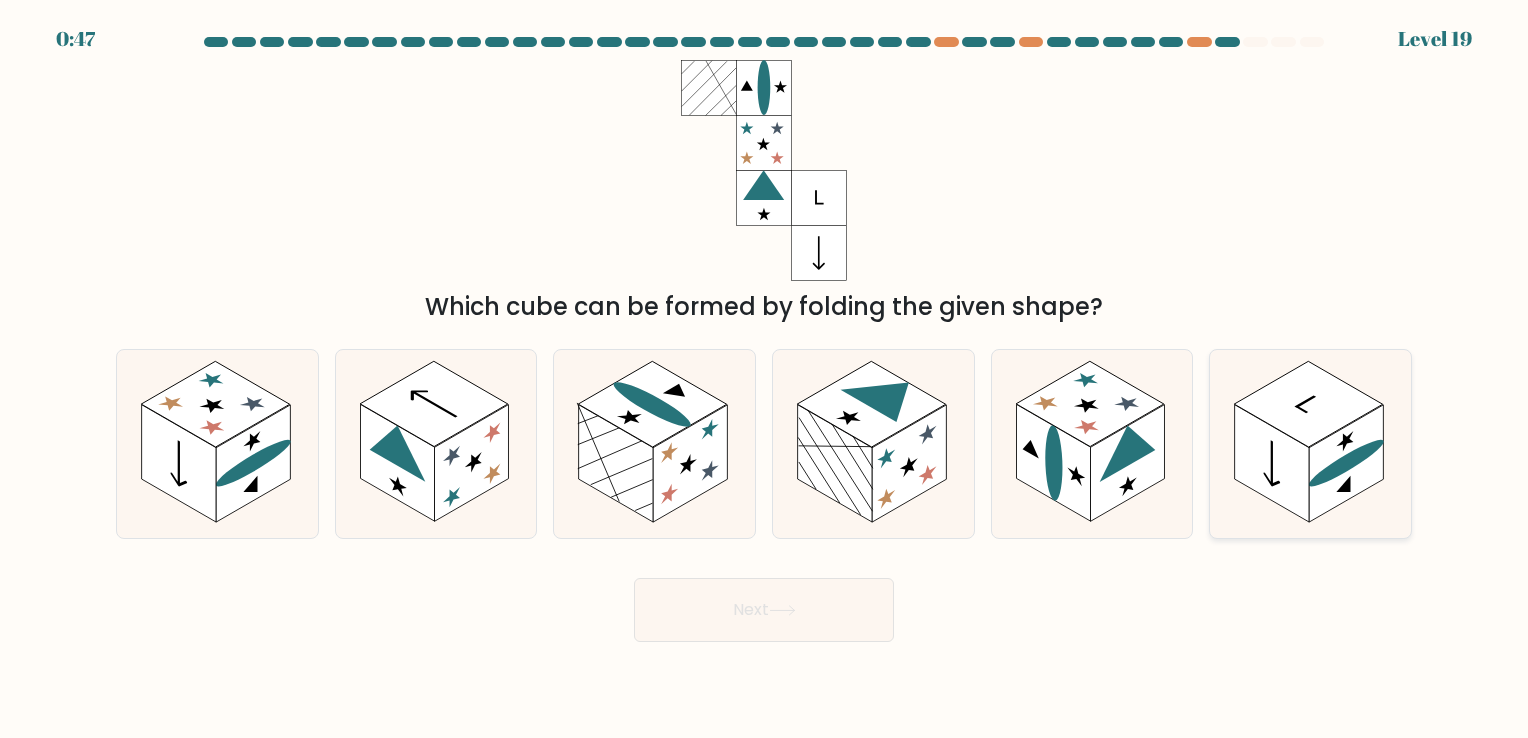 click 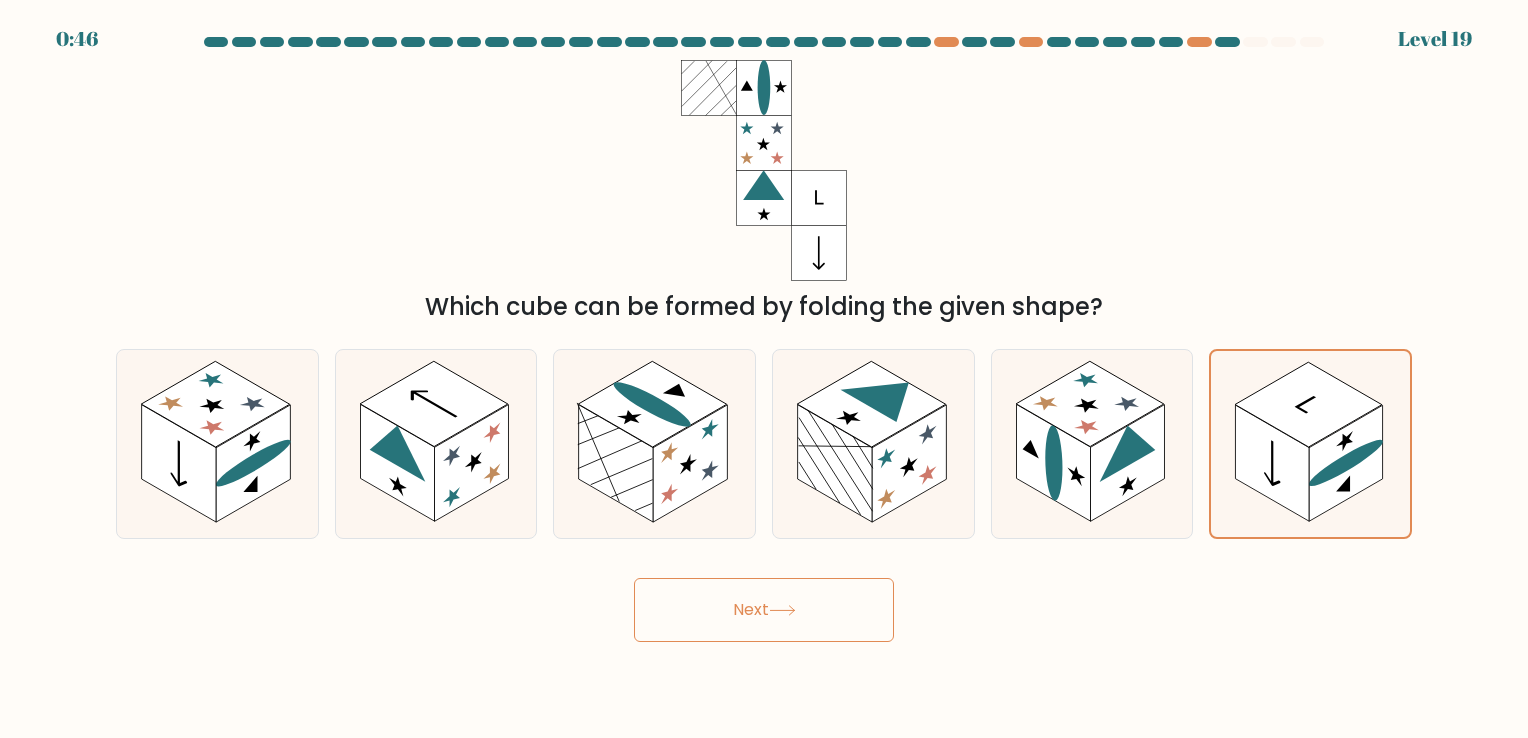 click on "Next" at bounding box center (764, 610) 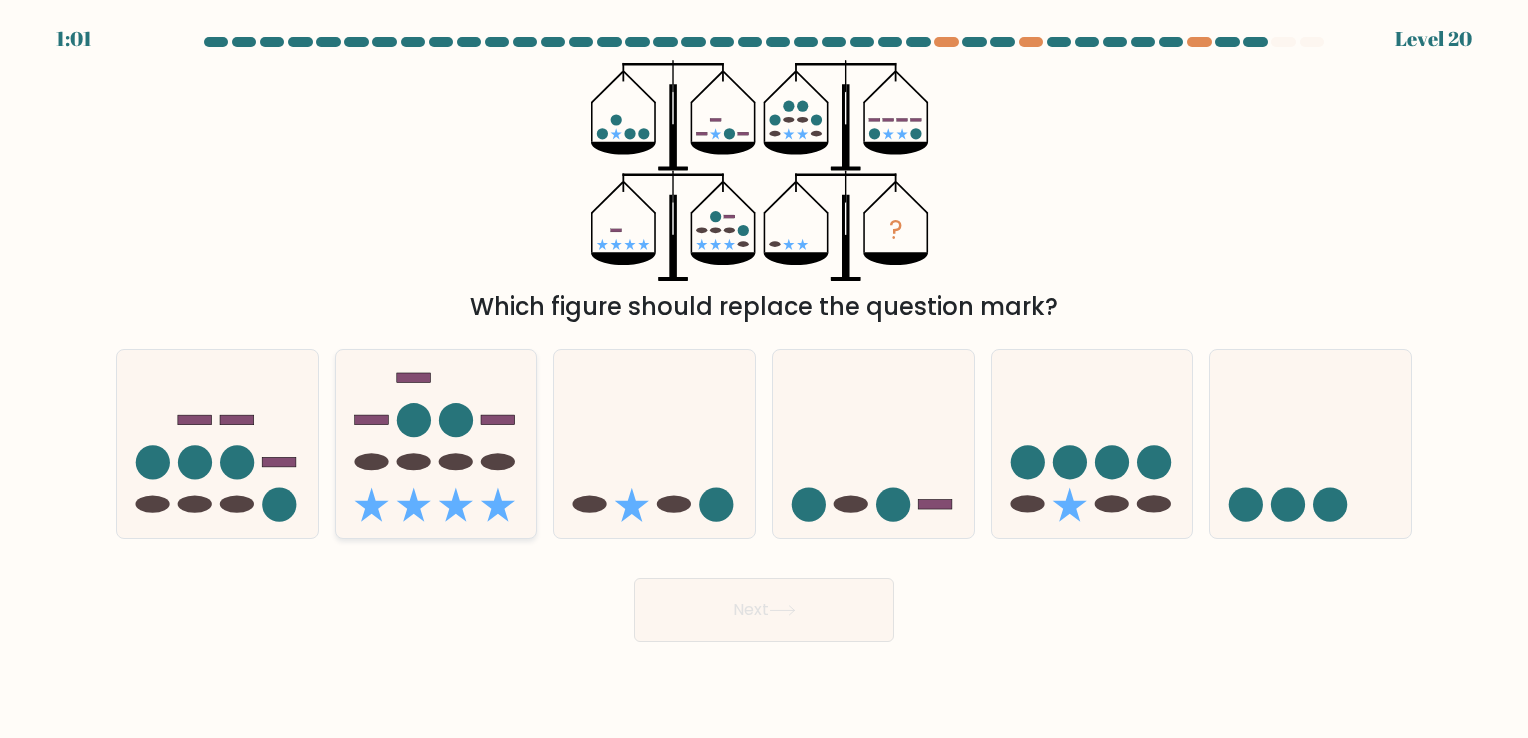 click 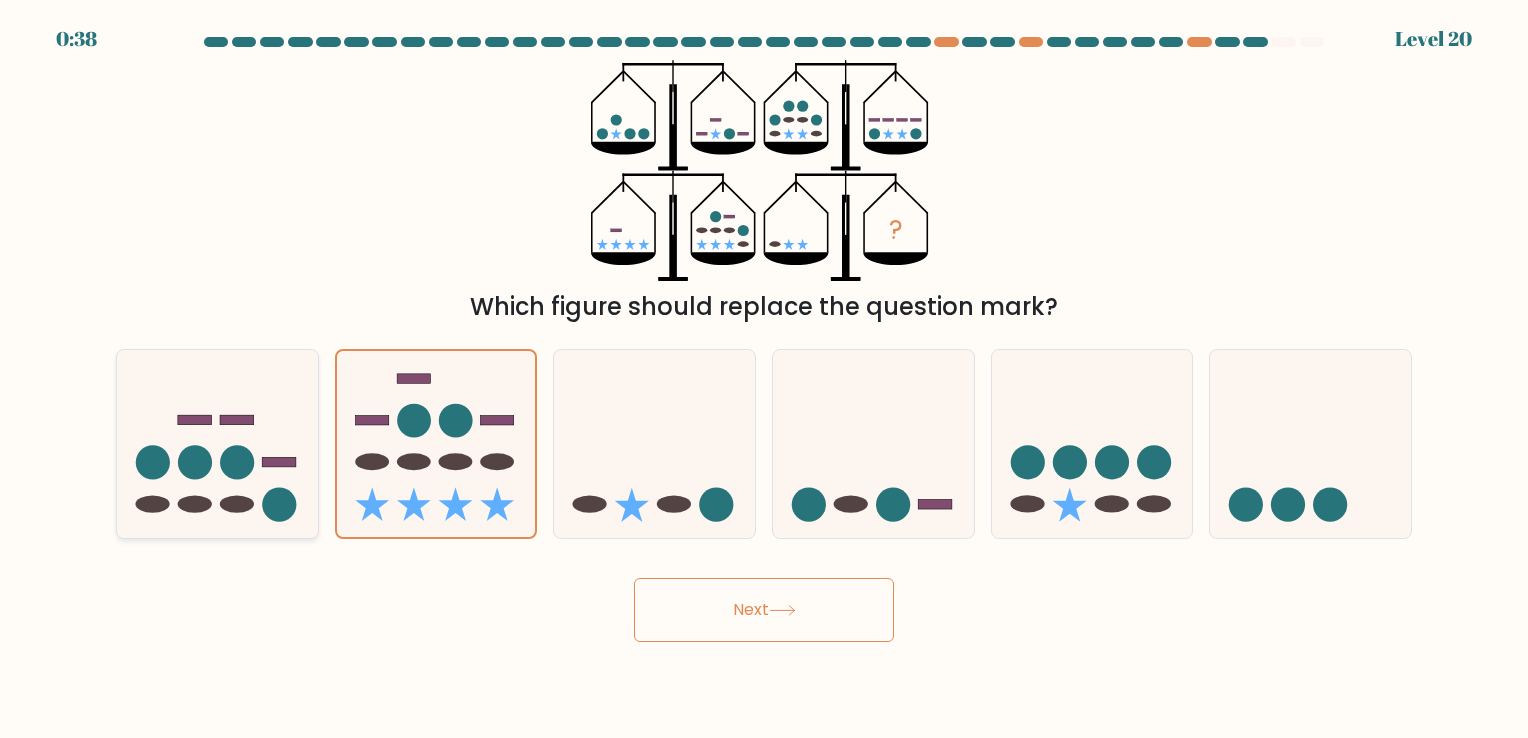 click 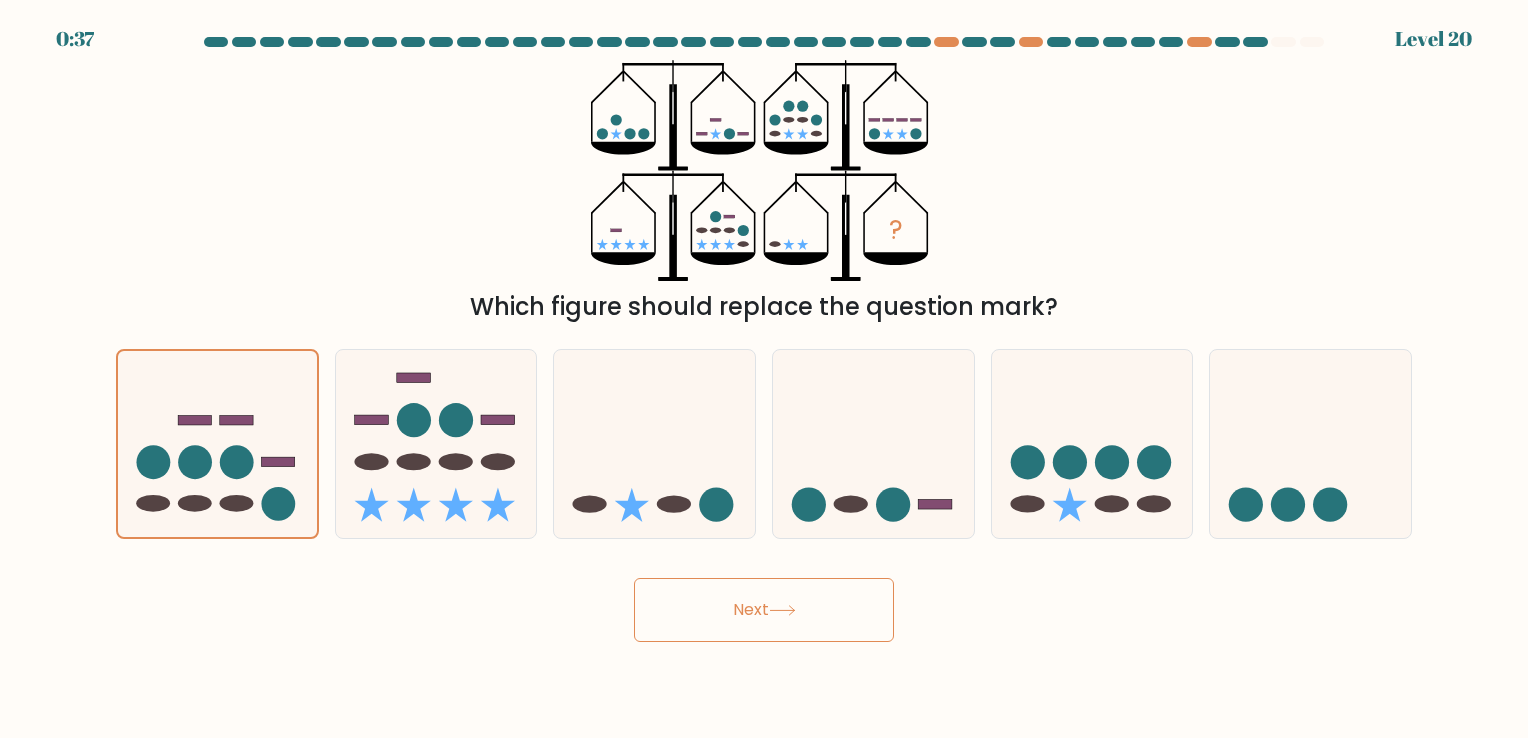 click on "Next" at bounding box center [764, 610] 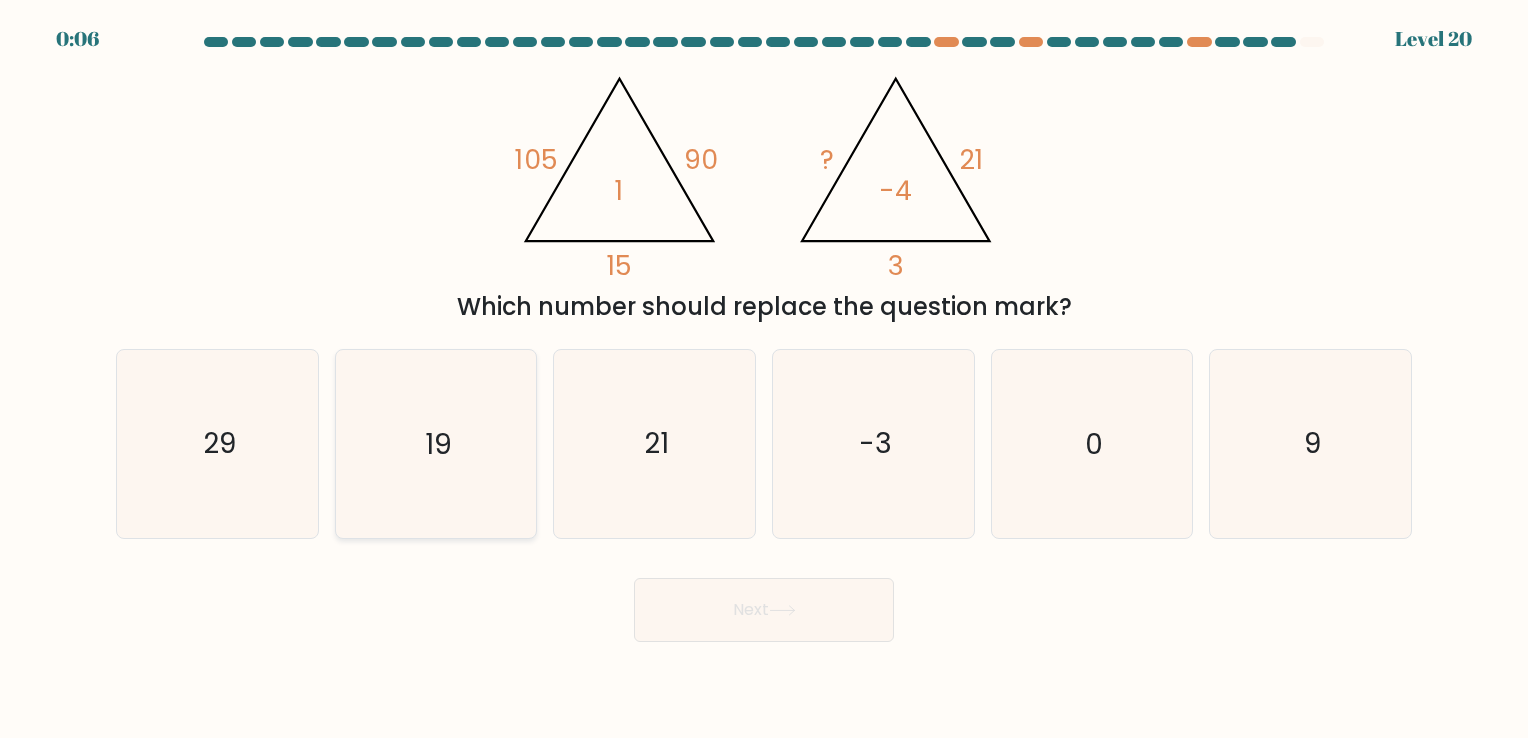 click on "19" 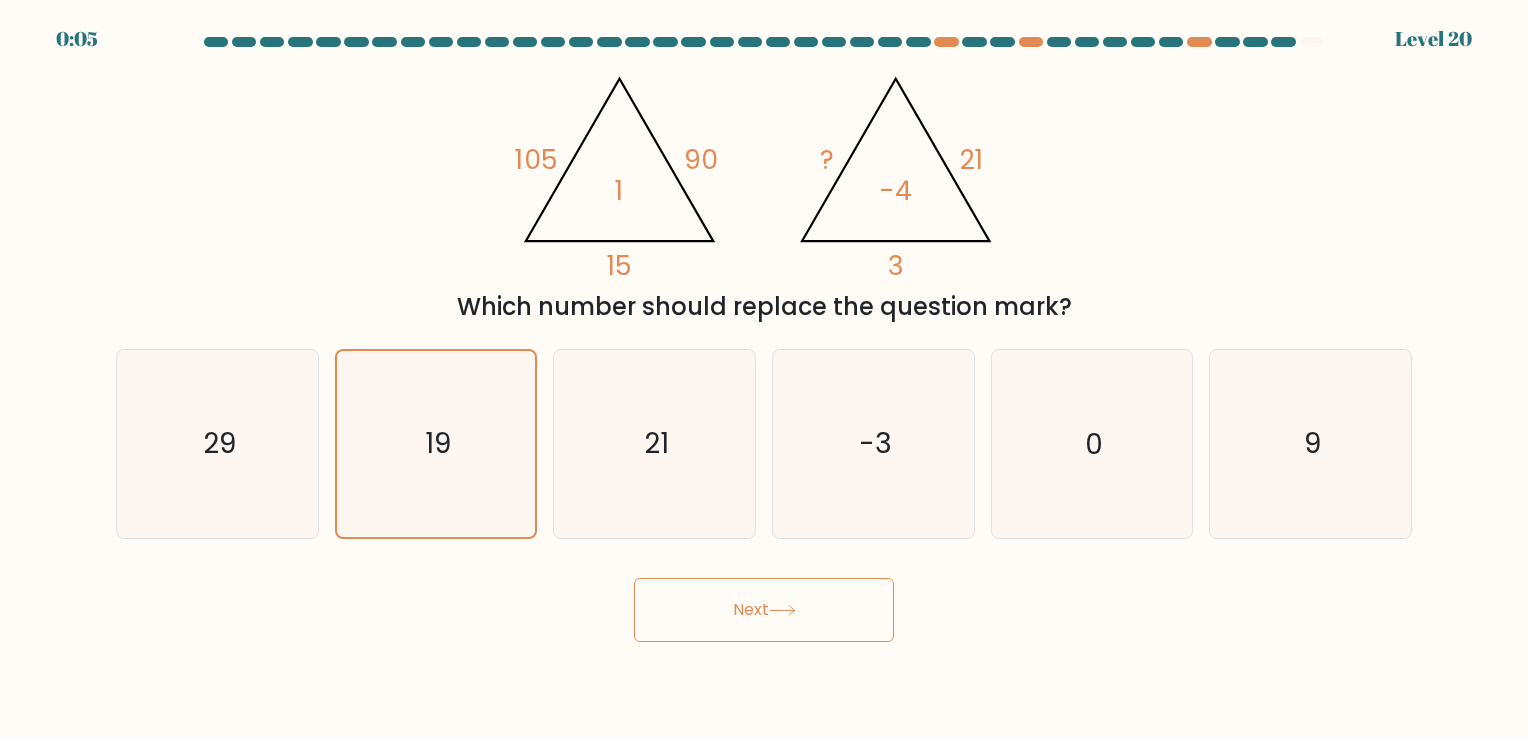 click on "Next" at bounding box center (764, 610) 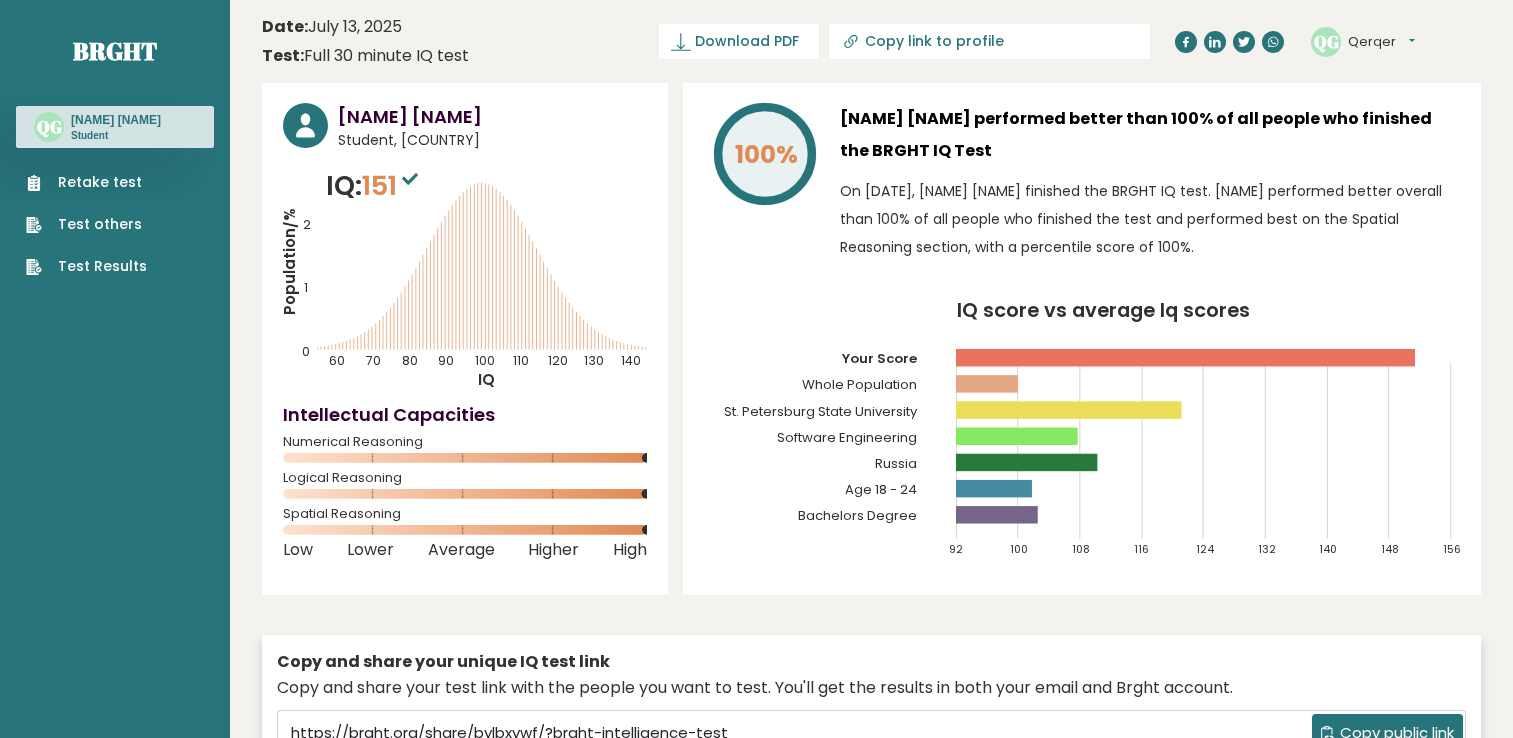 scroll, scrollTop: 0, scrollLeft: 0, axis: both 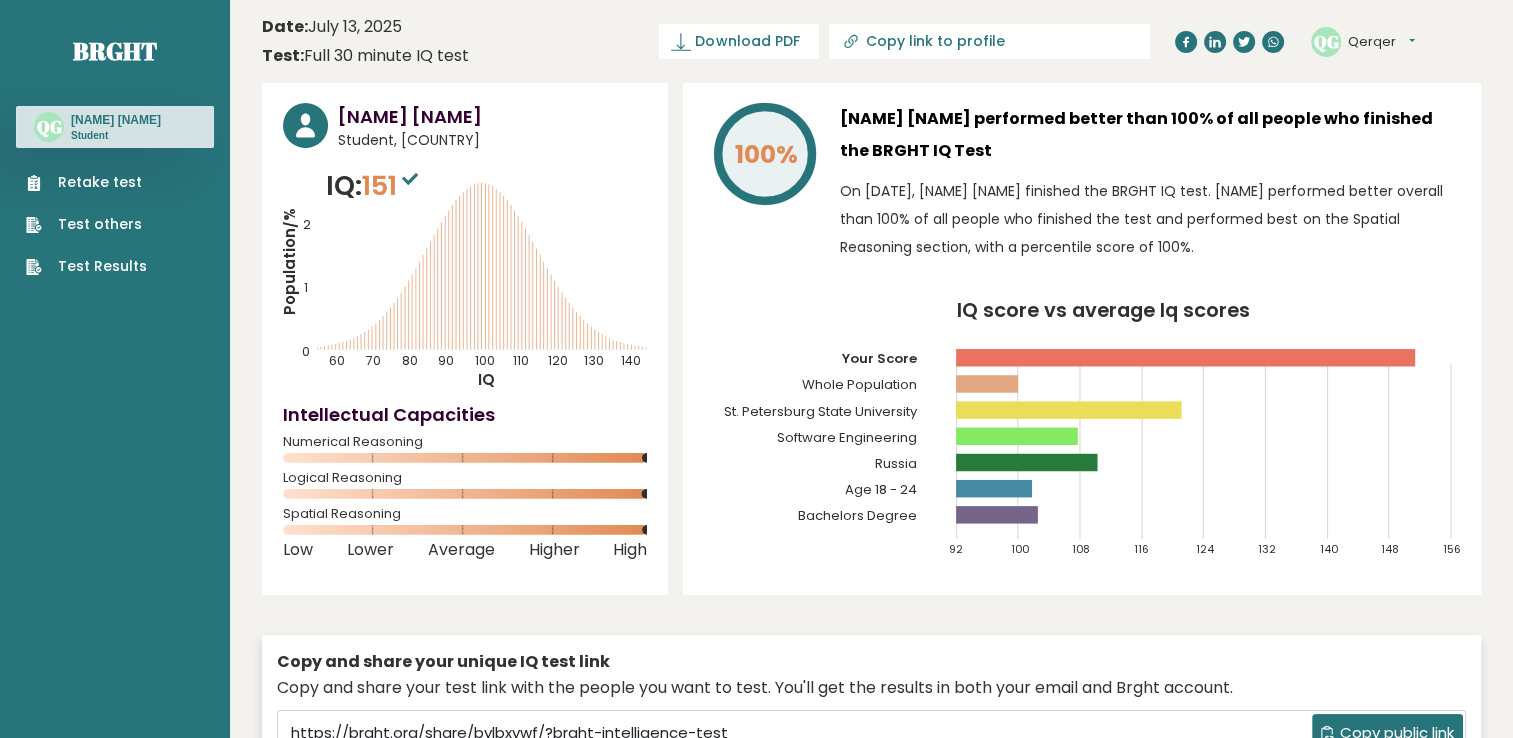 click on "Qerqer Ggger
Student,
Russia
IQ:  151
Population/%
IQ
0
1
2
60
70
80
90
100
110
120
130
140" at bounding box center (871, 462) 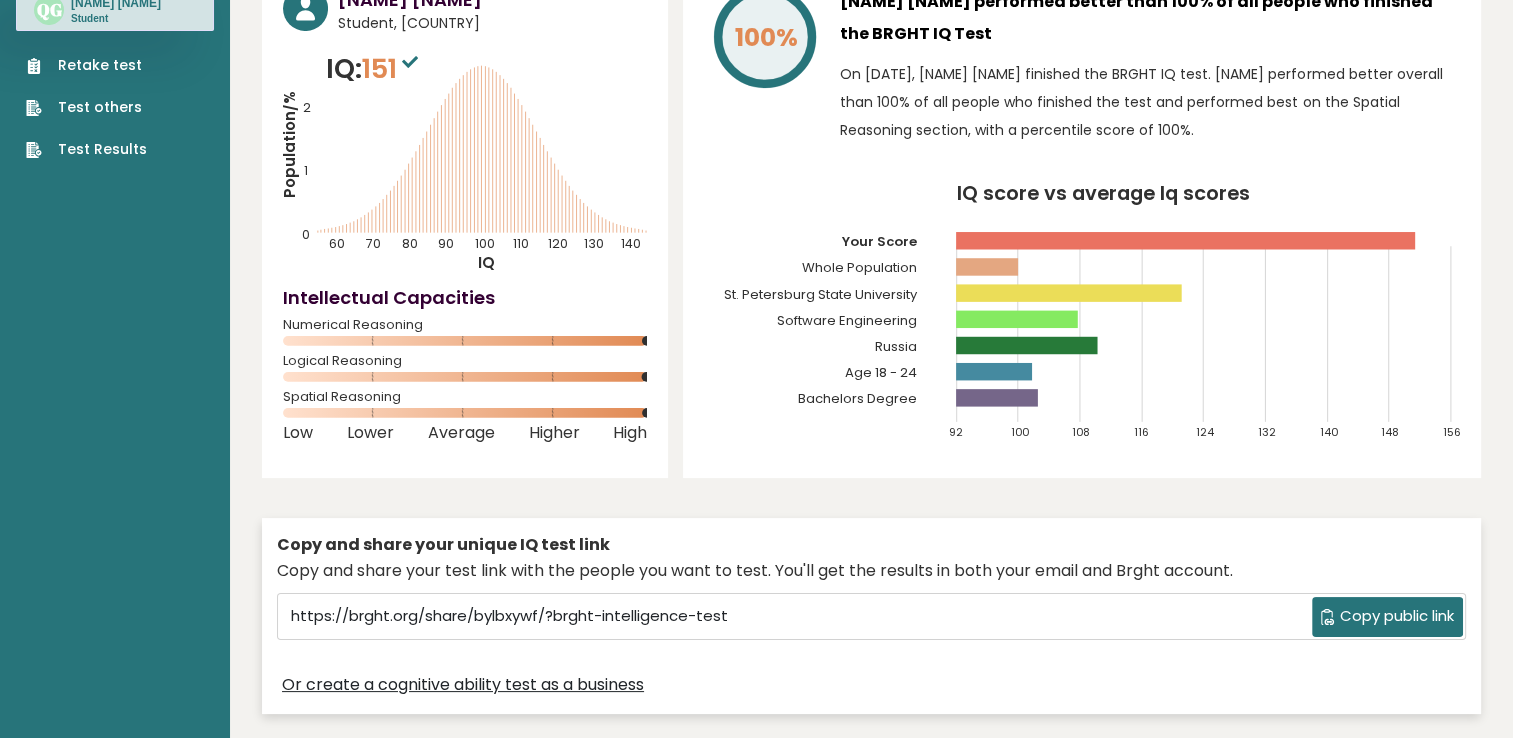 scroll, scrollTop: 100, scrollLeft: 0, axis: vertical 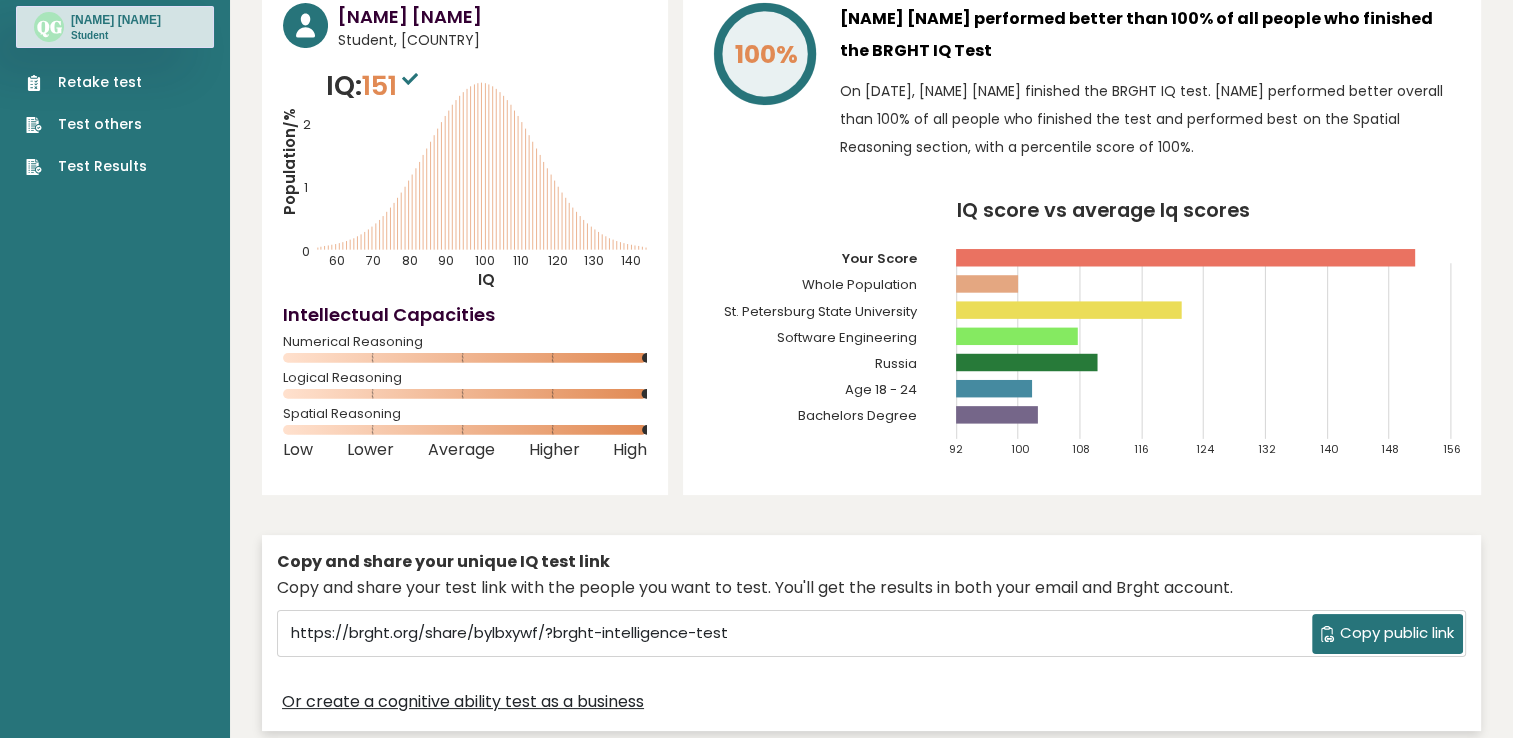 click 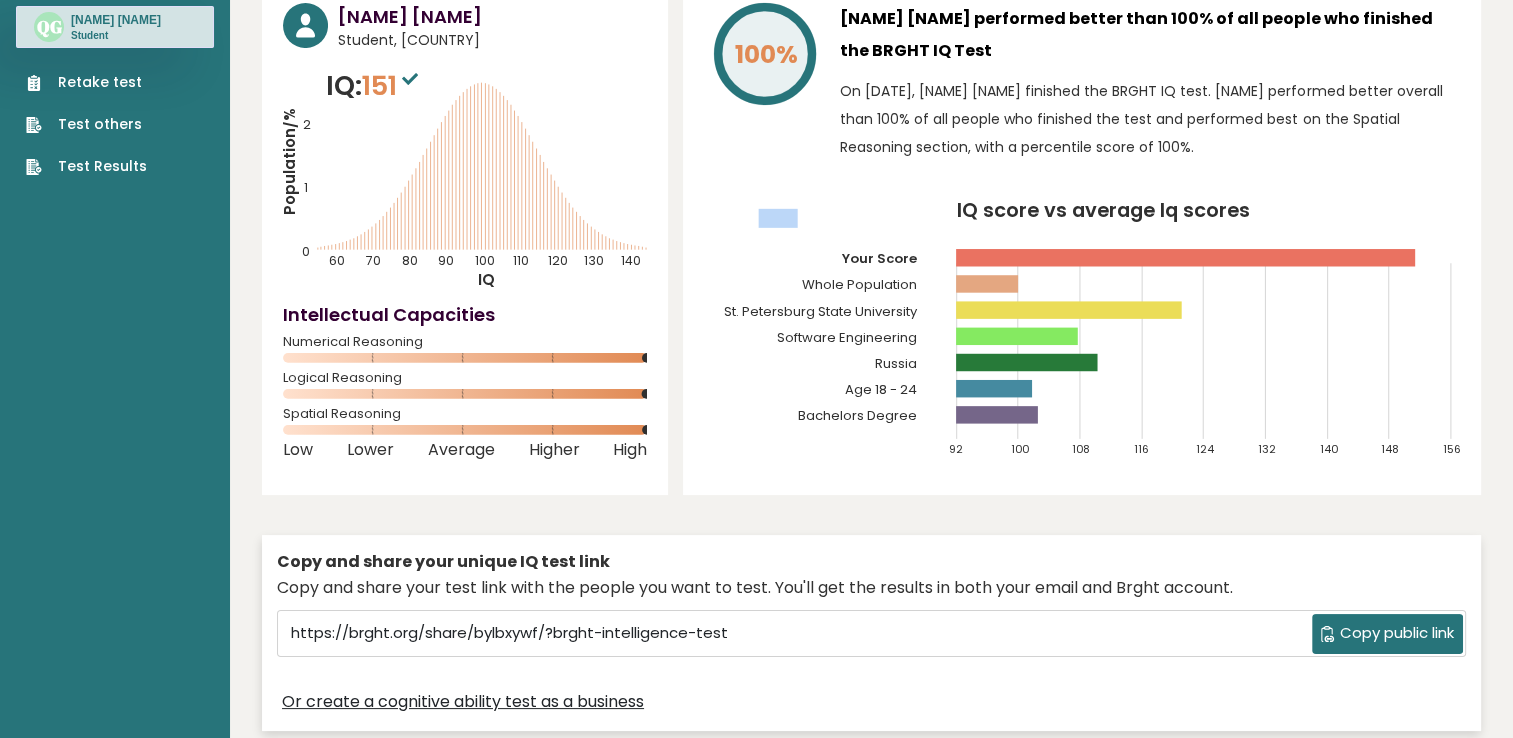 click 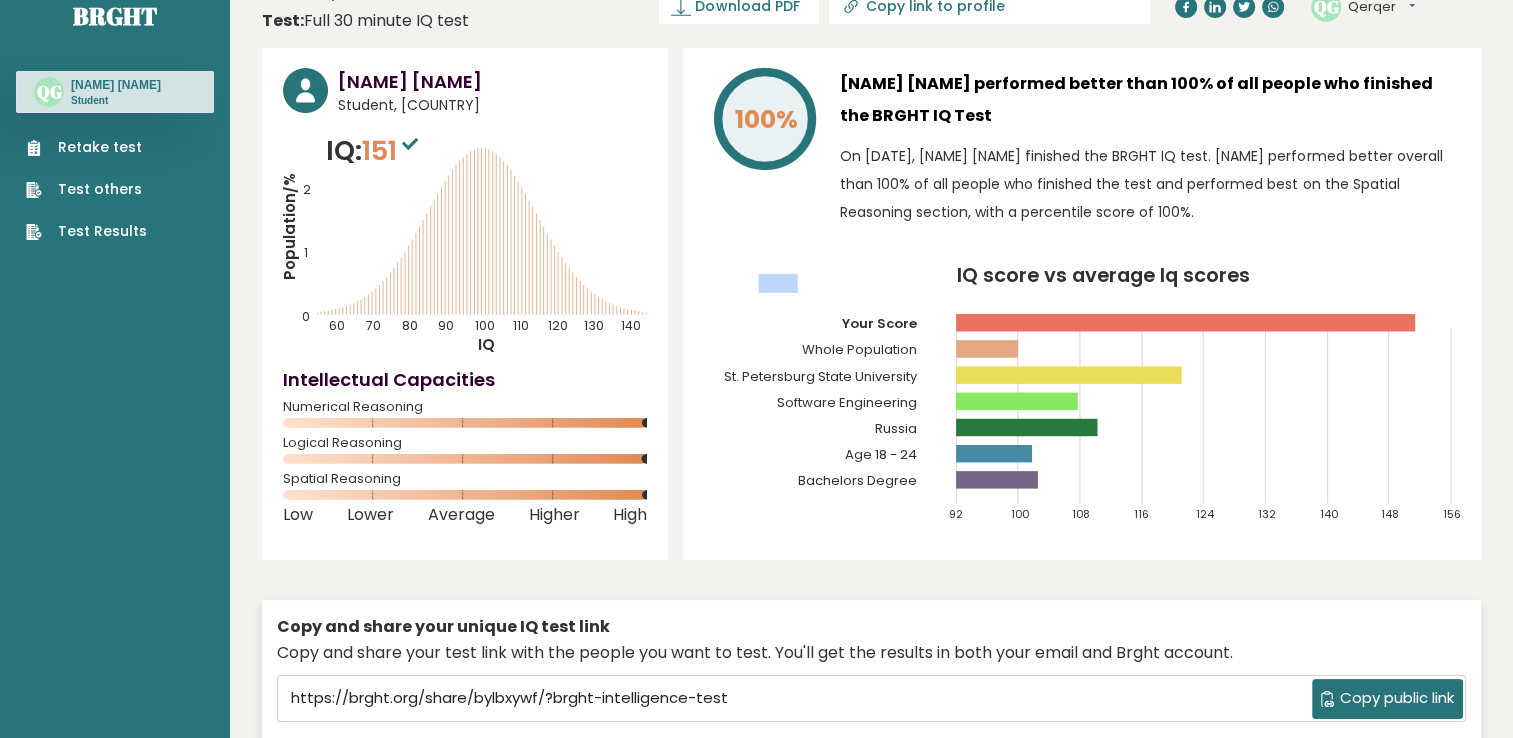 scroll, scrollTop: 0, scrollLeft: 0, axis: both 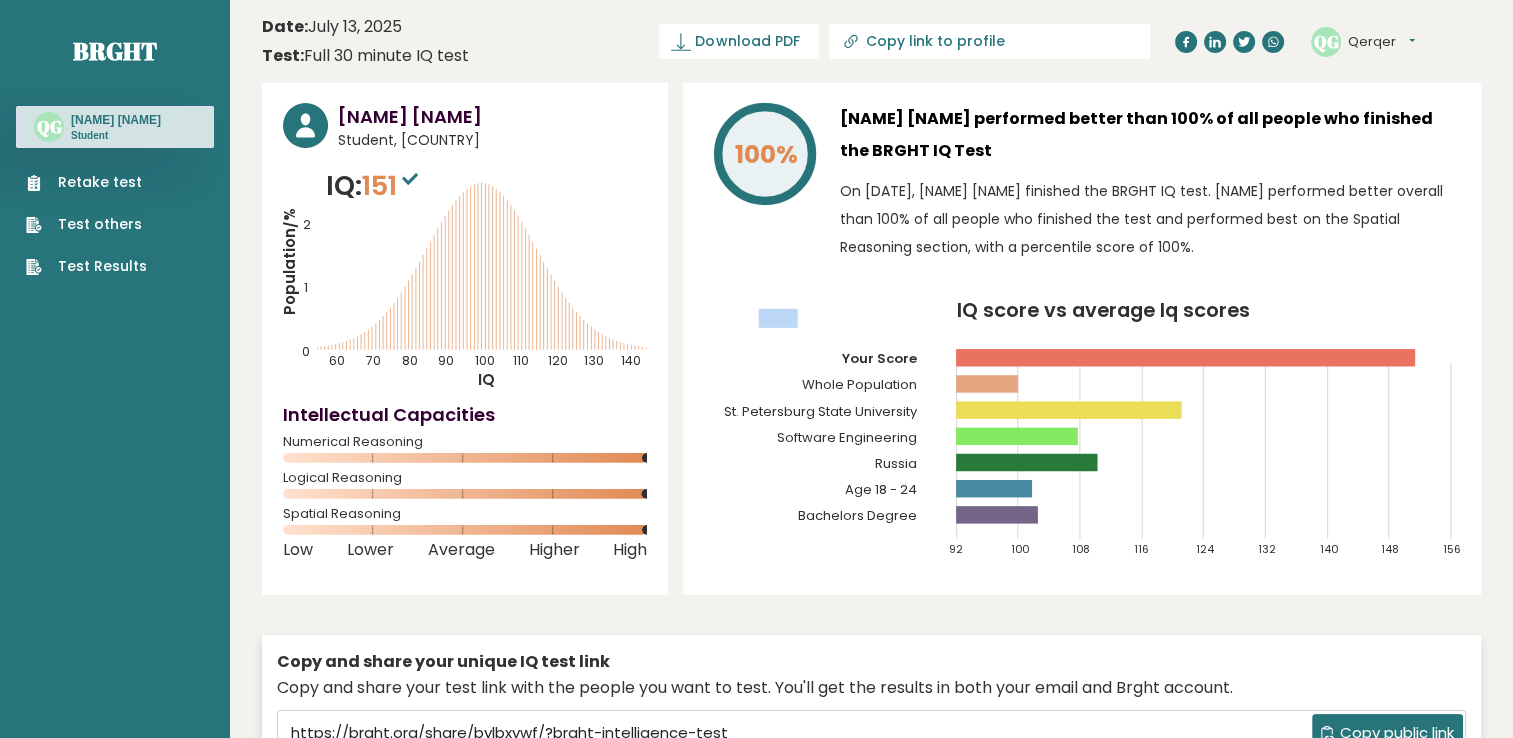 click on "Bachelors Degree" 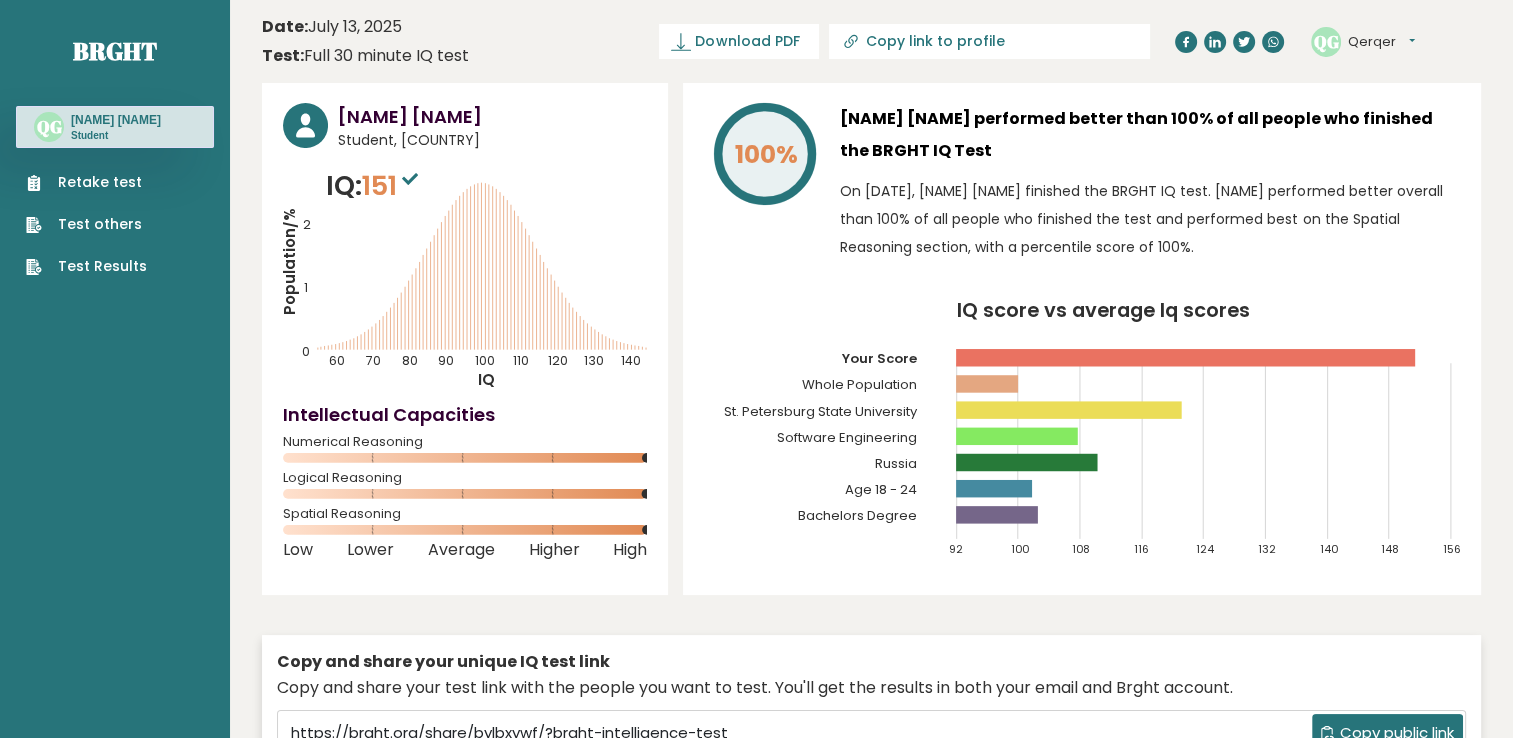click 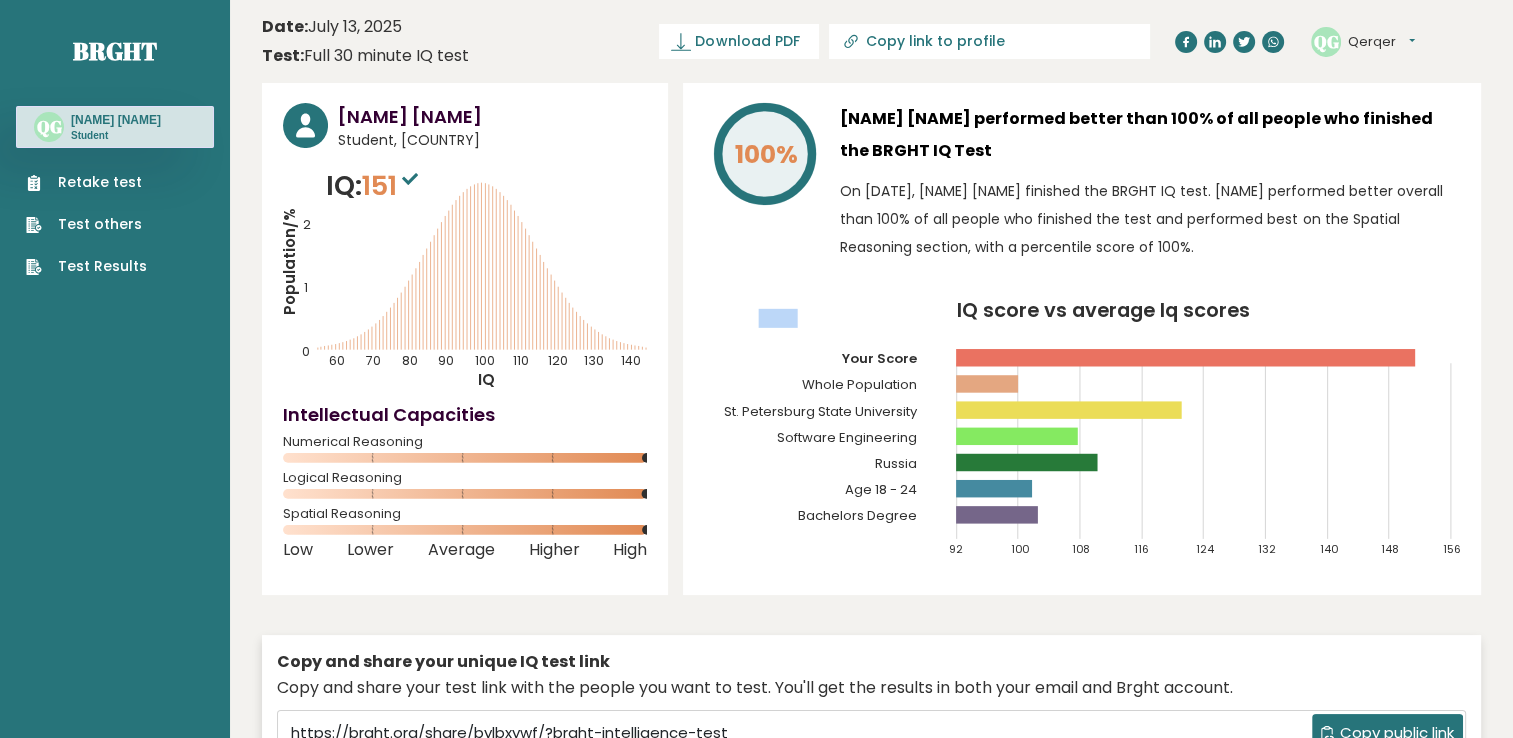 click 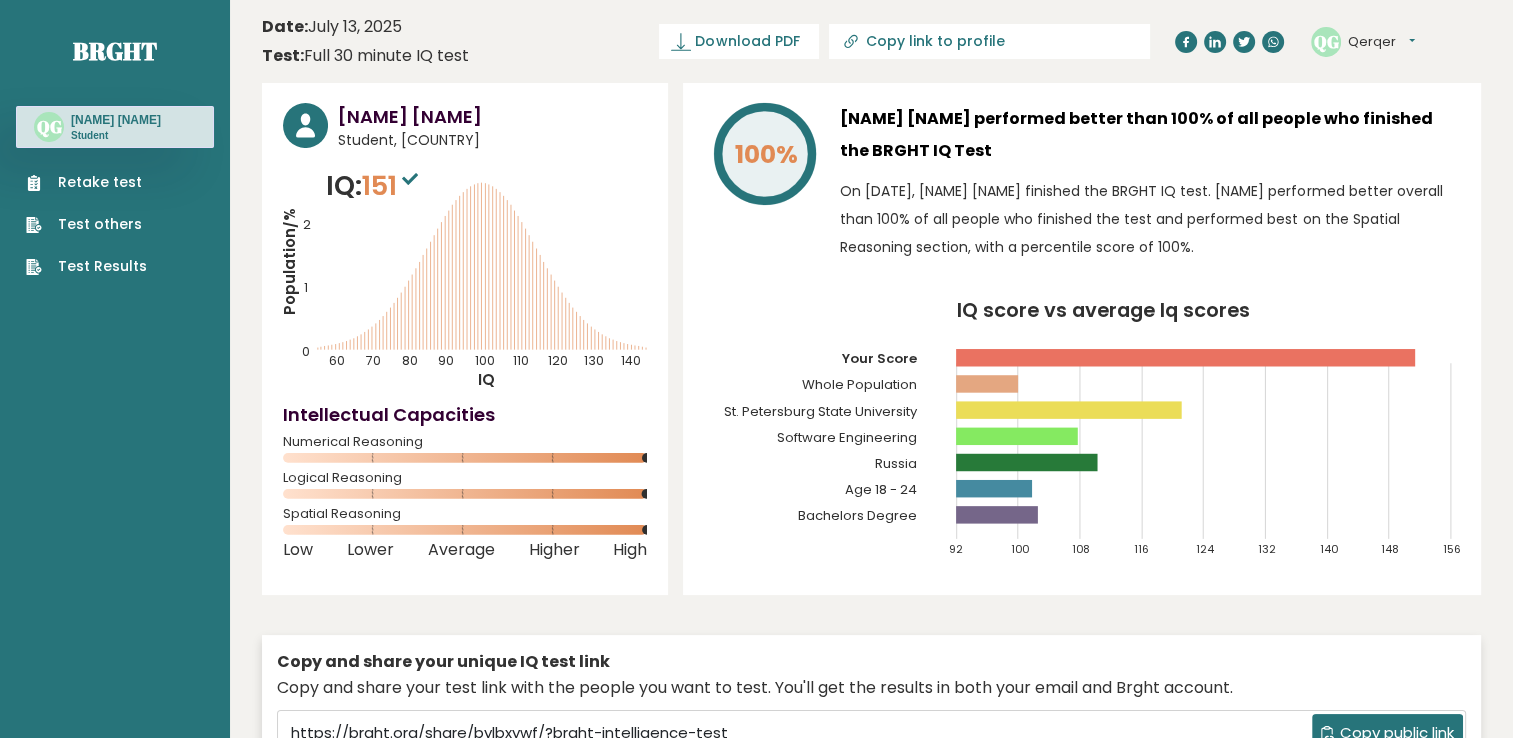 click 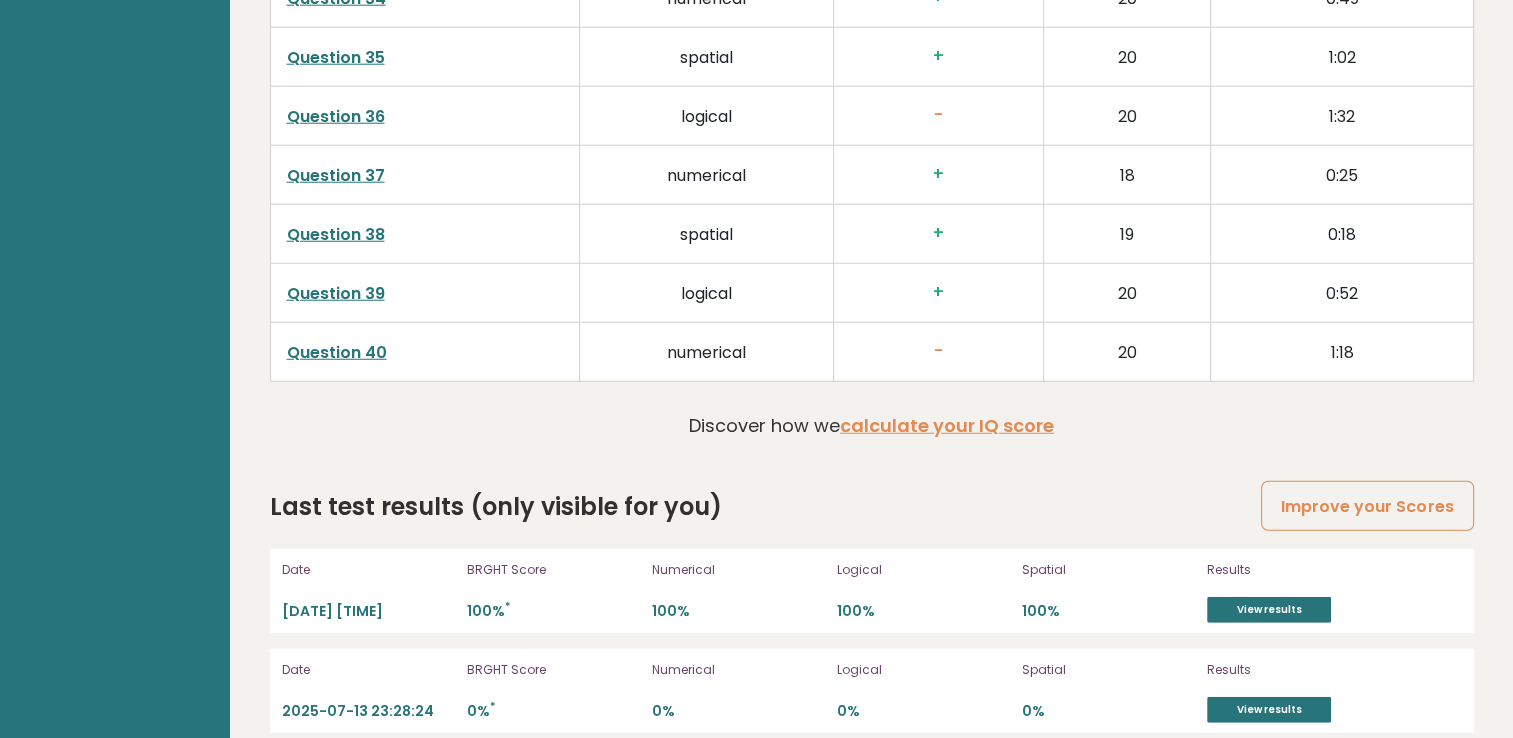 scroll, scrollTop: 5286, scrollLeft: 0, axis: vertical 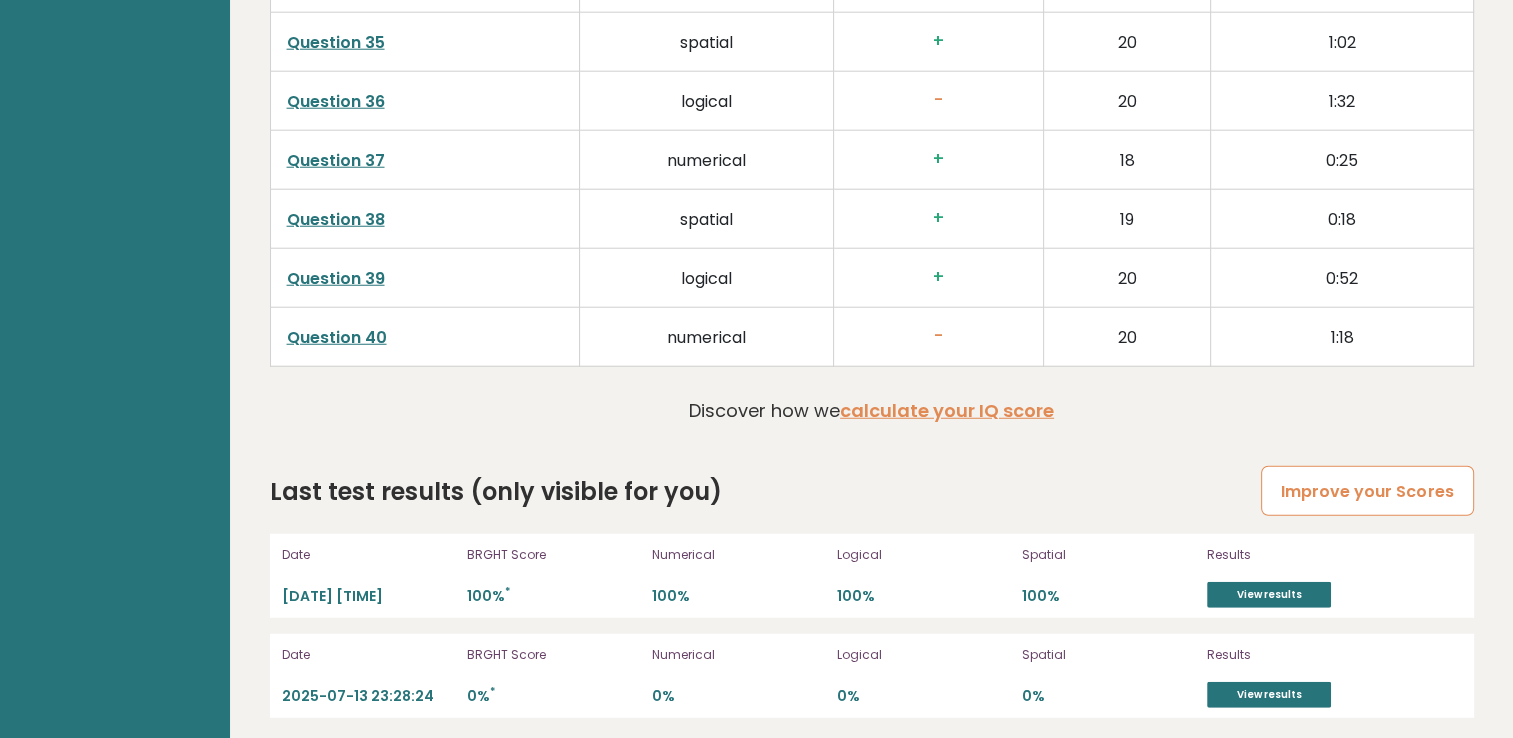 click on "Improve your Scores" at bounding box center (1367, 491) 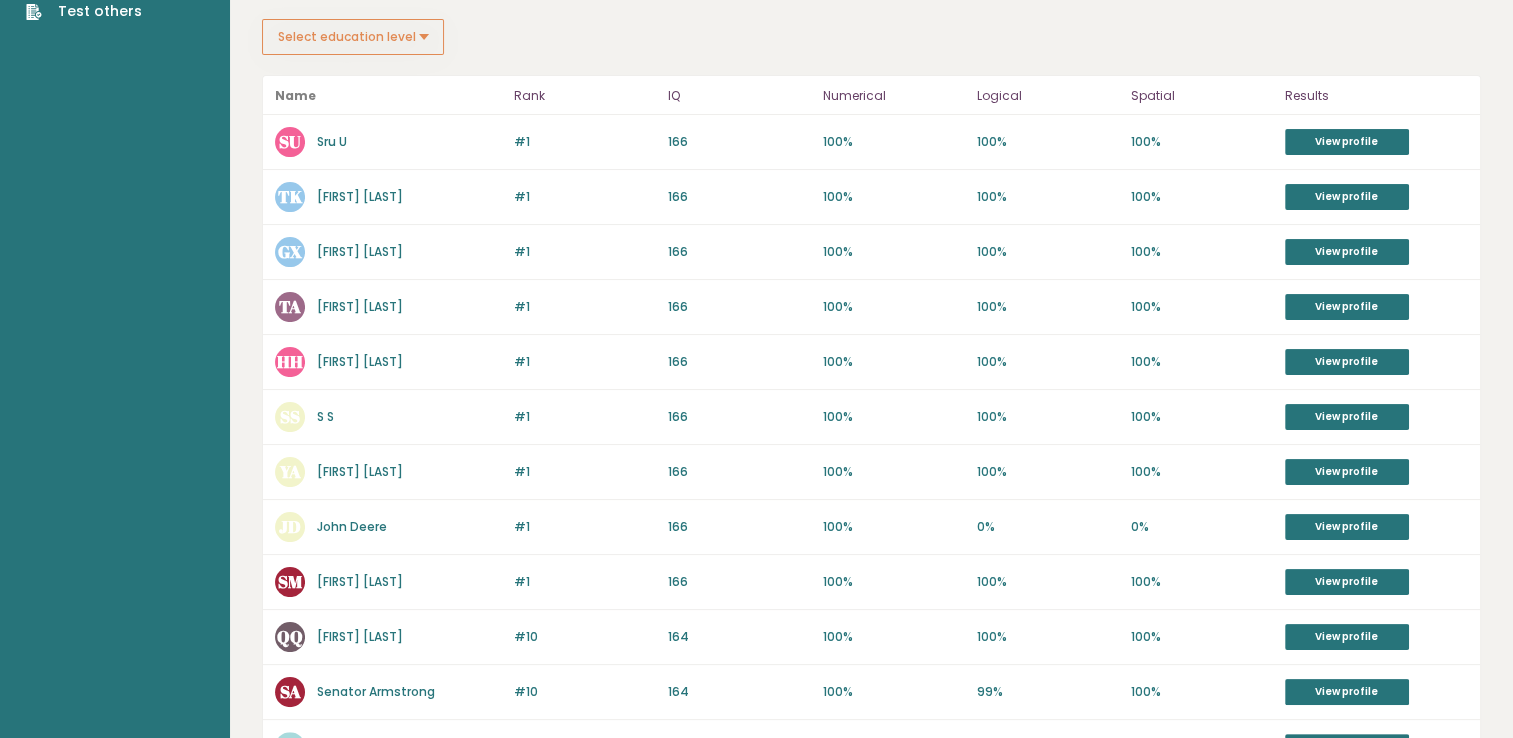 scroll, scrollTop: 55, scrollLeft: 0, axis: vertical 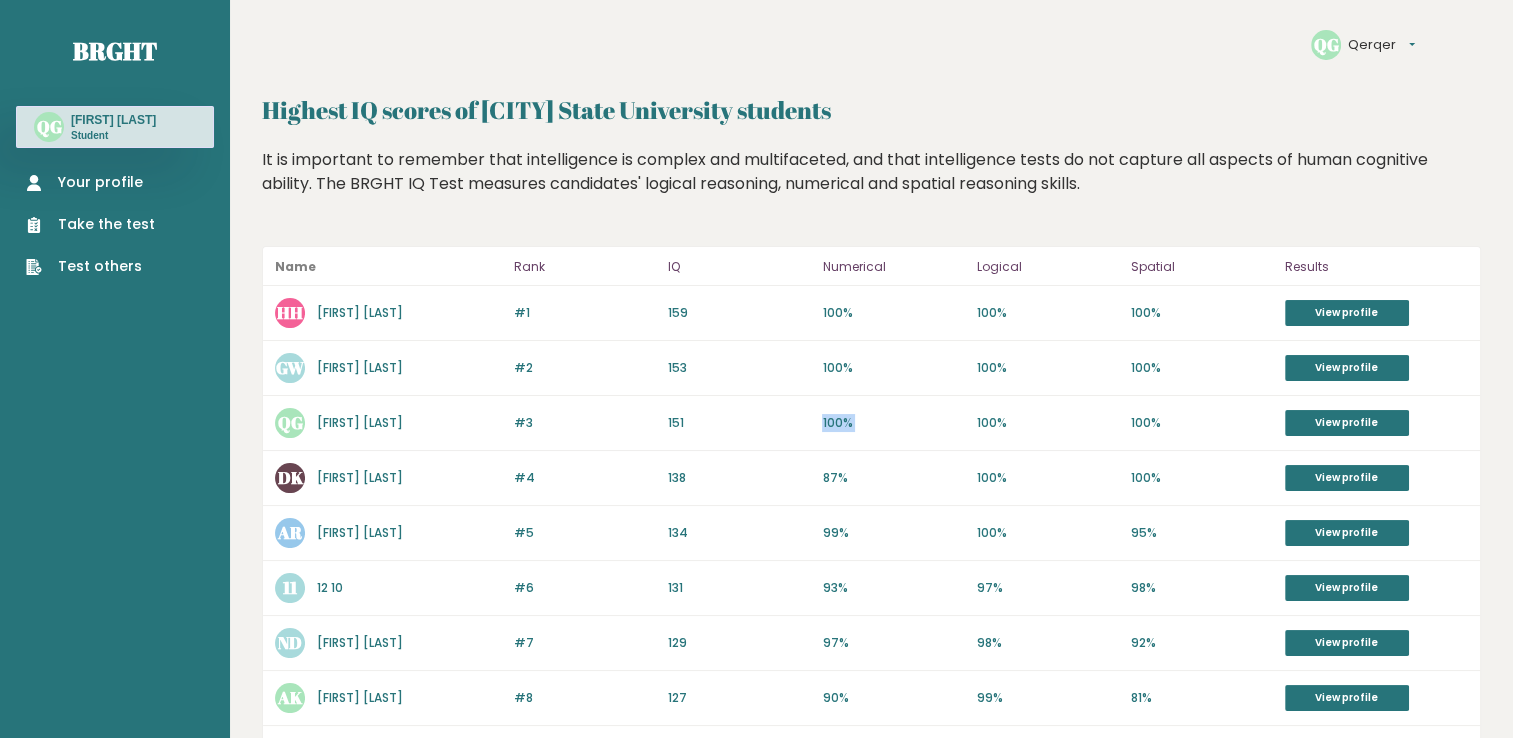 drag, startPoint x: 0, startPoint y: 0, endPoint x: 896, endPoint y: 411, distance: 985.7672 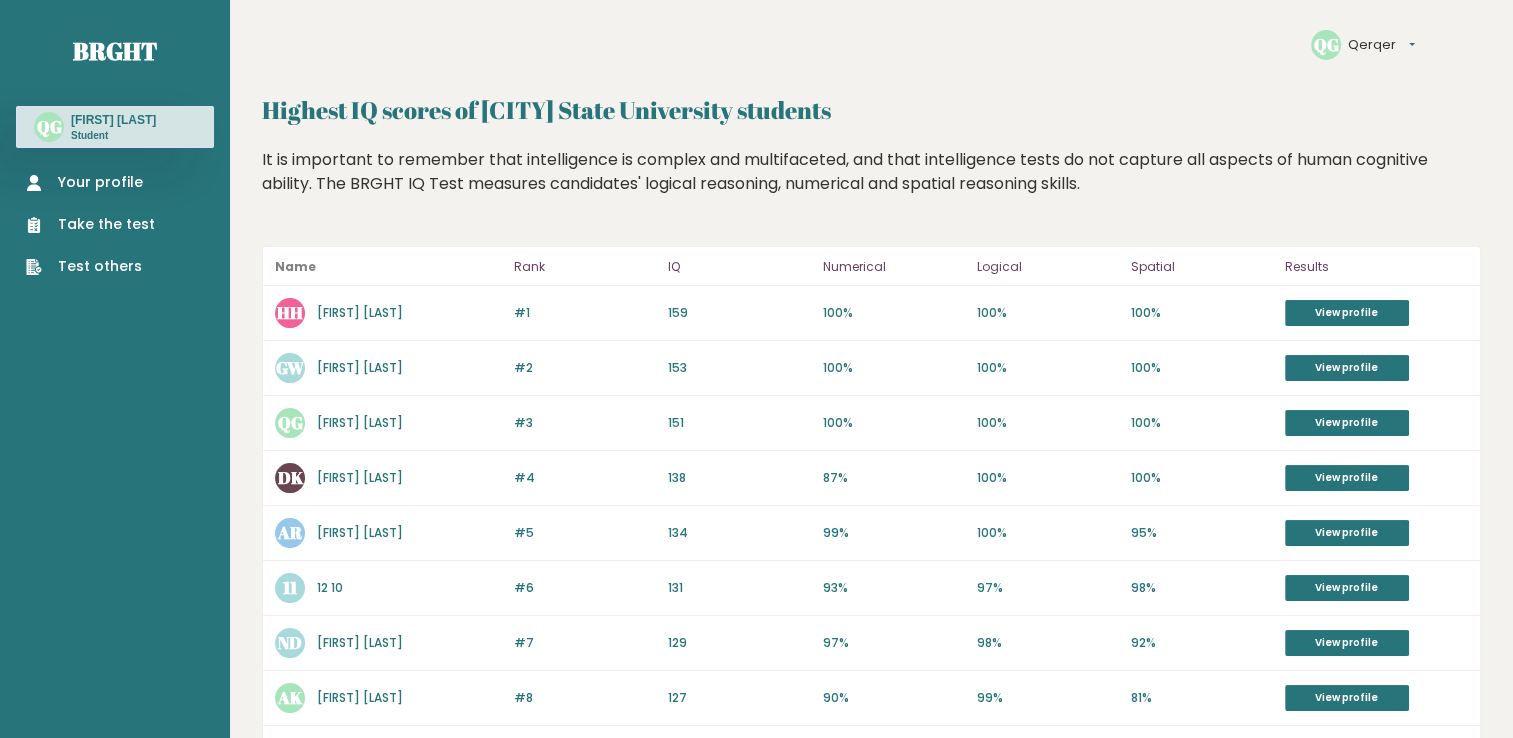 click on "[FIRST] [LAST]" at bounding box center (360, 312) 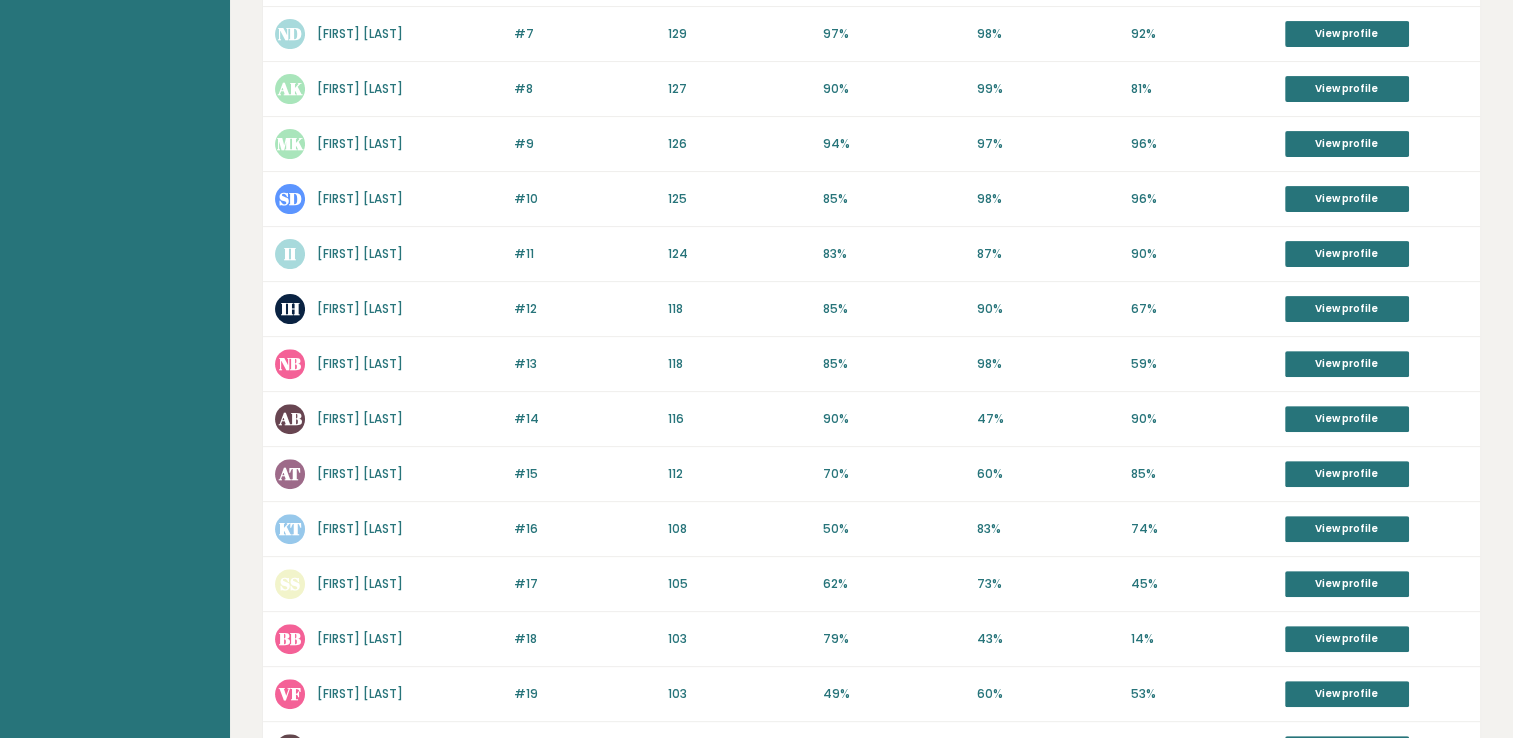 scroll, scrollTop: 771, scrollLeft: 0, axis: vertical 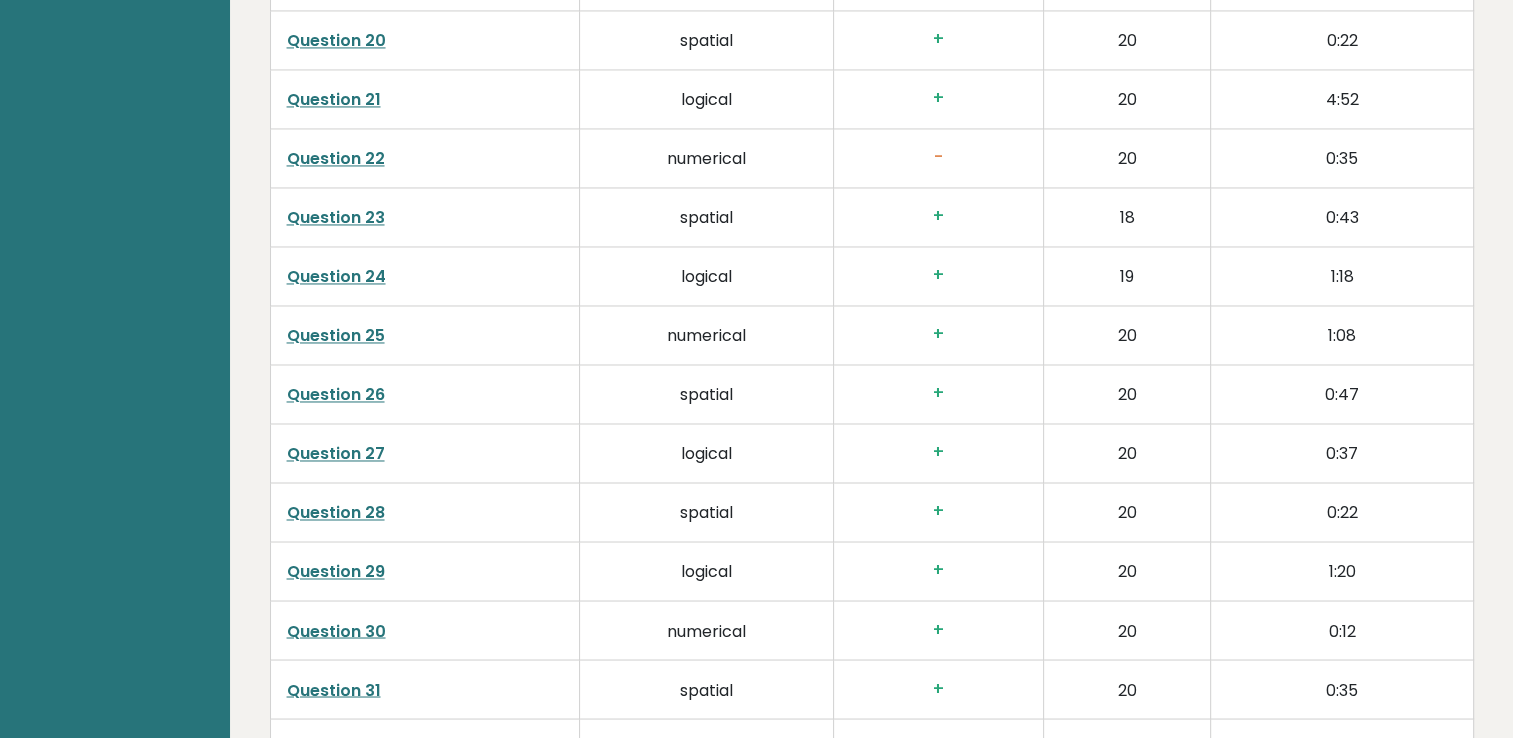 click on "Question
22" at bounding box center [336, 158] 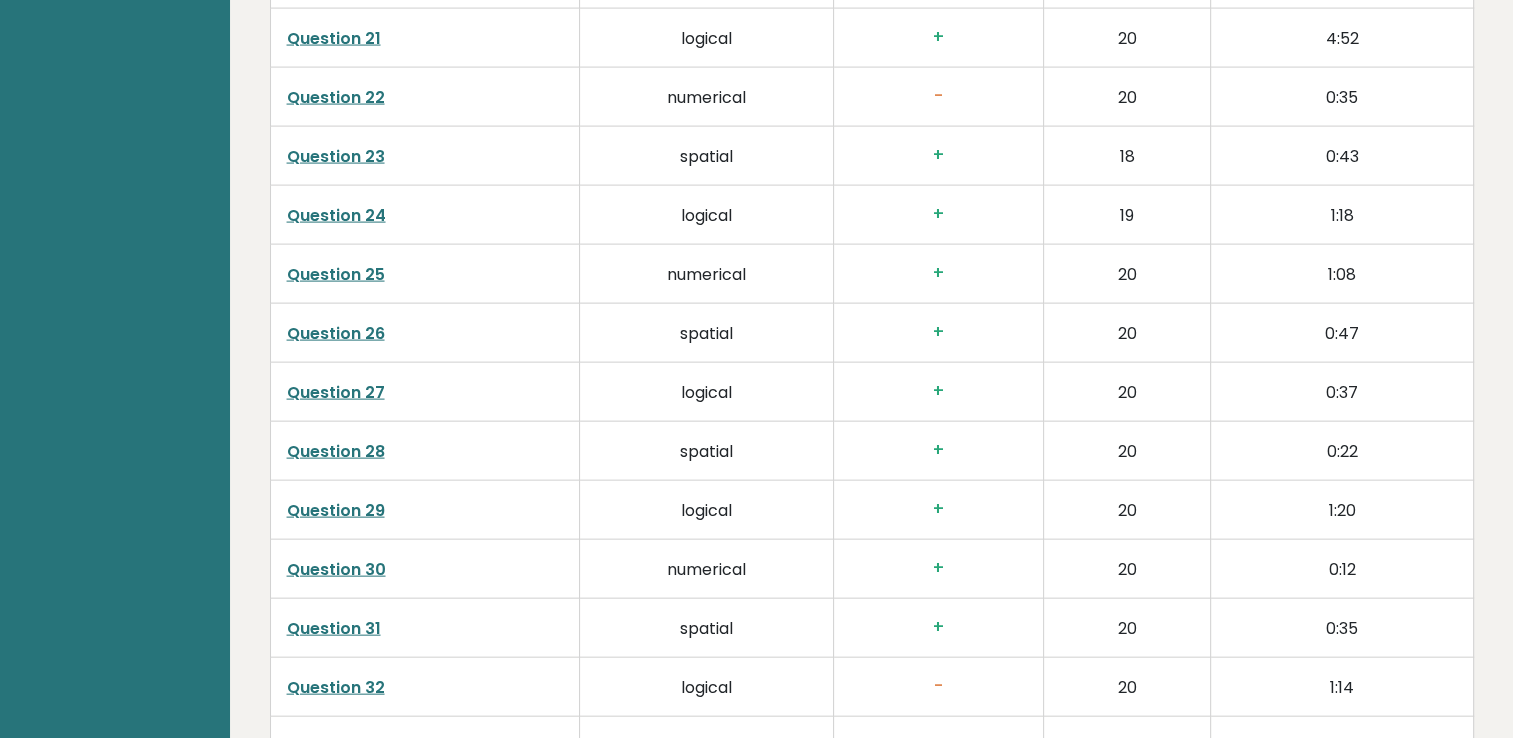 scroll, scrollTop: 4100, scrollLeft: 0, axis: vertical 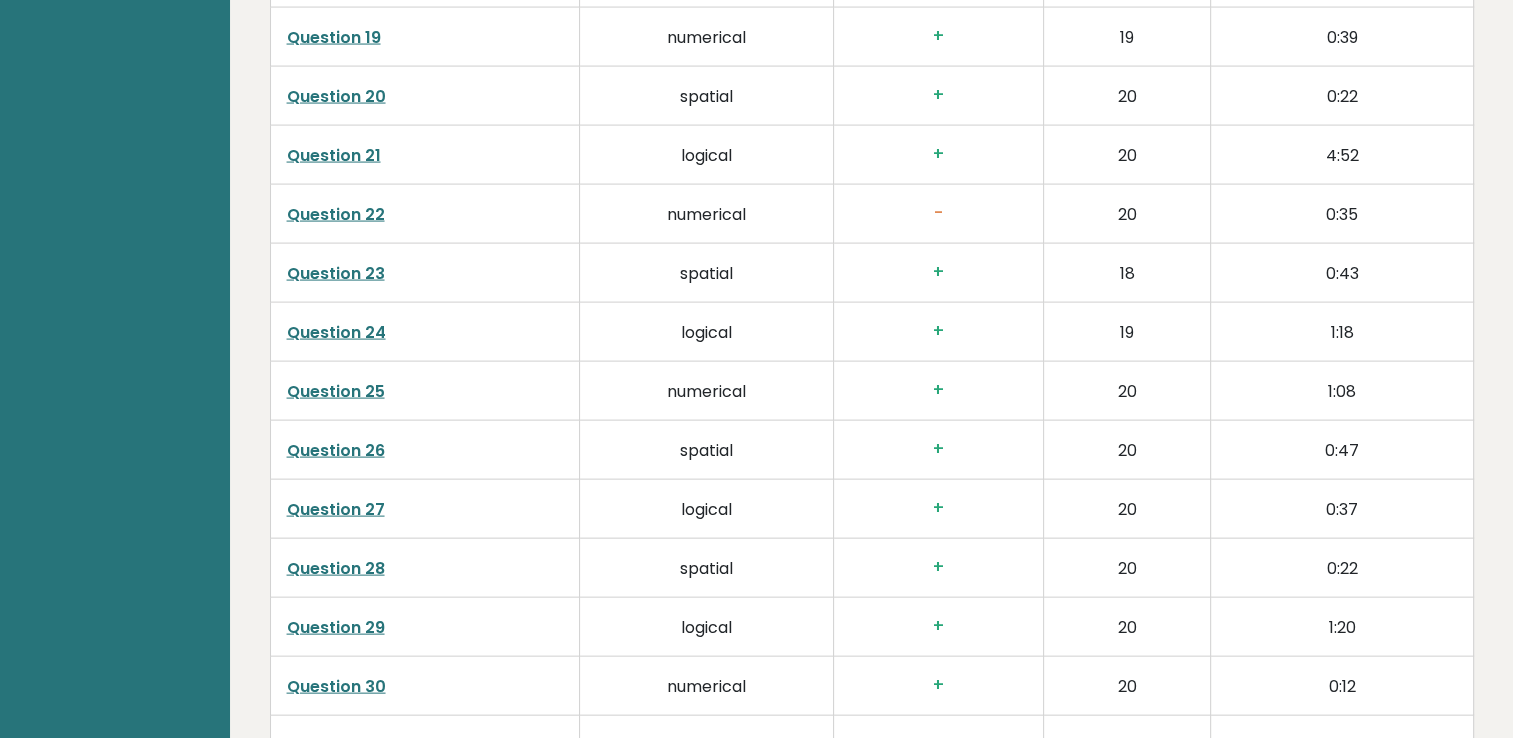 click on "Question
22" at bounding box center (336, 214) 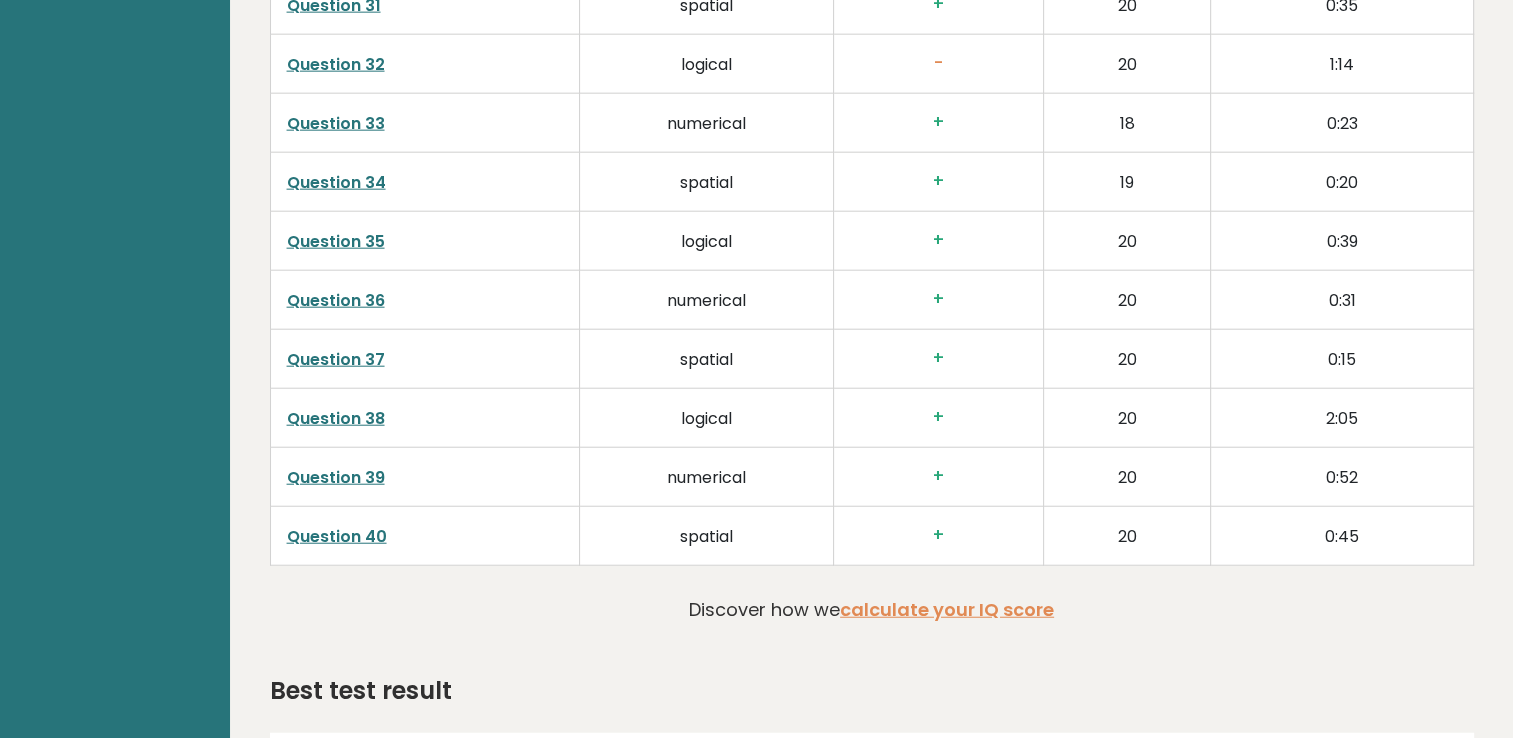 scroll, scrollTop: 4940, scrollLeft: 0, axis: vertical 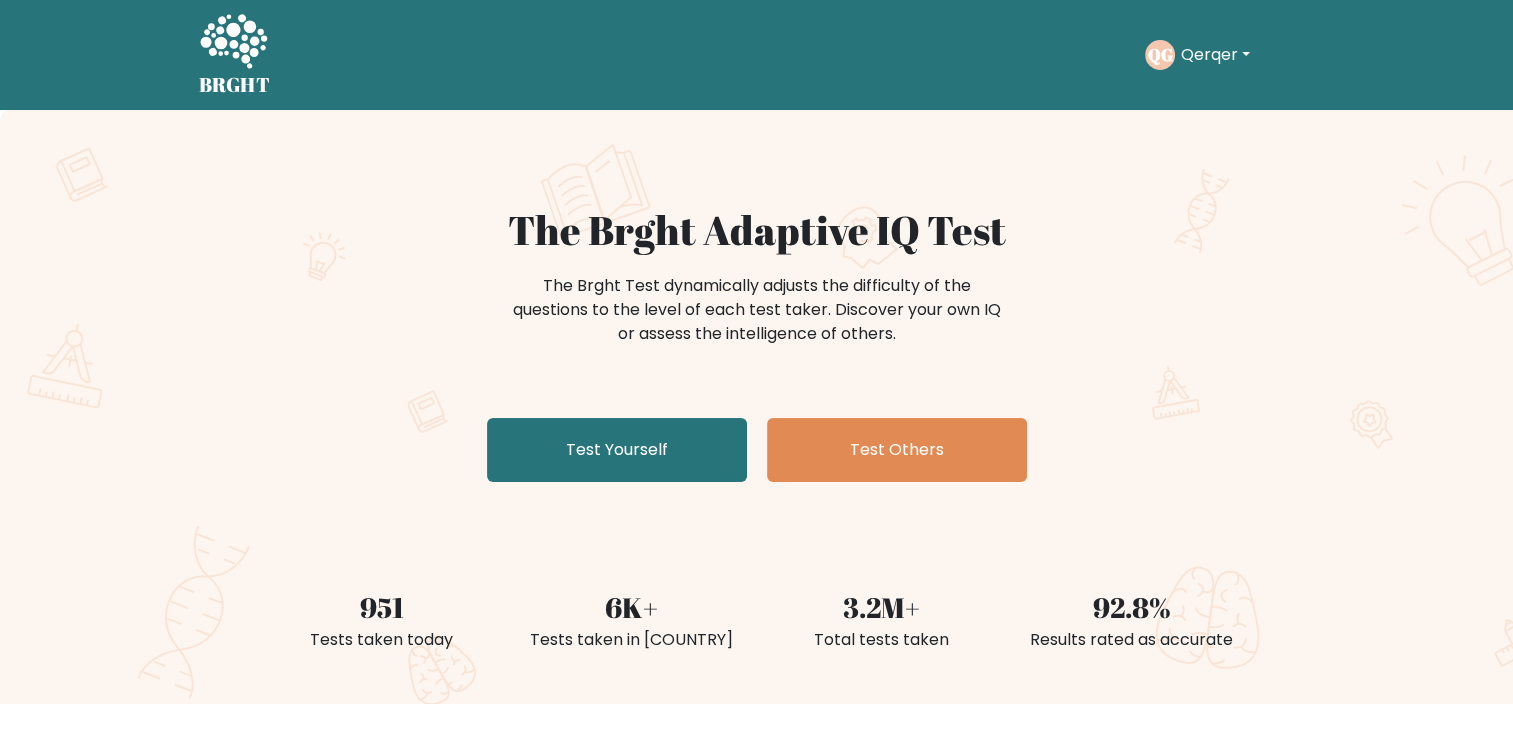 click on "The Brght Adaptive IQ Test
The Brght Test dynamically adjusts the difficulty of the questions to the level of each test taker. Discover your own IQ or assess the intelligence of others.
Test Yourself
Test Others
951
Tests taken today
6K+
Tests taken in Russia
3.2M+
Total tests taken
92.8%
Results rated as accurate" at bounding box center (756, 407) 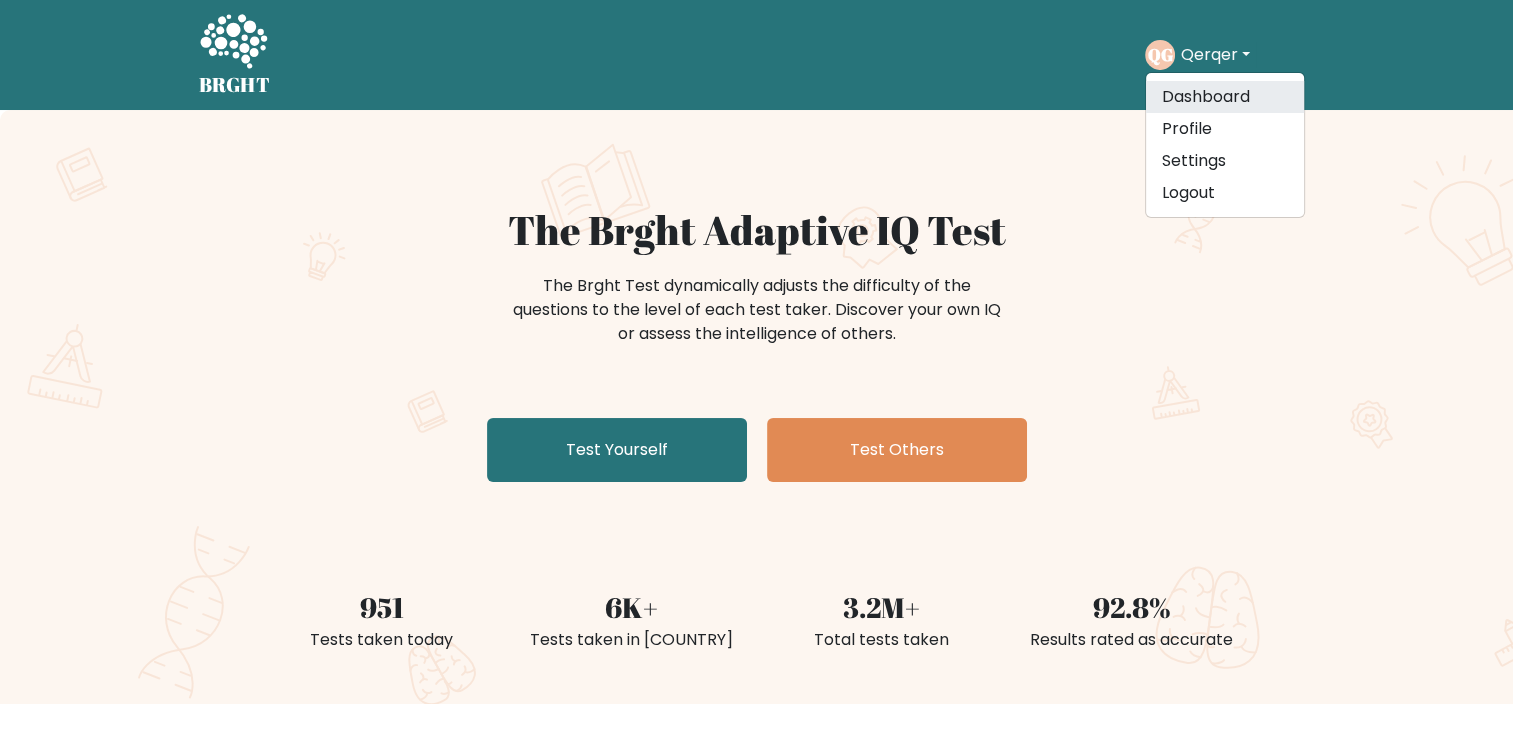 click on "Dashboard" at bounding box center (1225, 97) 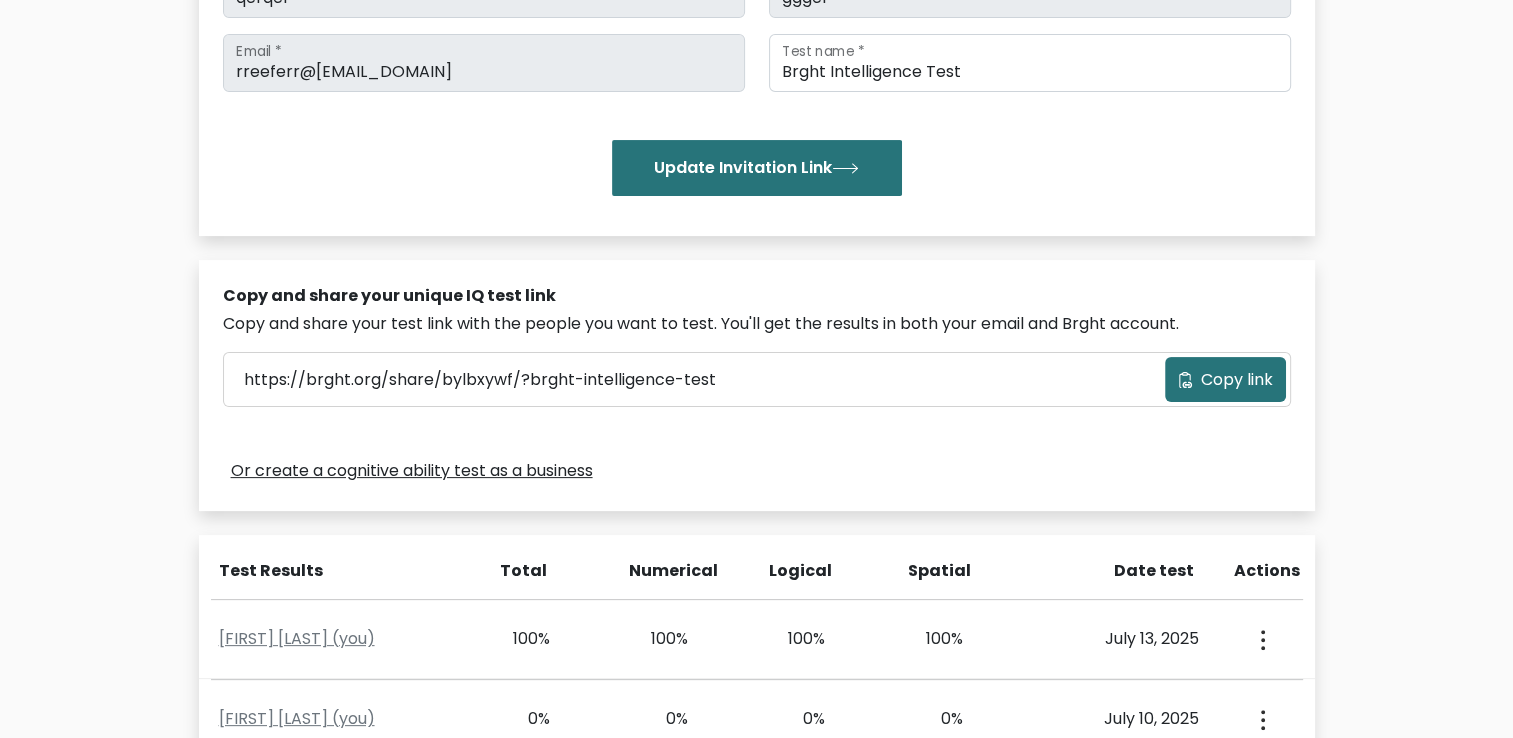 scroll, scrollTop: 700, scrollLeft: 0, axis: vertical 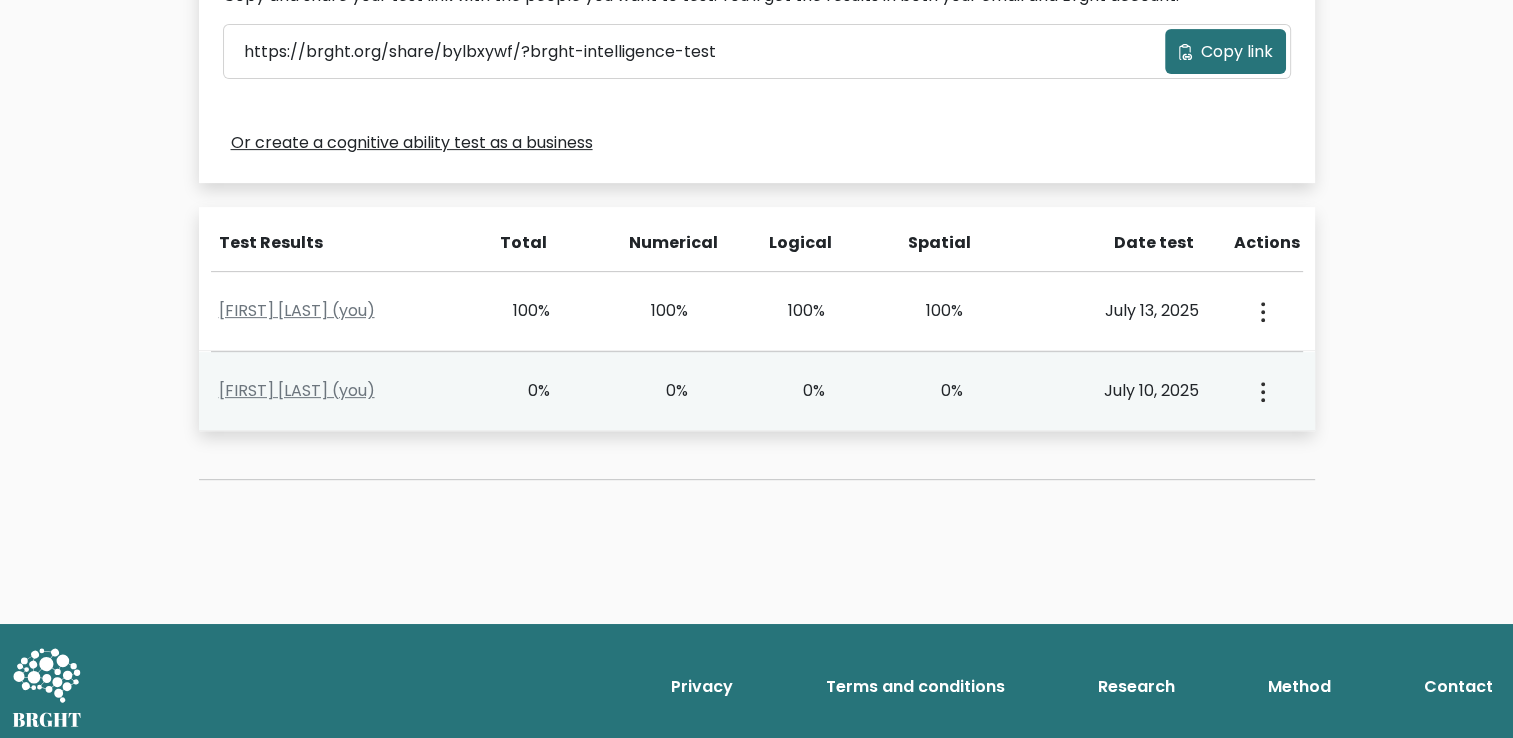 click on "View Profile" at bounding box center (1261, 391) 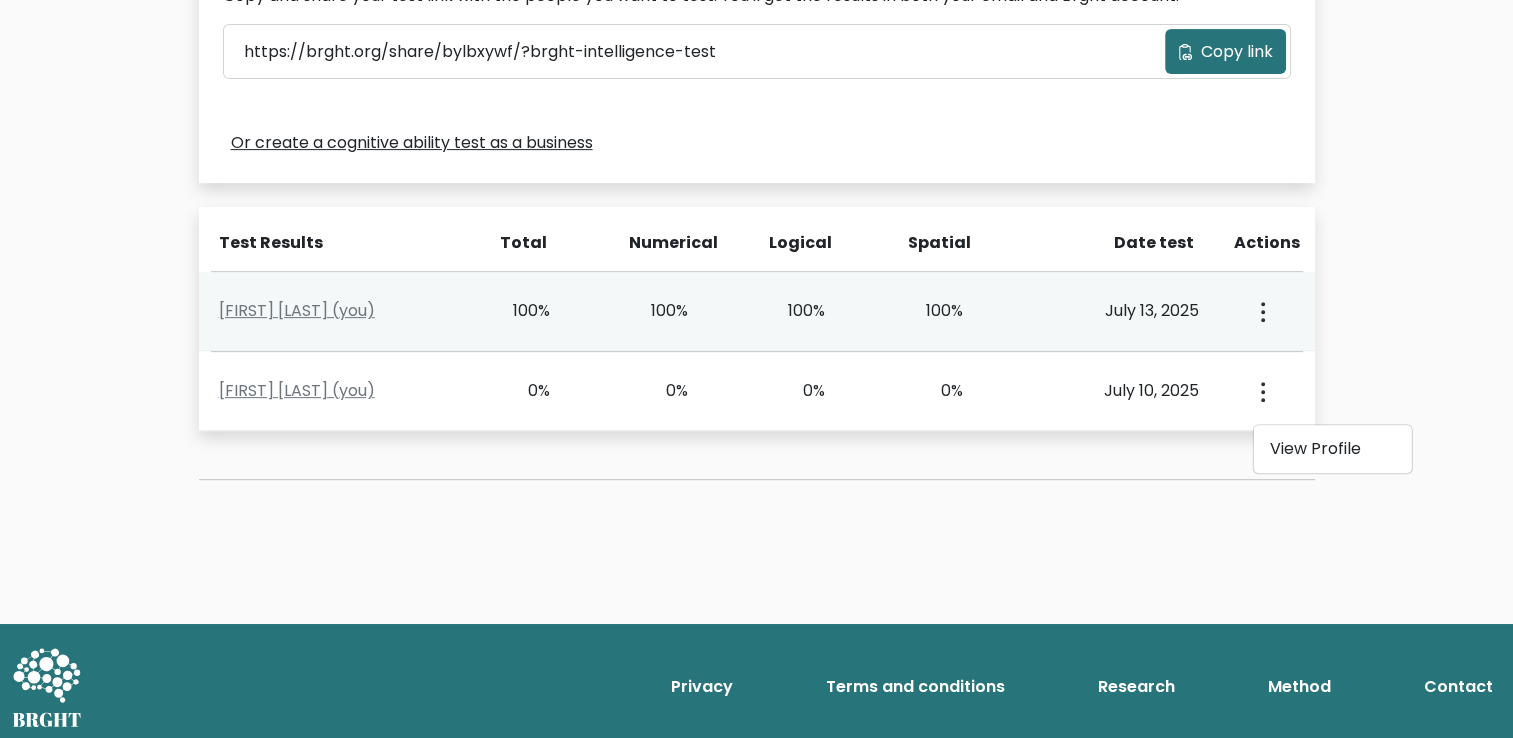 click at bounding box center (1261, 311) 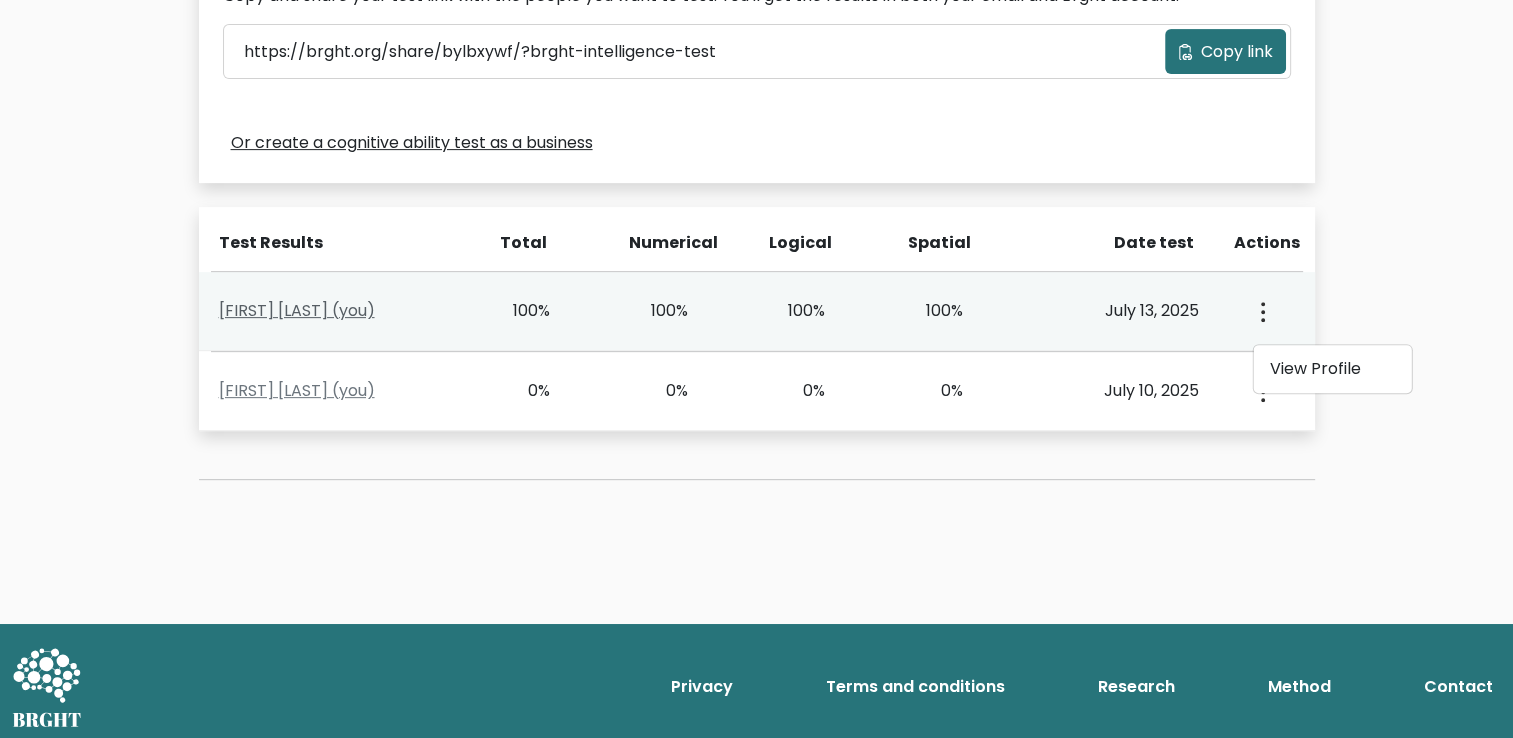 click on "[FIRST] [LAST] (you)" at bounding box center [297, 310] 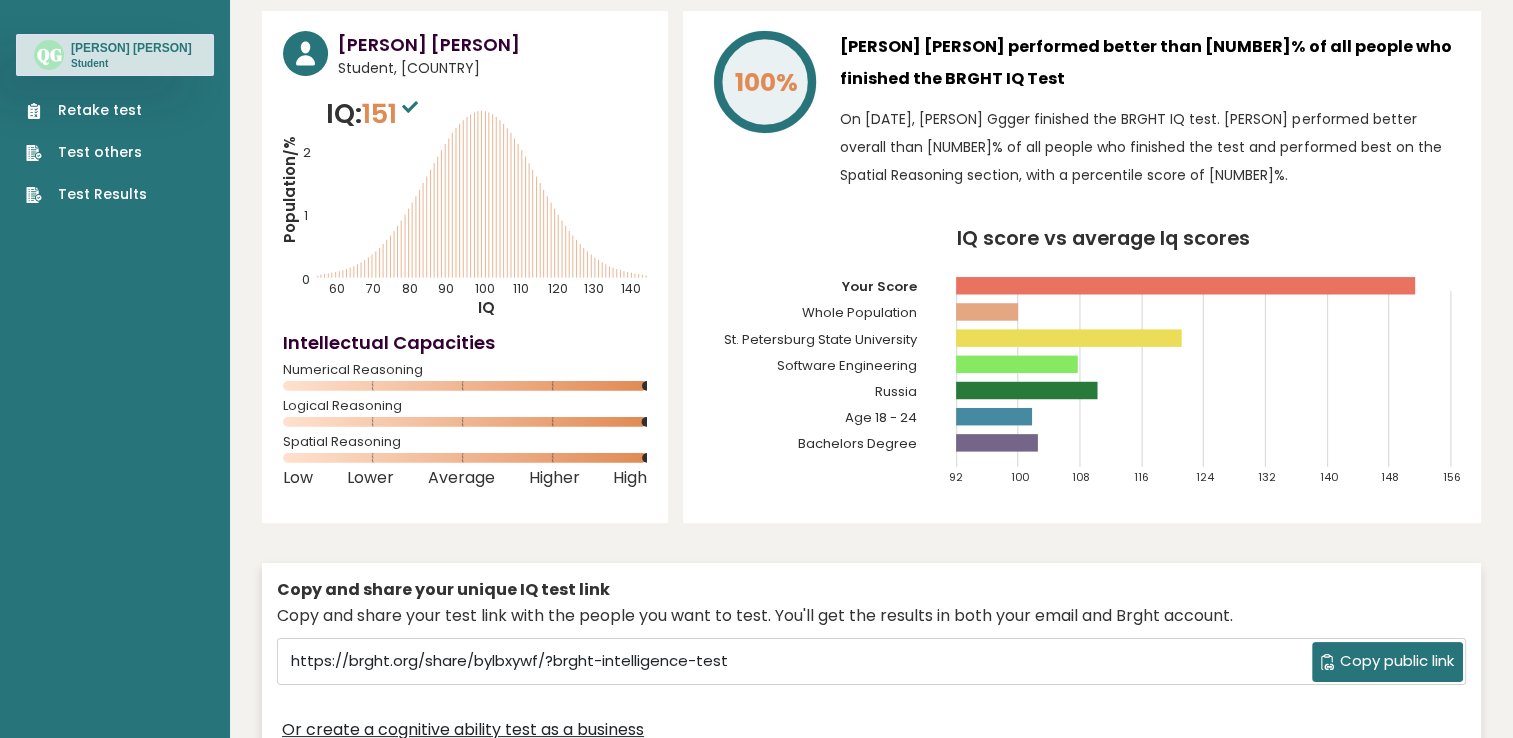 scroll, scrollTop: 0, scrollLeft: 0, axis: both 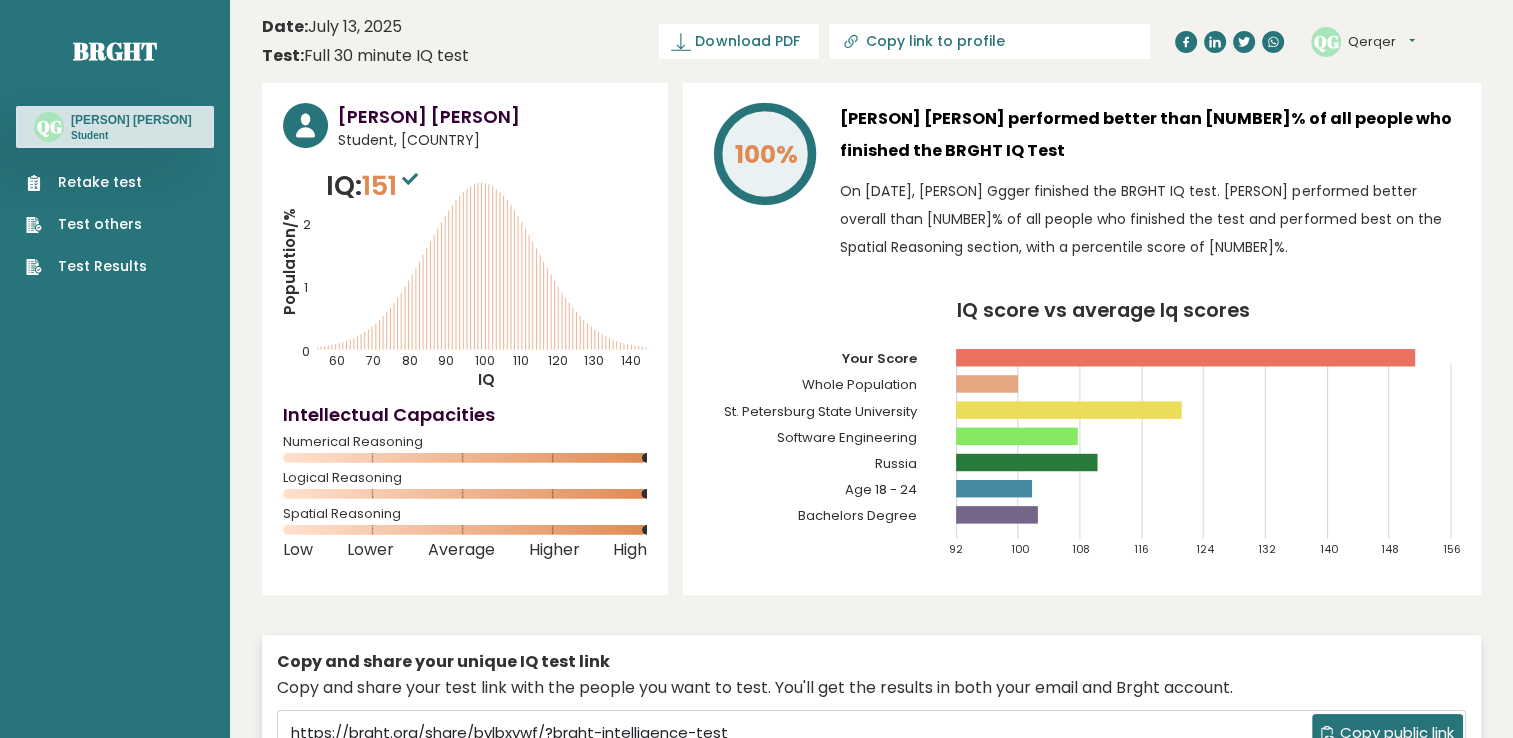 click on "Qerqer" at bounding box center (1381, 42) 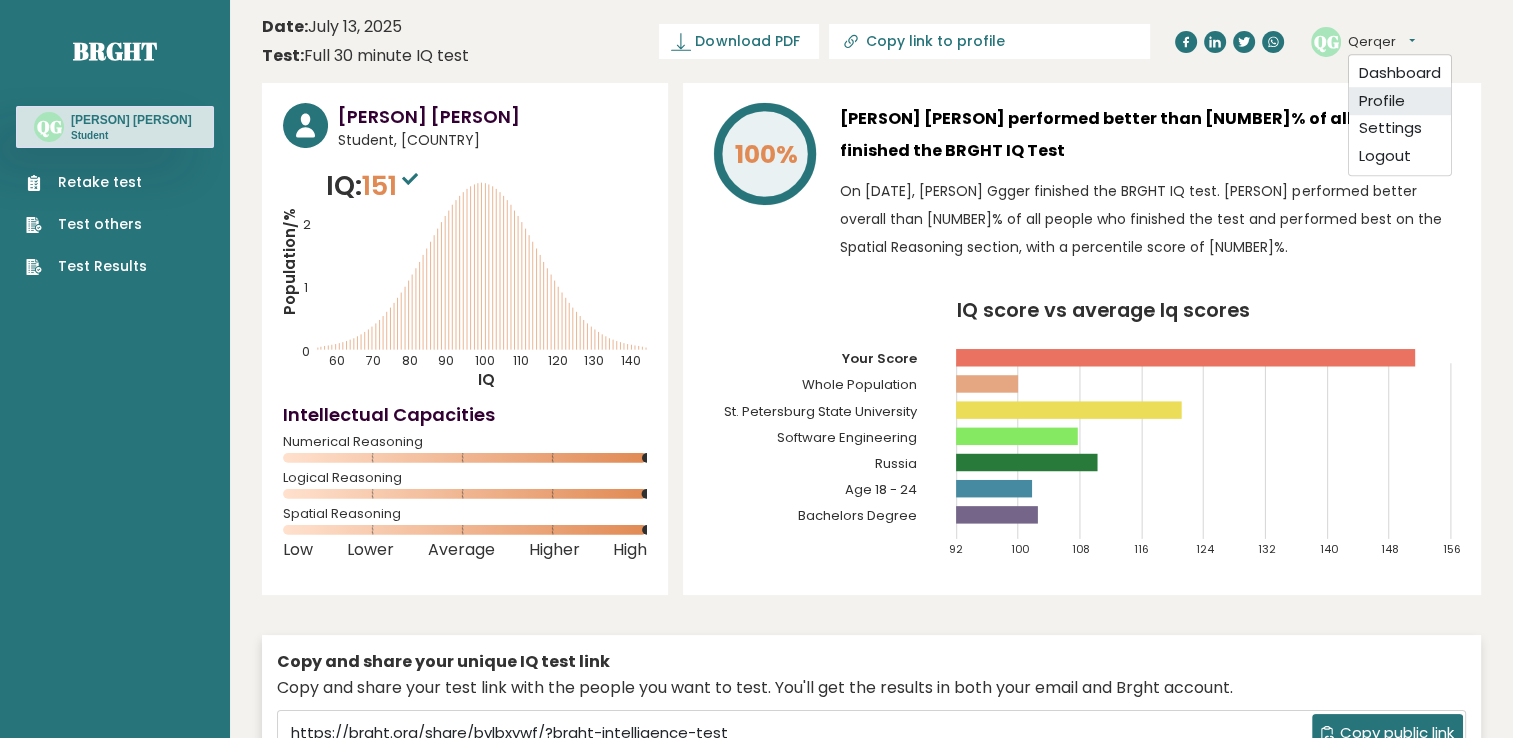 click on "Profile" at bounding box center [1400, 101] 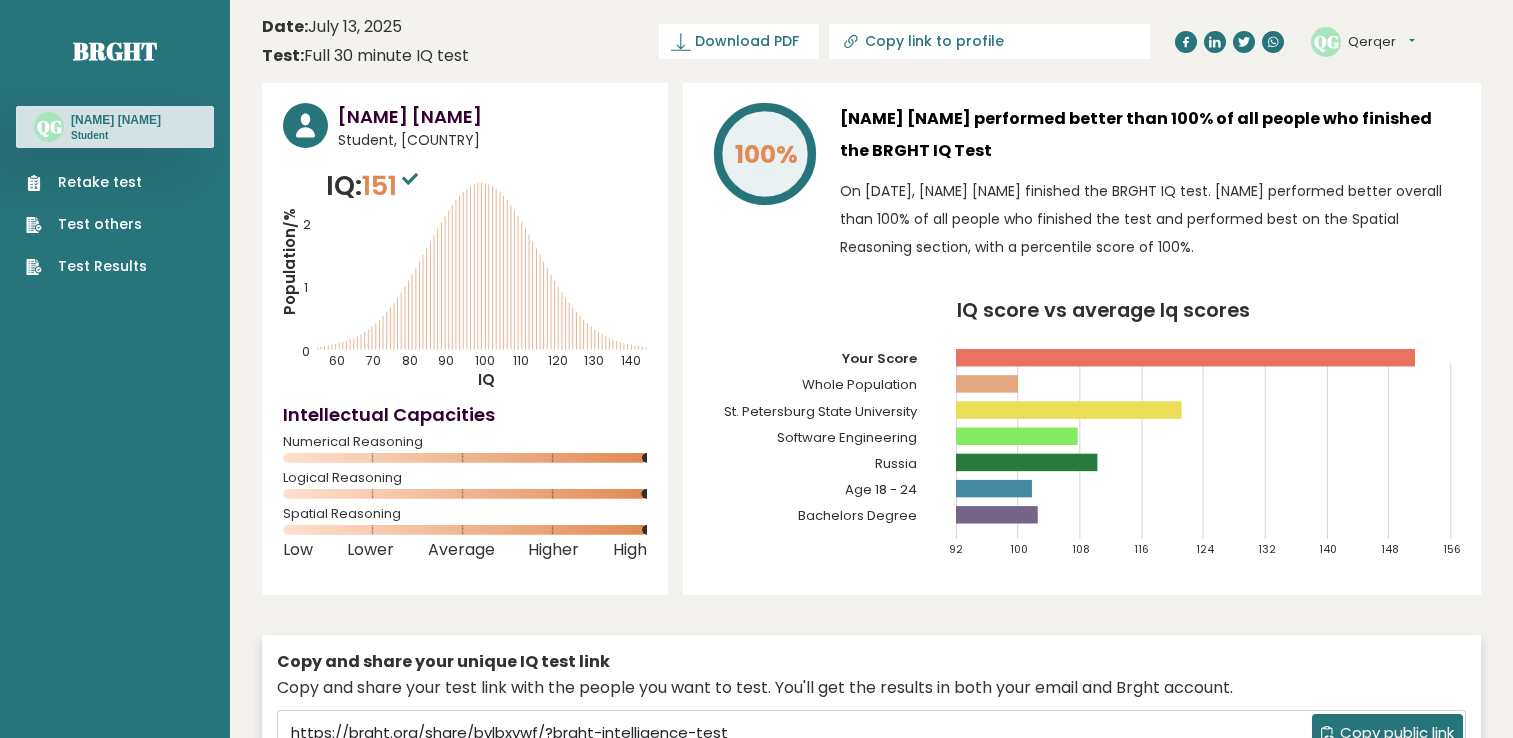 scroll, scrollTop: 0, scrollLeft: 0, axis: both 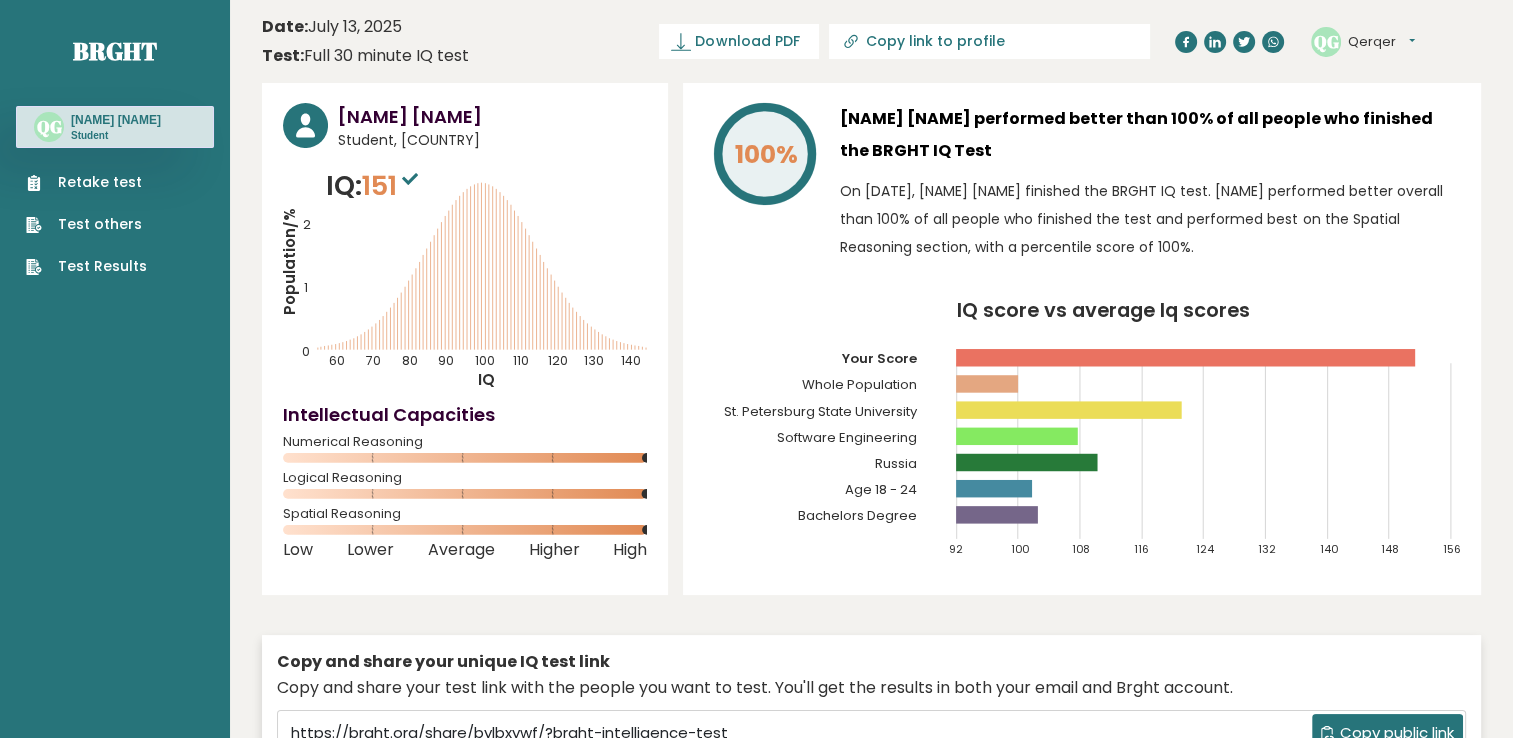 click on "Qerqer" at bounding box center (1381, 42) 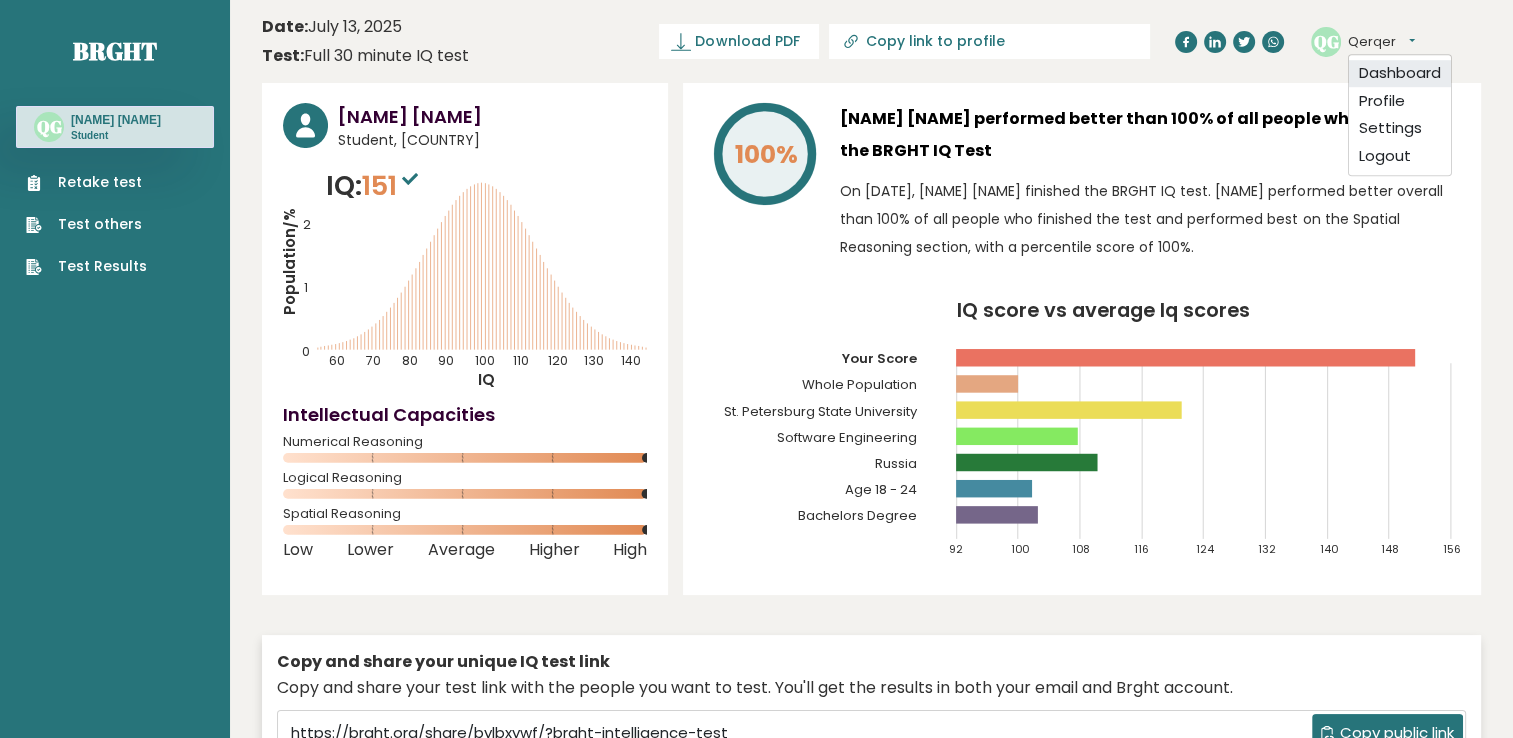 click on "Dashboard" at bounding box center (1400, 73) 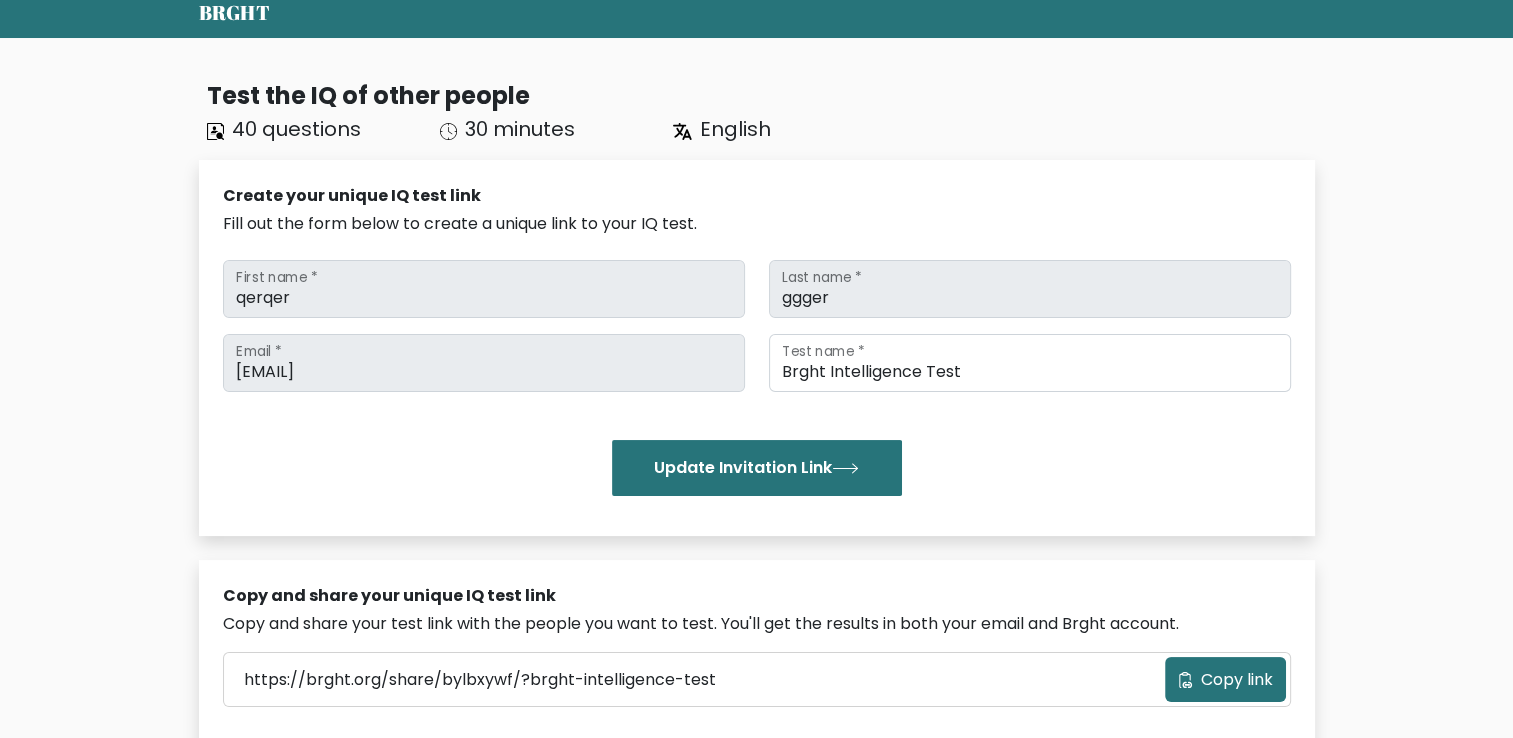 scroll, scrollTop: 0, scrollLeft: 0, axis: both 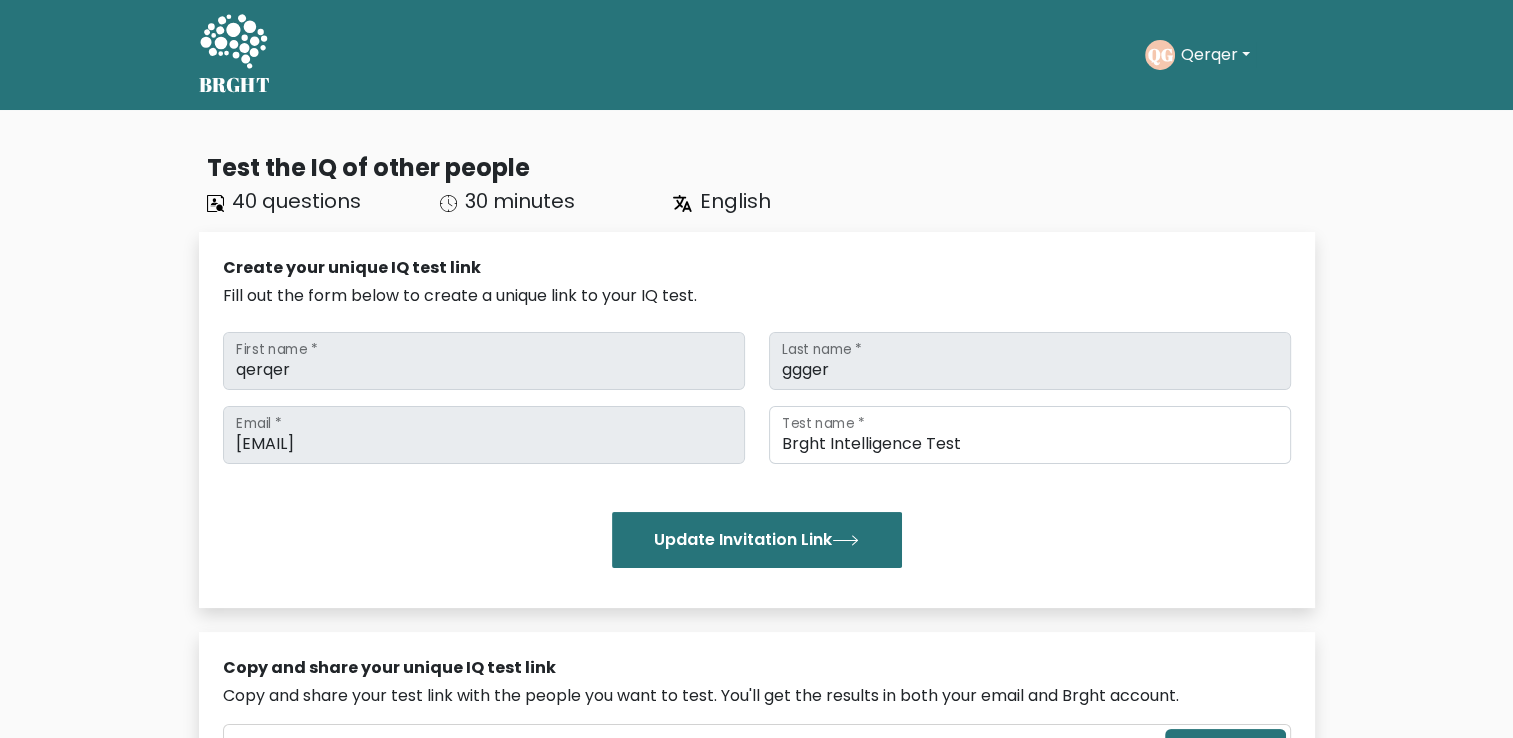 click on "Qerqer" at bounding box center [1215, 55] 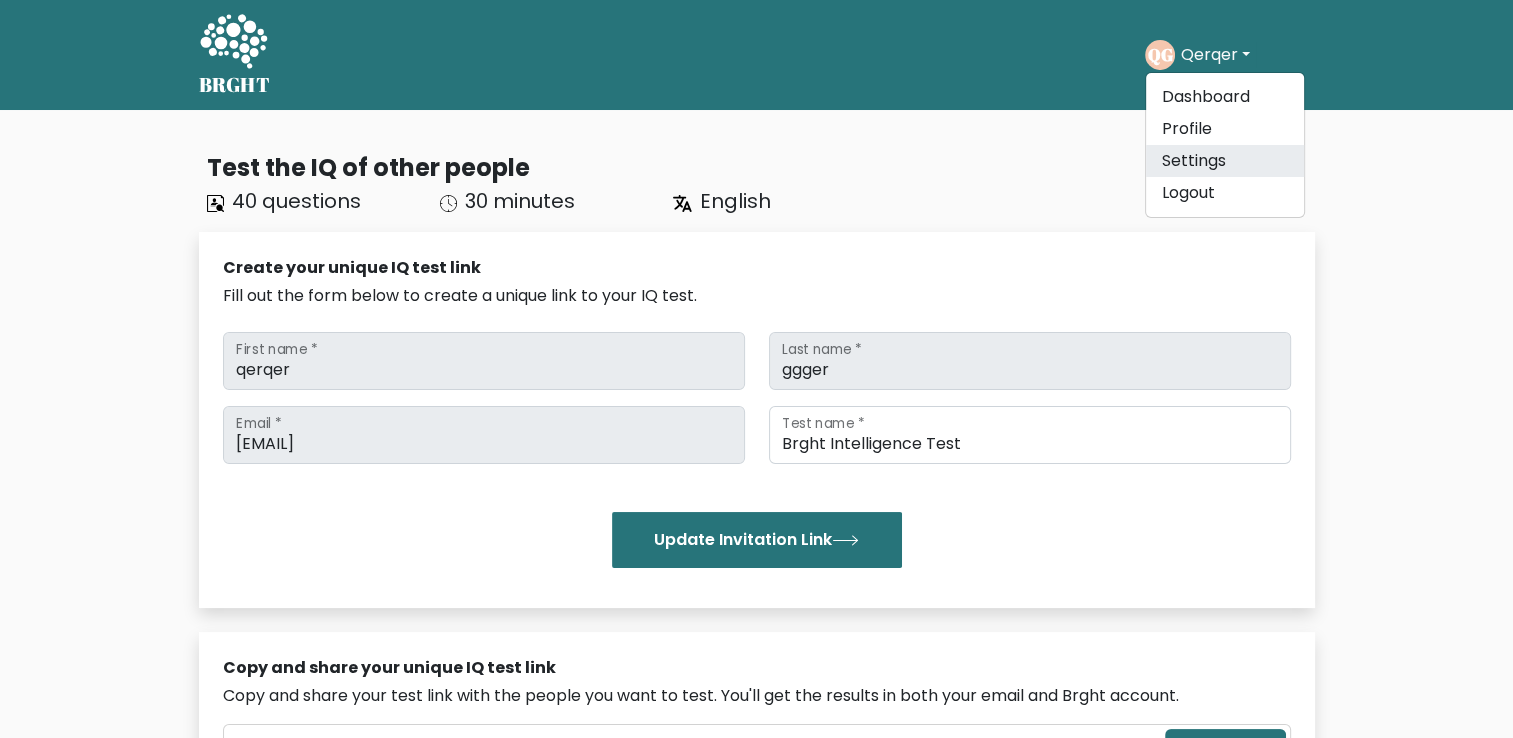 click on "Settings" at bounding box center (1225, 161) 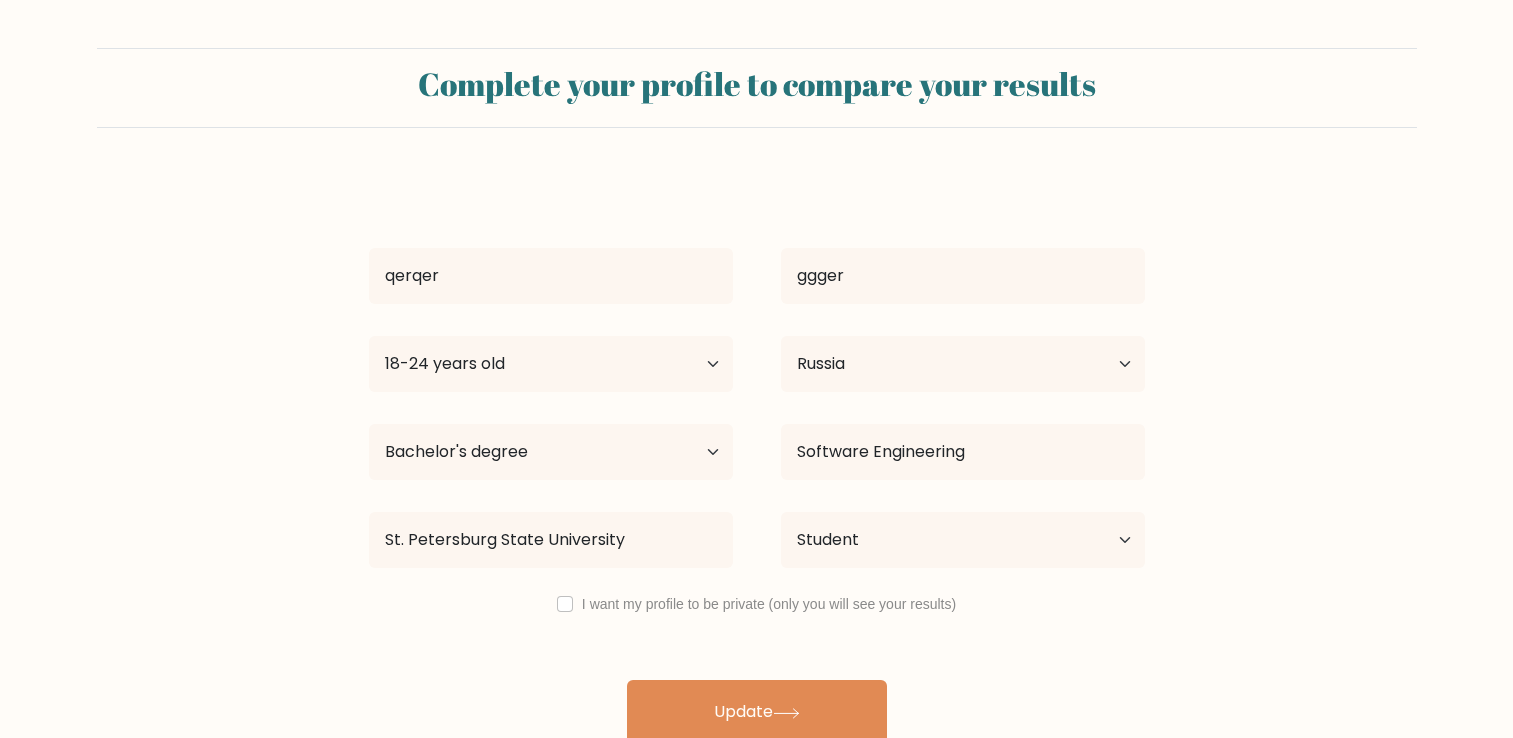 select on "18_24" 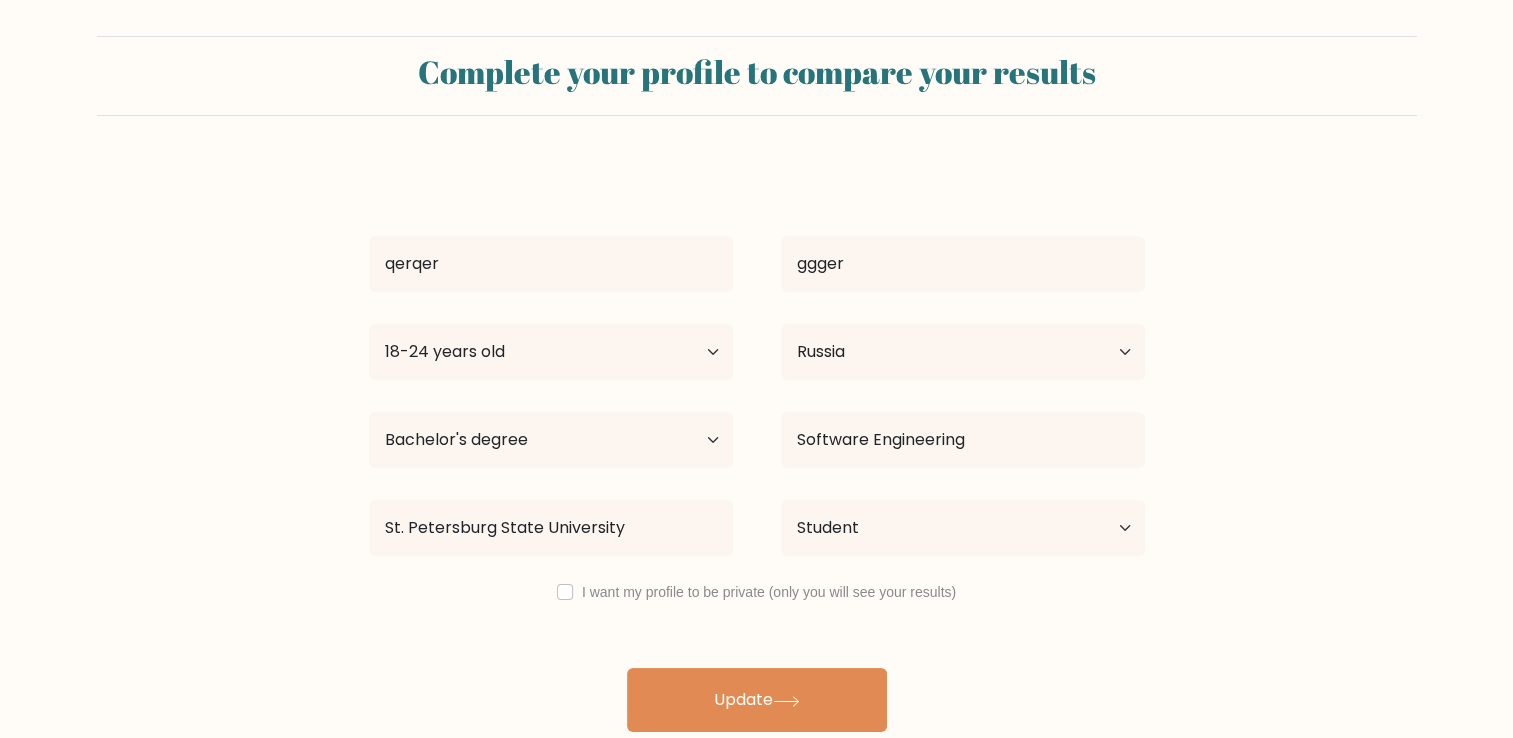 scroll, scrollTop: 20, scrollLeft: 0, axis: vertical 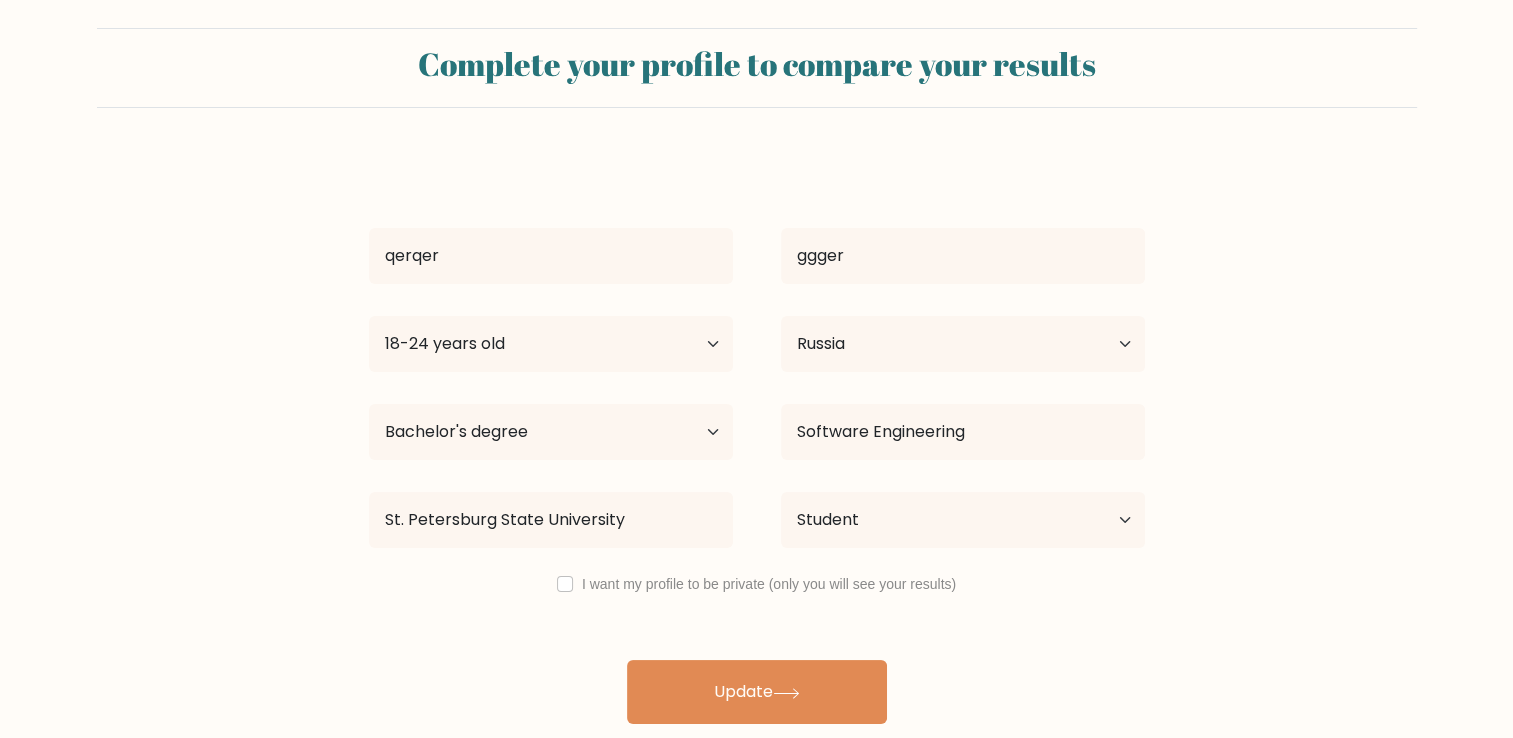 click on "I want my profile to be private
(only you will see your results)" at bounding box center (757, 584) 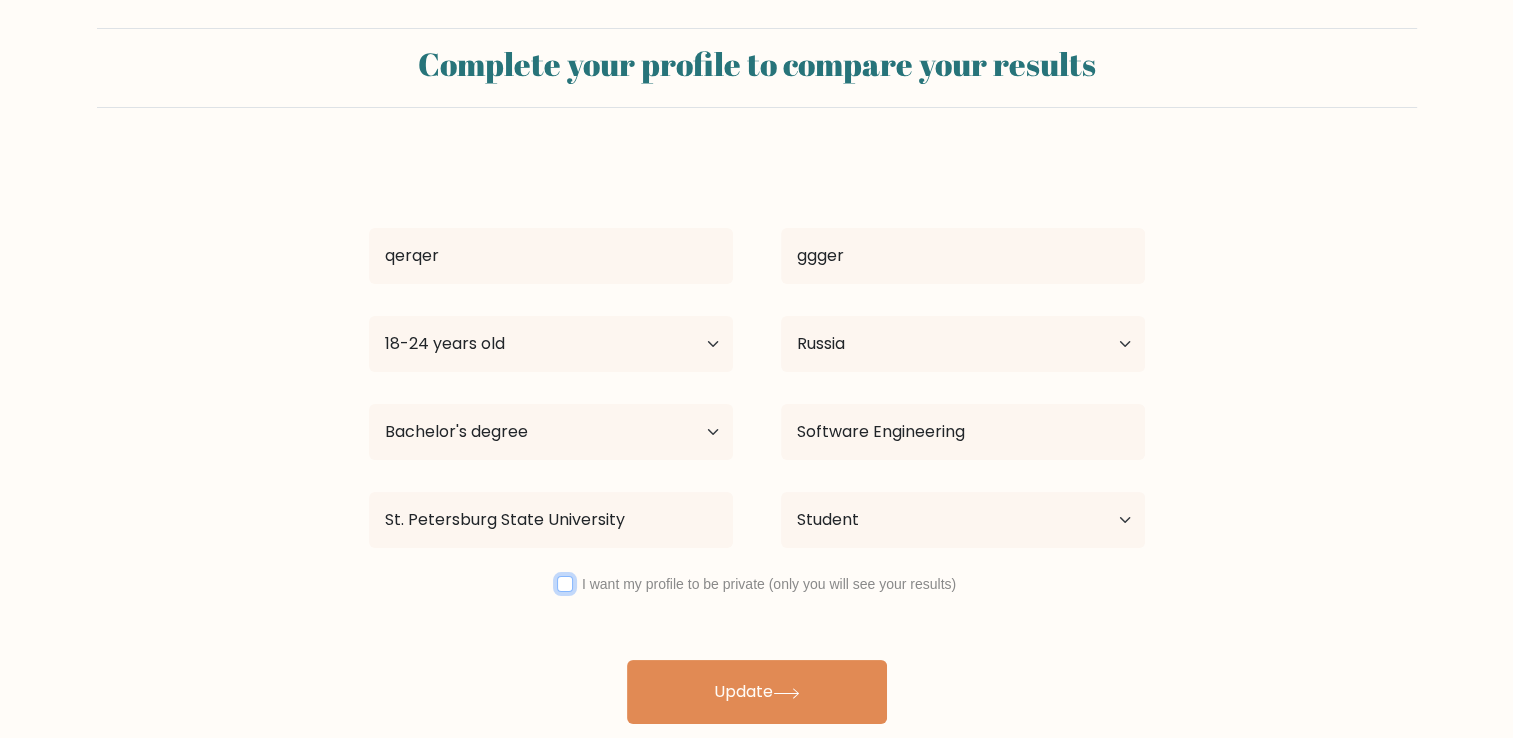 drag, startPoint x: 572, startPoint y: 583, endPoint x: 557, endPoint y: 581, distance: 15.132746 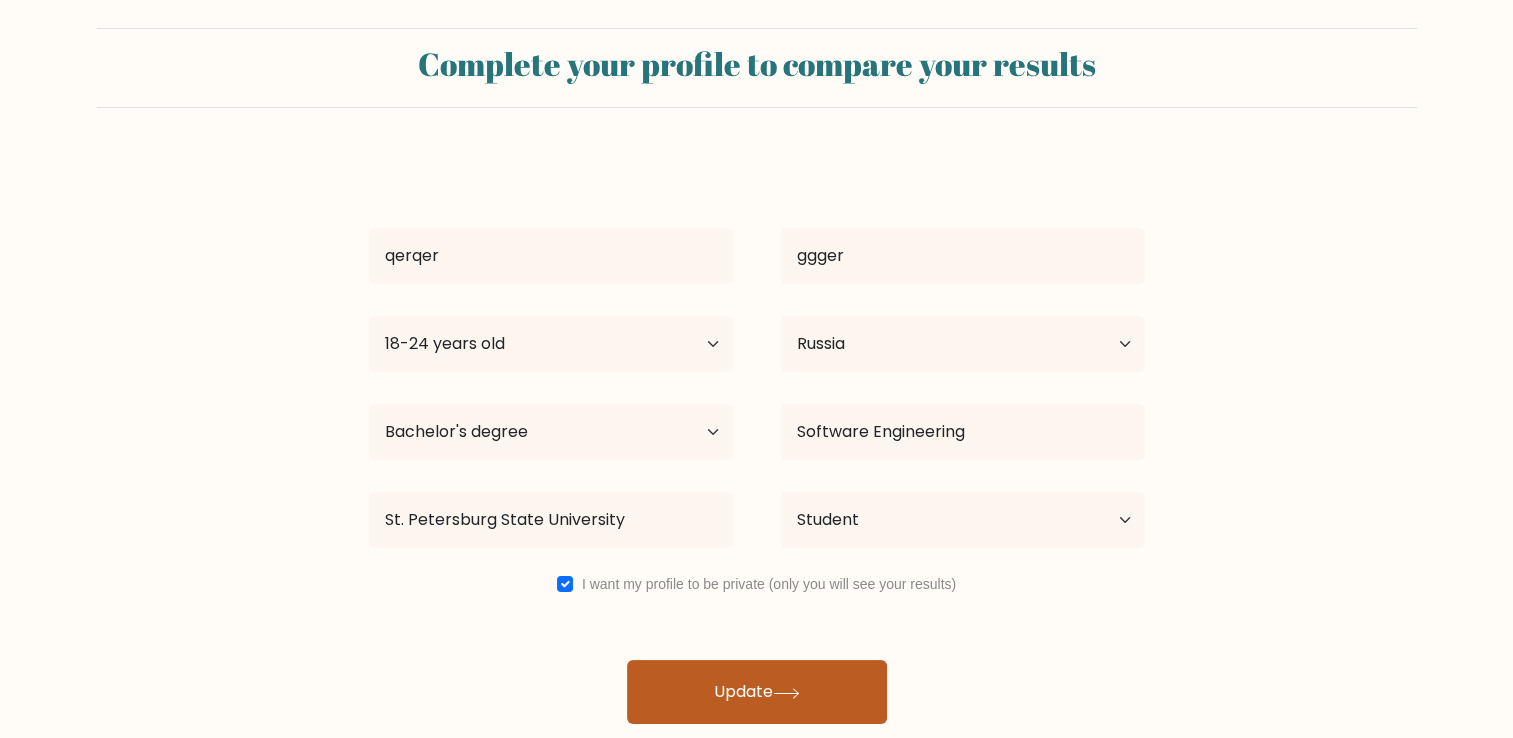 click on "Update" at bounding box center (757, 692) 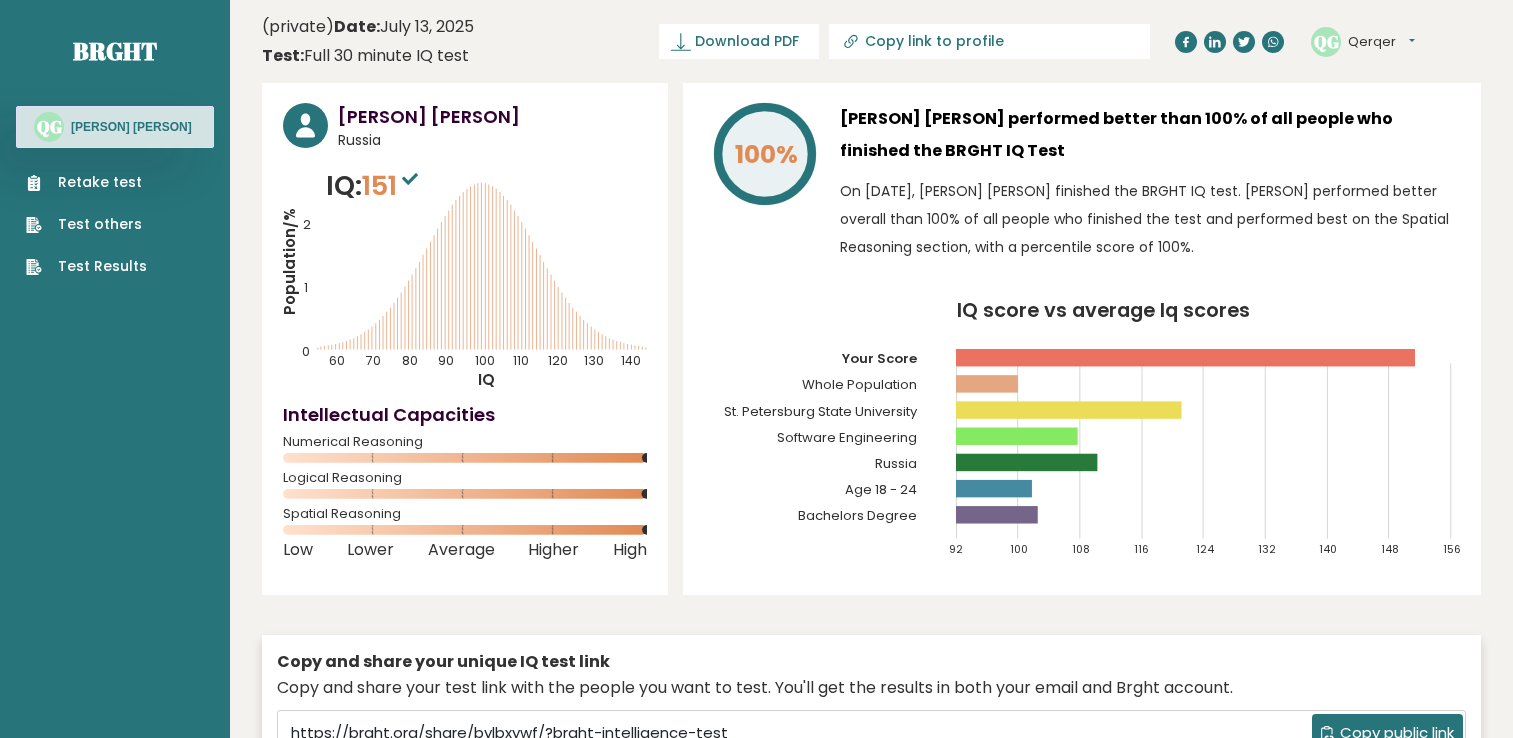 scroll, scrollTop: 0, scrollLeft: 0, axis: both 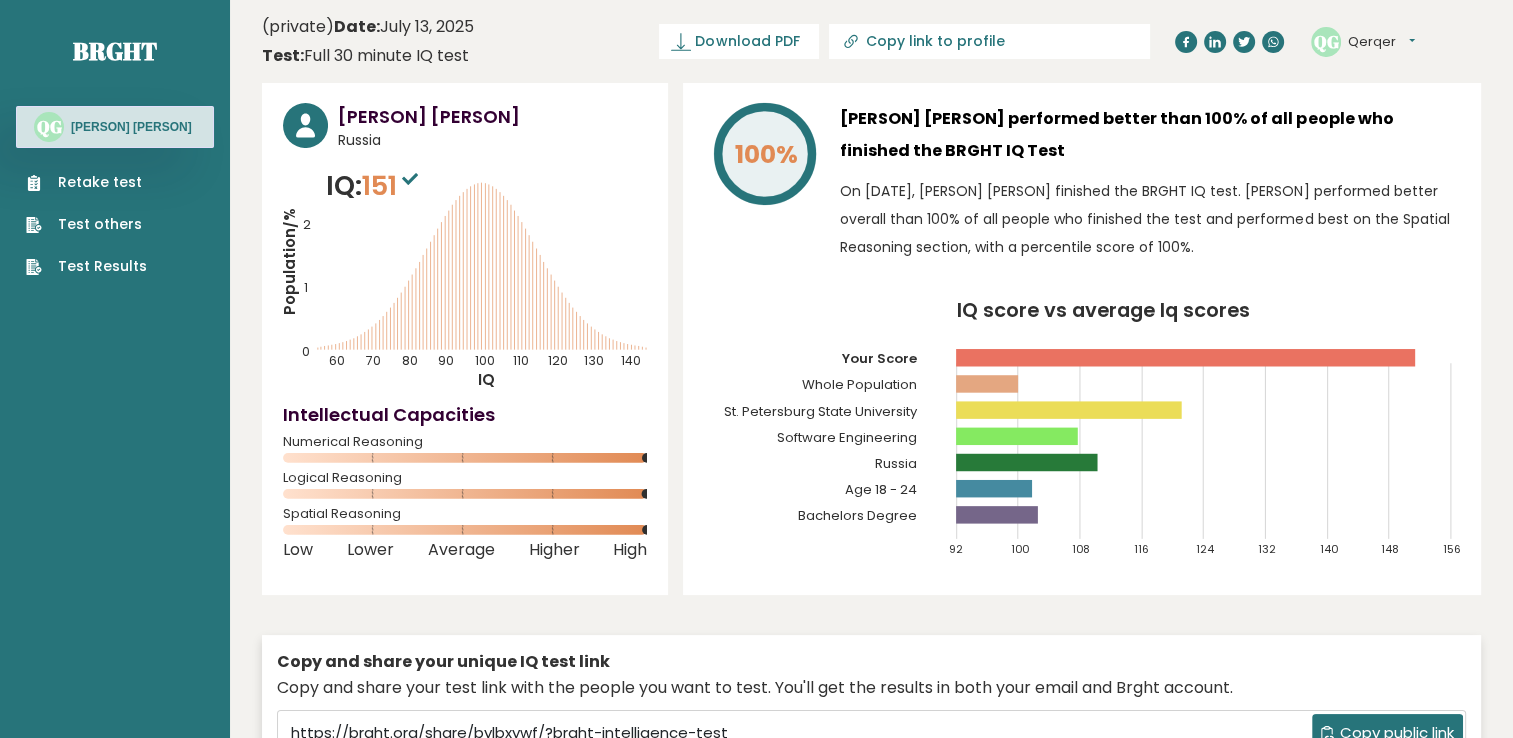 click on "IQ score vs average Iq scores
92
100
108
116
124
132
140
148
156
Your Score
Whole Population
St. Petersburg State University
Software Engineering
Russia
Age [AGE] - [AGE]" 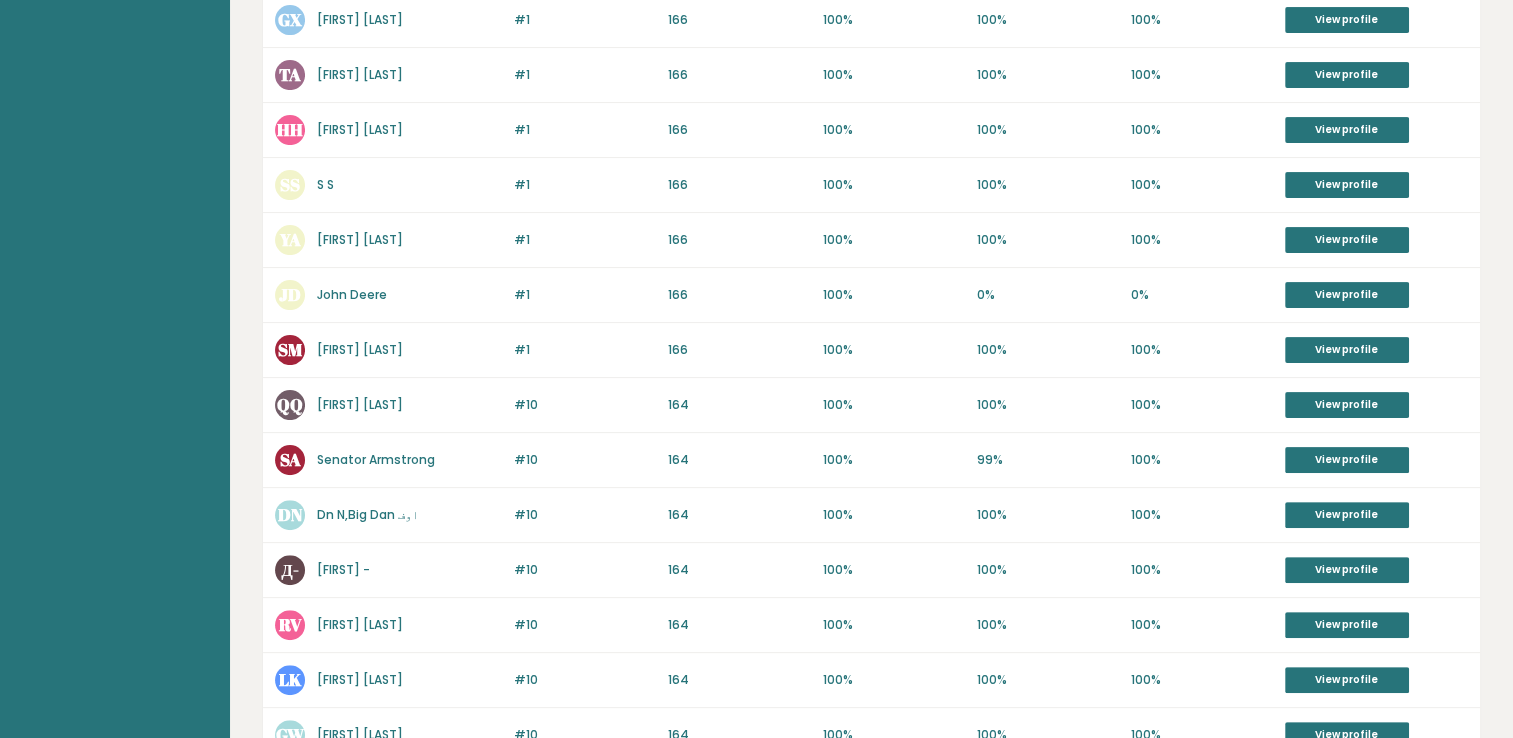 scroll, scrollTop: 200, scrollLeft: 0, axis: vertical 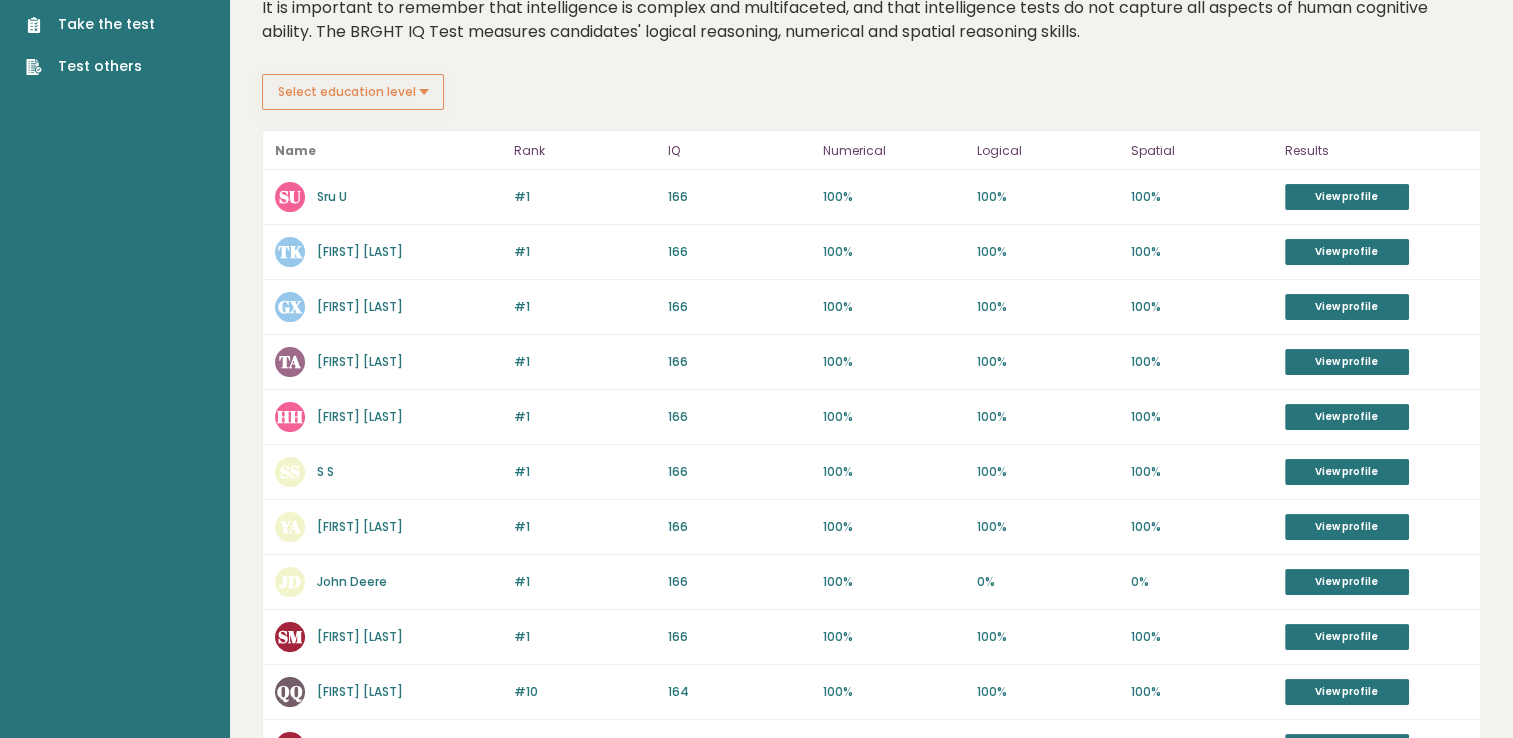 click on "Sru U" at bounding box center [332, 196] 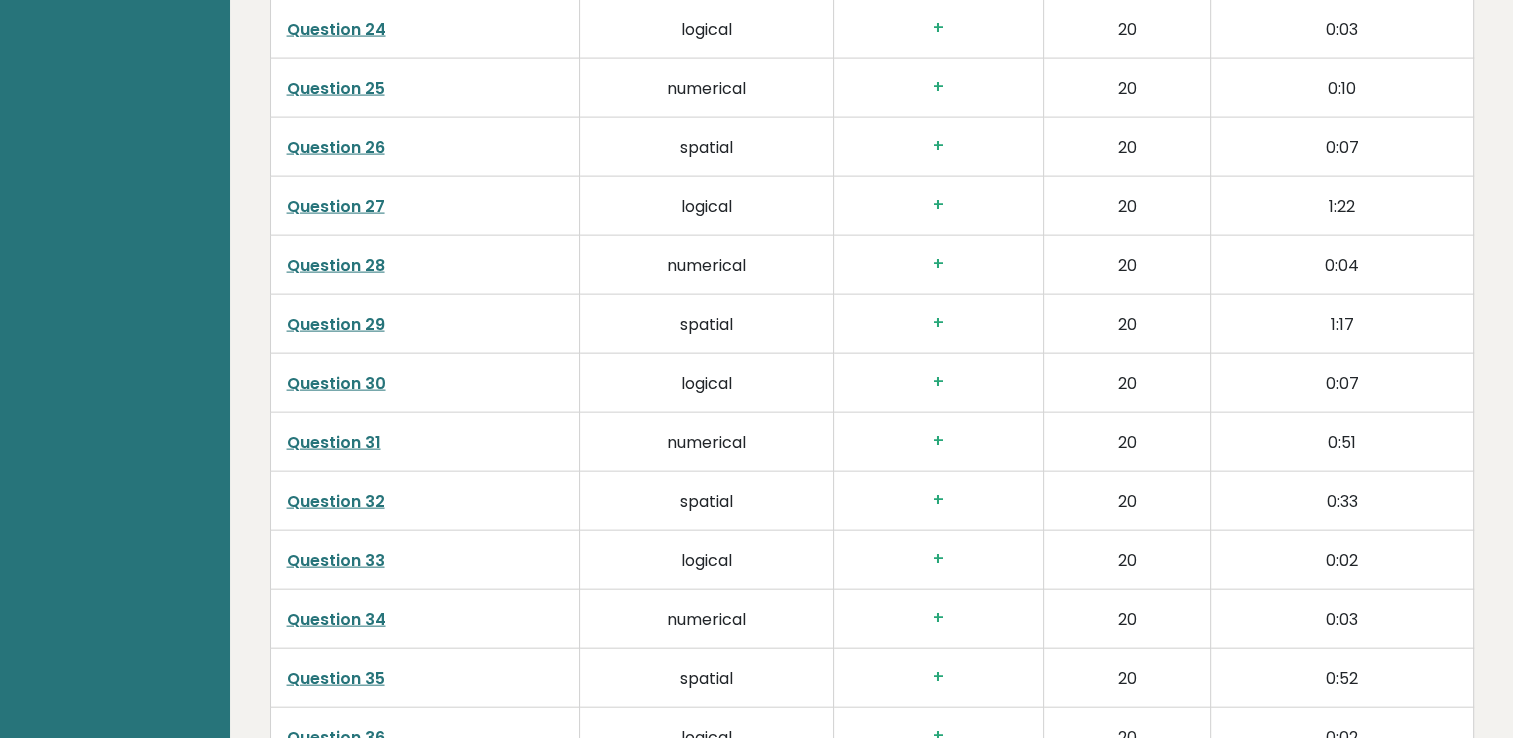 scroll, scrollTop: 4309, scrollLeft: 0, axis: vertical 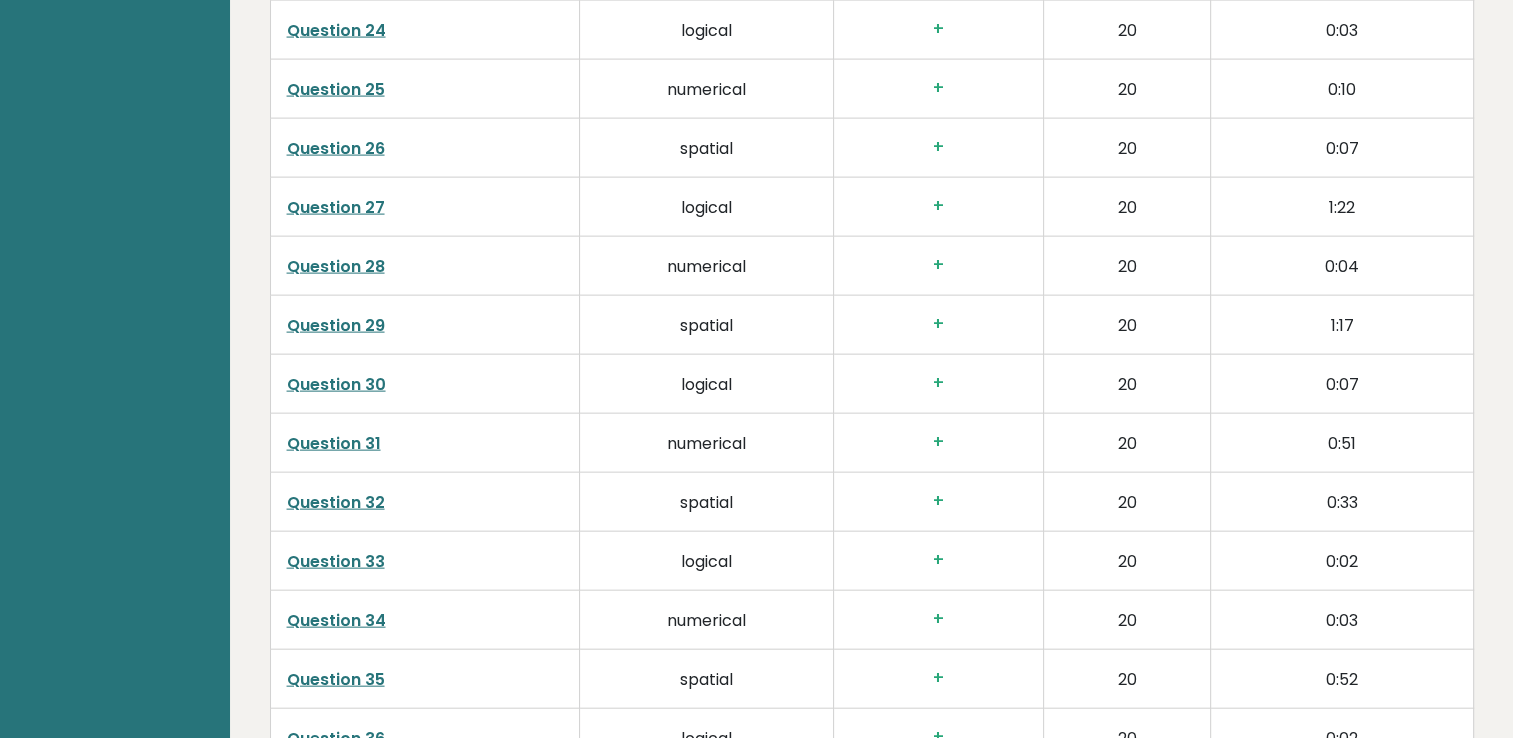 click on "Question
30" at bounding box center [336, 384] 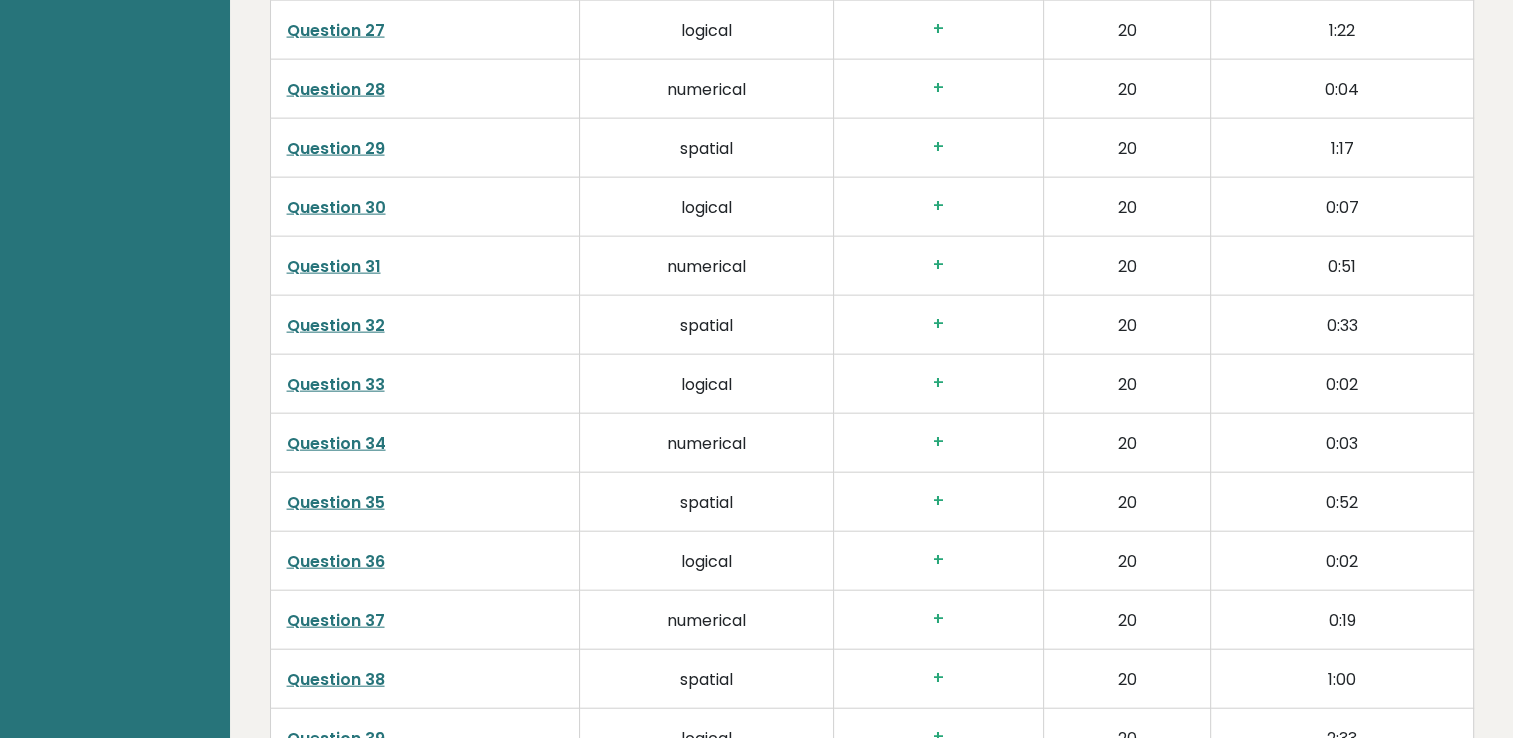 scroll, scrollTop: 4609, scrollLeft: 0, axis: vertical 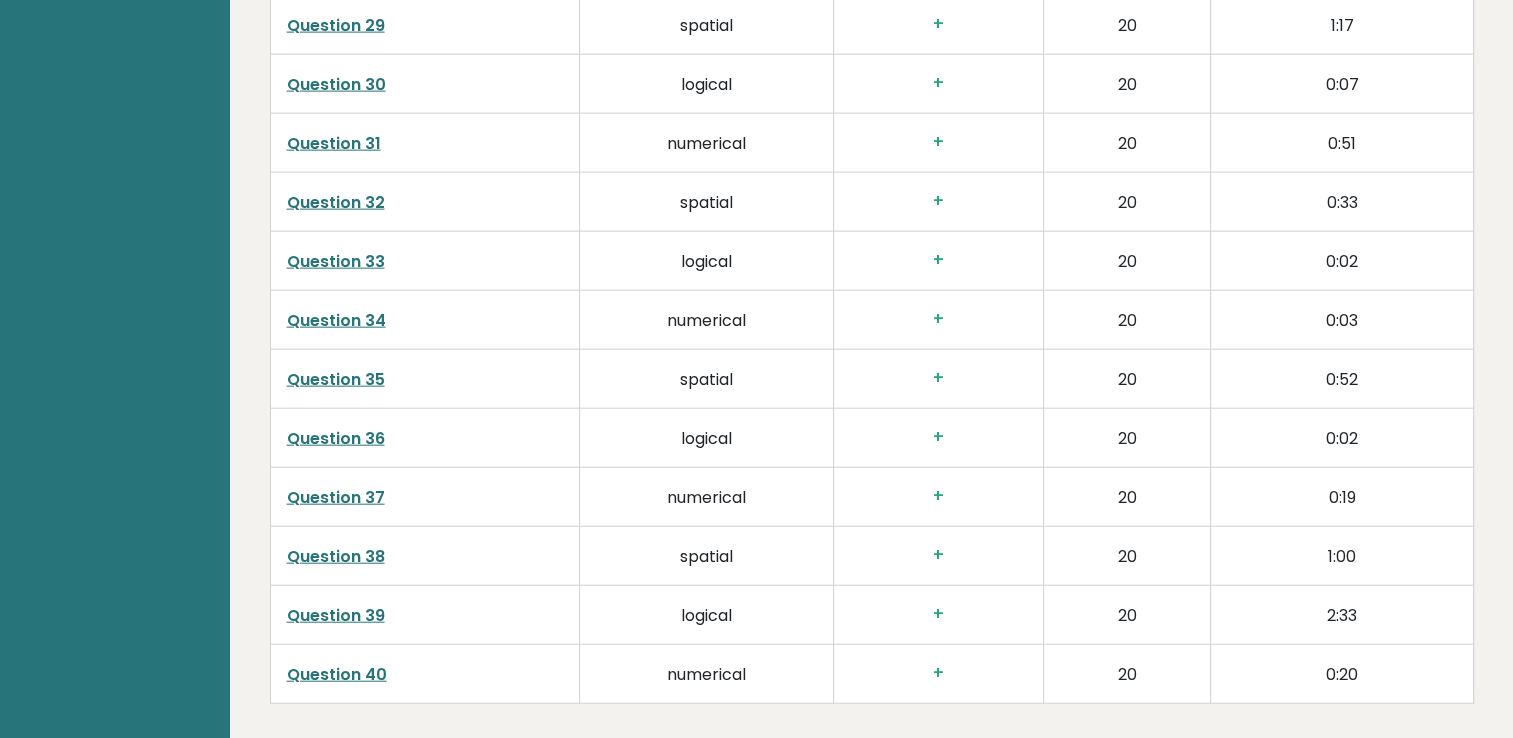 click on "Question
39" at bounding box center [336, 615] 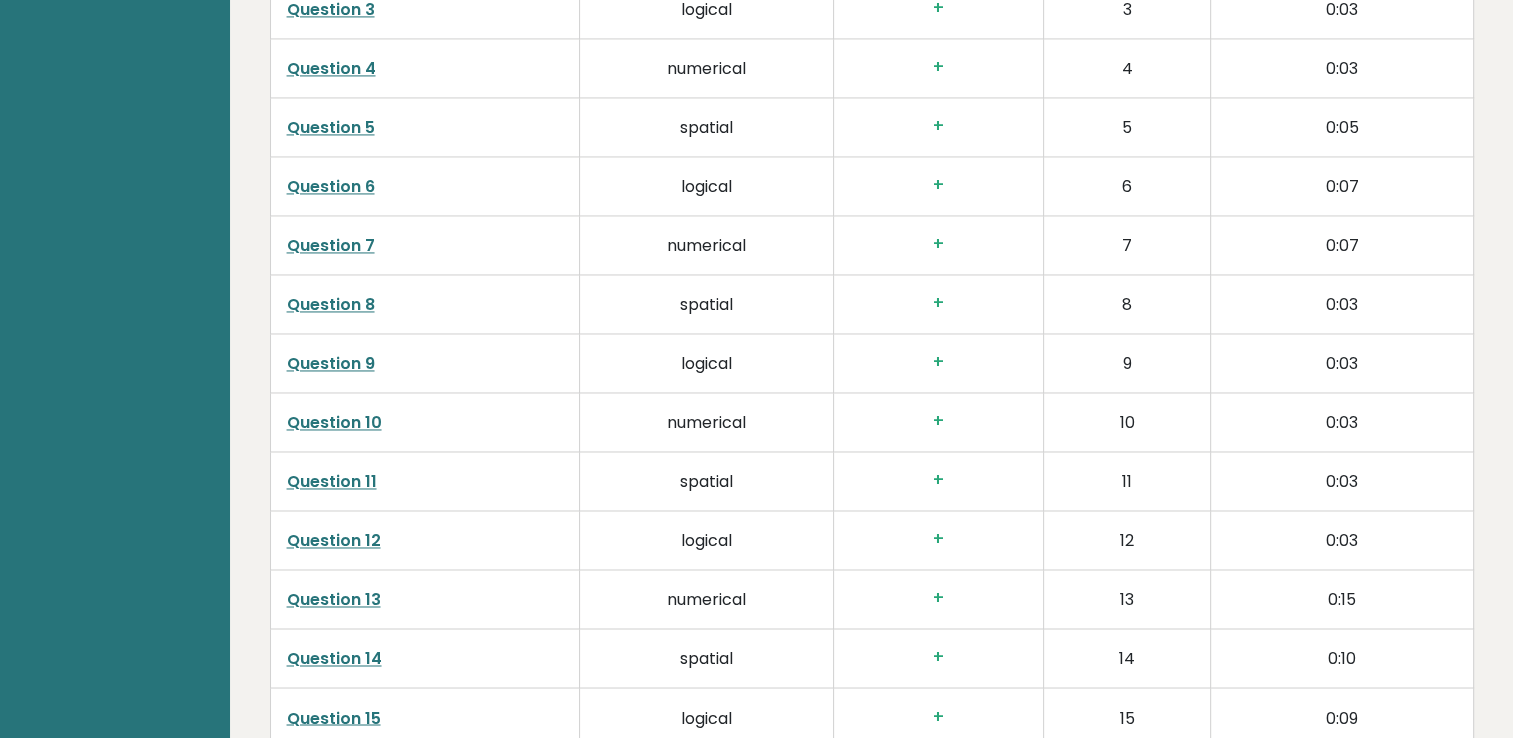 scroll, scrollTop: 3109, scrollLeft: 0, axis: vertical 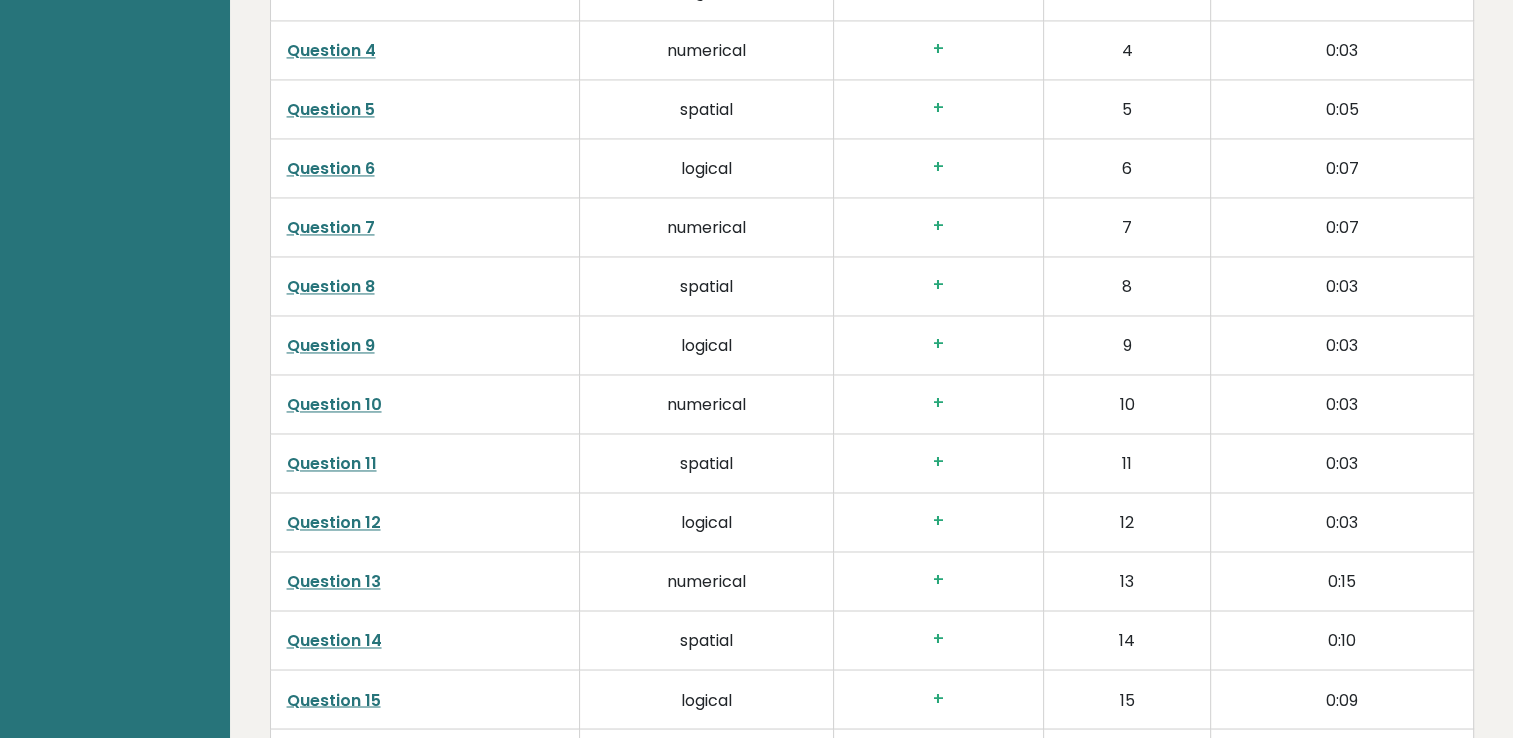 click on "Question
8" at bounding box center [331, 286] 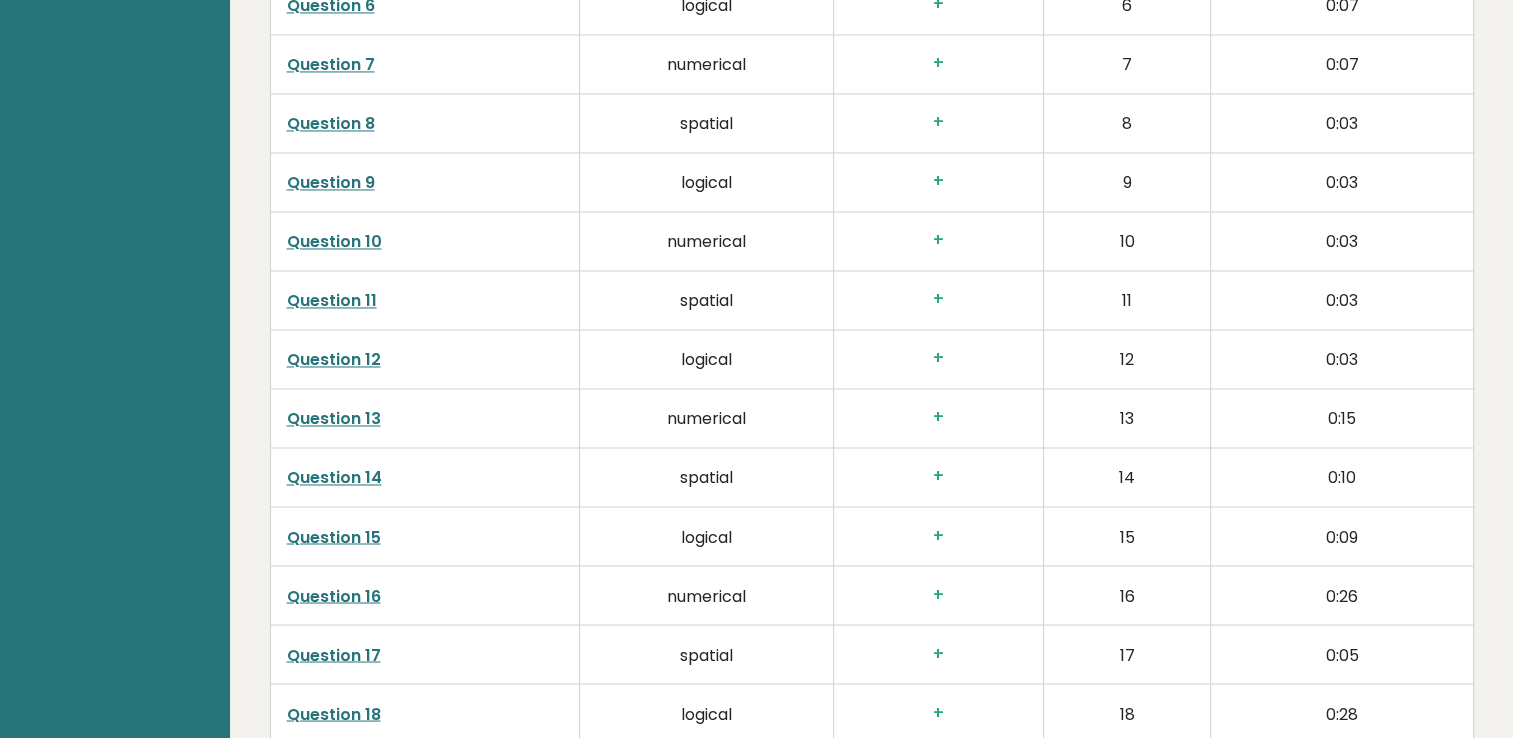 scroll, scrollTop: 3209, scrollLeft: 0, axis: vertical 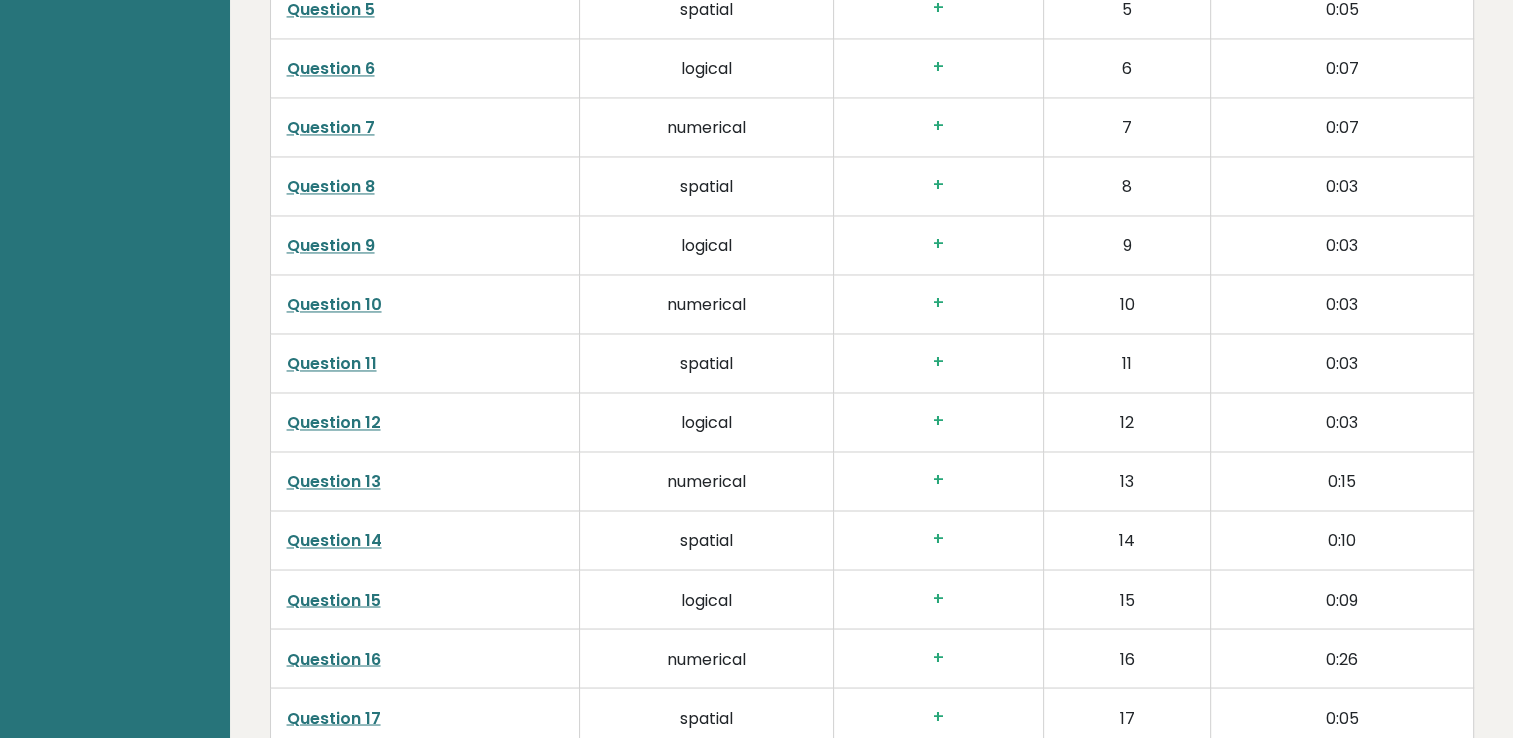 click on "Question
11" at bounding box center [332, 363] 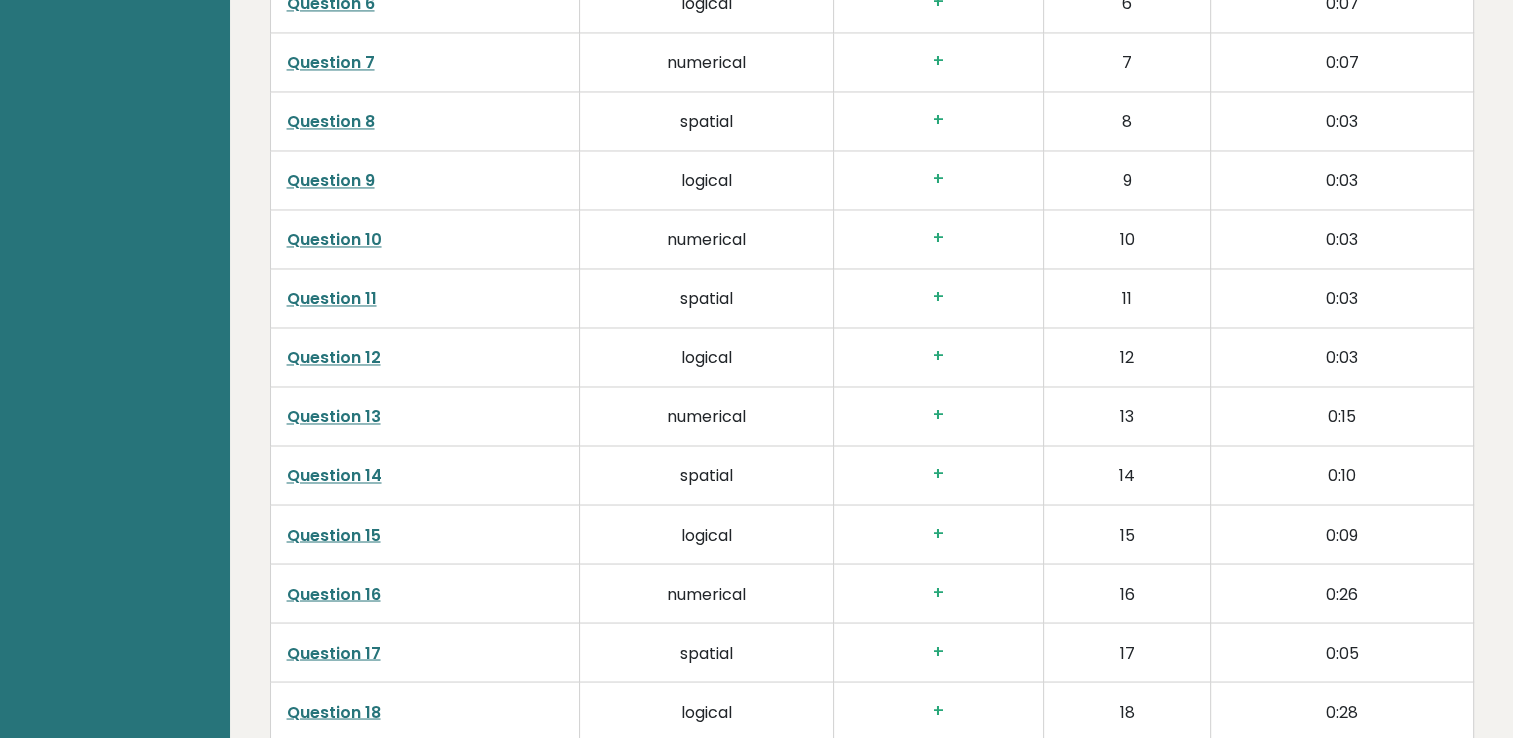 scroll, scrollTop: 3309, scrollLeft: 0, axis: vertical 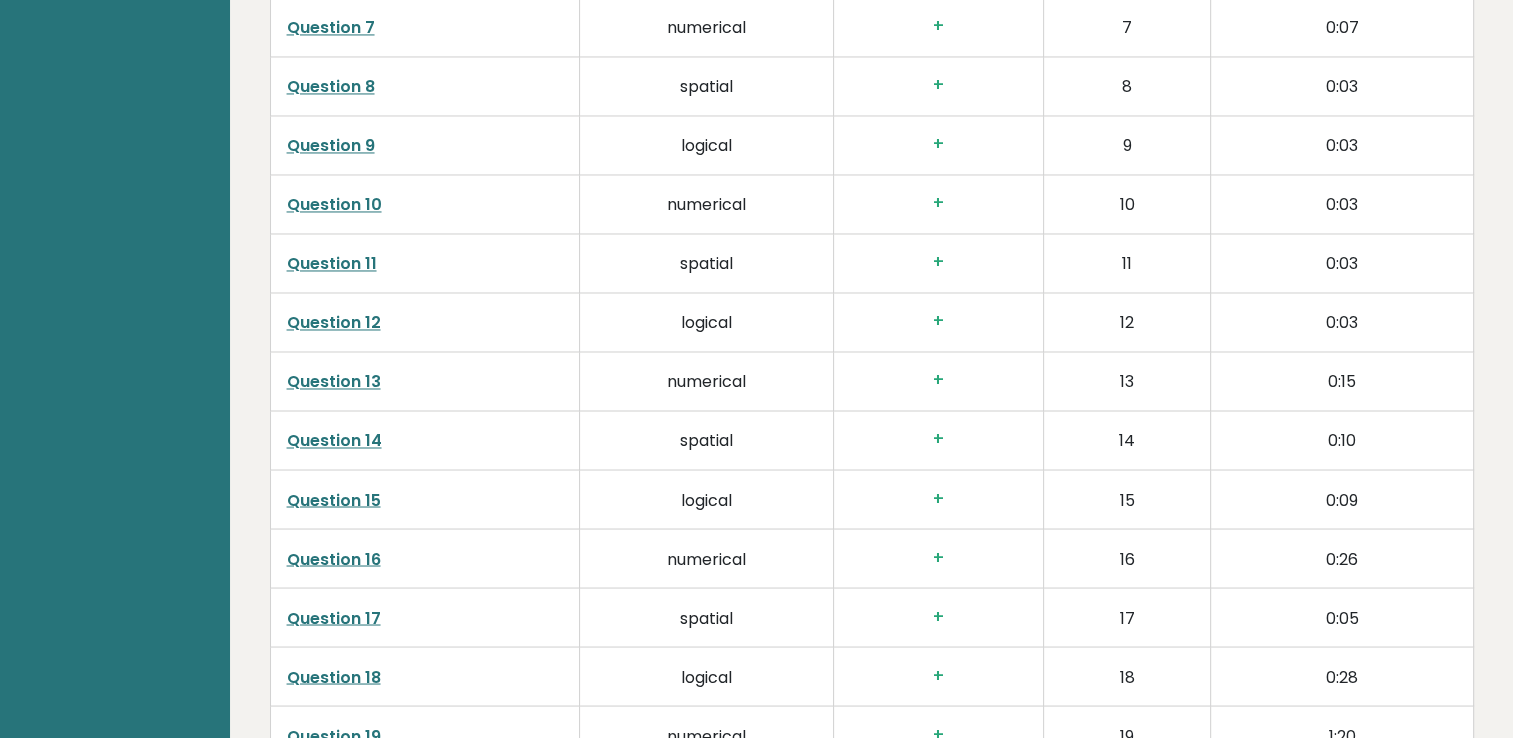 click on "Question
14" at bounding box center [334, 440] 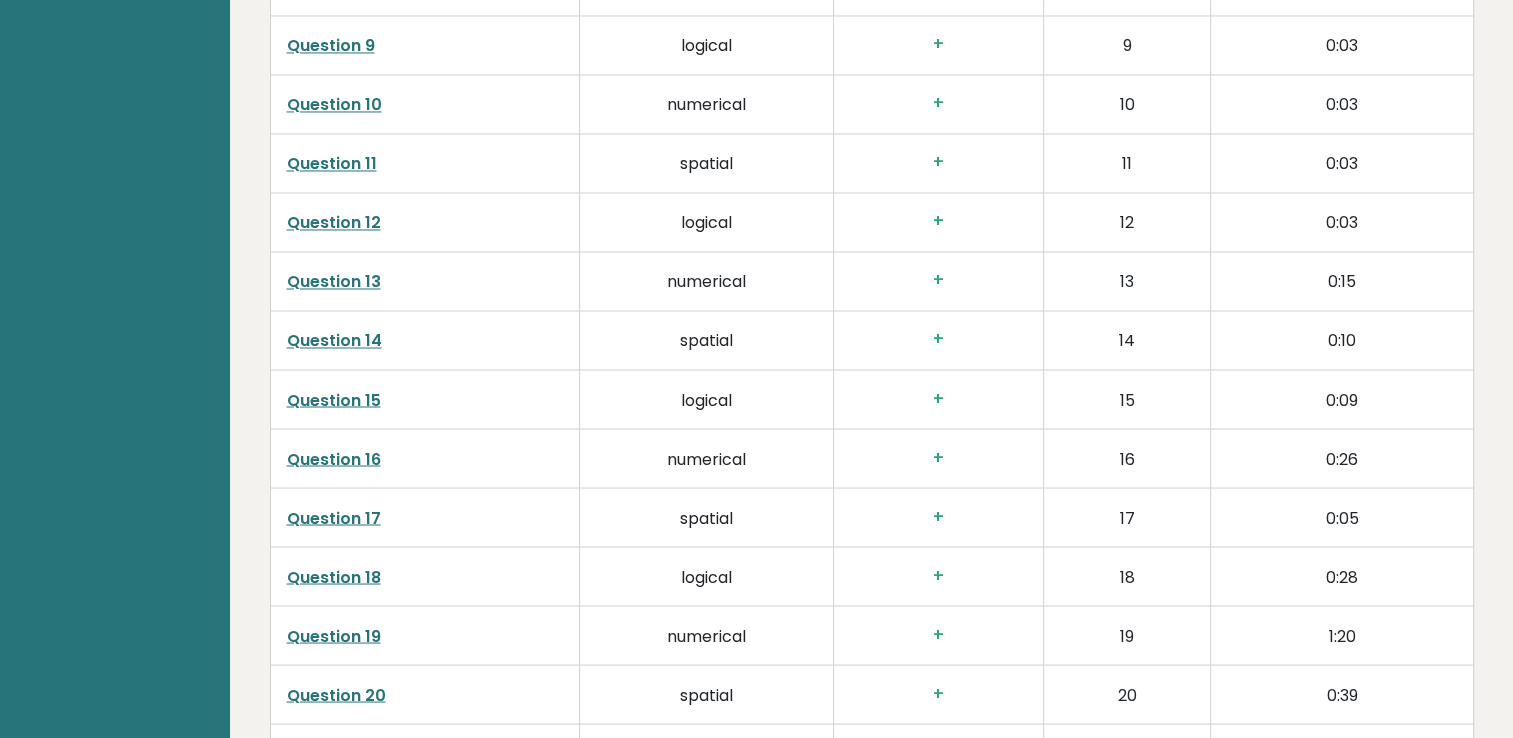 click on "Question
14" at bounding box center (334, 340) 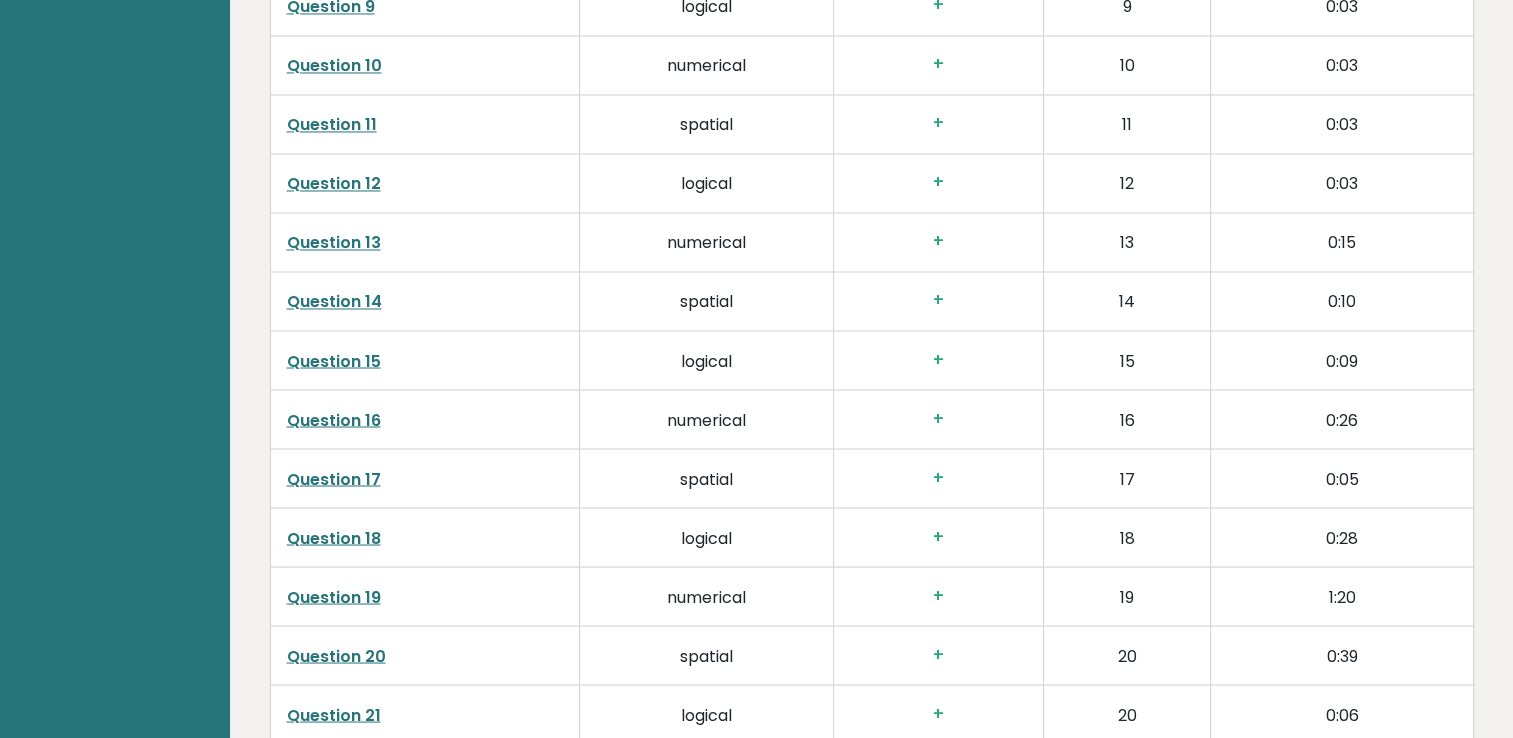 scroll, scrollTop: 3509, scrollLeft: 0, axis: vertical 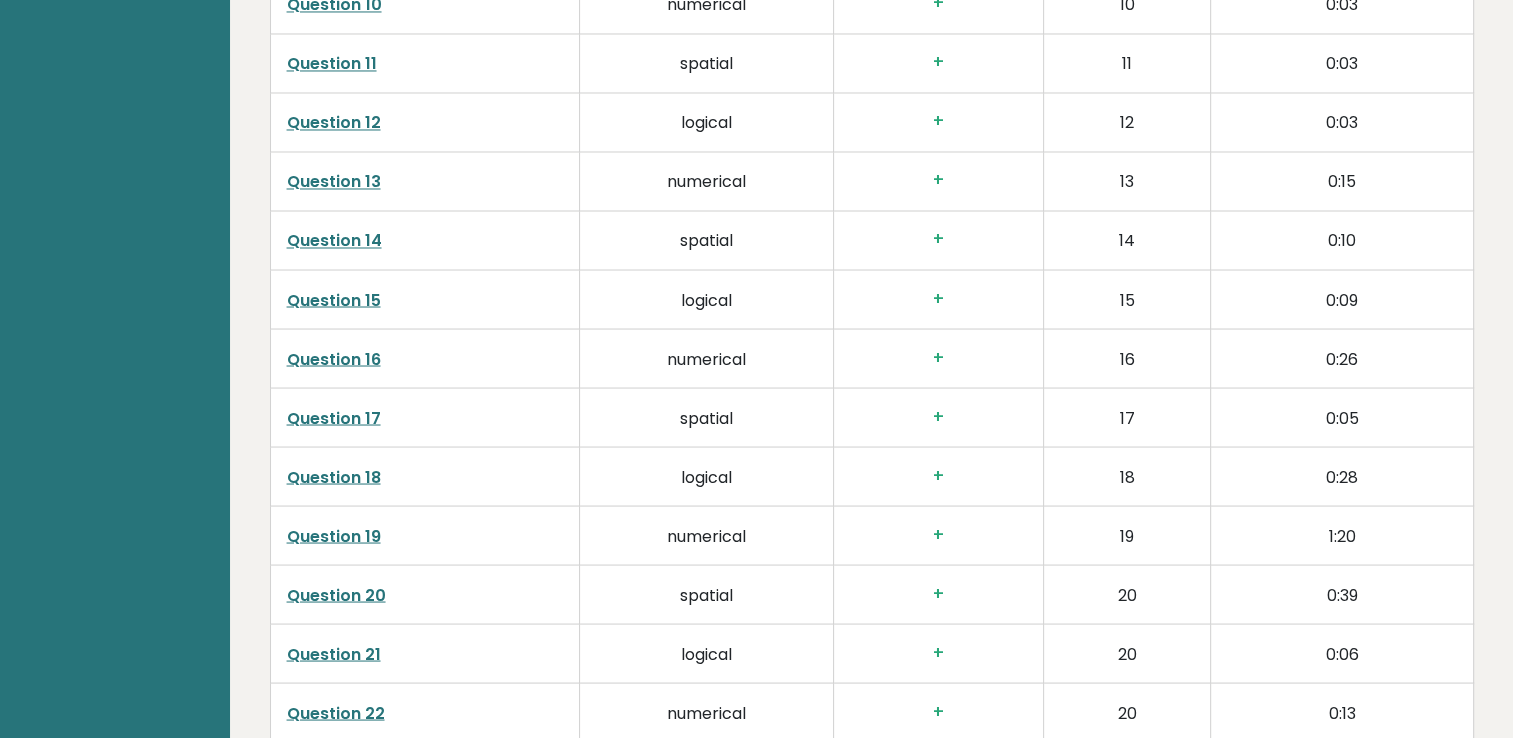click on "Question
17" at bounding box center (334, 417) 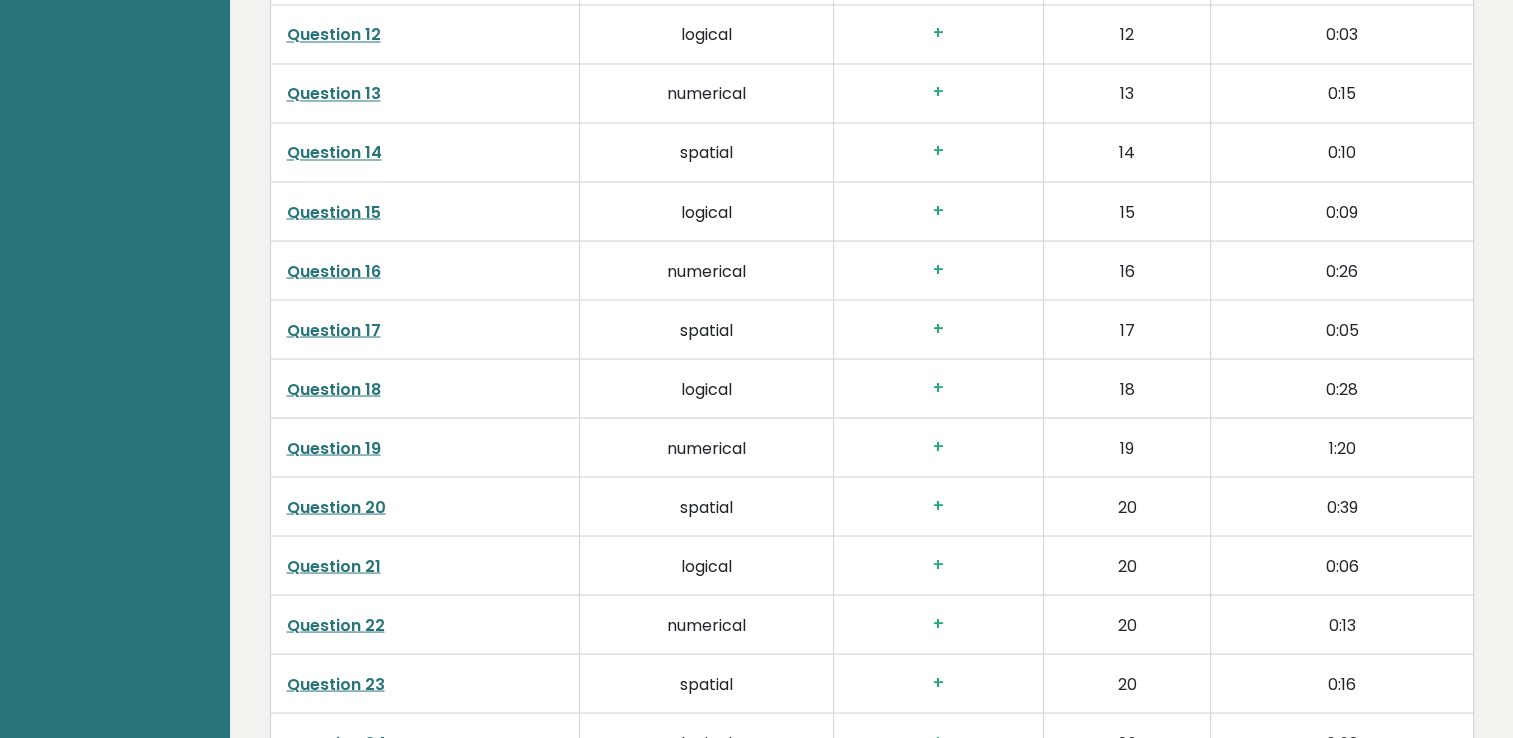 scroll, scrollTop: 3709, scrollLeft: 0, axis: vertical 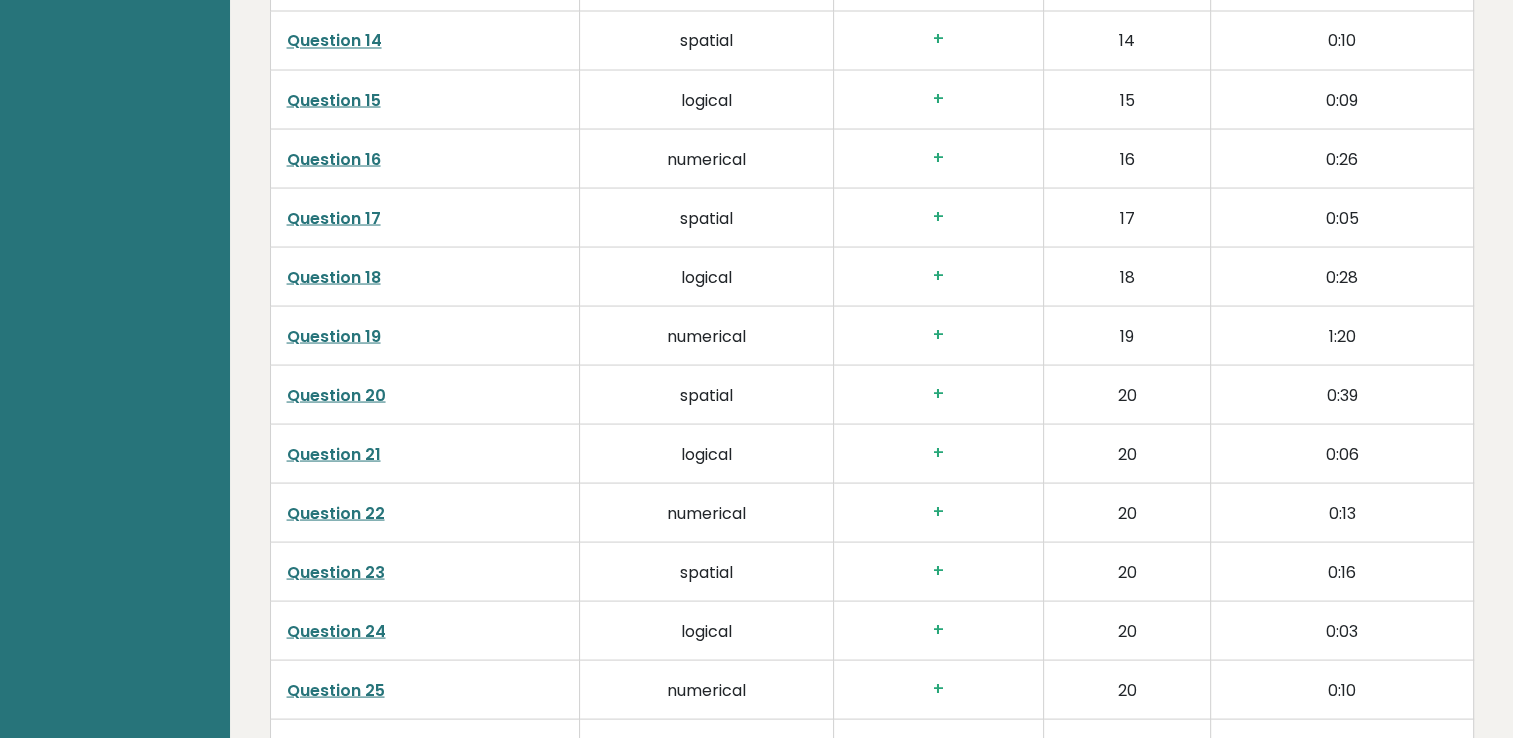 click on "Question
20" at bounding box center (336, 394) 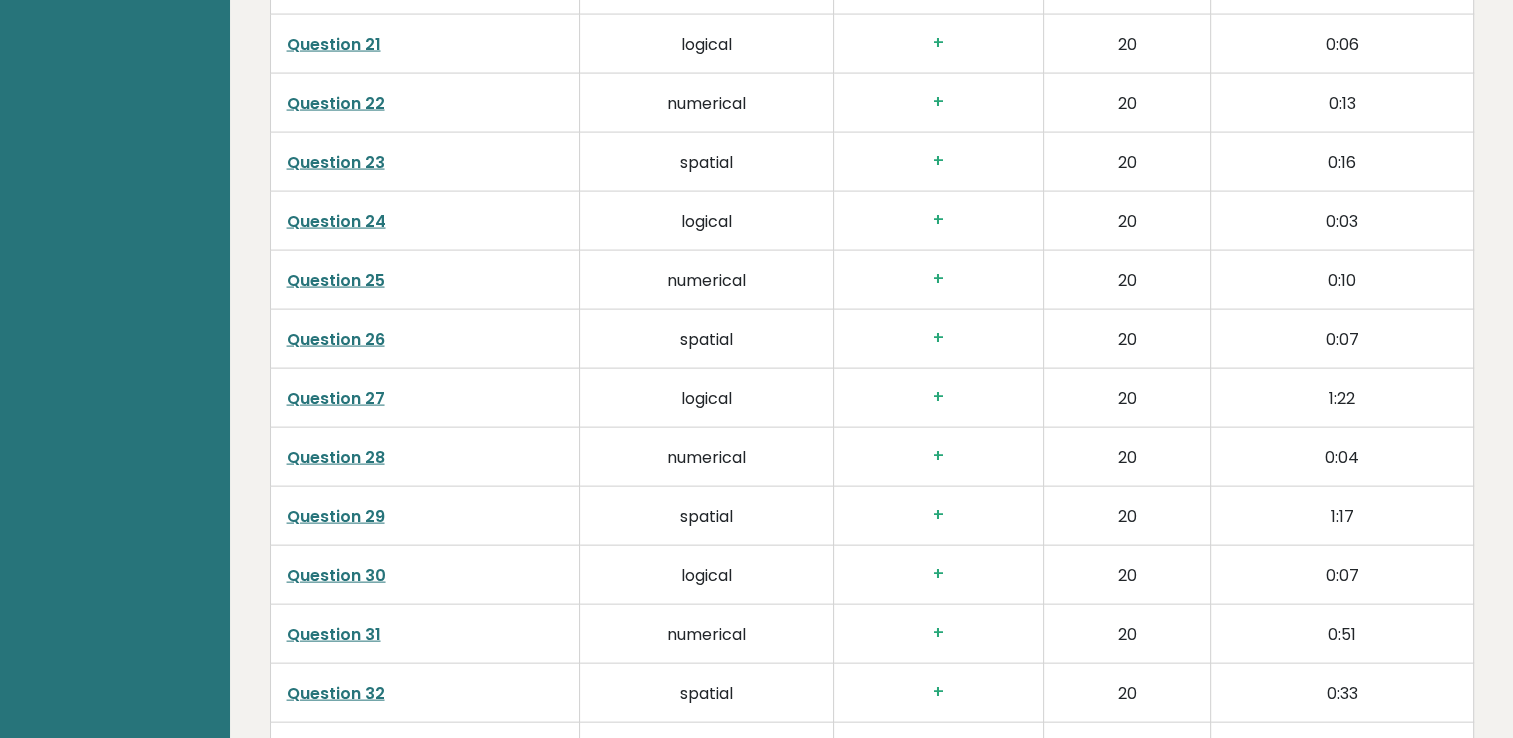 scroll, scrollTop: 4309, scrollLeft: 0, axis: vertical 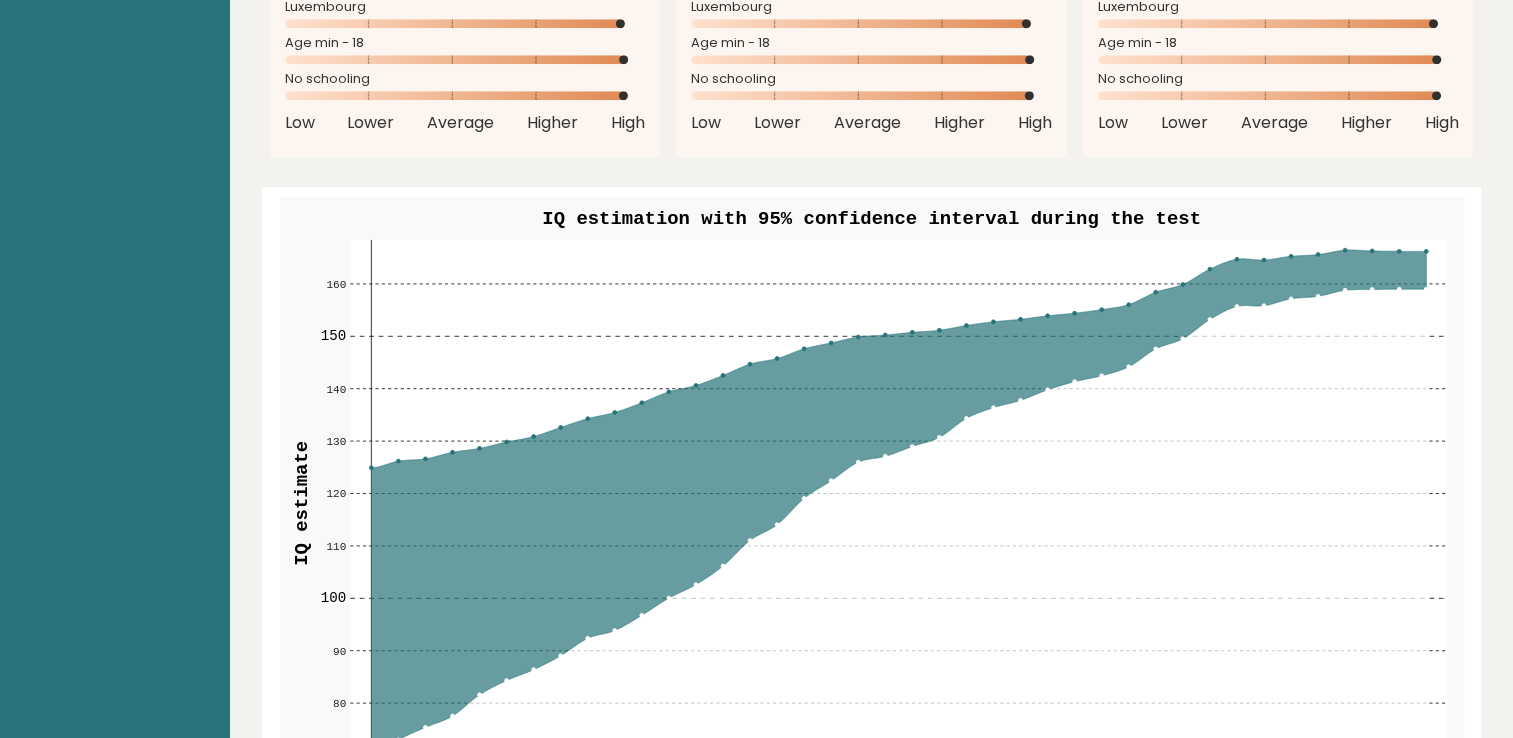 click 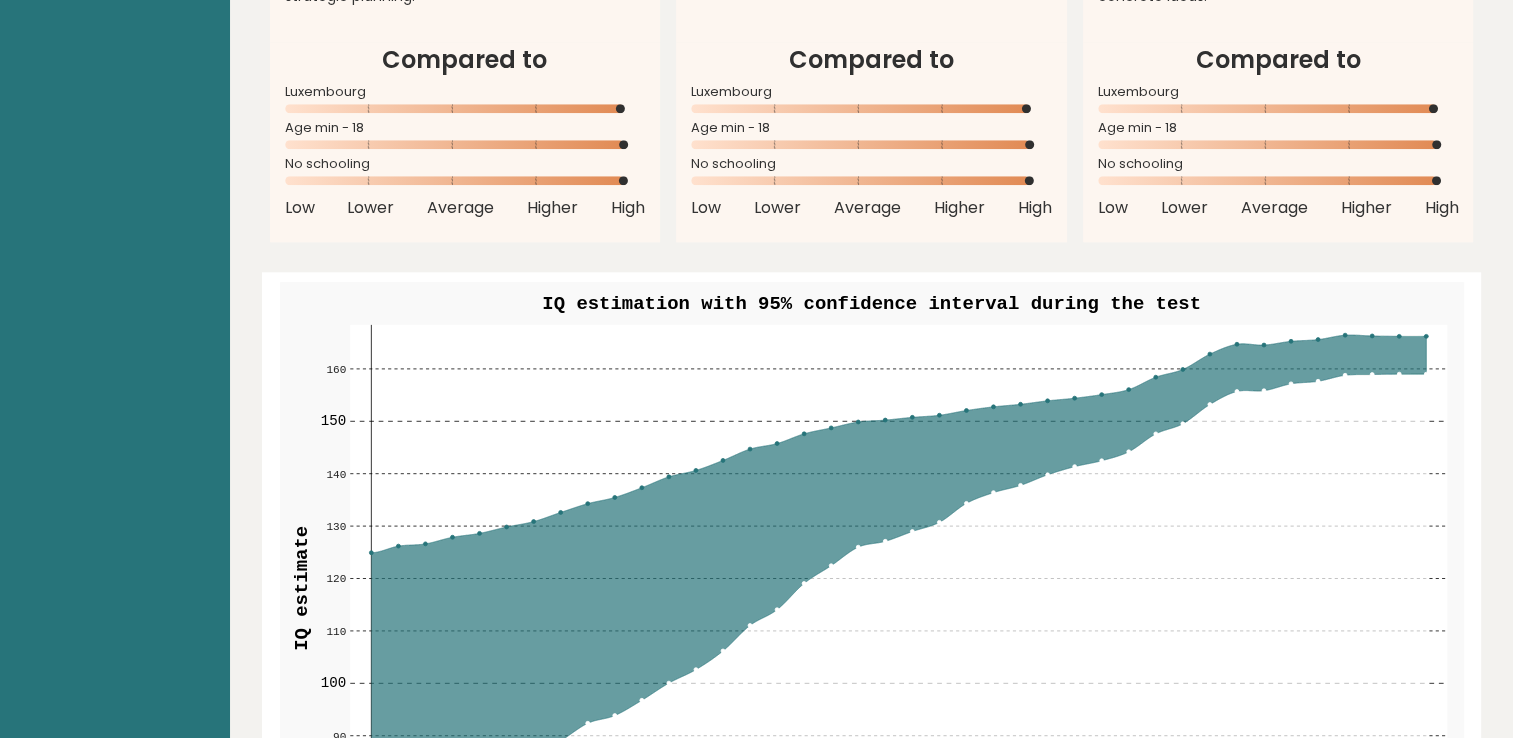 scroll, scrollTop: 1807, scrollLeft: 0, axis: vertical 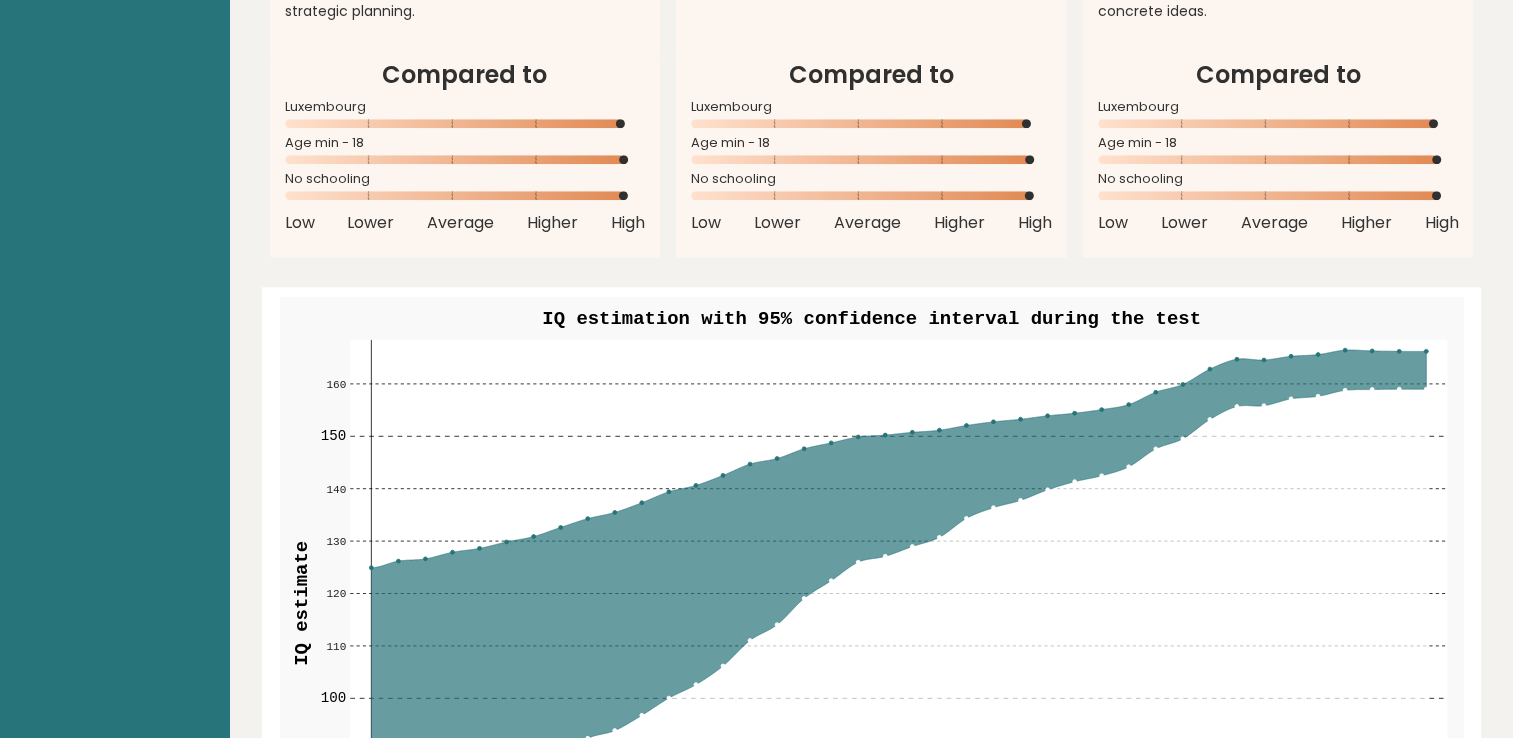 click 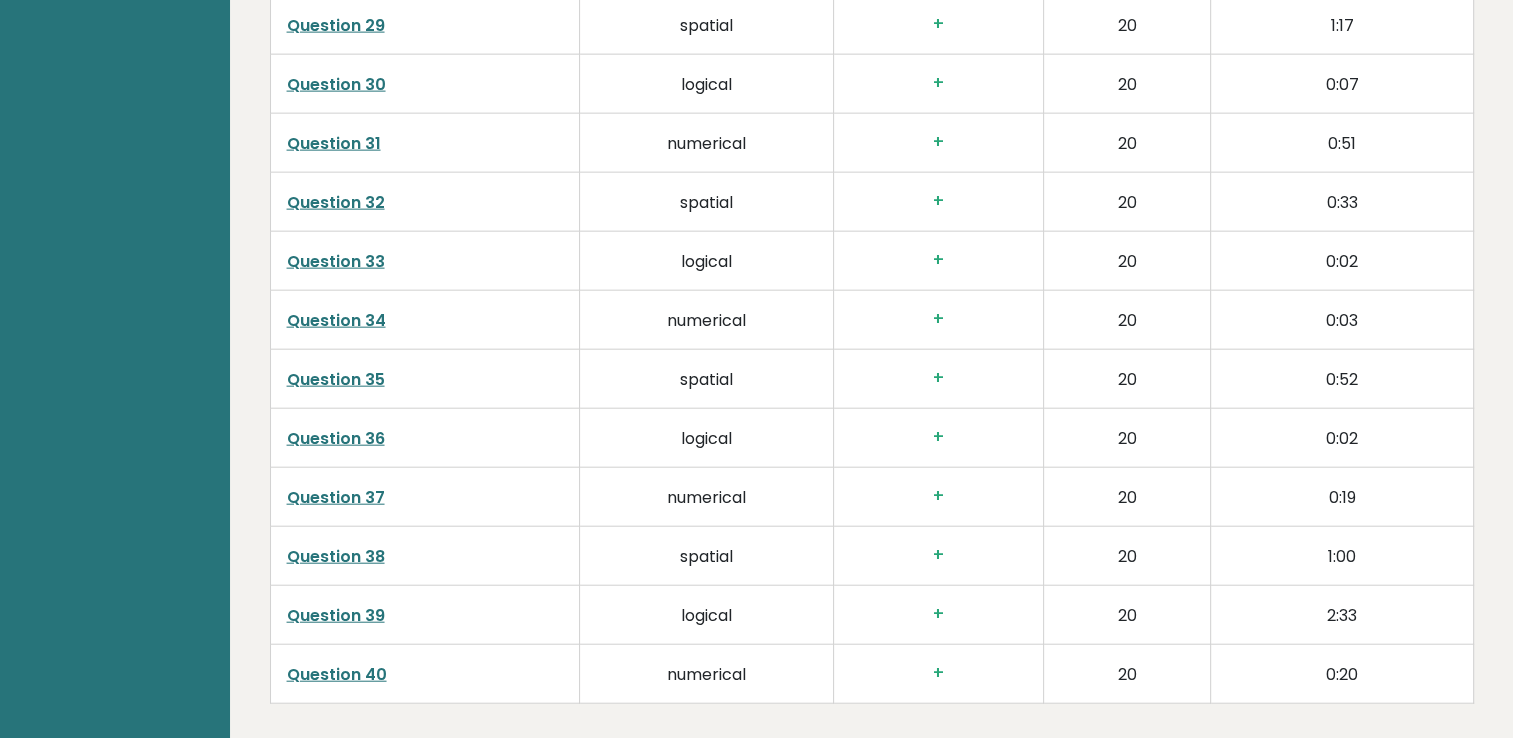 click on "Question
39" at bounding box center [336, 615] 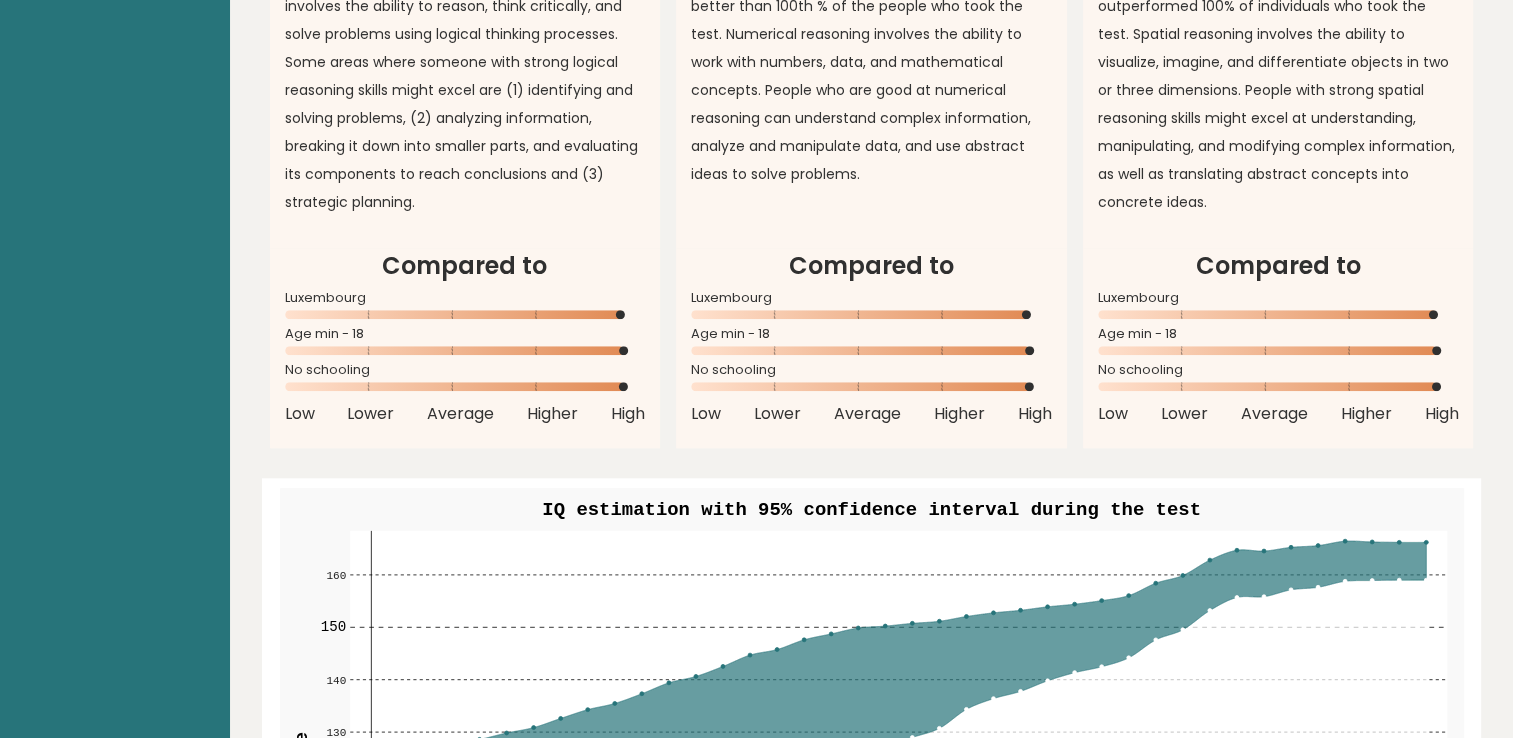 scroll, scrollTop: 1409, scrollLeft: 0, axis: vertical 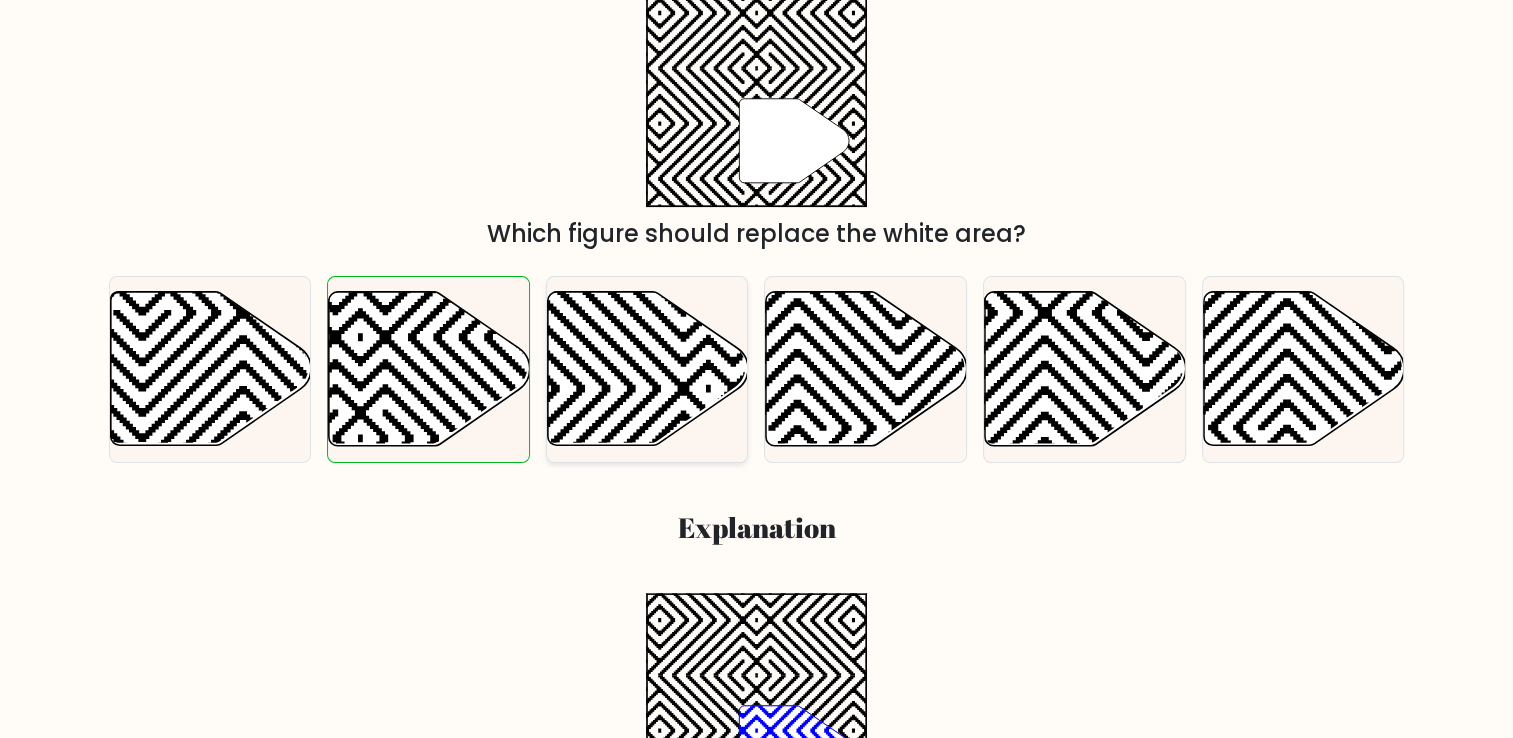 drag, startPoint x: 728, startPoint y: 335, endPoint x: 727, endPoint y: 302, distance: 33.01515 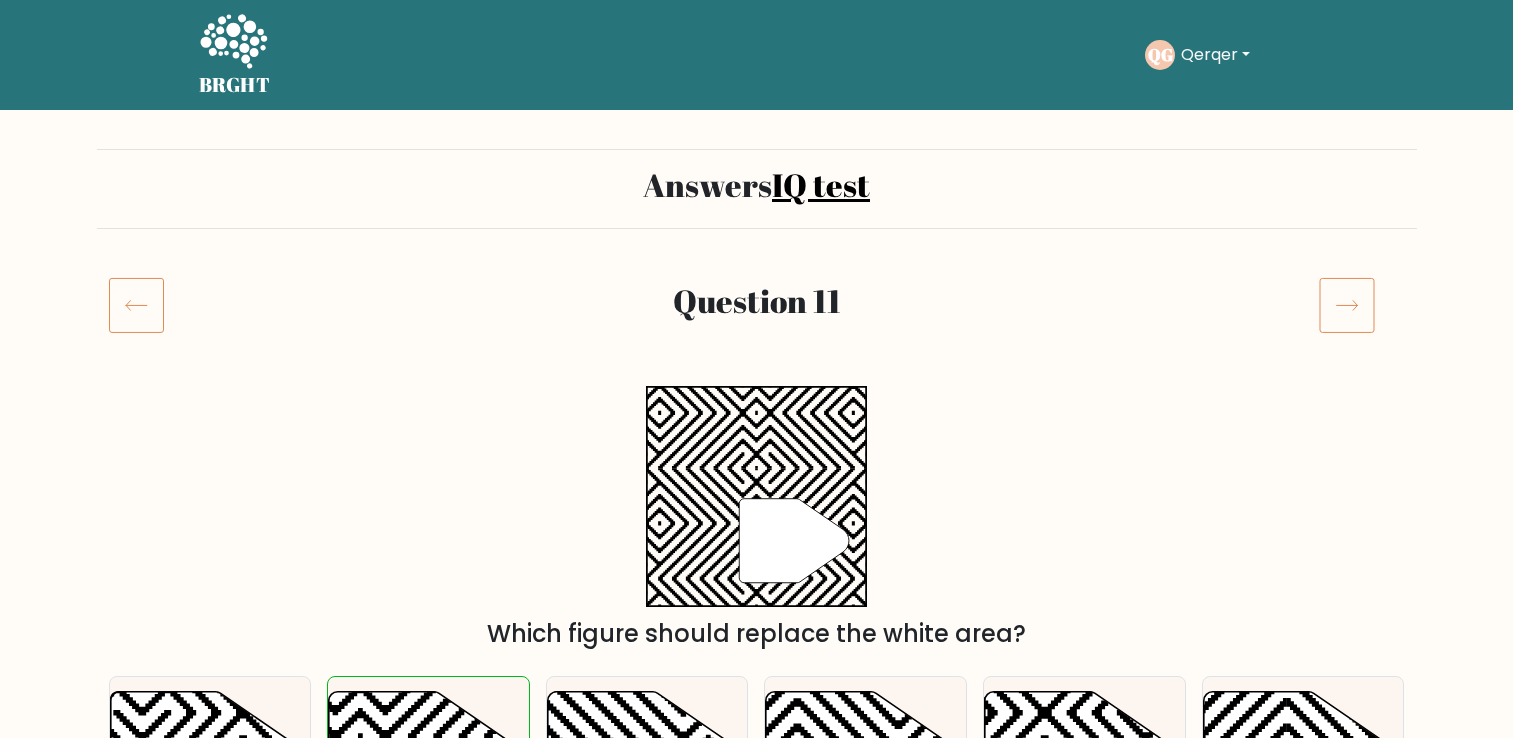 scroll, scrollTop: 0, scrollLeft: 0, axis: both 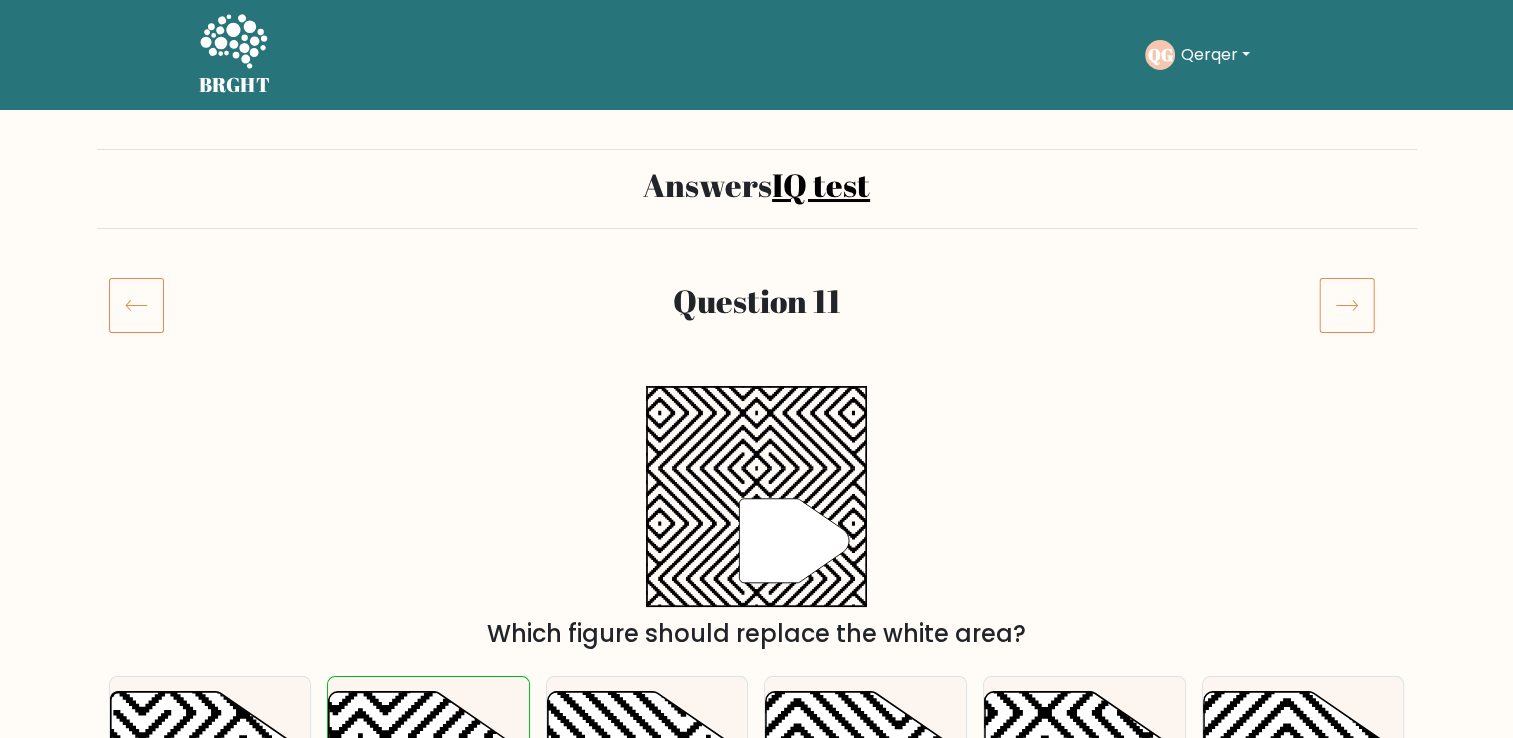 drag, startPoint x: 0, startPoint y: 0, endPoint x: 476, endPoint y: 311, distance: 568.5921 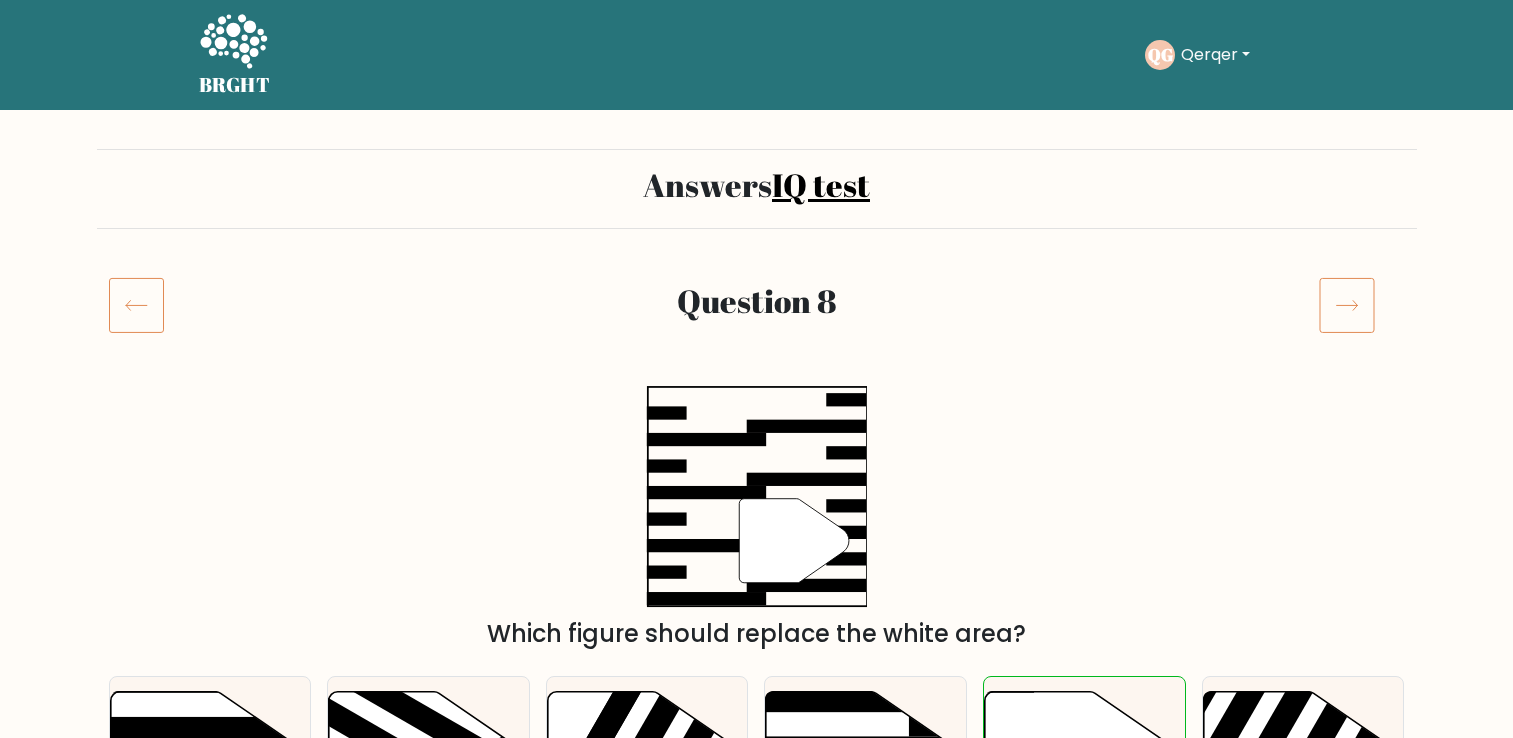 scroll, scrollTop: 0, scrollLeft: 0, axis: both 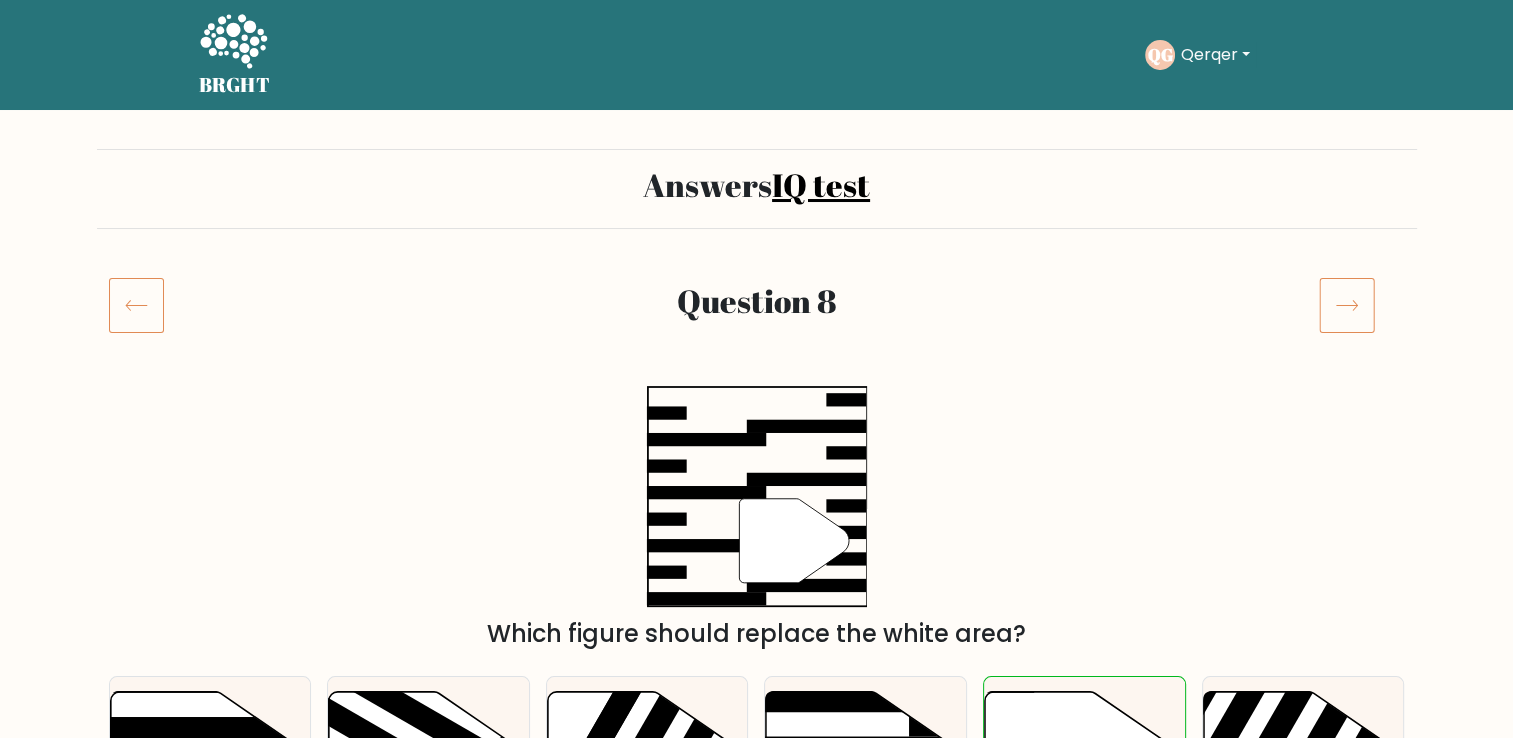 drag, startPoint x: 0, startPoint y: 0, endPoint x: 378, endPoint y: 183, distance: 419.96786 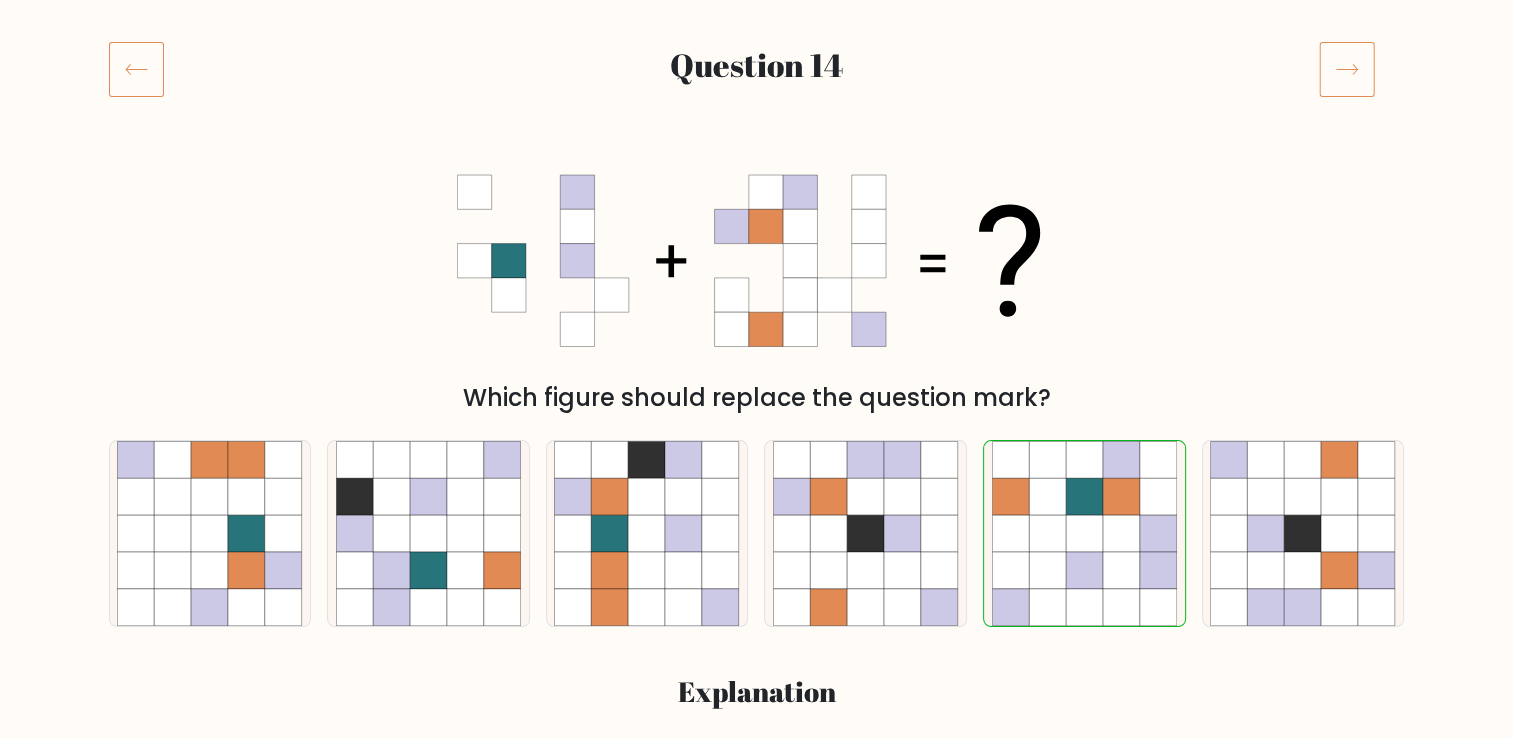 scroll, scrollTop: 600, scrollLeft: 0, axis: vertical 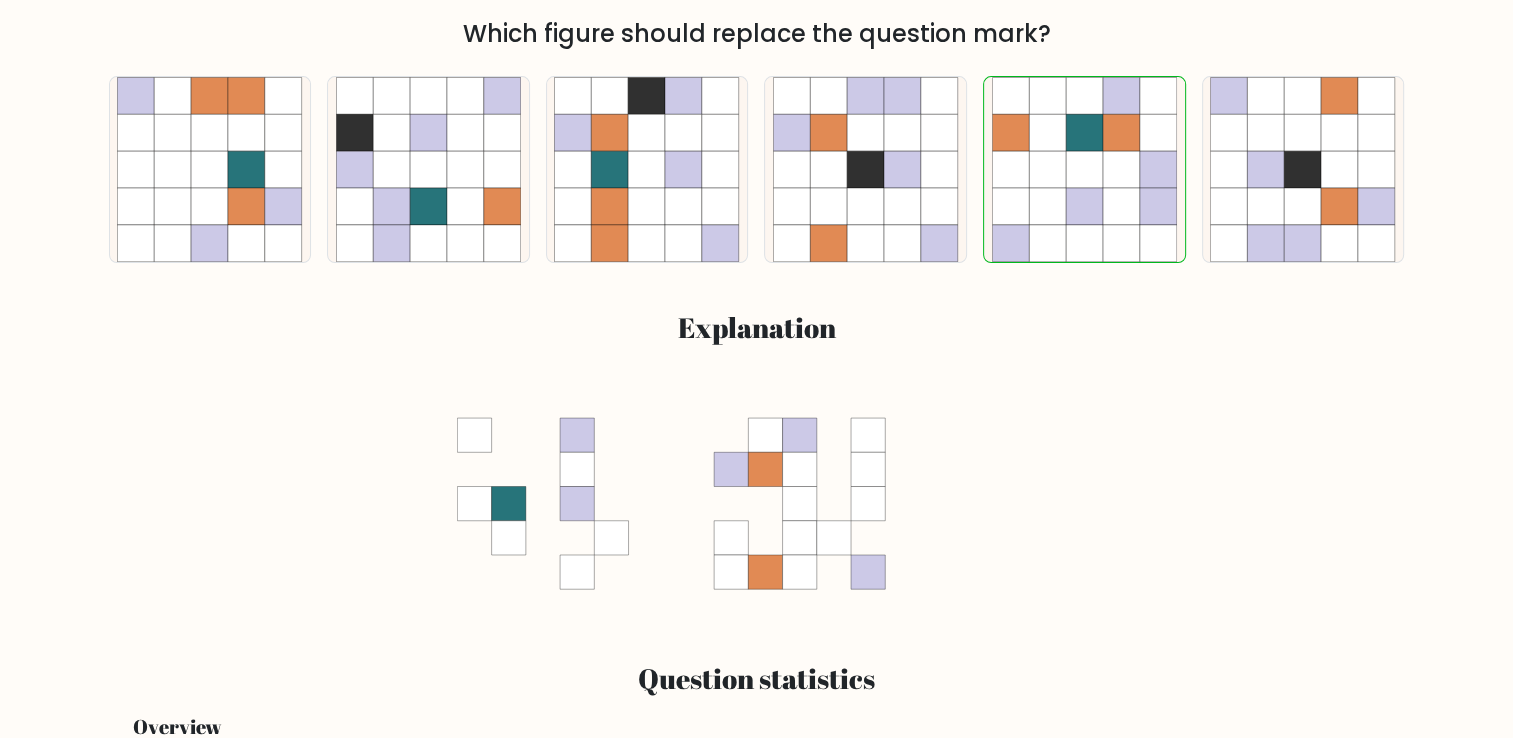 drag, startPoint x: 579, startPoint y: 370, endPoint x: 591, endPoint y: 356, distance: 18.439089 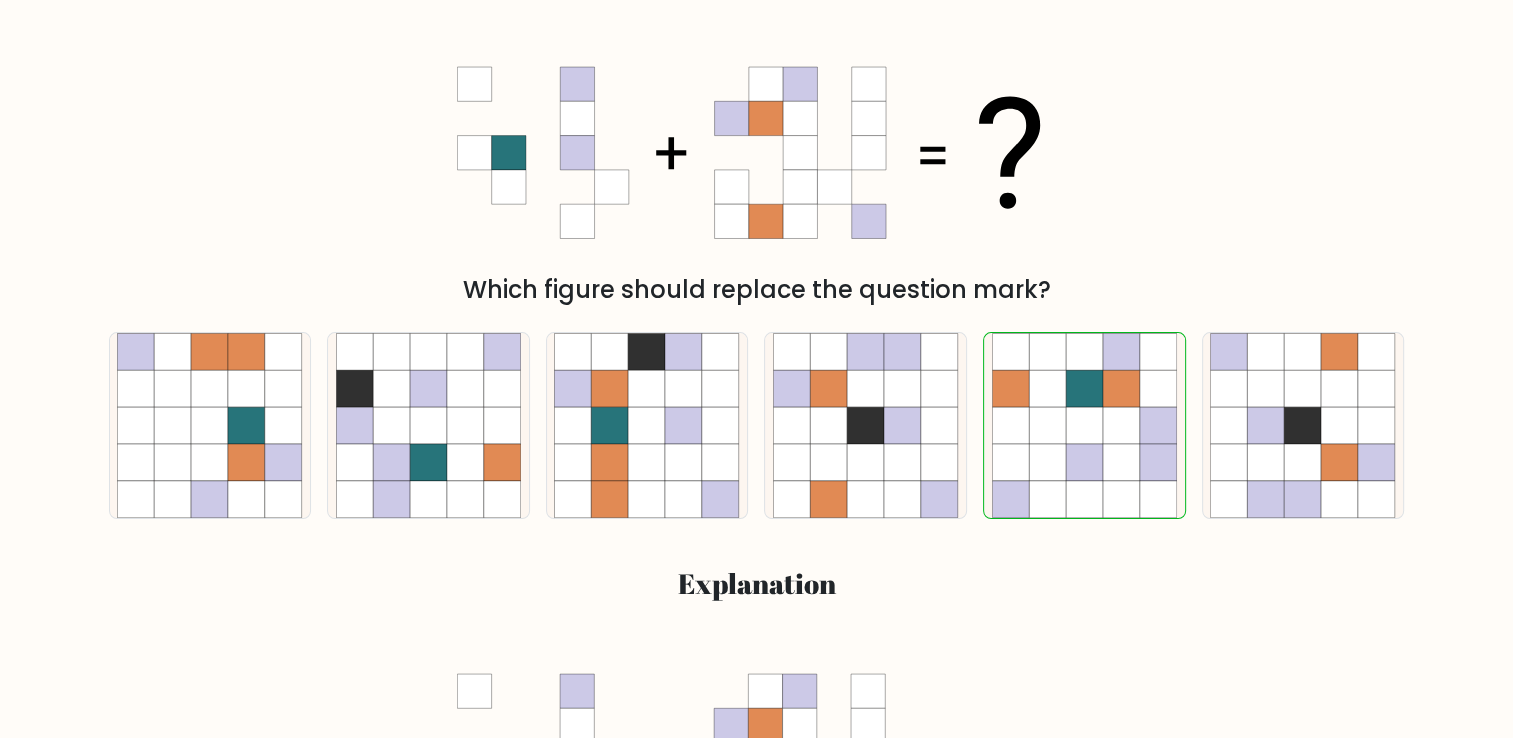 scroll, scrollTop: 400, scrollLeft: 0, axis: vertical 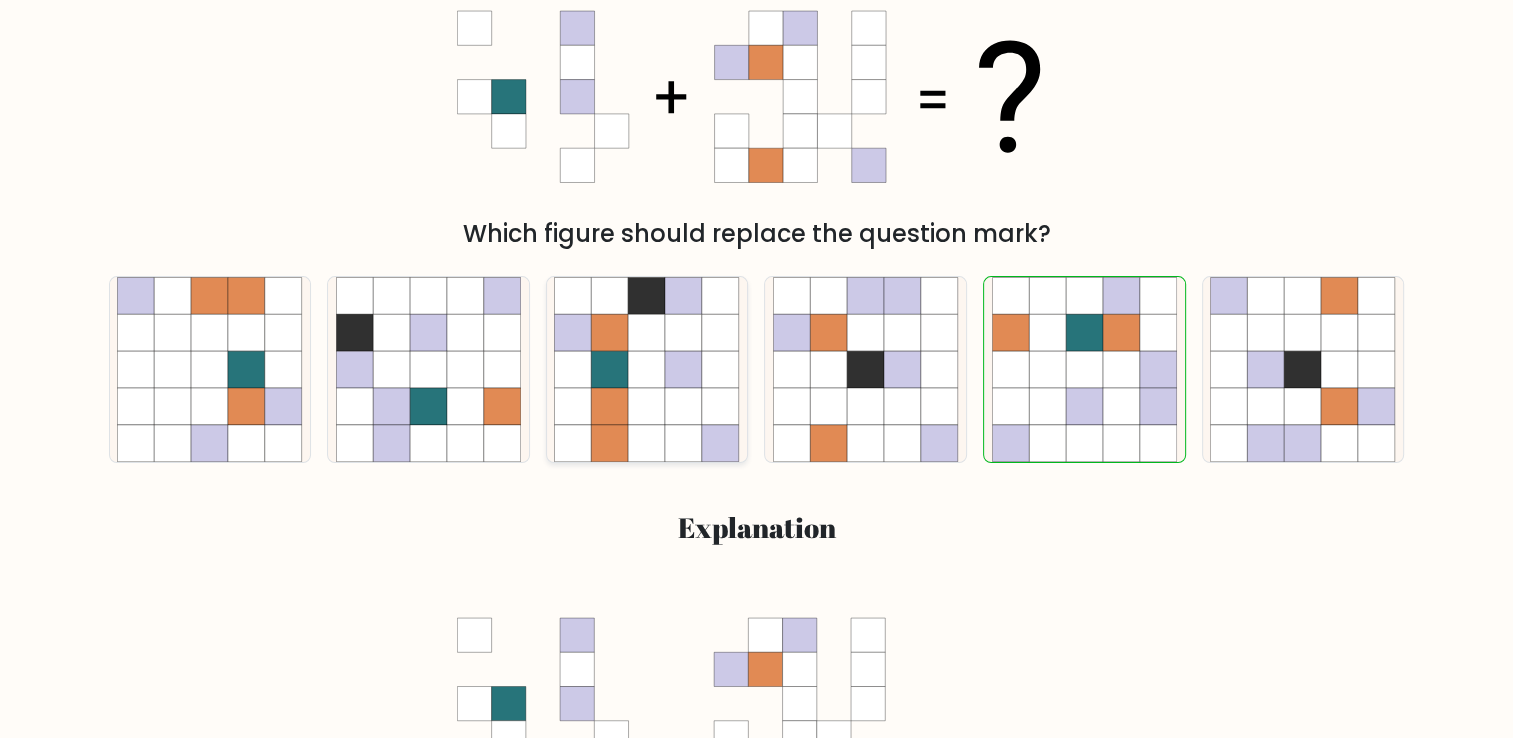 drag, startPoint x: 538, startPoint y: 311, endPoint x: 586, endPoint y: 283, distance: 55.569775 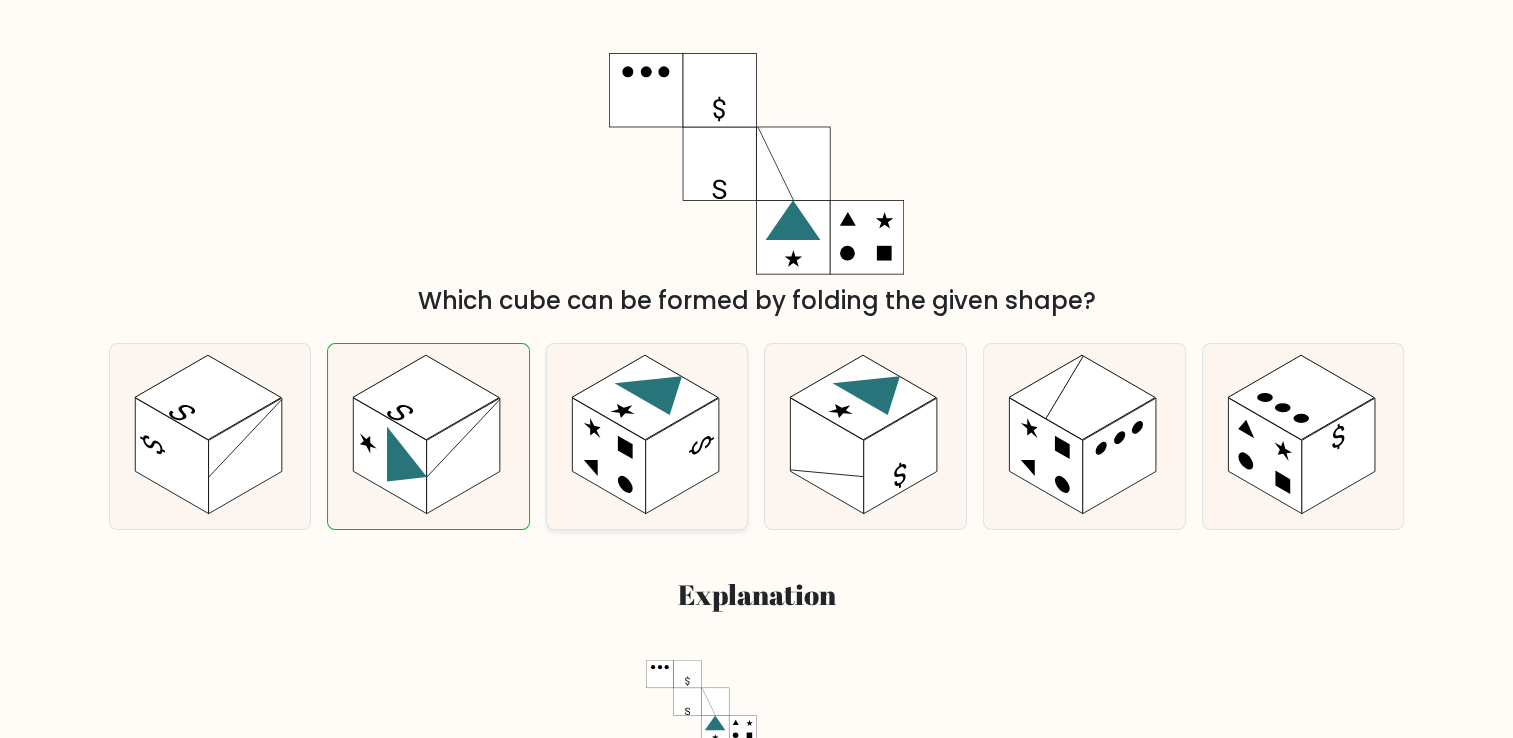 scroll, scrollTop: 300, scrollLeft: 0, axis: vertical 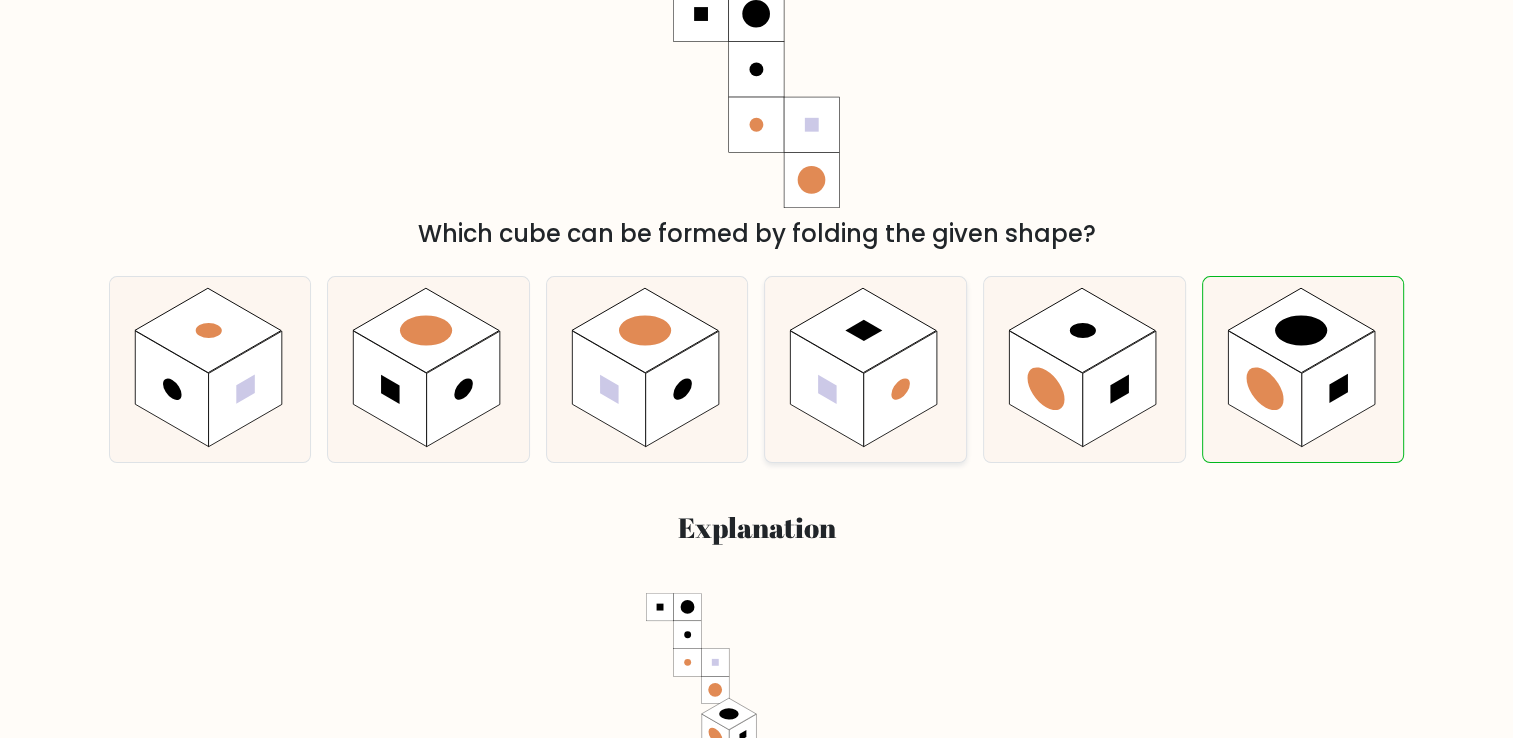 drag, startPoint x: 796, startPoint y: 394, endPoint x: 809, endPoint y: 396, distance: 13.152946 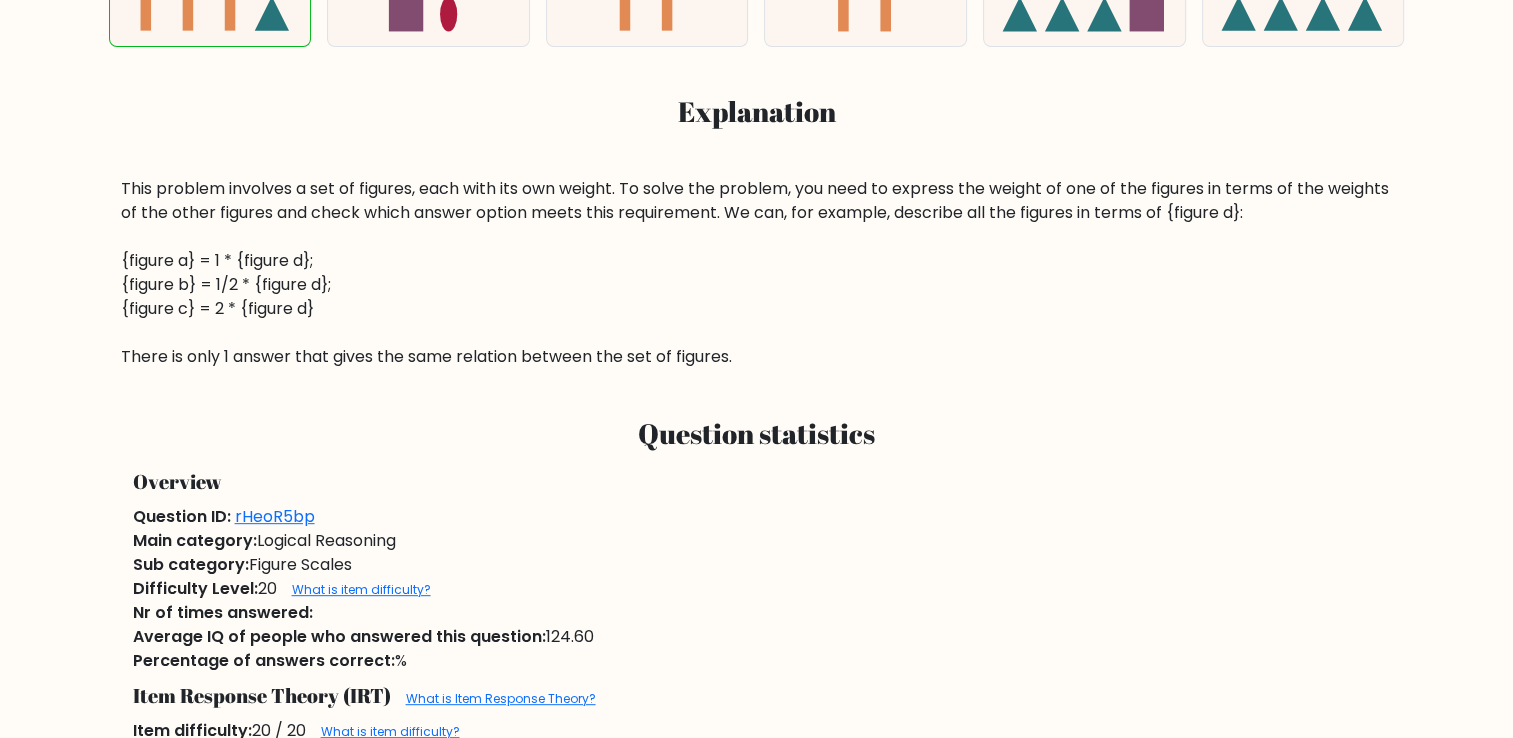 scroll, scrollTop: 700, scrollLeft: 0, axis: vertical 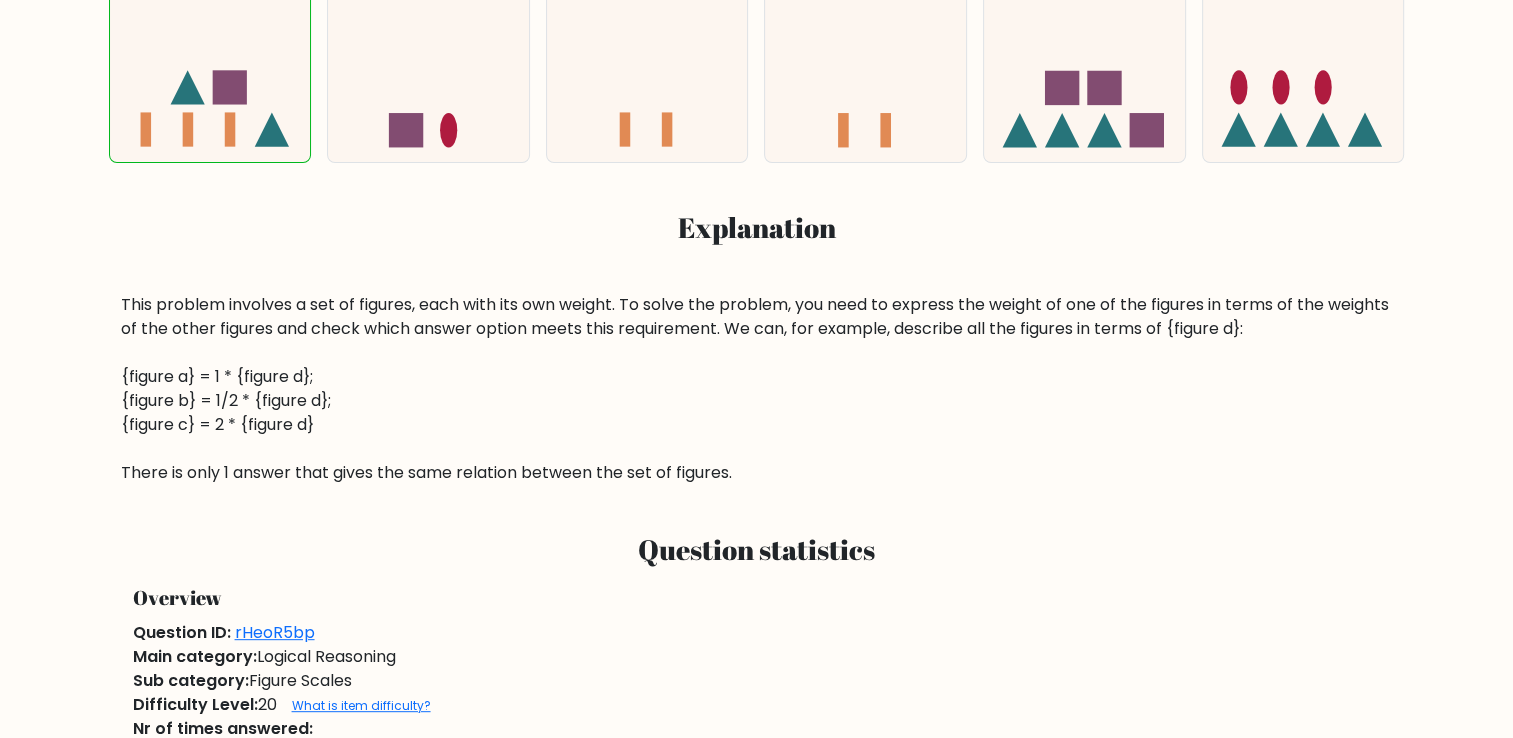 drag, startPoint x: 615, startPoint y: 501, endPoint x: 631, endPoint y: 483, distance: 24.083189 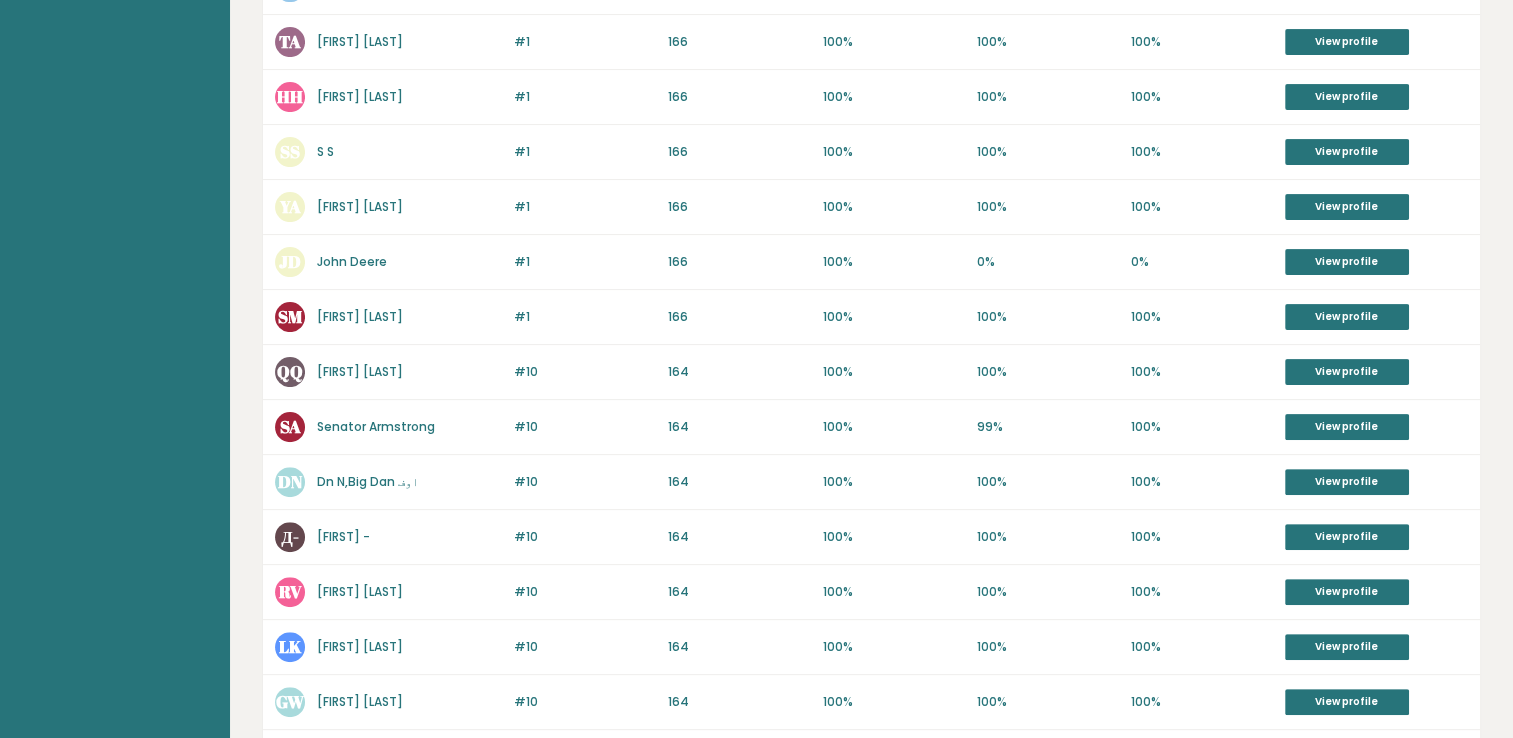 scroll, scrollTop: 700, scrollLeft: 0, axis: vertical 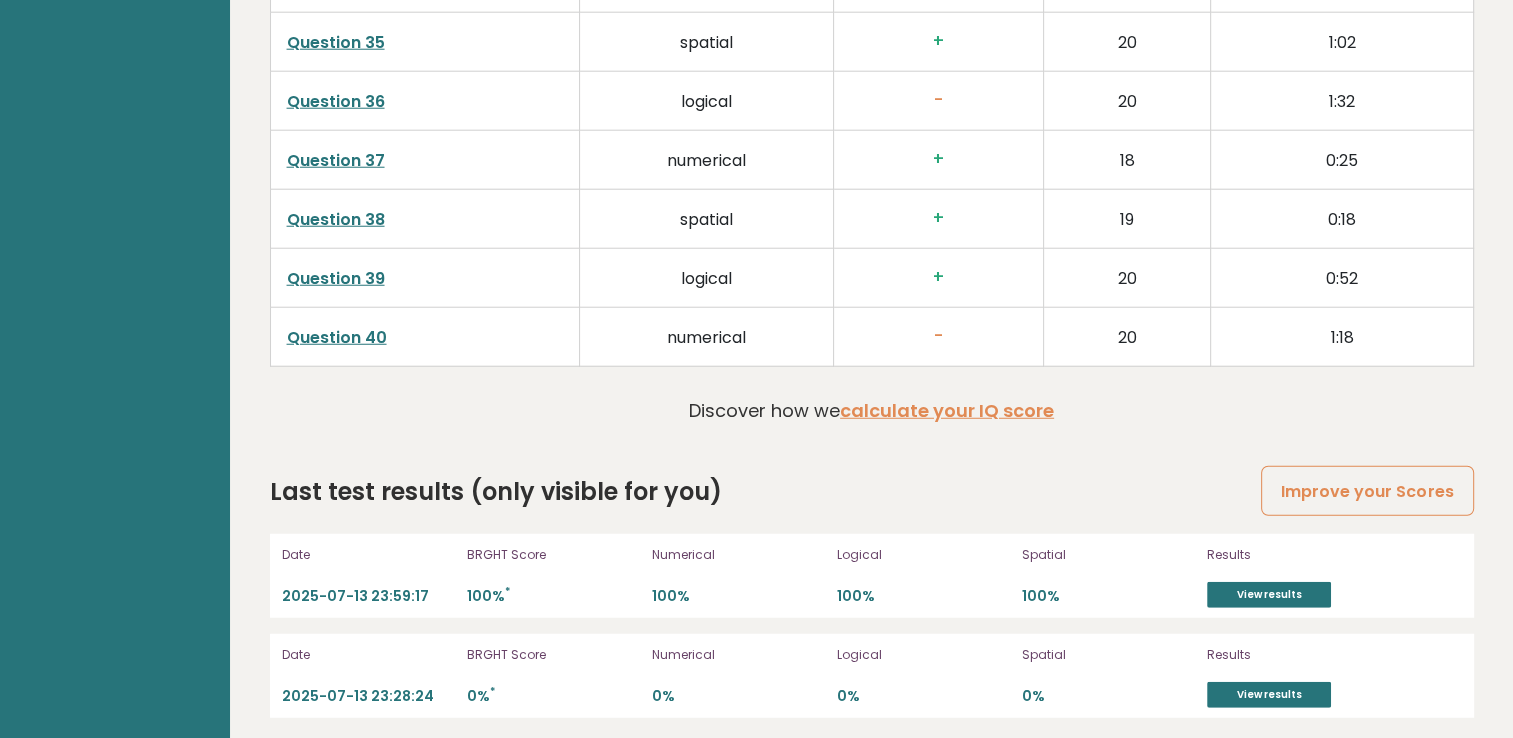 click on "Question
40" at bounding box center (337, 337) 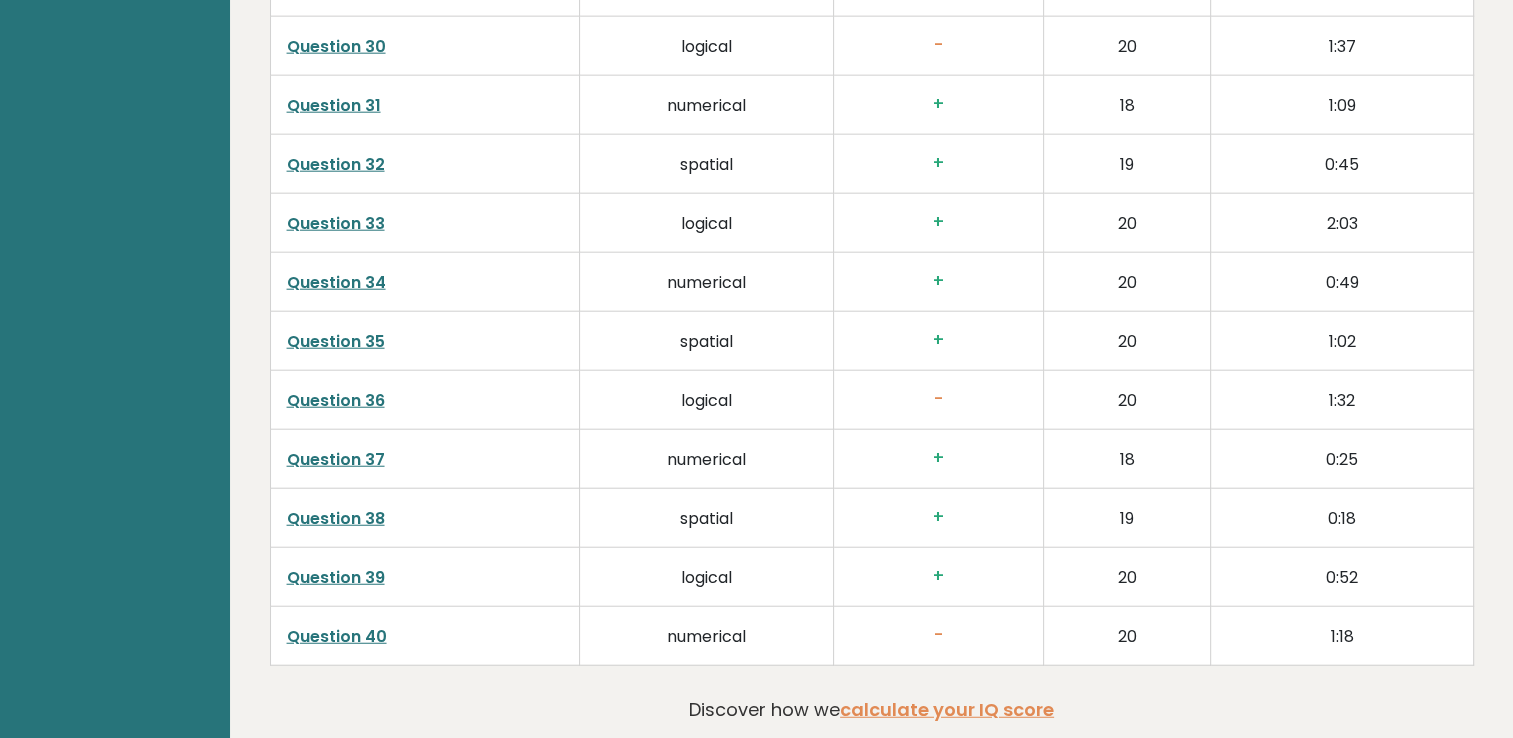 scroll, scrollTop: 4986, scrollLeft: 0, axis: vertical 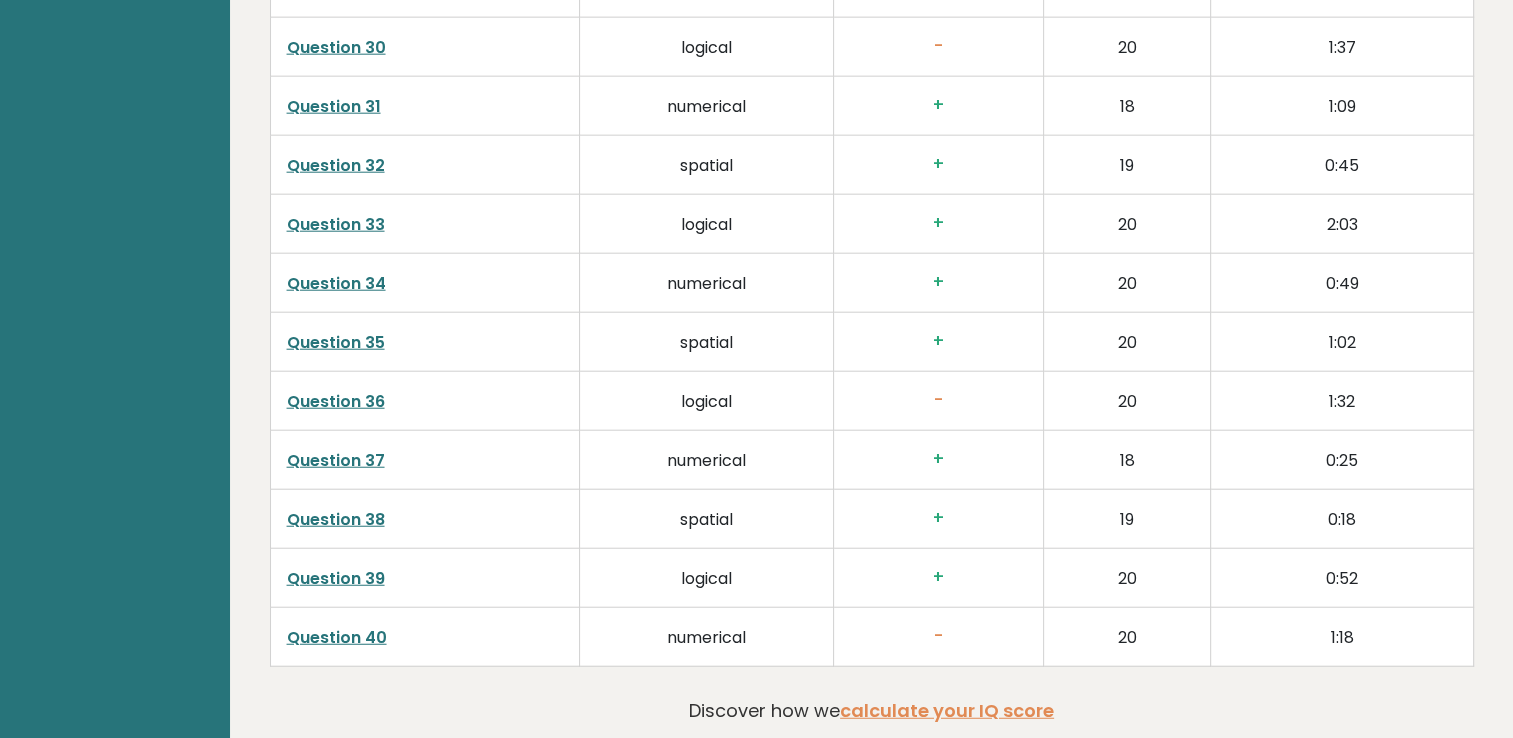 click on "Question
33" at bounding box center [336, 224] 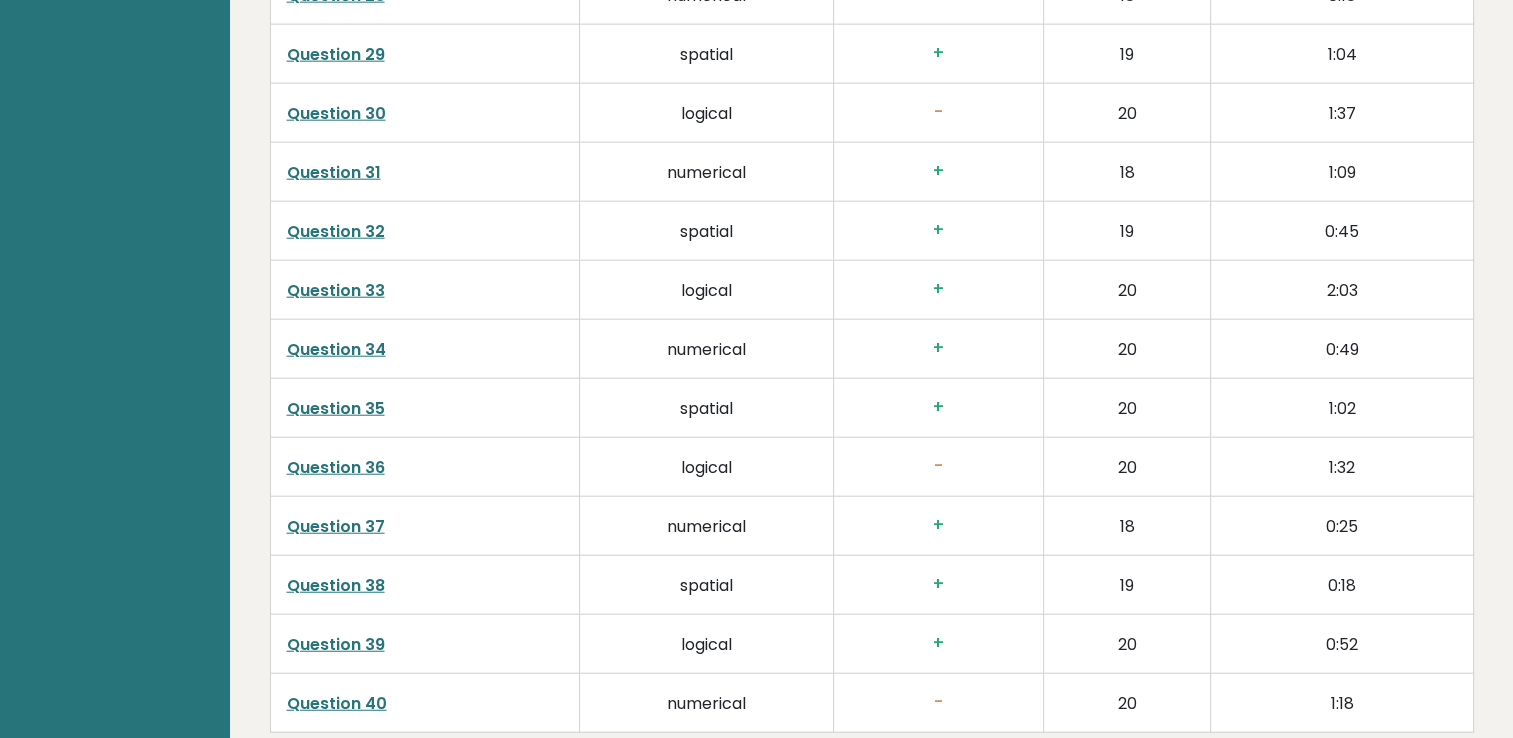 scroll, scrollTop: 4886, scrollLeft: 0, axis: vertical 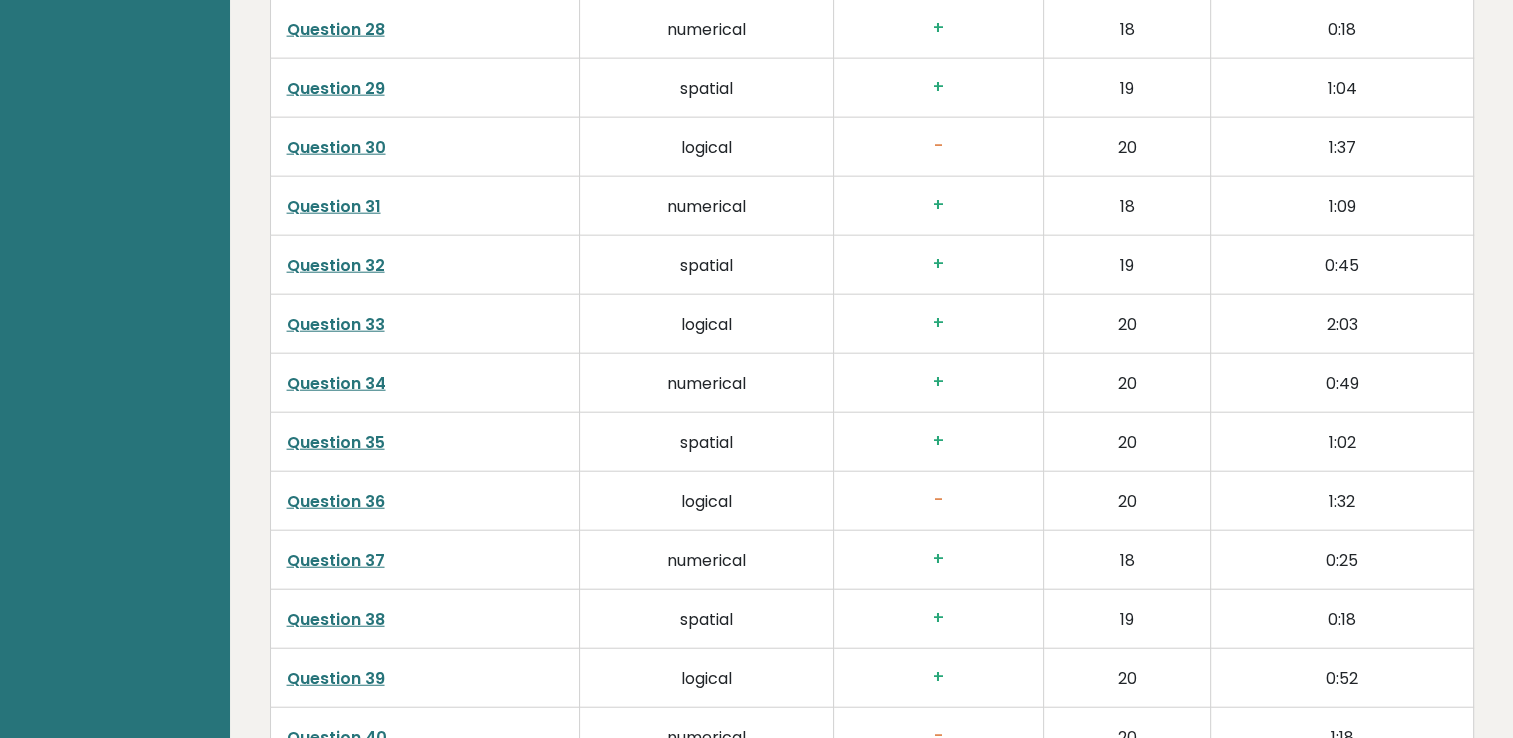 click on "Question
38" at bounding box center [336, 619] 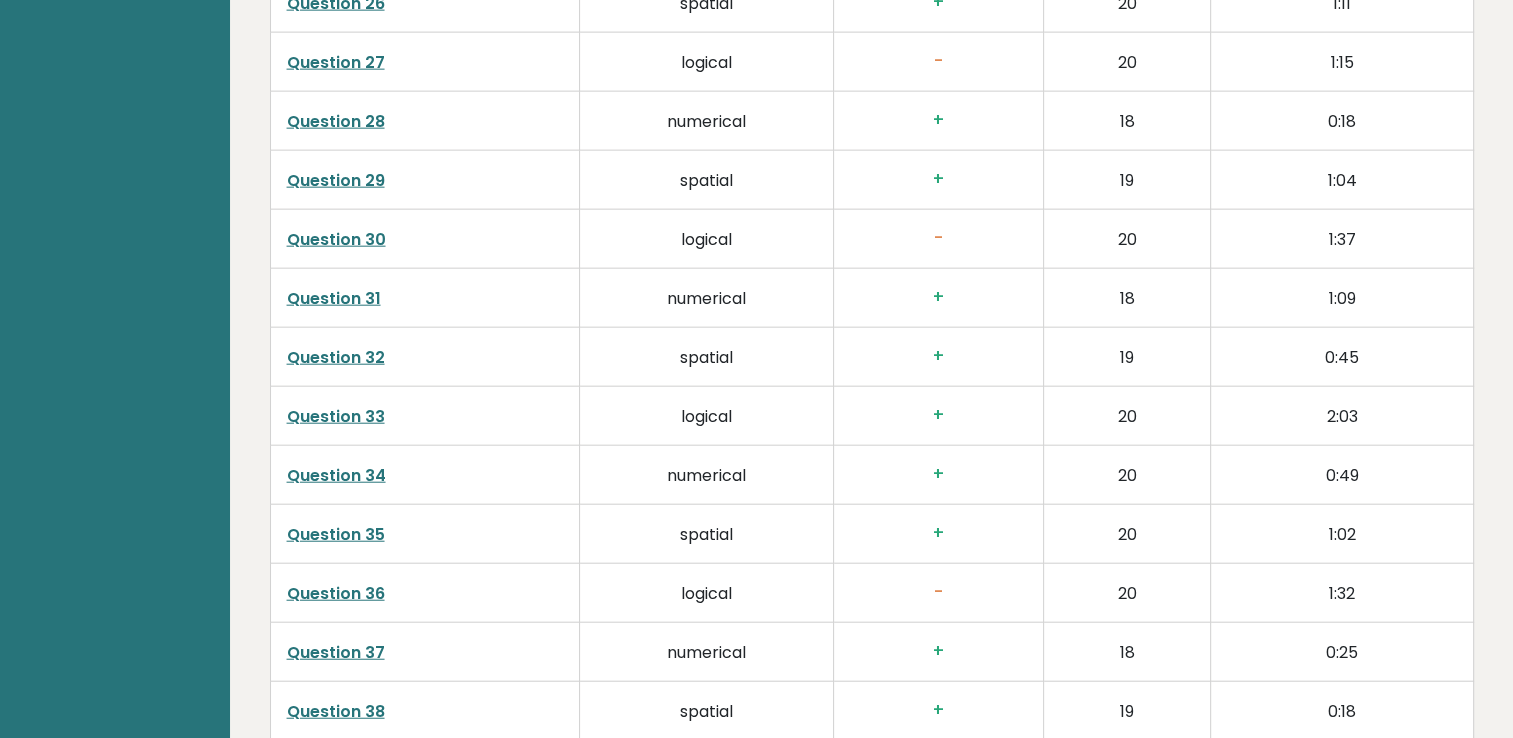 scroll, scrollTop: 4686, scrollLeft: 0, axis: vertical 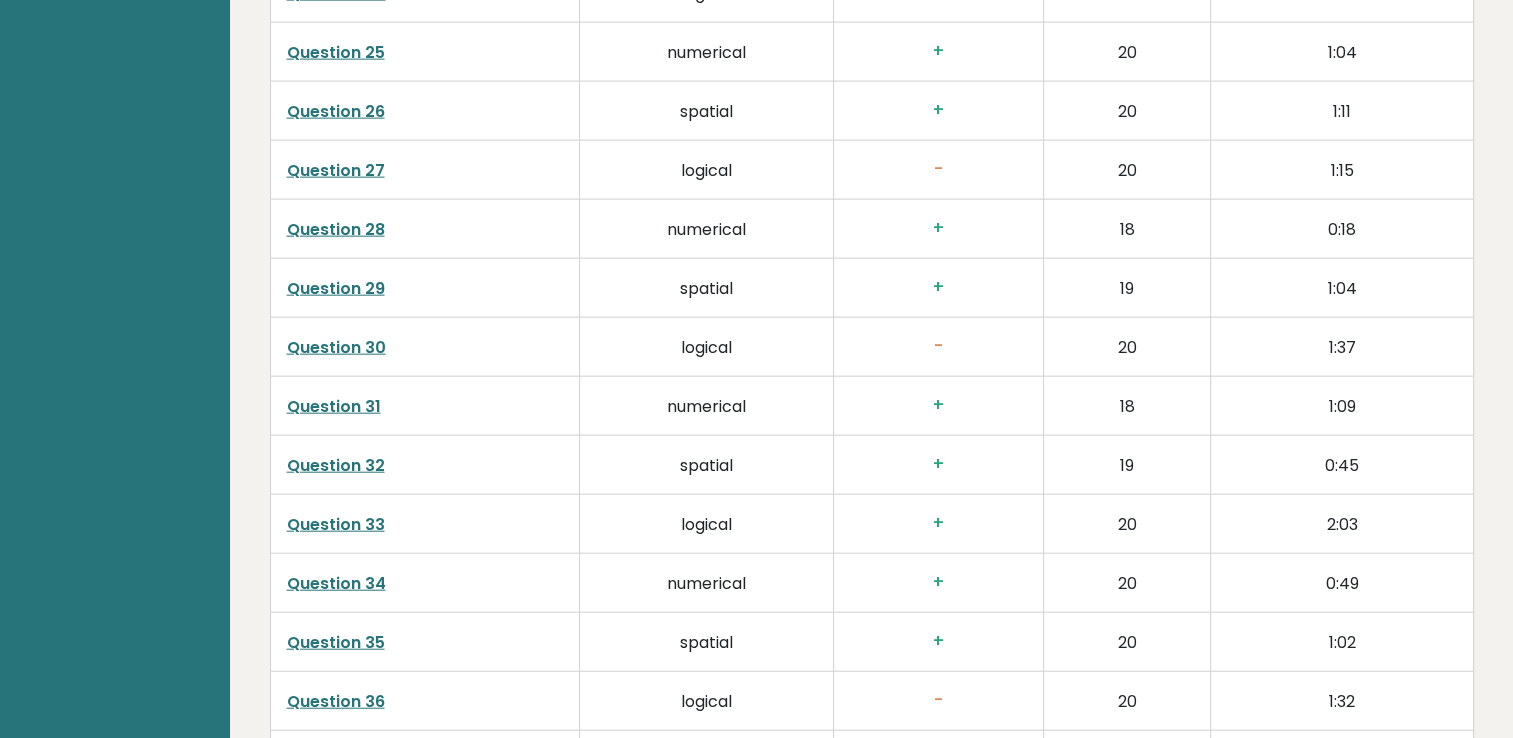 click on "Question
32" at bounding box center [336, 465] 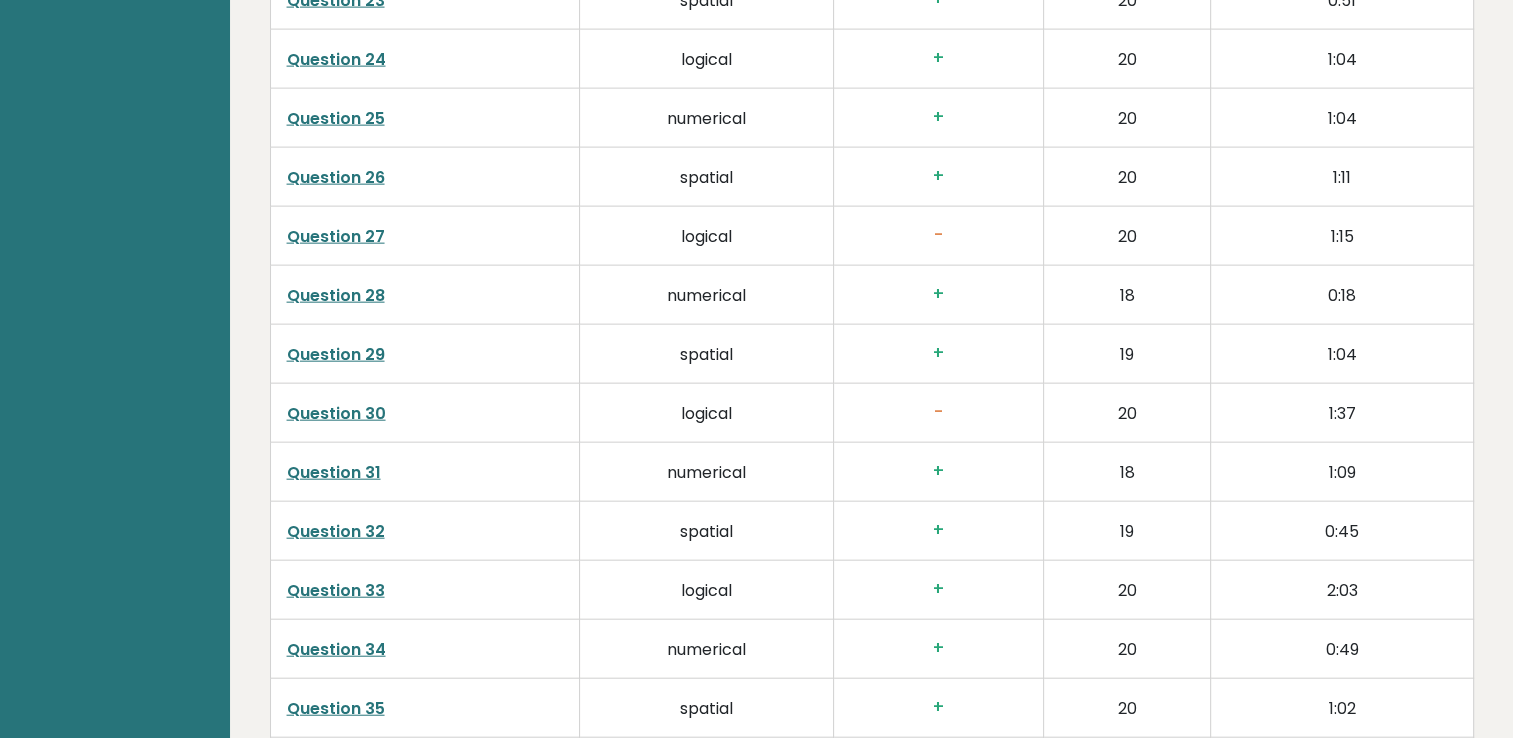 scroll, scrollTop: 4486, scrollLeft: 0, axis: vertical 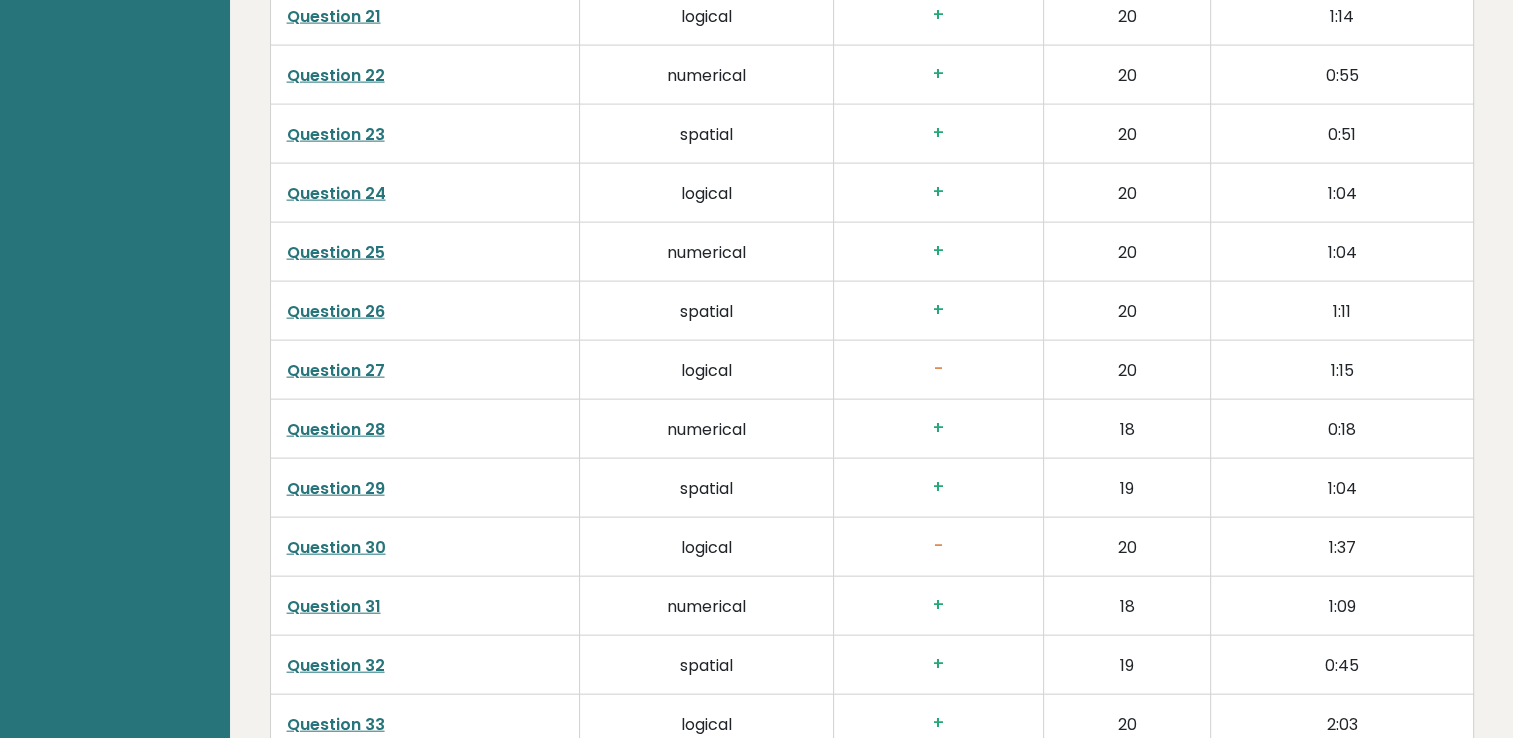click on "Question
28" at bounding box center (336, 429) 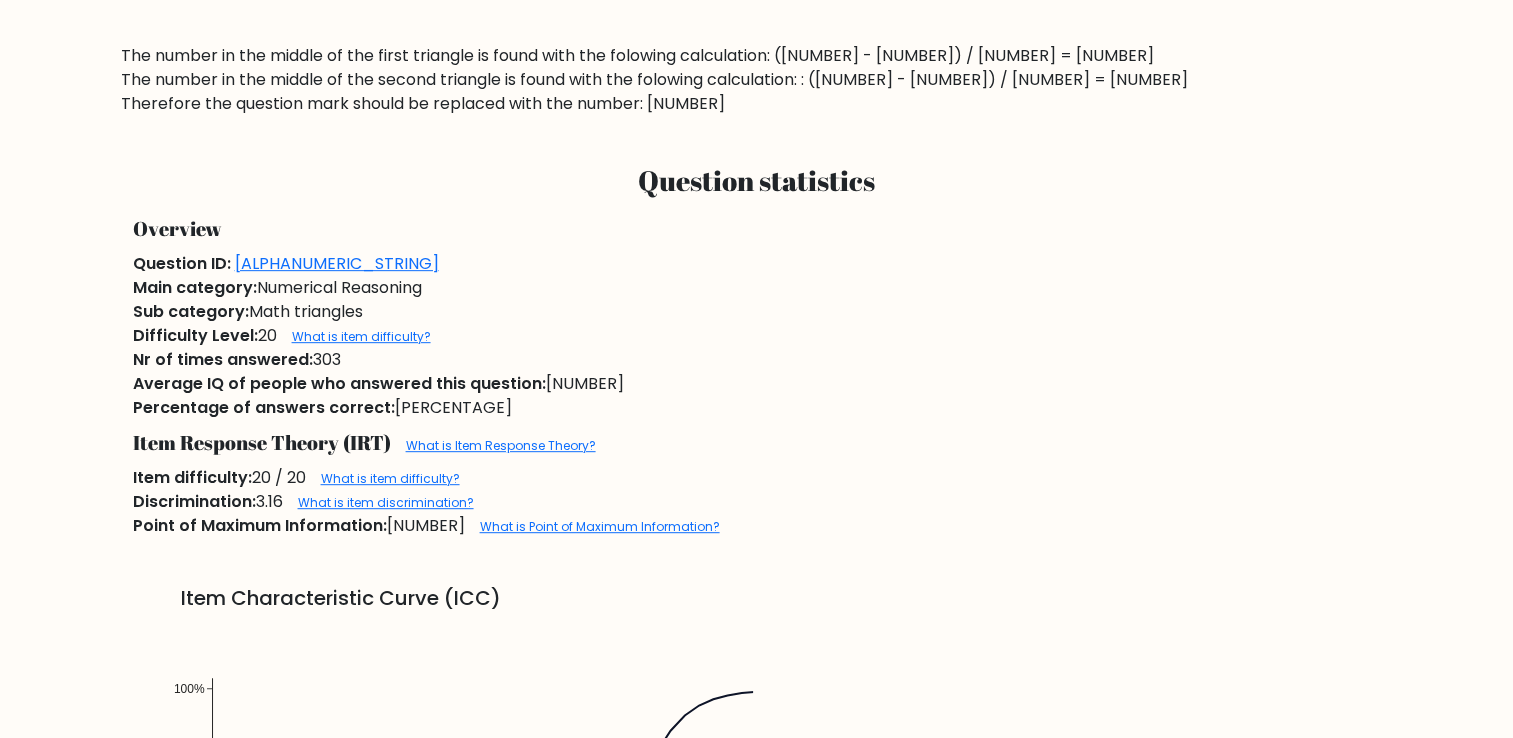 scroll, scrollTop: 800, scrollLeft: 0, axis: vertical 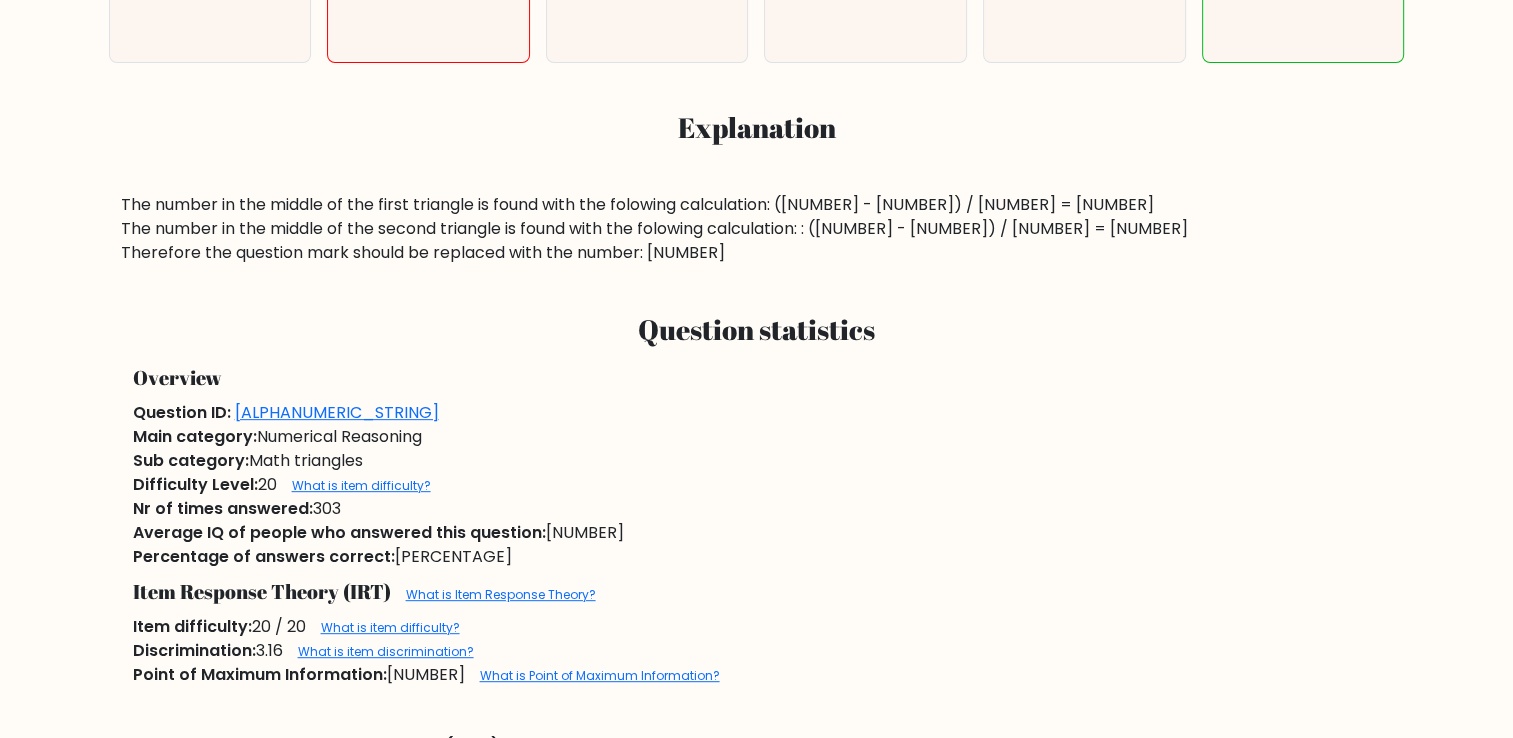 drag, startPoint x: 852, startPoint y: 447, endPoint x: 692, endPoint y: 481, distance: 163.57262 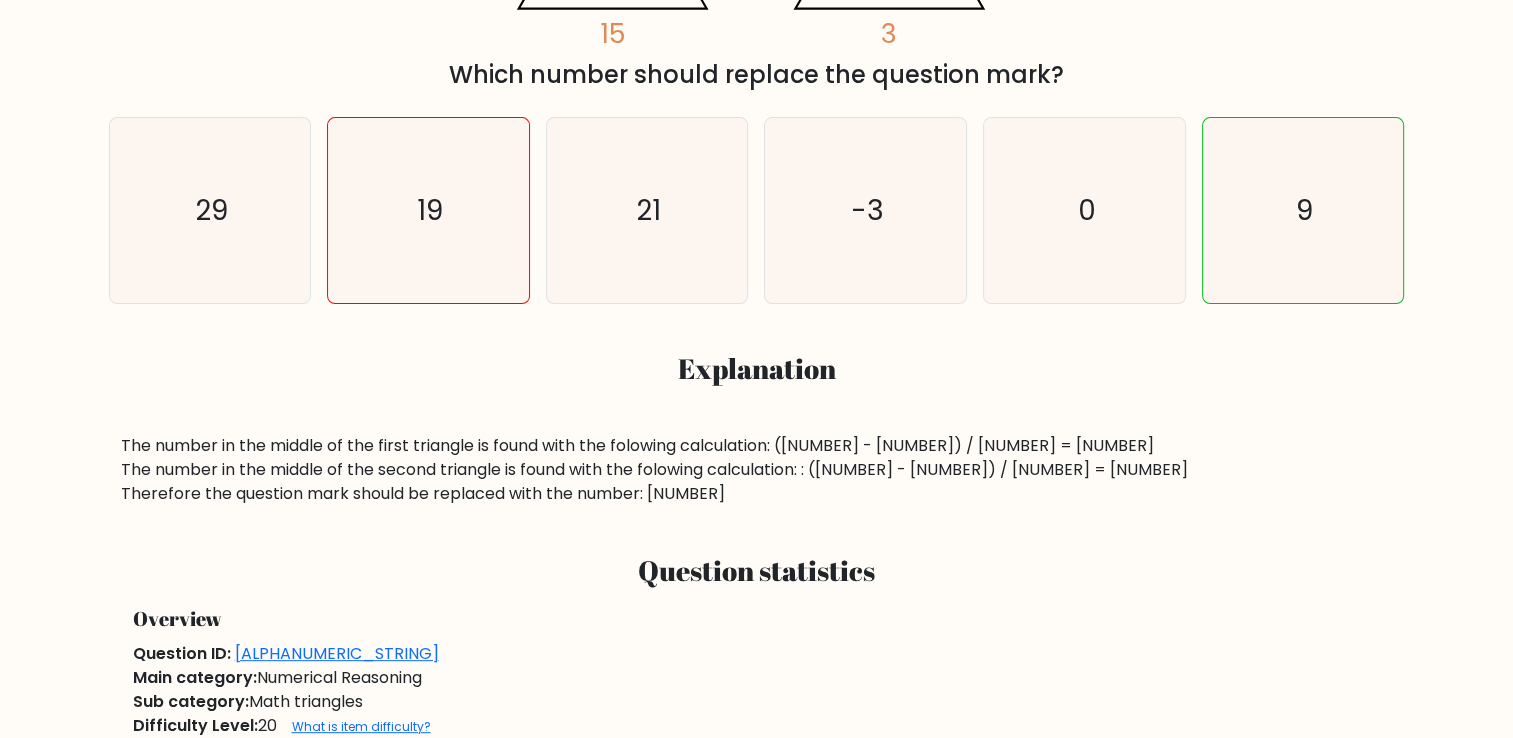 scroll, scrollTop: 800, scrollLeft: 0, axis: vertical 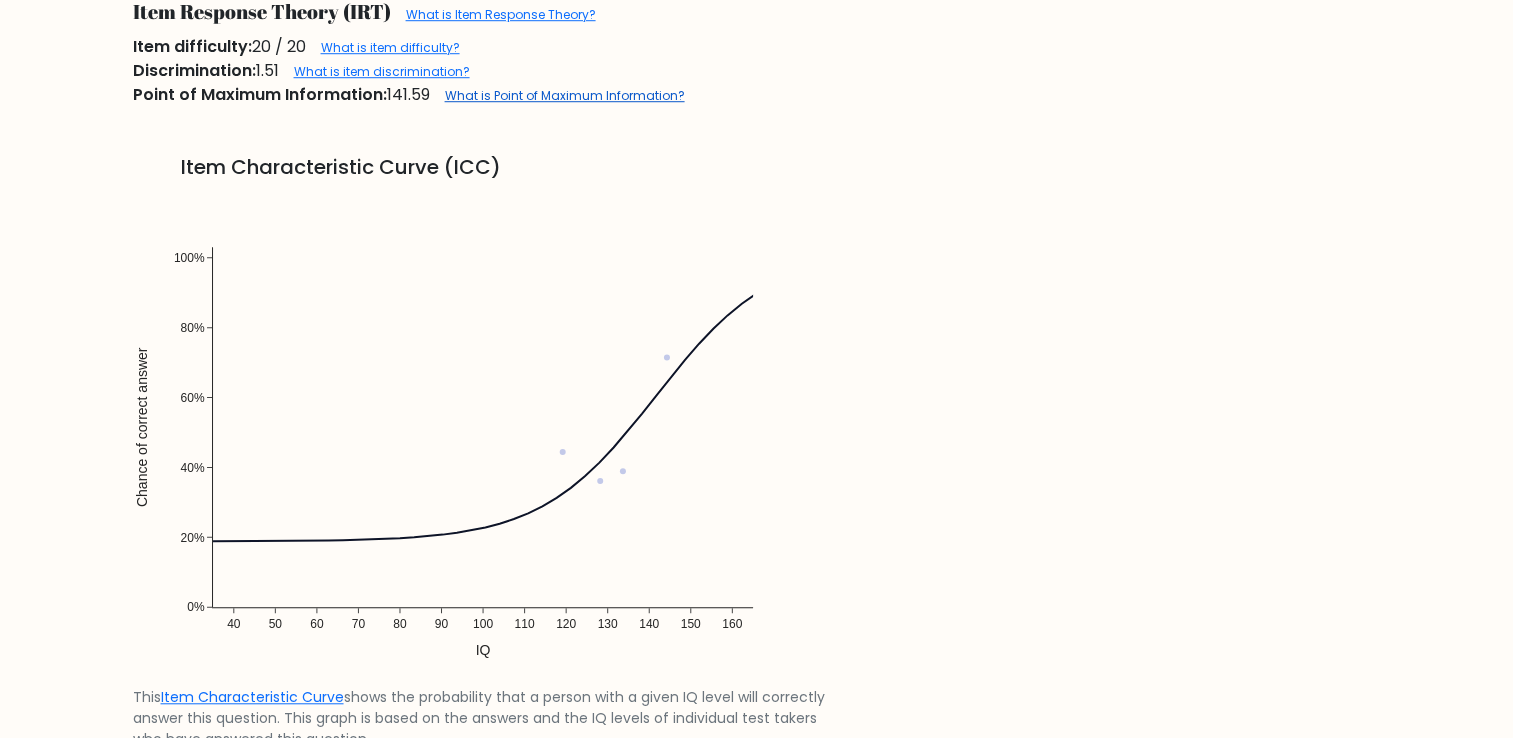 click on "What is Point of Maximum Information?" at bounding box center (565, 95) 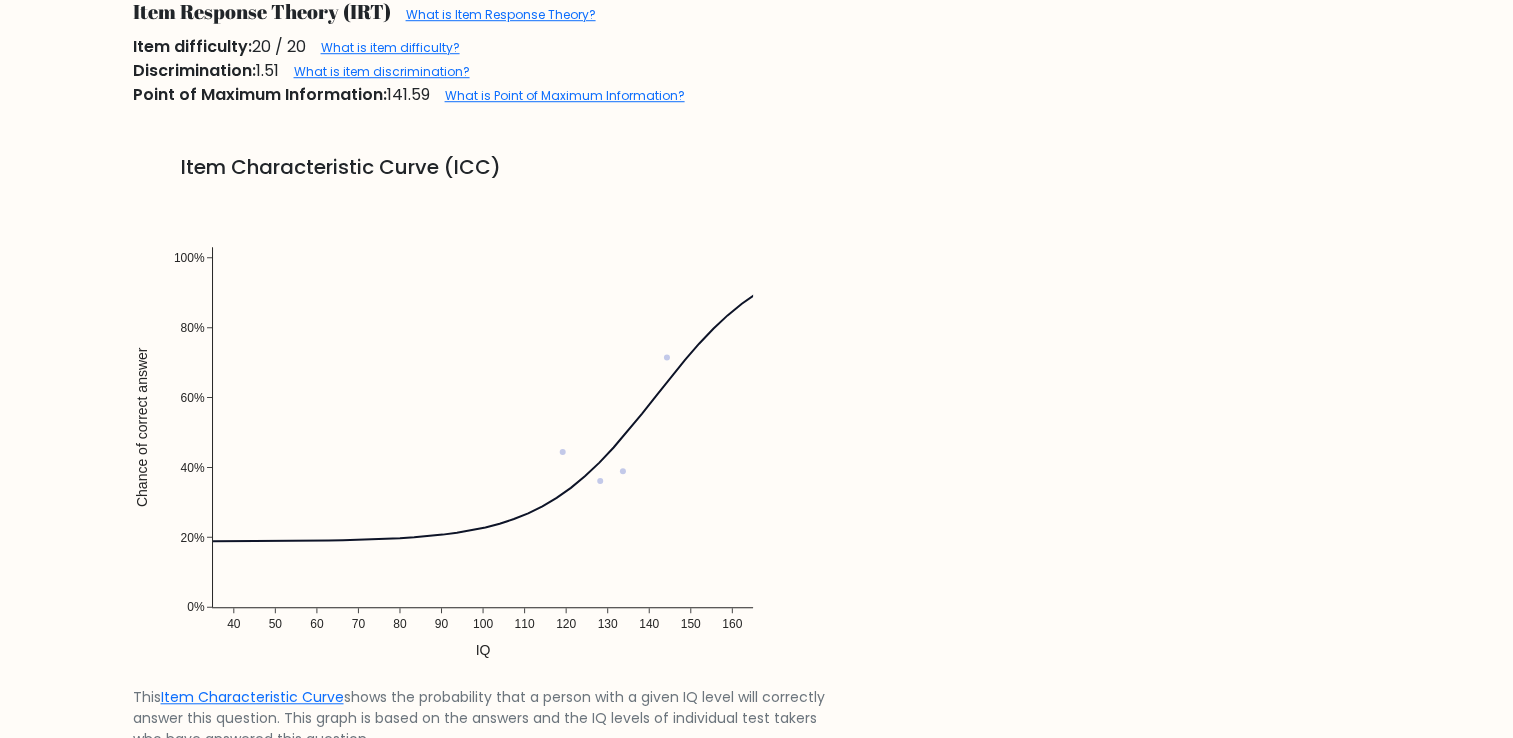 click at bounding box center (483, 437) 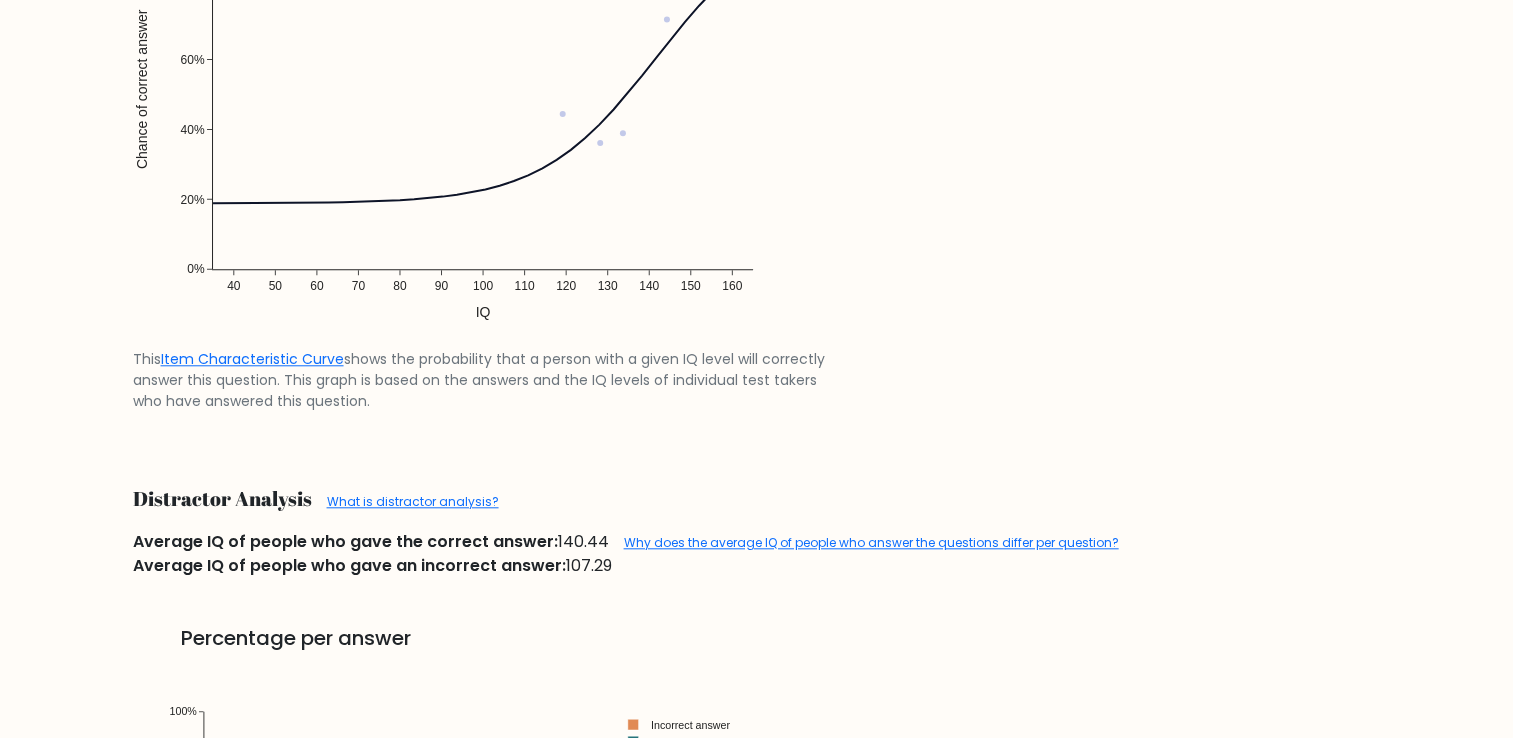 scroll, scrollTop: 2000, scrollLeft: 0, axis: vertical 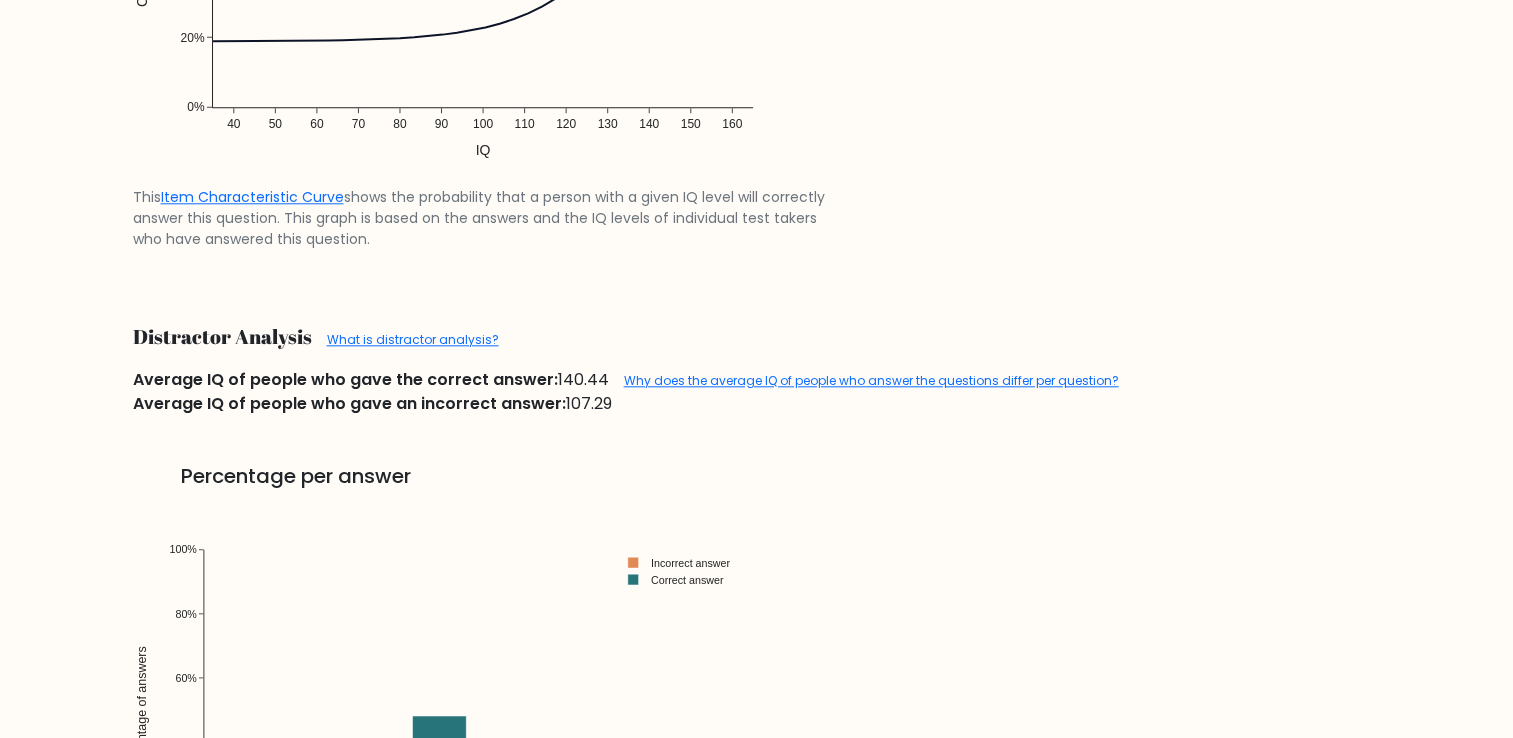 drag, startPoint x: 664, startPoint y: 354, endPoint x: 632, endPoint y: 351, distance: 32.140316 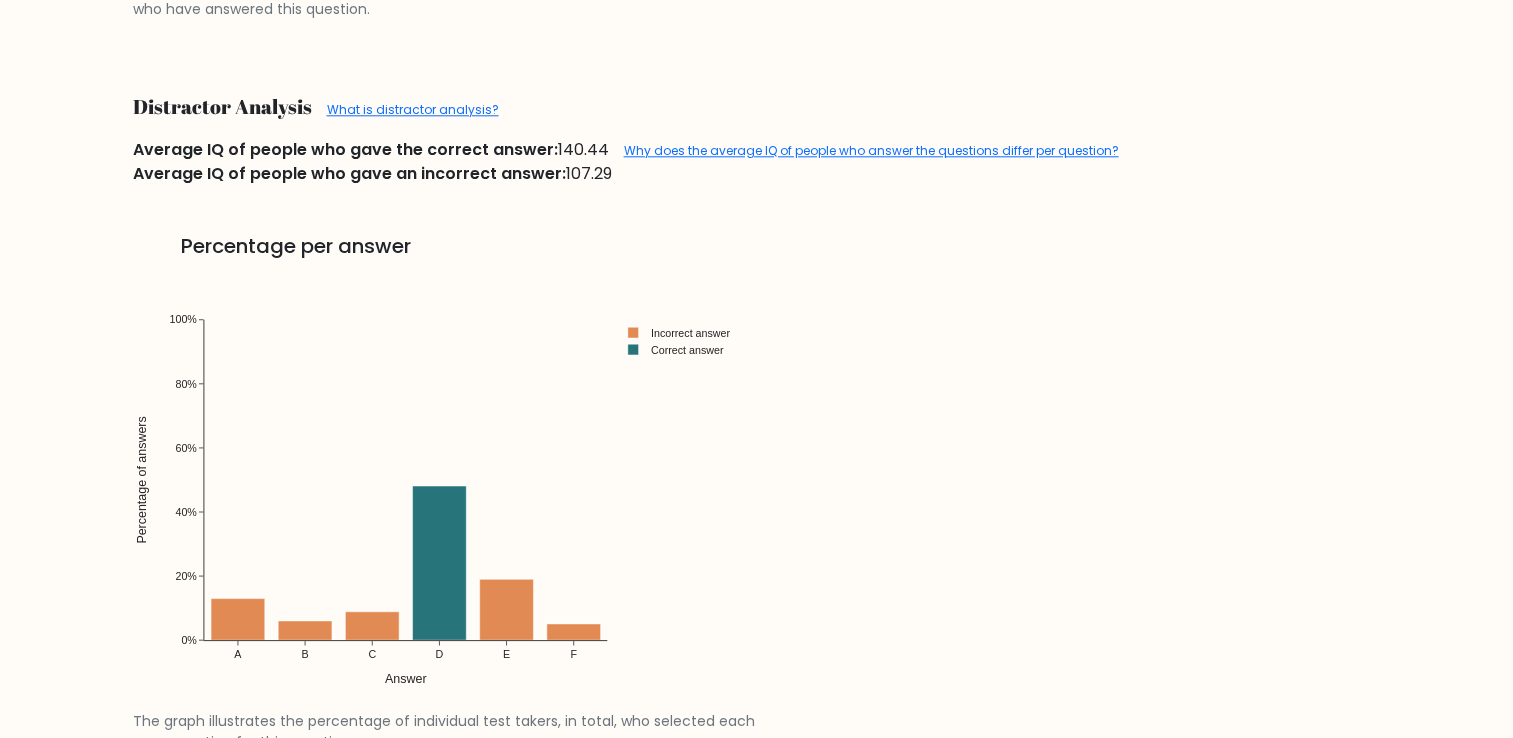 scroll, scrollTop: 2200, scrollLeft: 0, axis: vertical 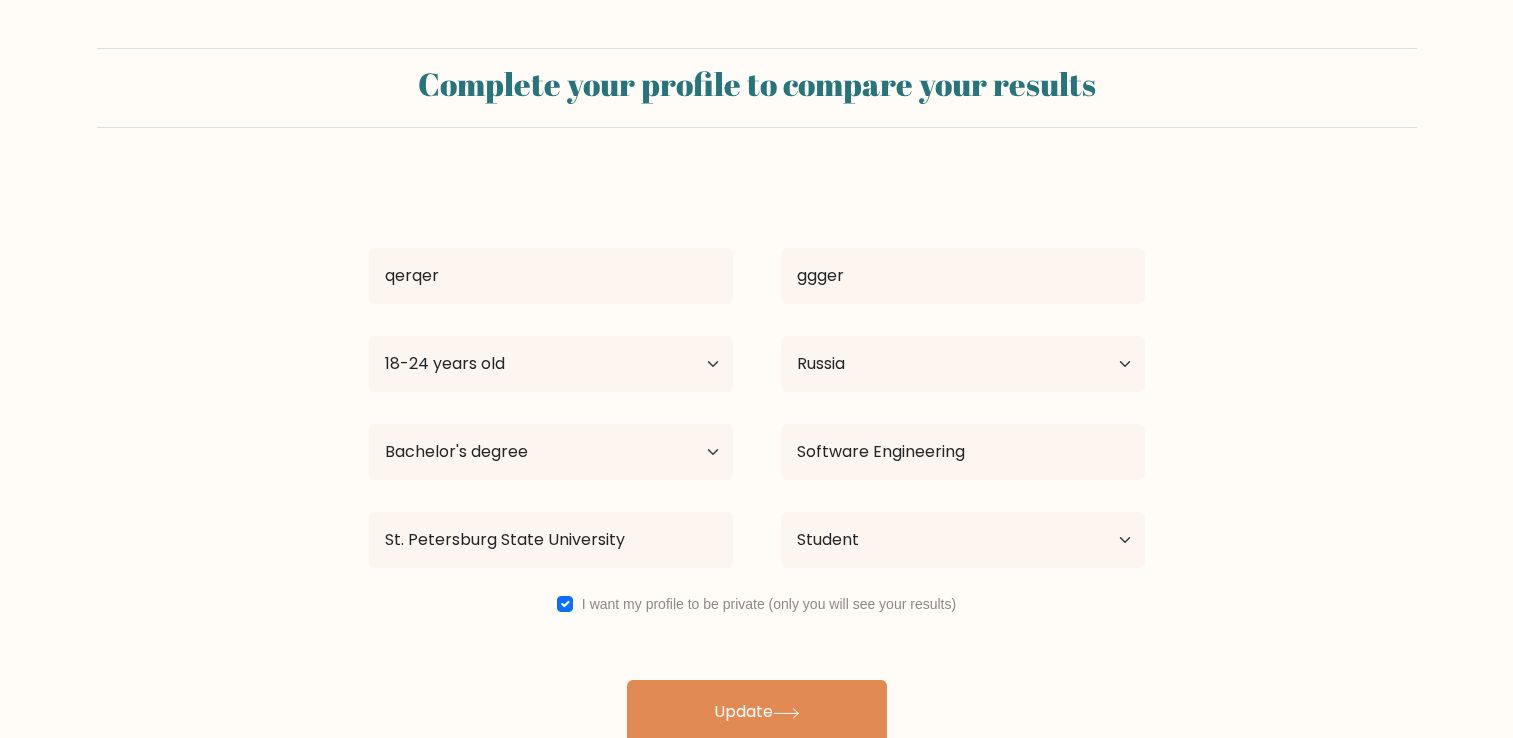 select on "18_24" 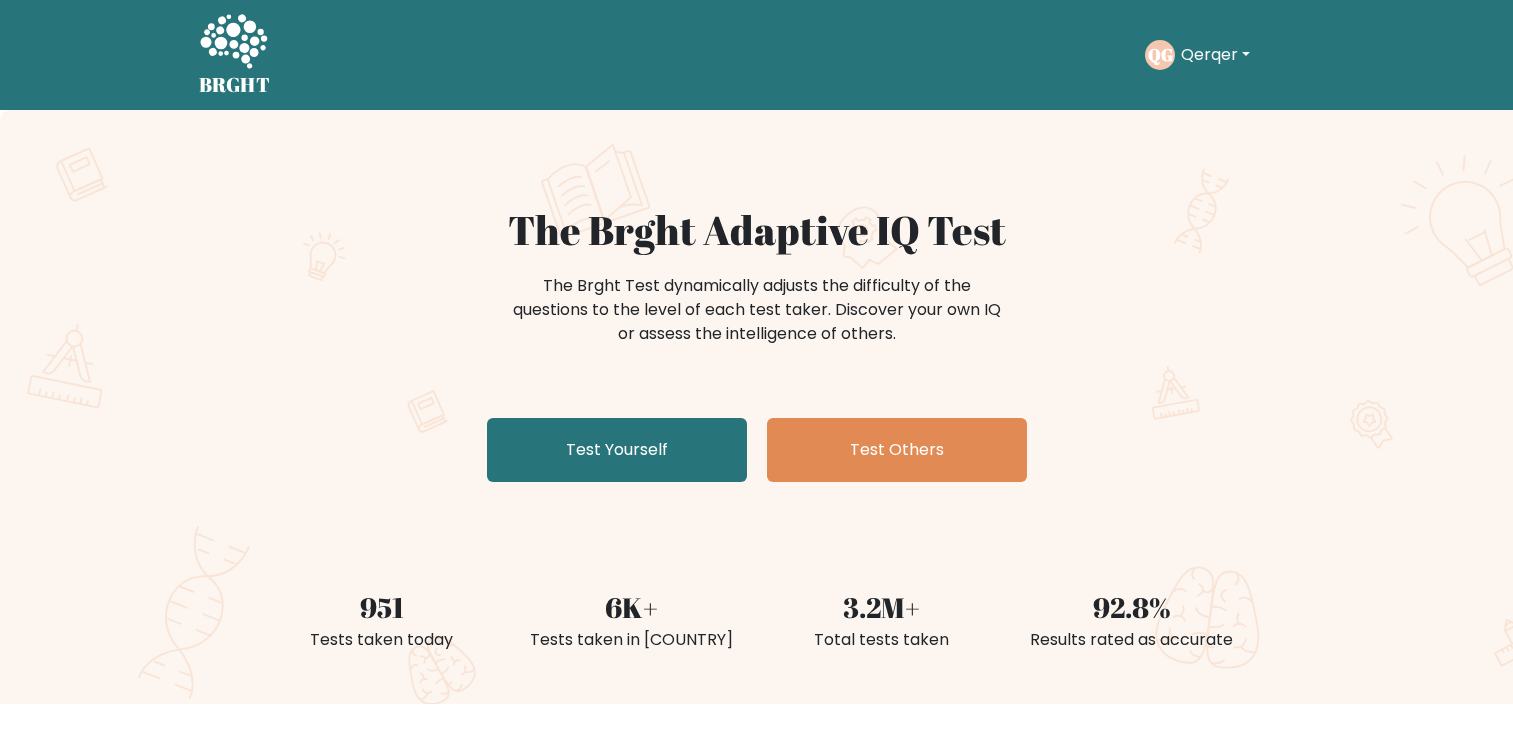 scroll, scrollTop: 0, scrollLeft: 0, axis: both 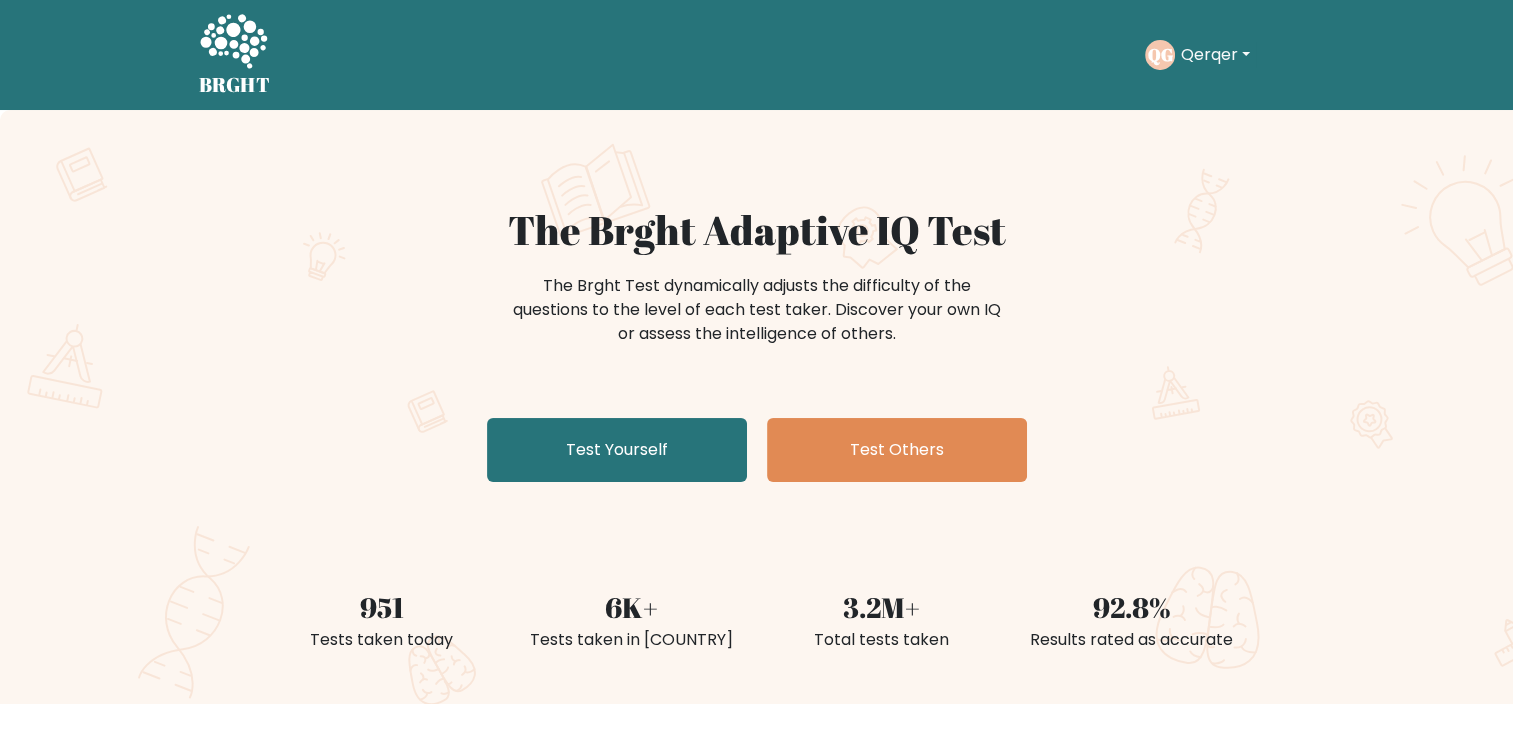click on "Qerqer" at bounding box center [1215, 55] 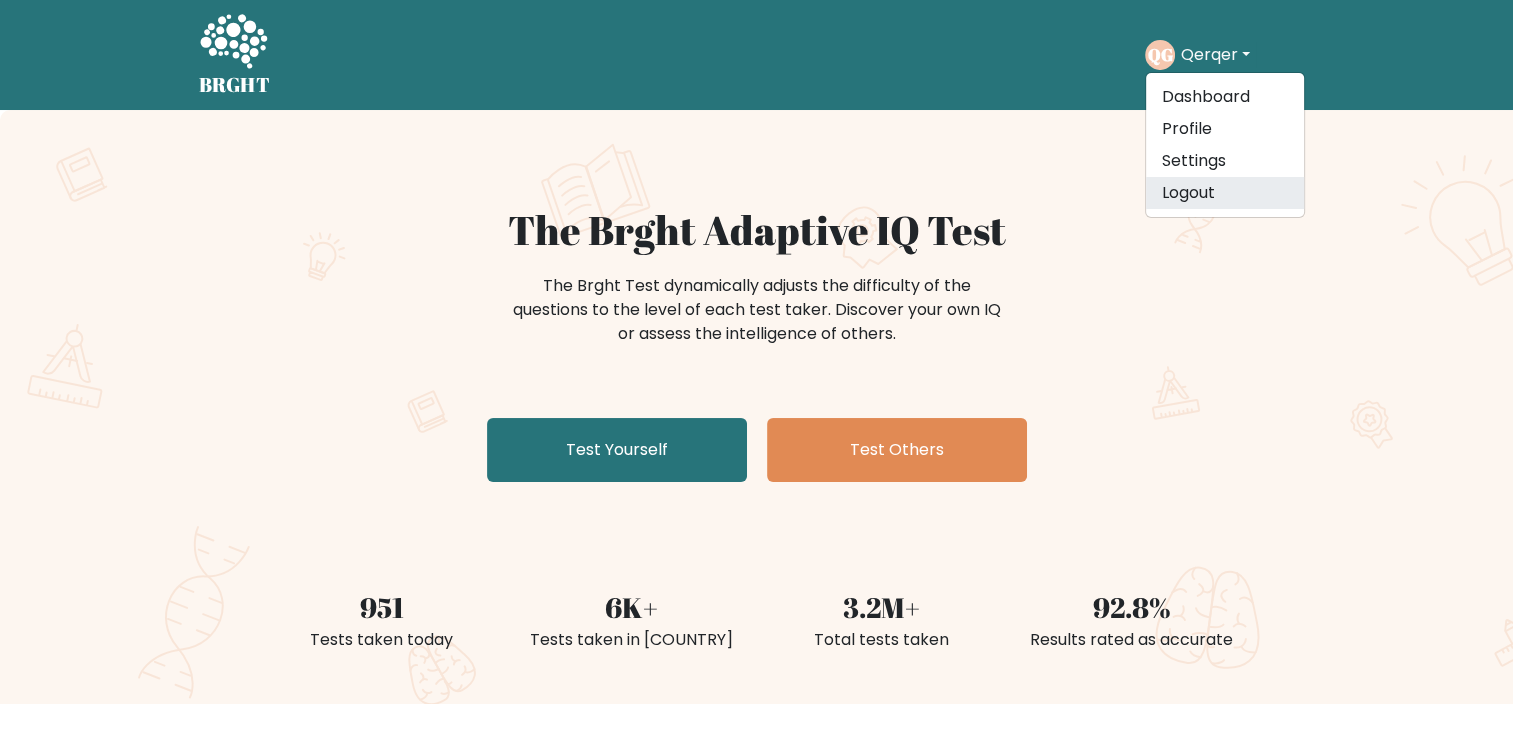 click on "Logout" at bounding box center [1225, 193] 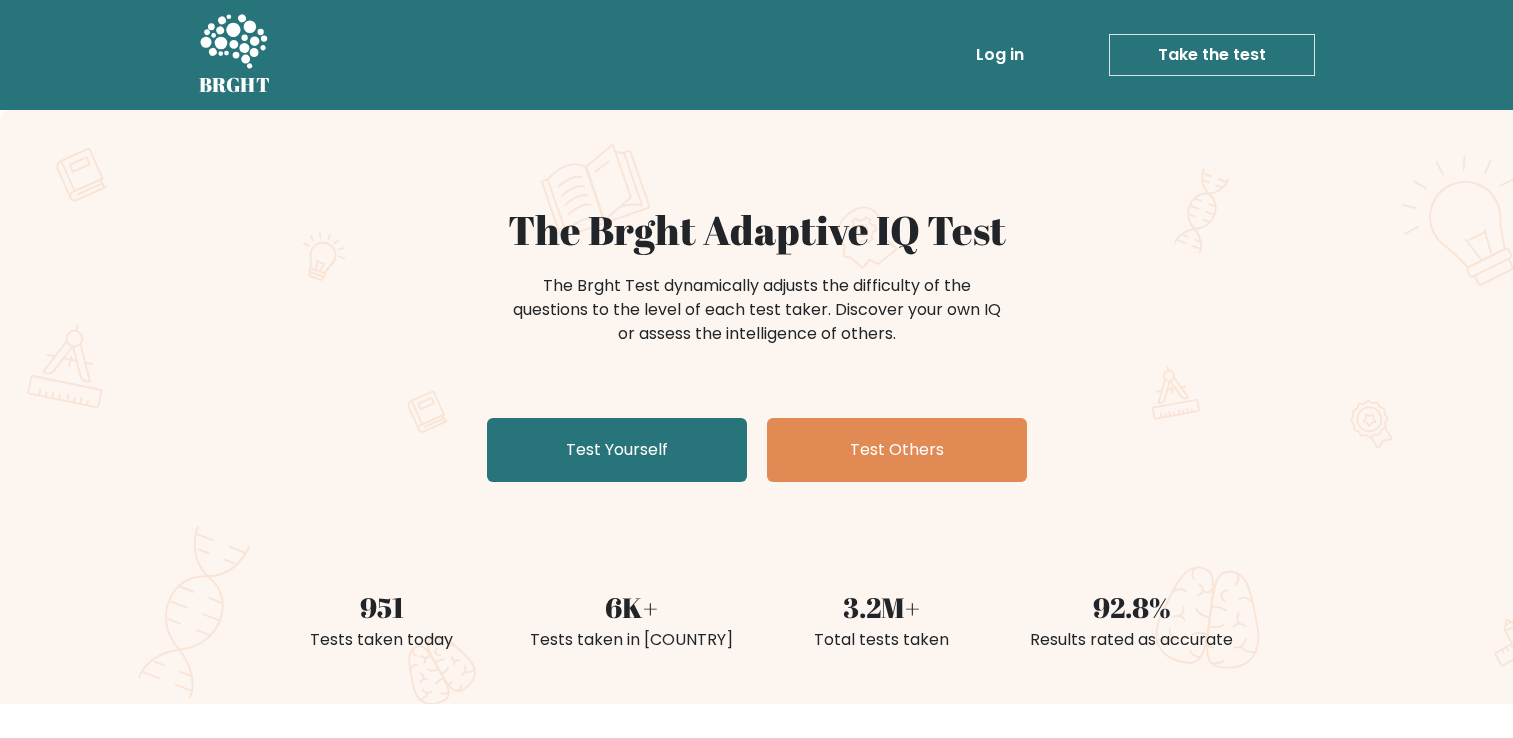 scroll, scrollTop: 0, scrollLeft: 0, axis: both 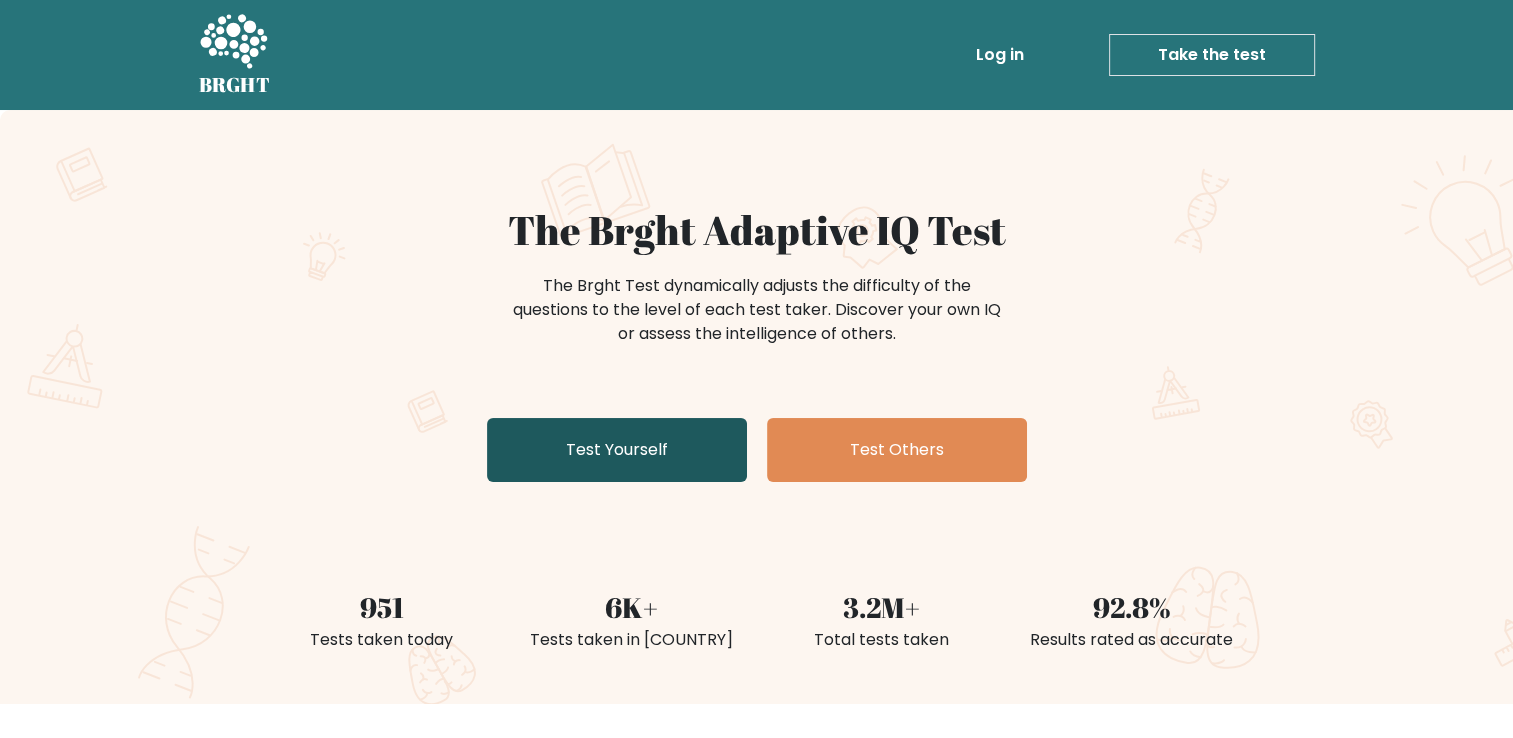 click on "Test Yourself" at bounding box center (617, 450) 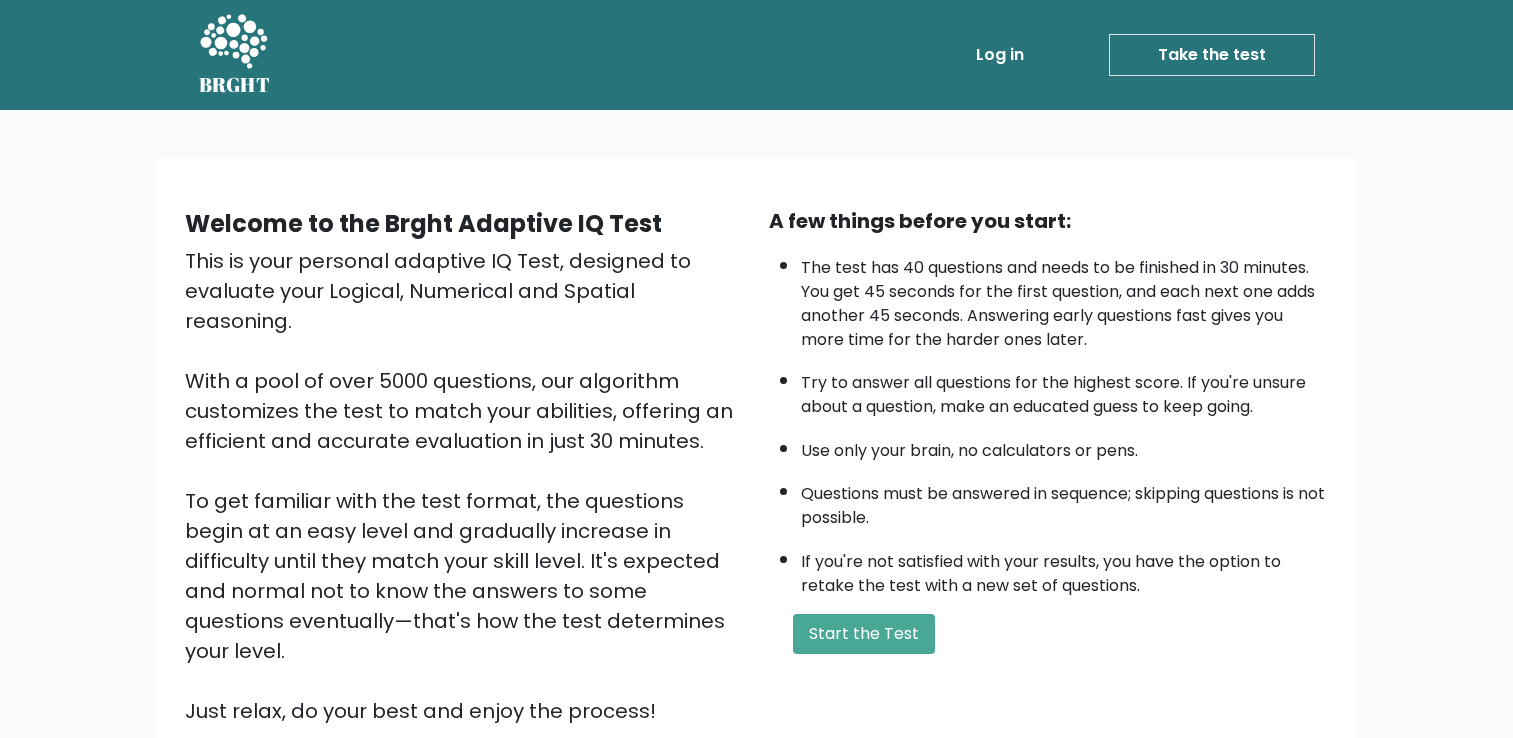 scroll, scrollTop: 0, scrollLeft: 0, axis: both 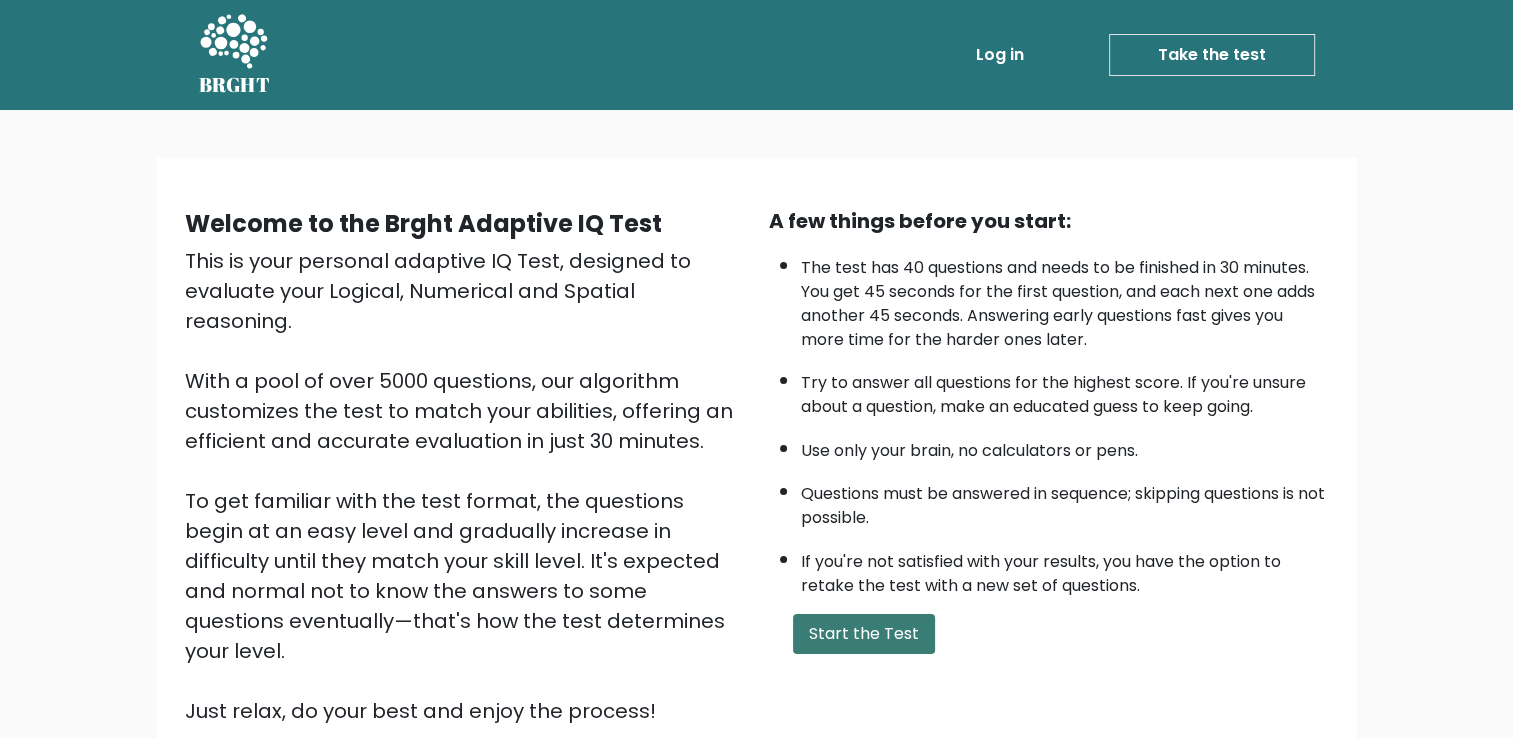 click on "Start the Test" at bounding box center (864, 634) 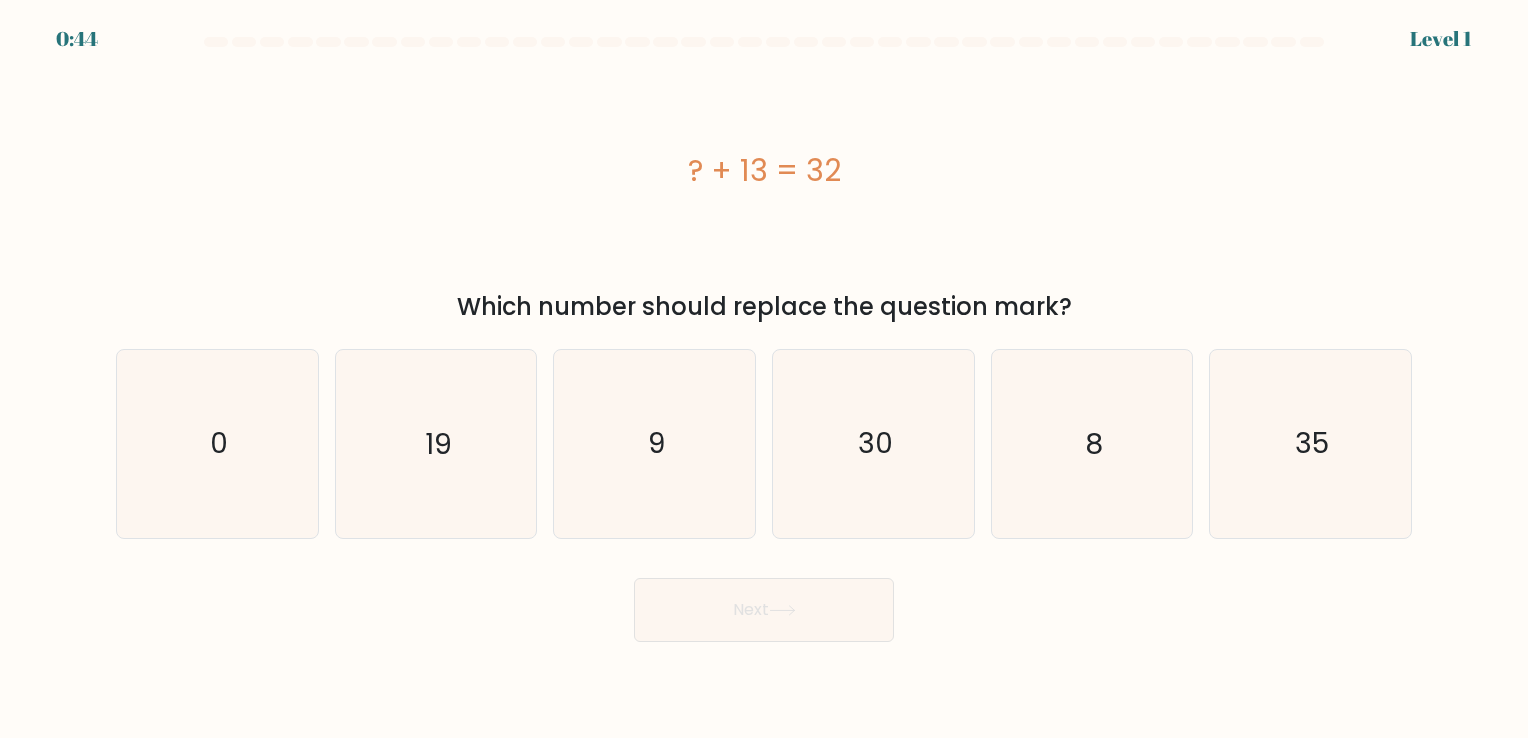 scroll, scrollTop: 0, scrollLeft: 0, axis: both 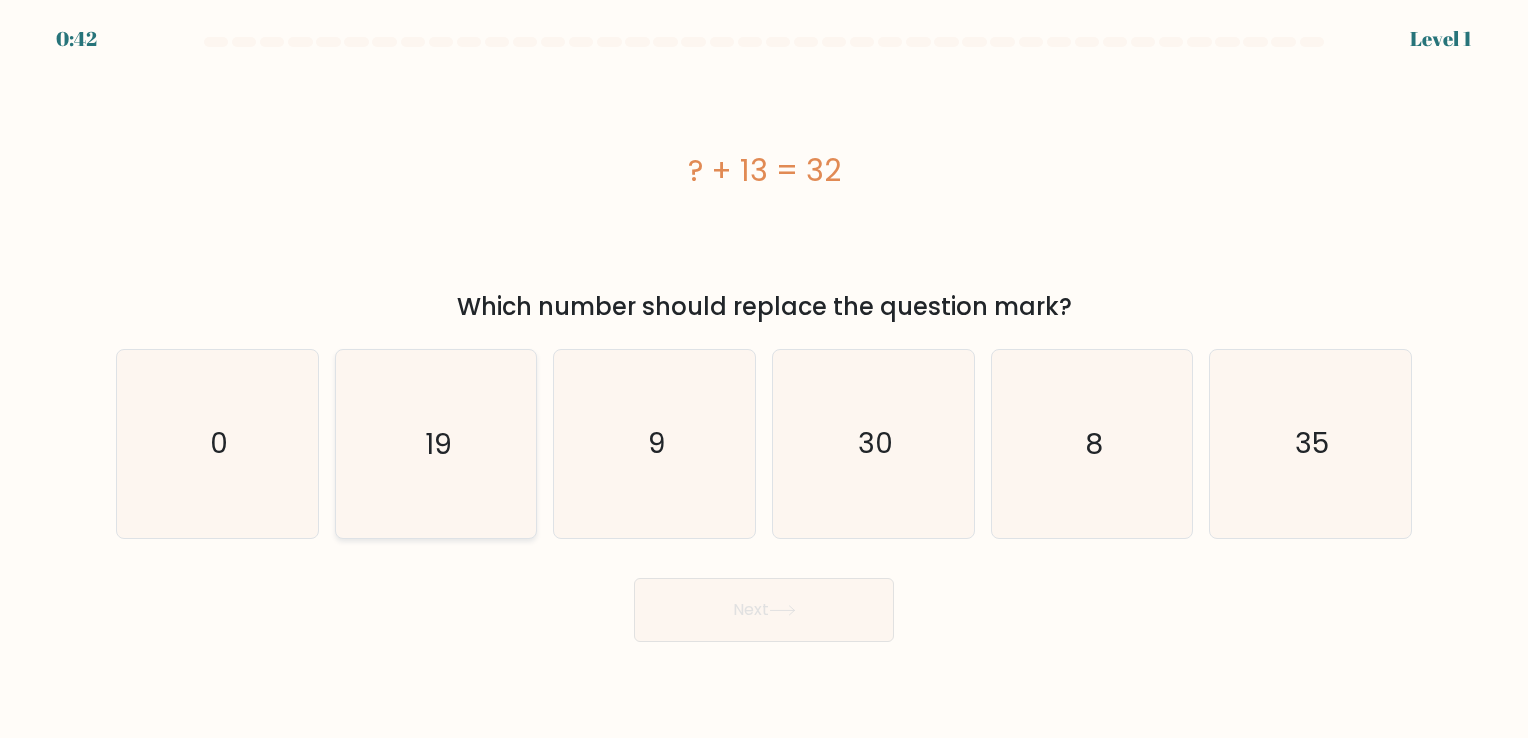 click on "19" 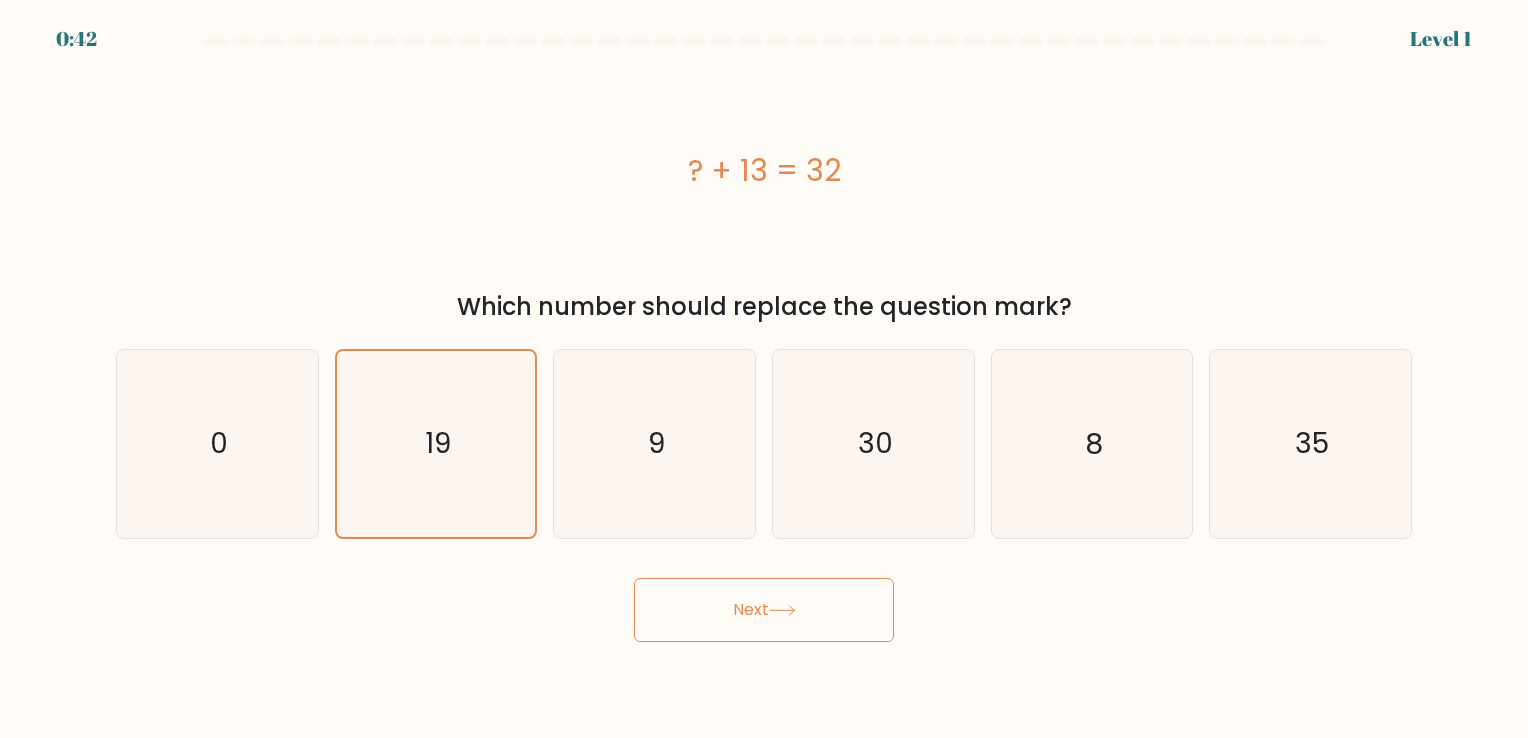 click on "Next" at bounding box center (764, 610) 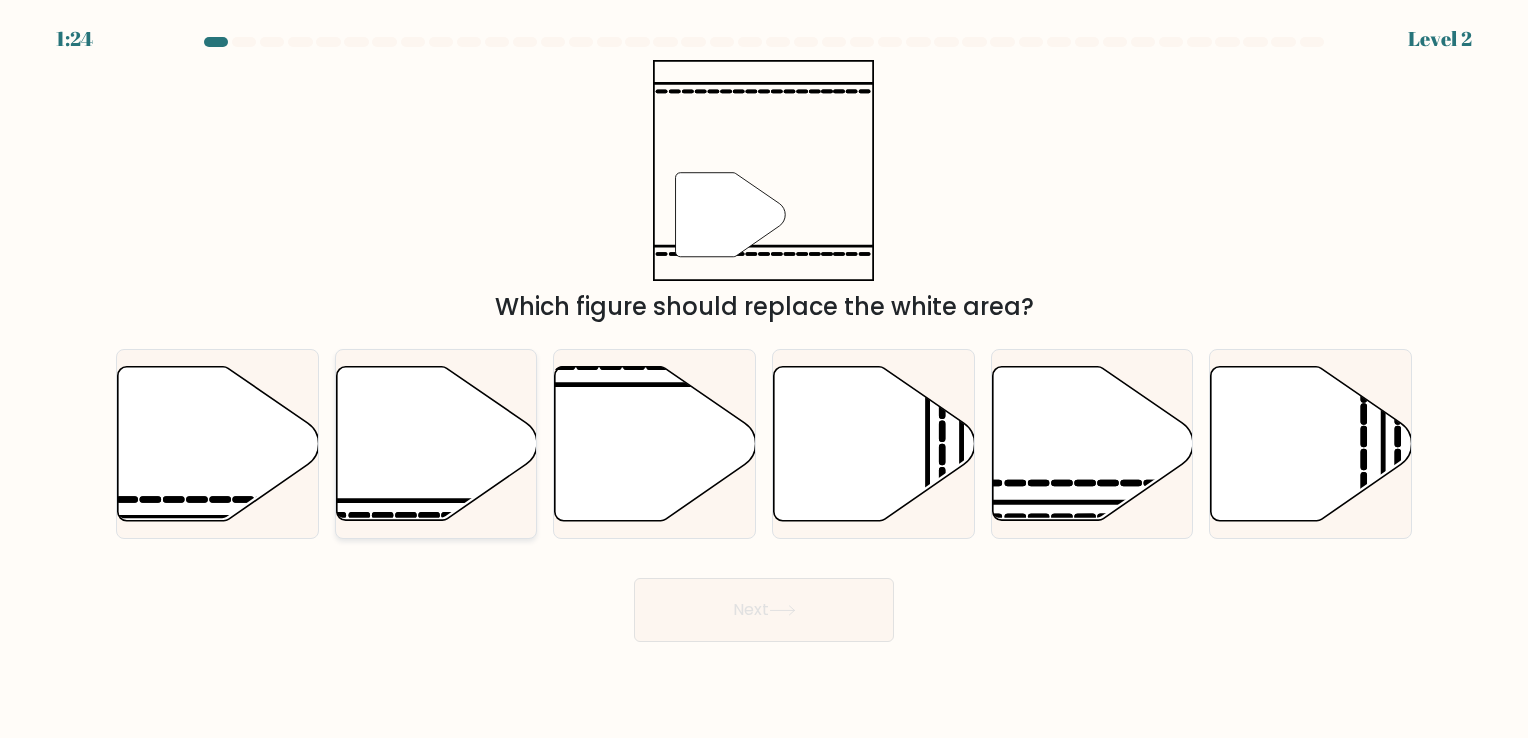 click 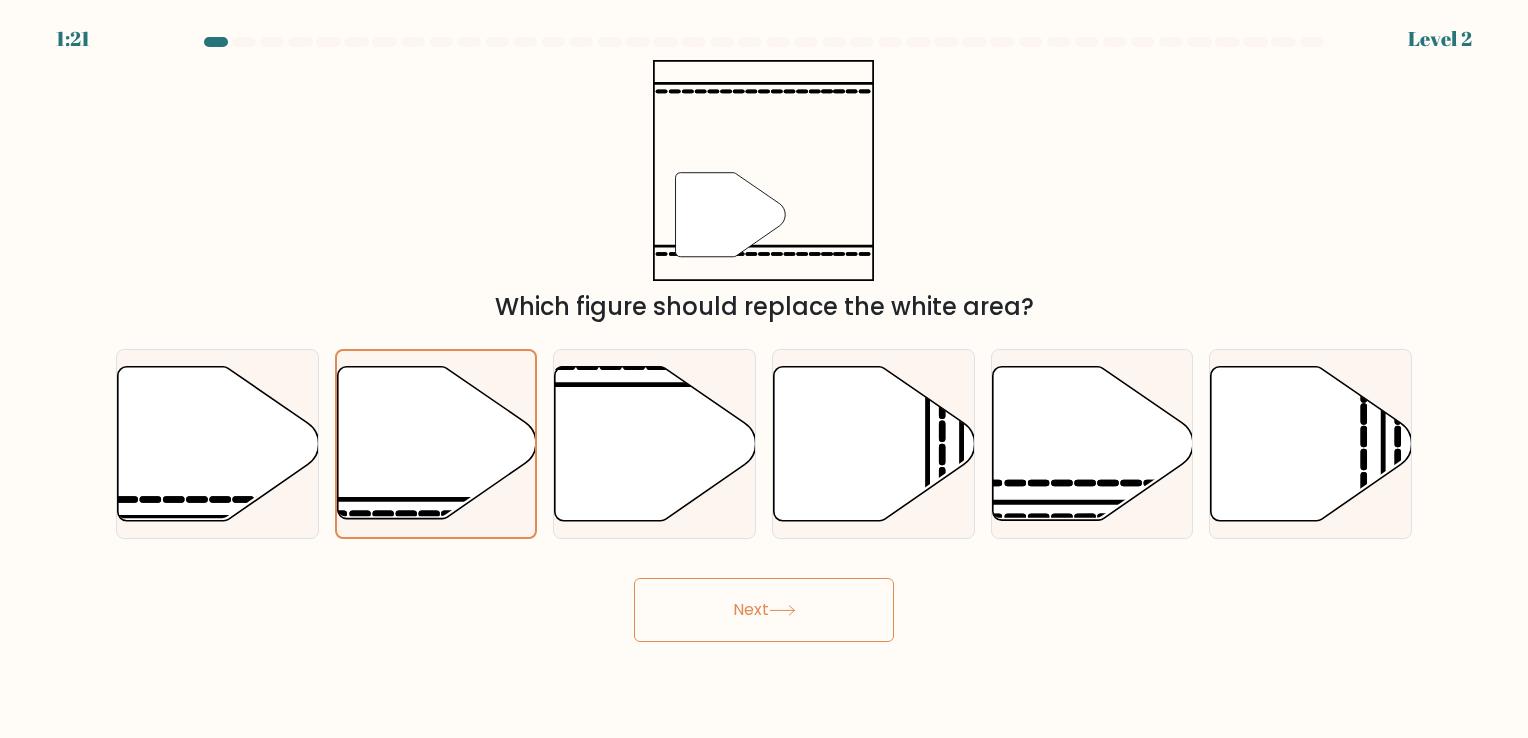 click 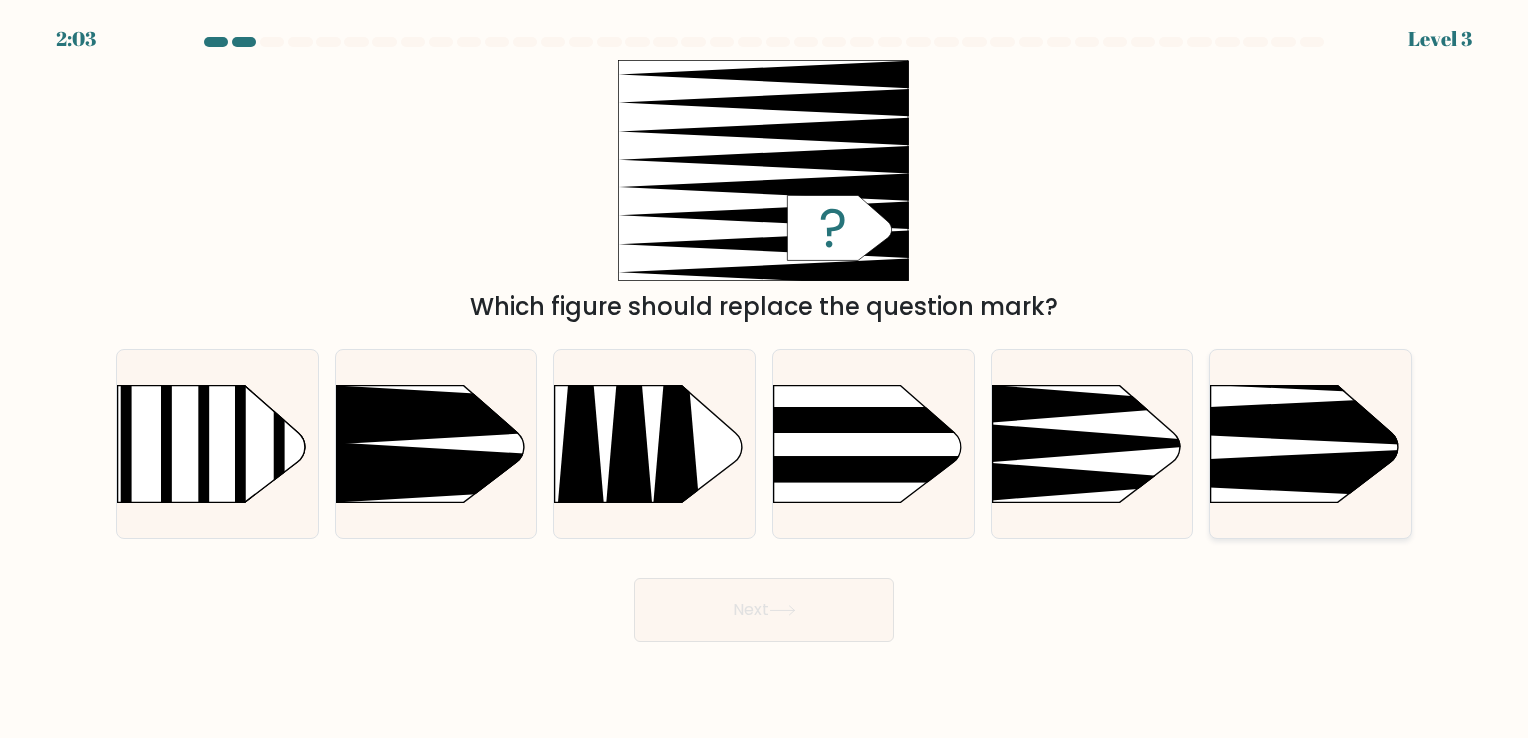 click 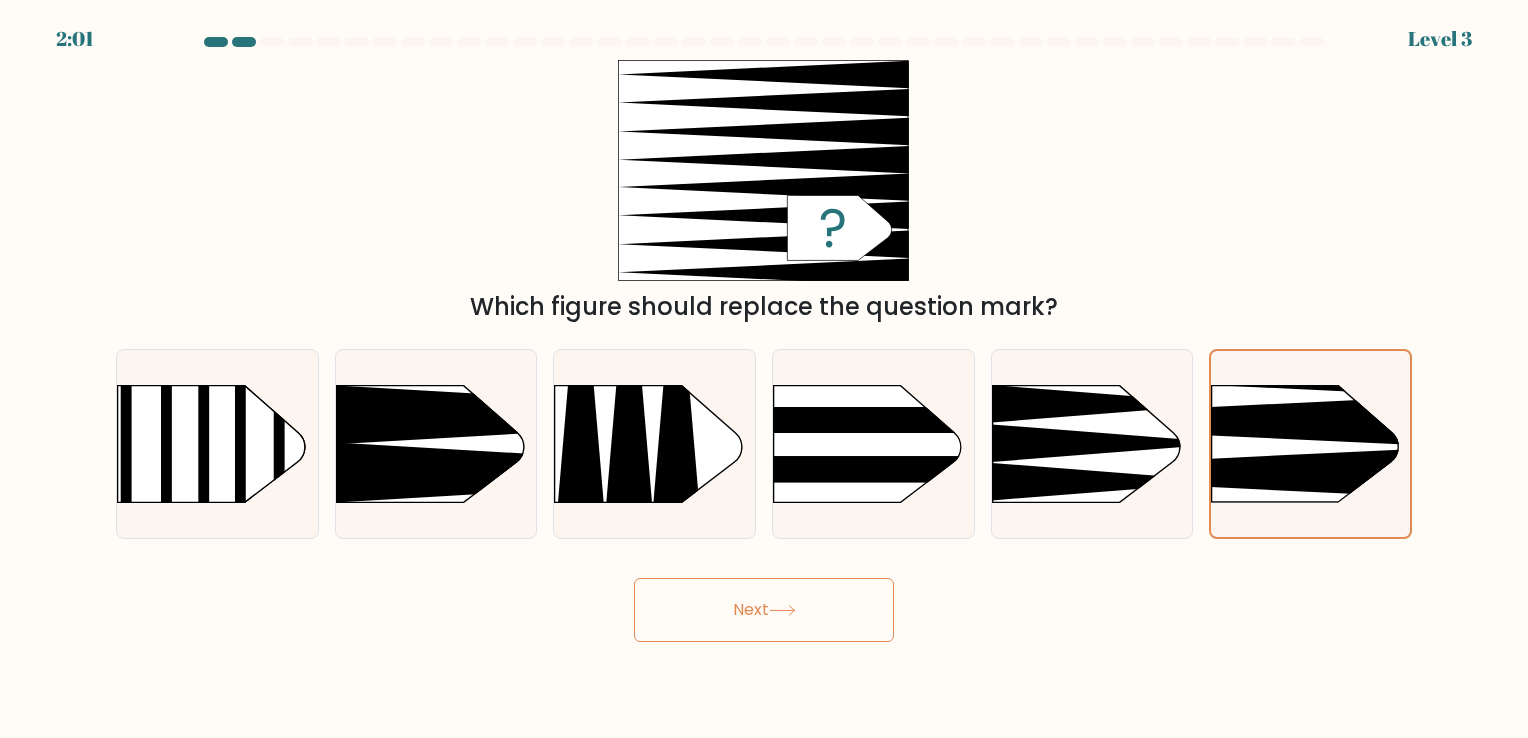 click on "Next" at bounding box center (764, 610) 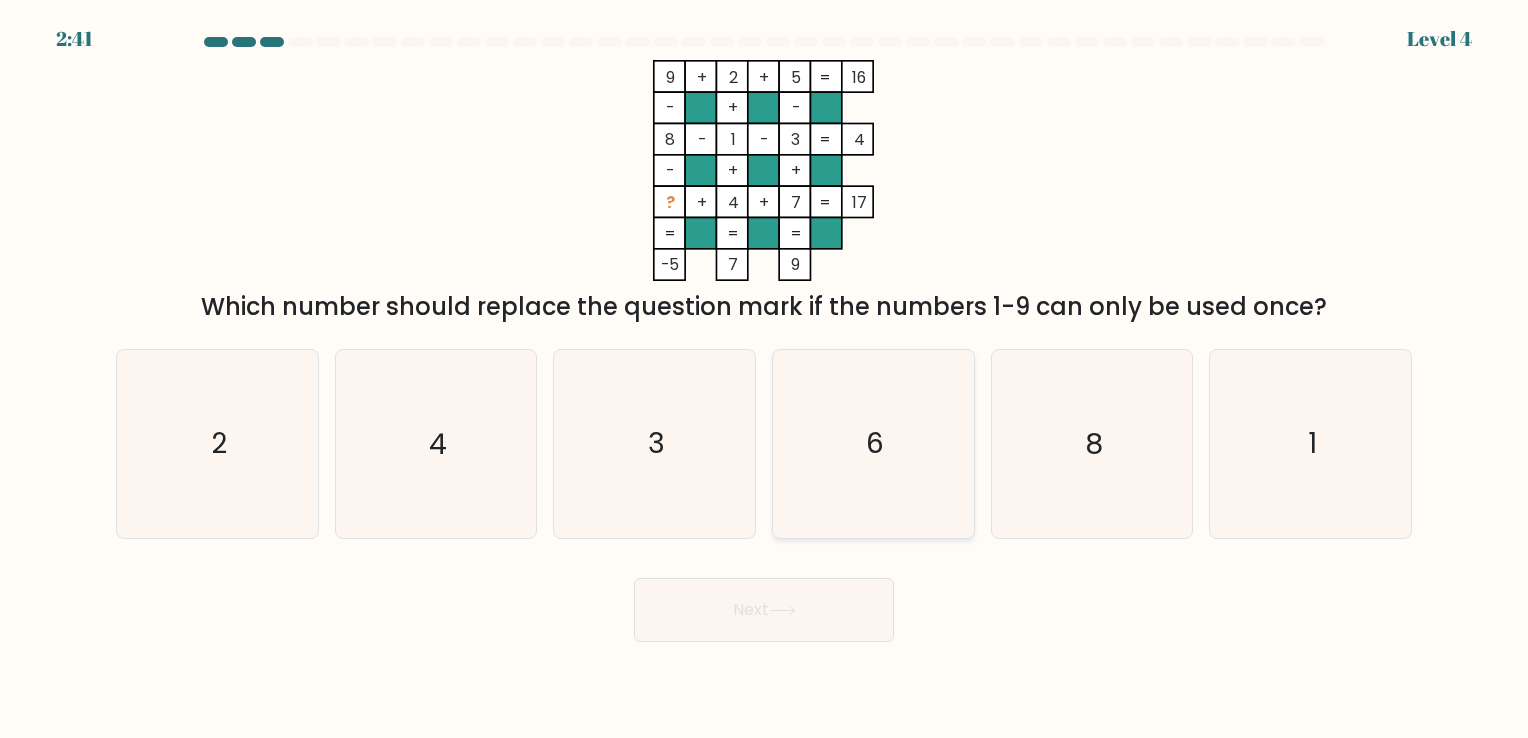 click on "6" 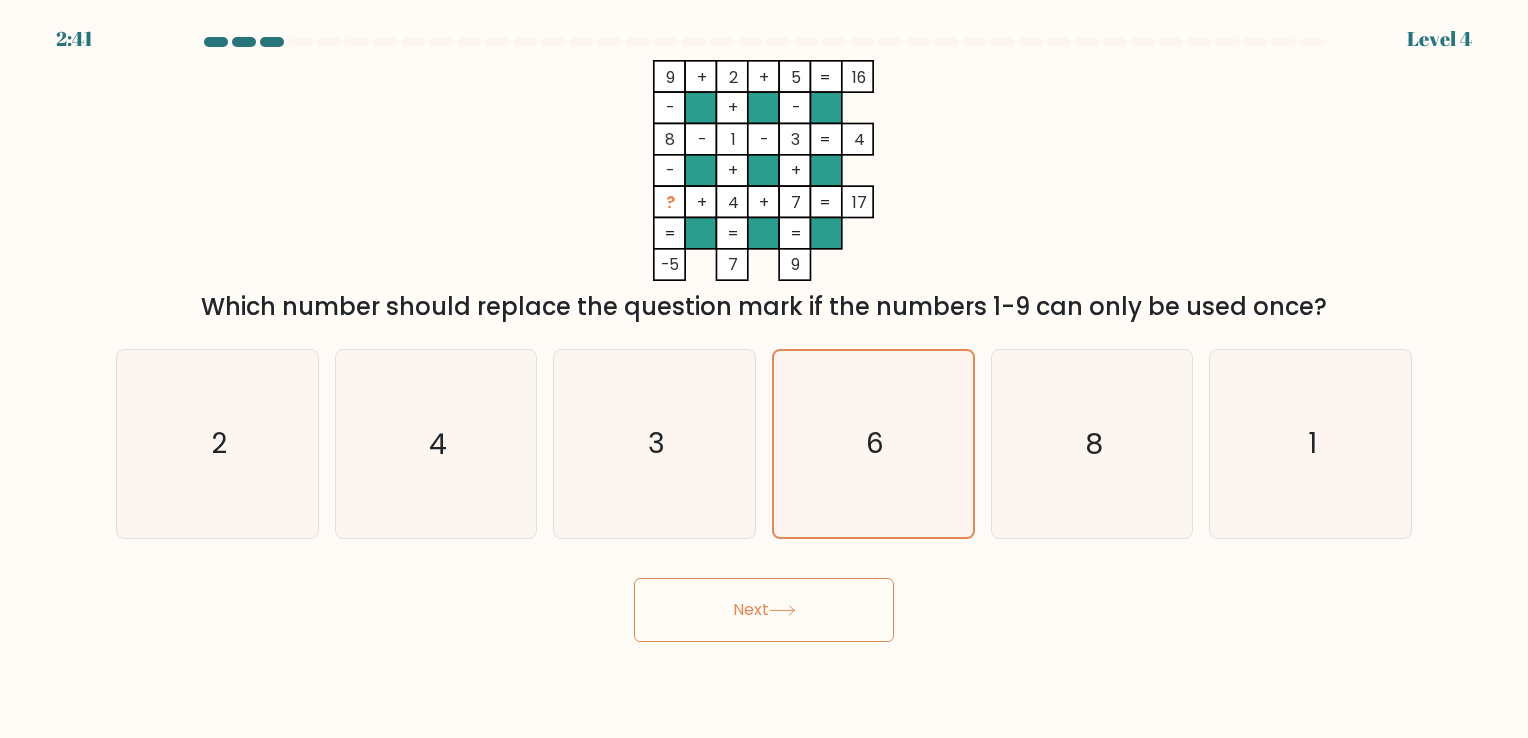 click 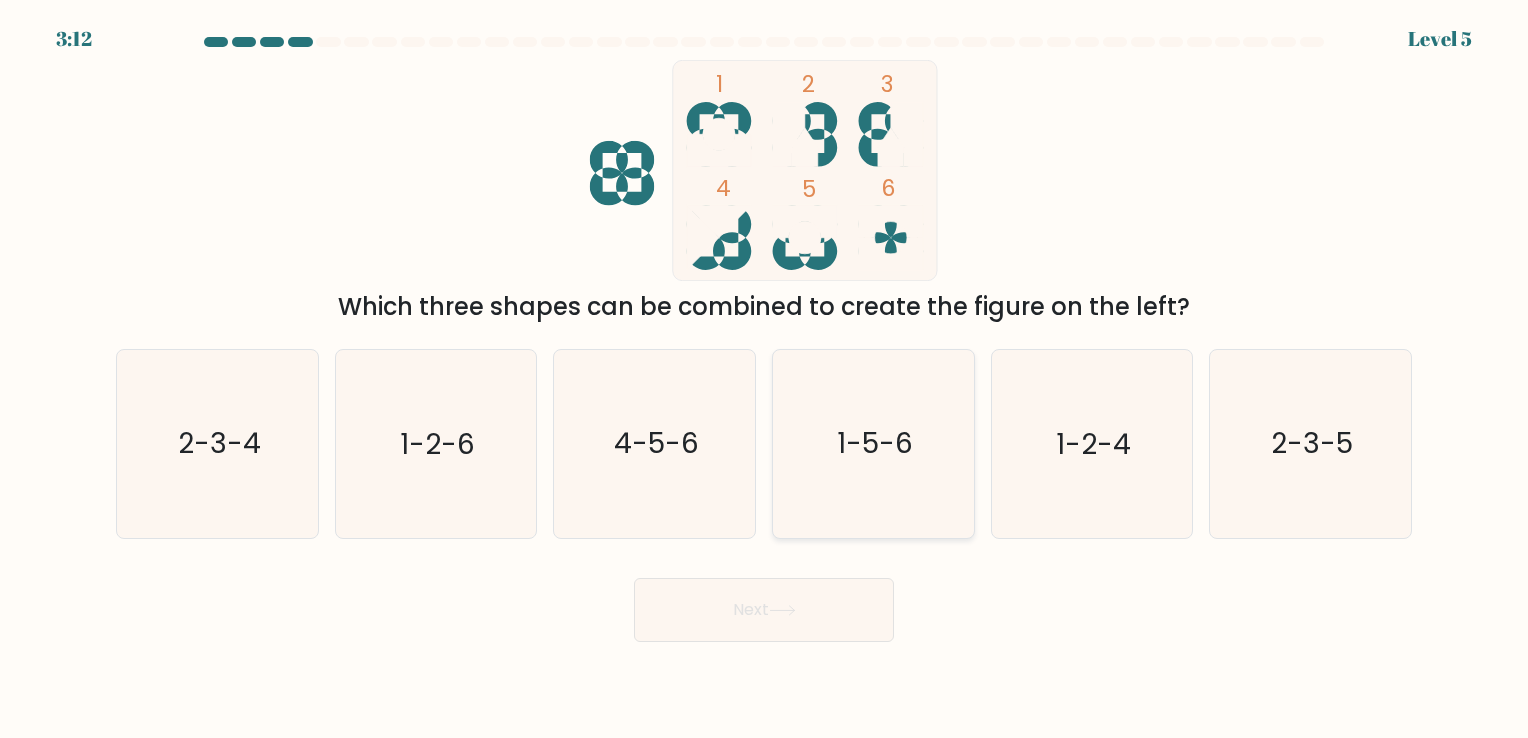 drag, startPoint x: 913, startPoint y: 356, endPoint x: 893, endPoint y: 406, distance: 53.851646 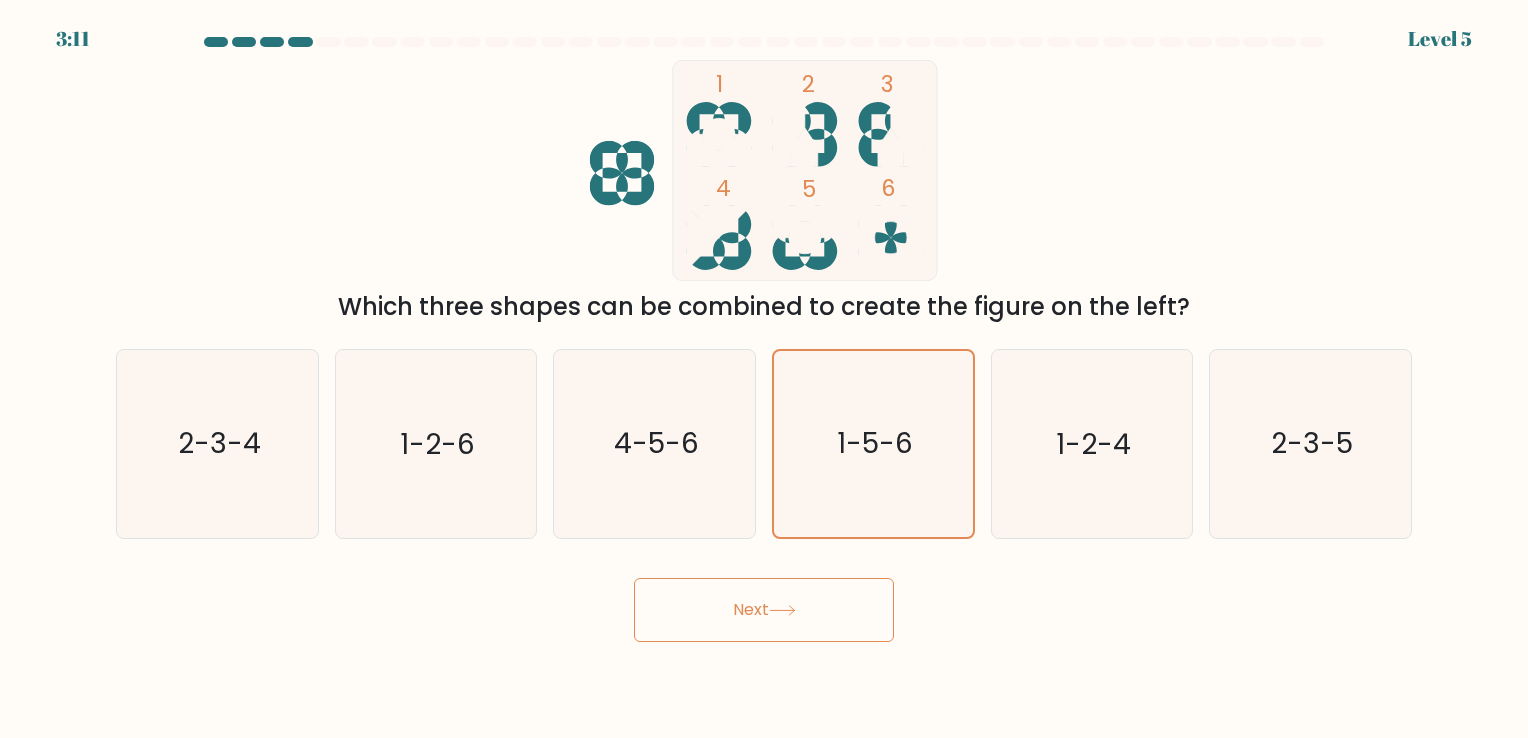 click 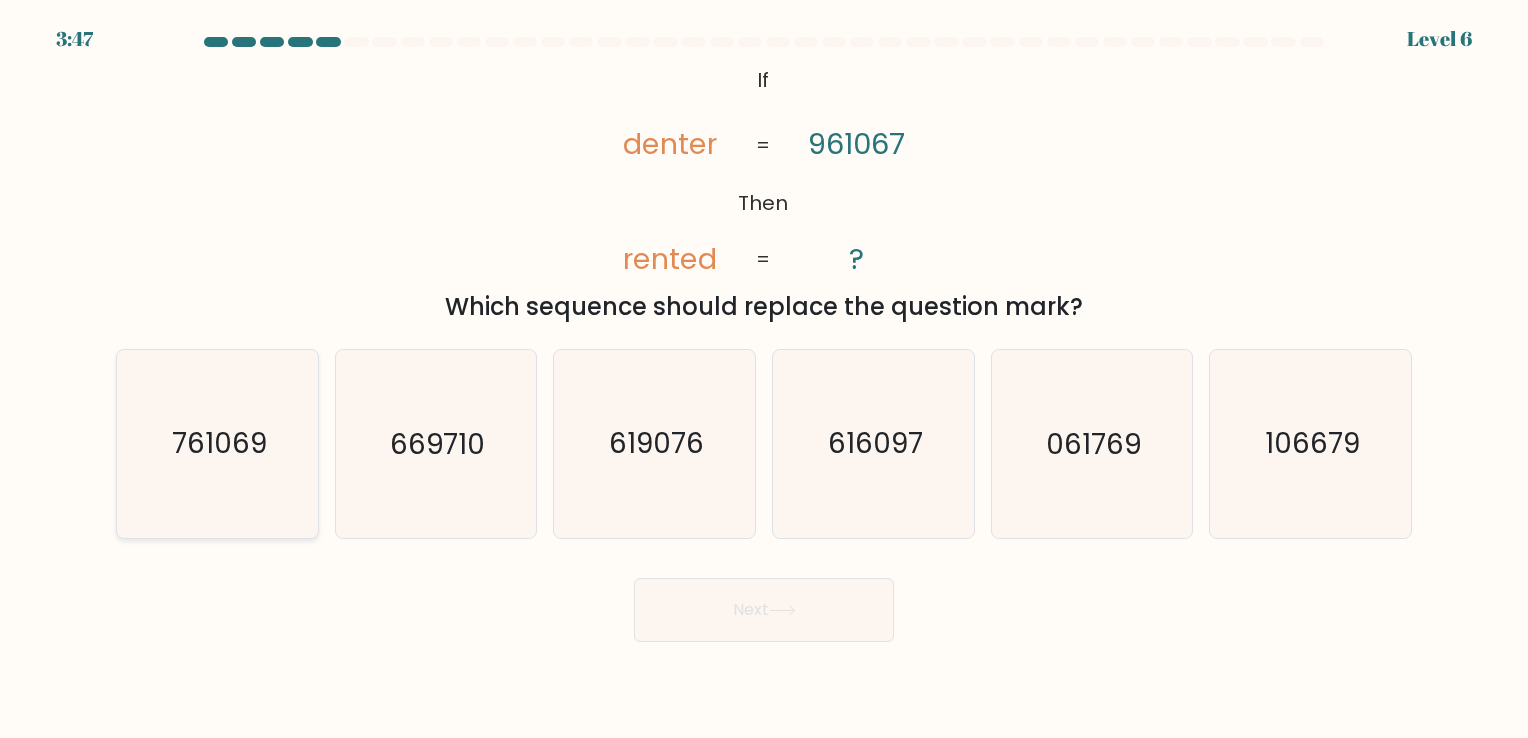 click on "761069" 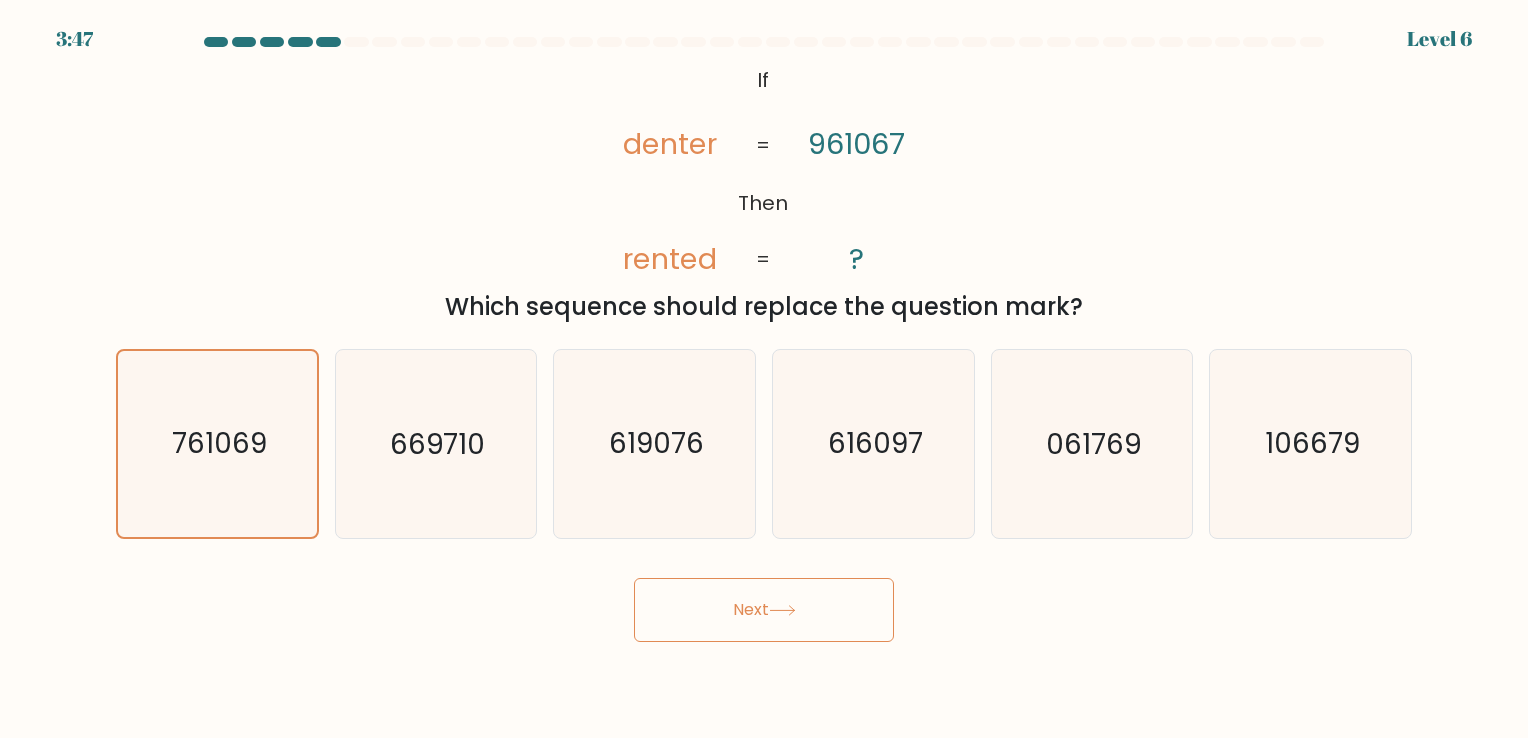 click on "Next" at bounding box center (764, 610) 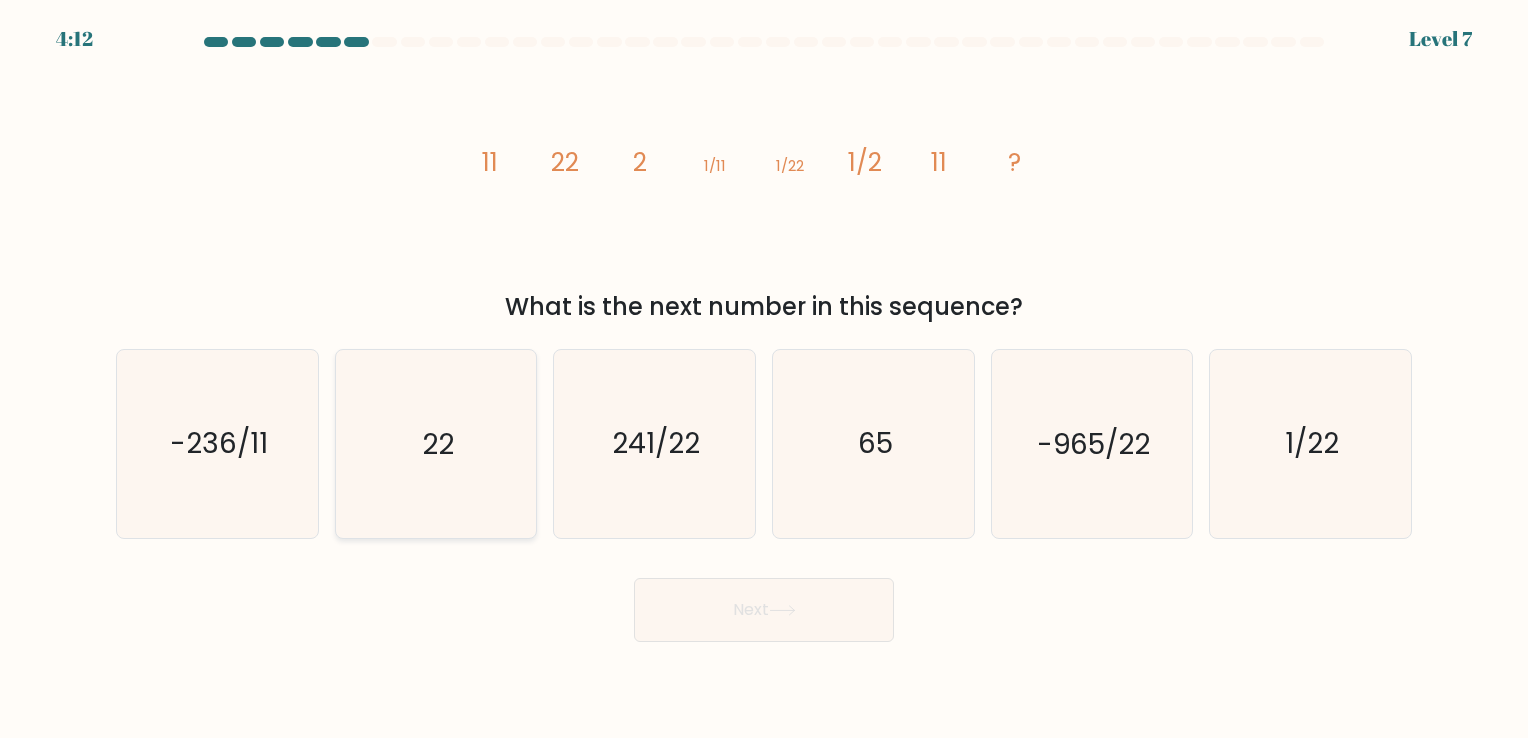 drag, startPoint x: 389, startPoint y: 444, endPoint x: 399, endPoint y: 453, distance: 13.453624 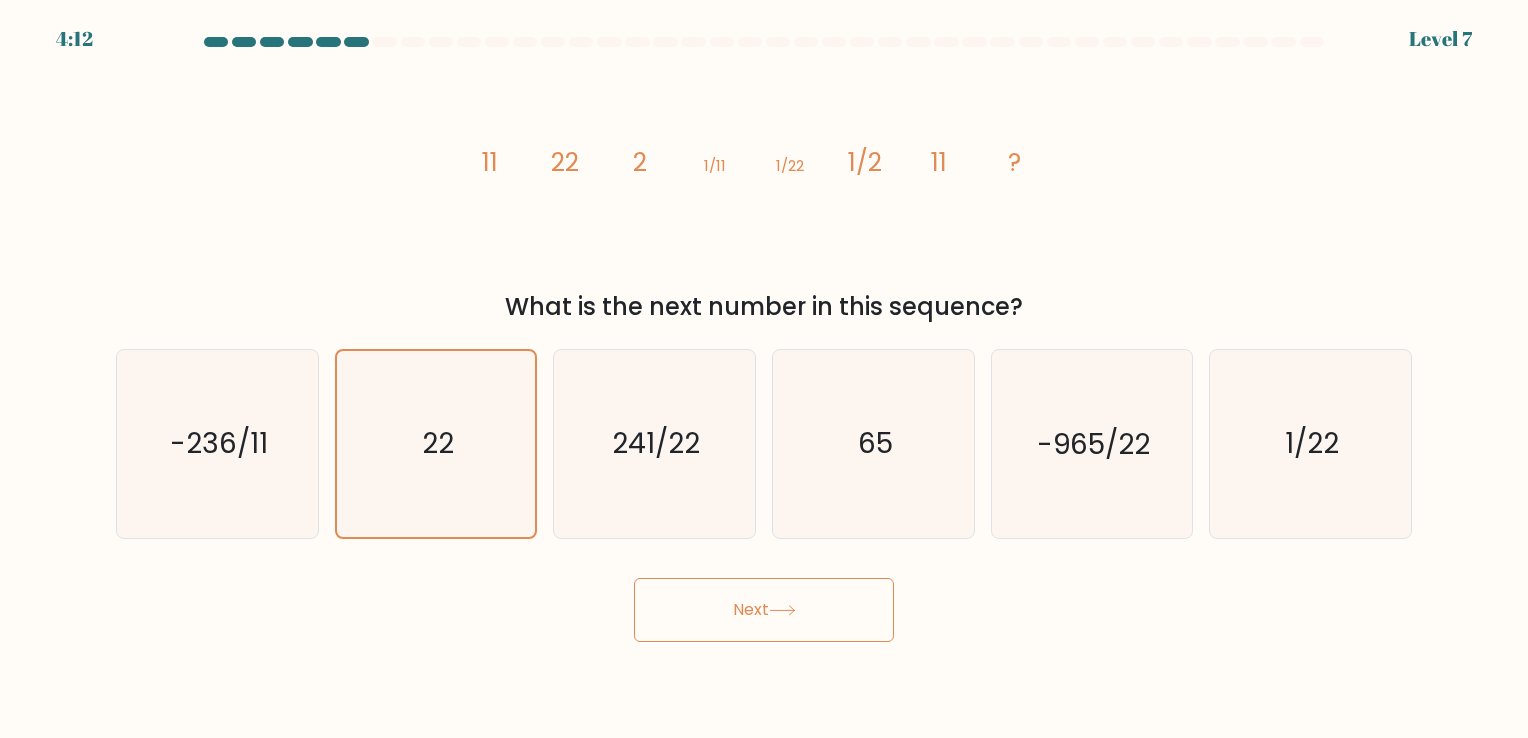click on "Next" at bounding box center (764, 610) 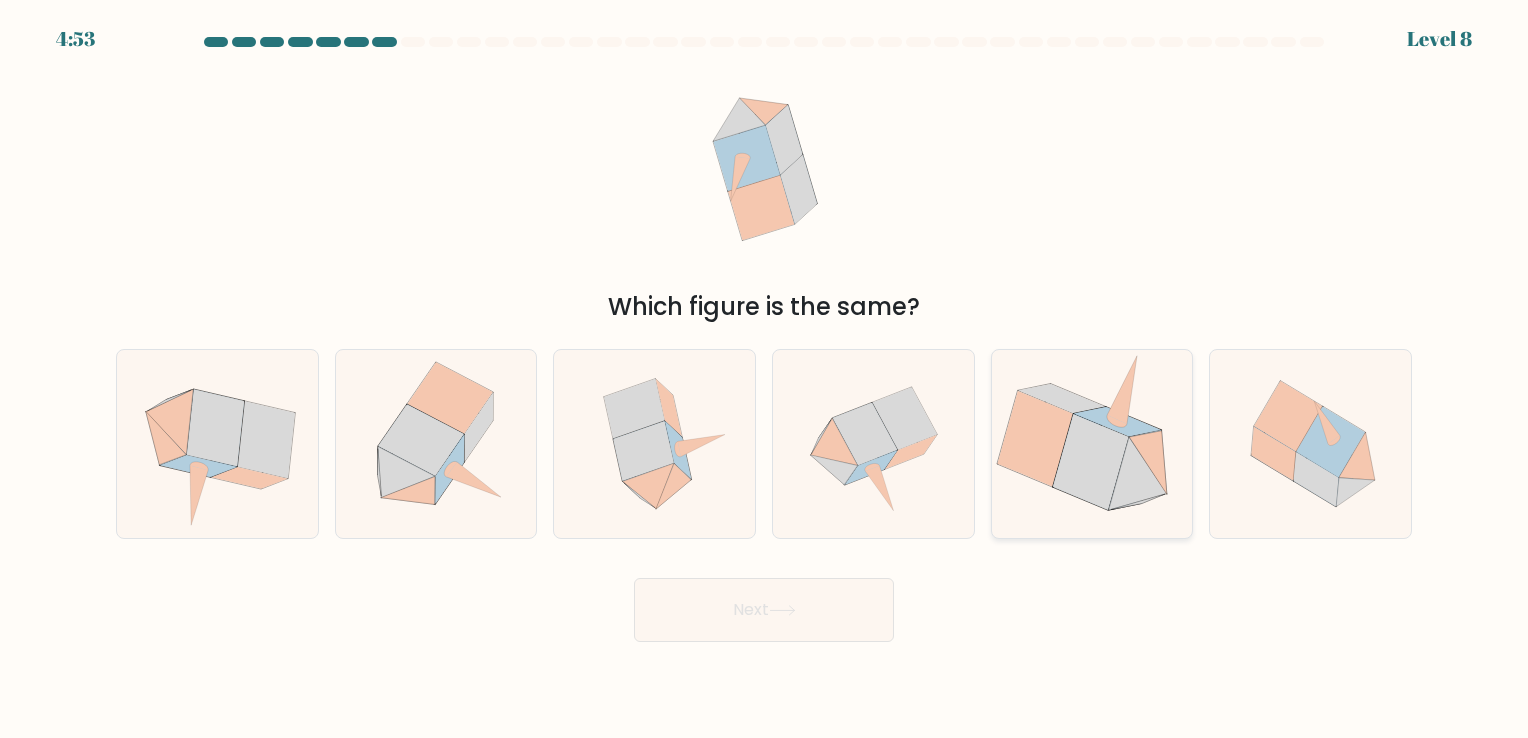 click 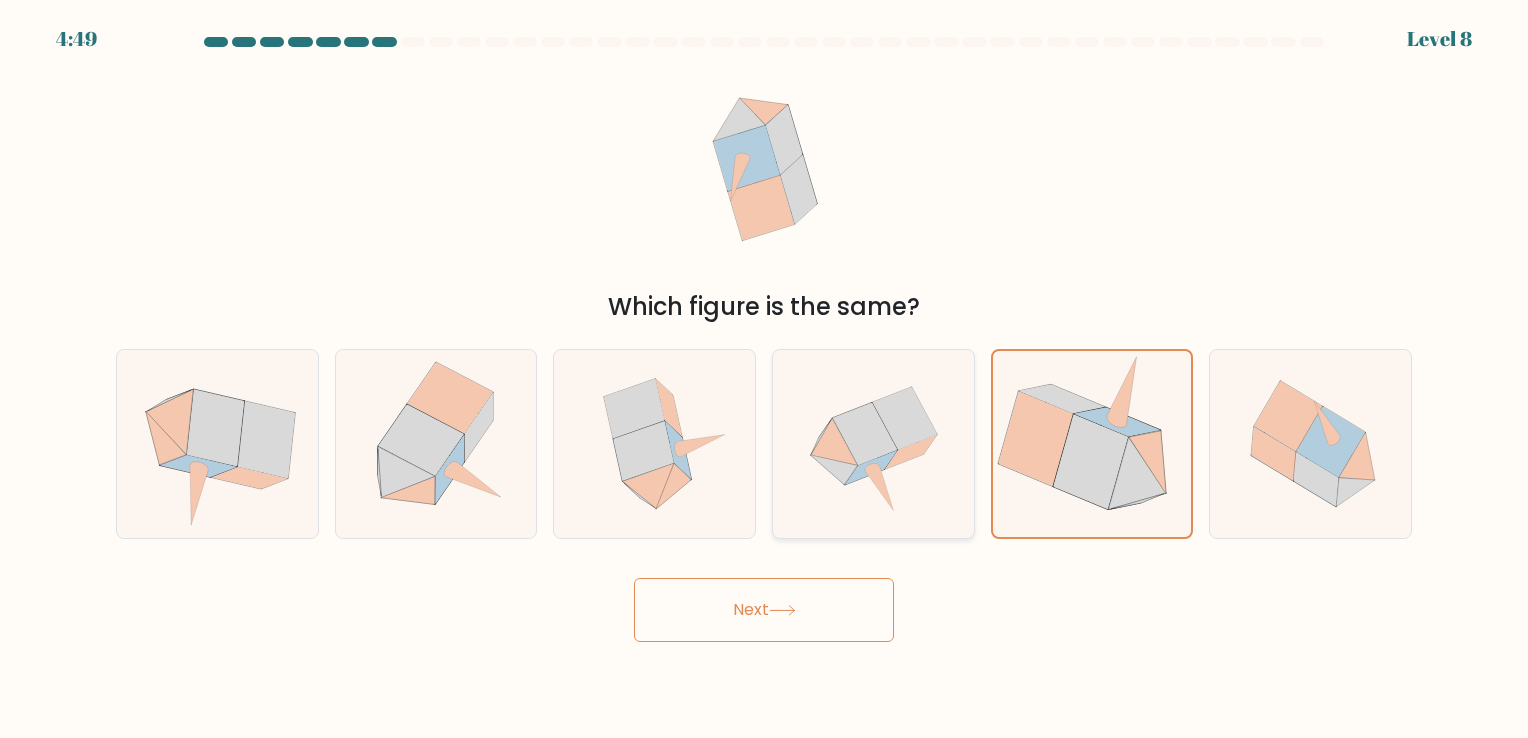 click 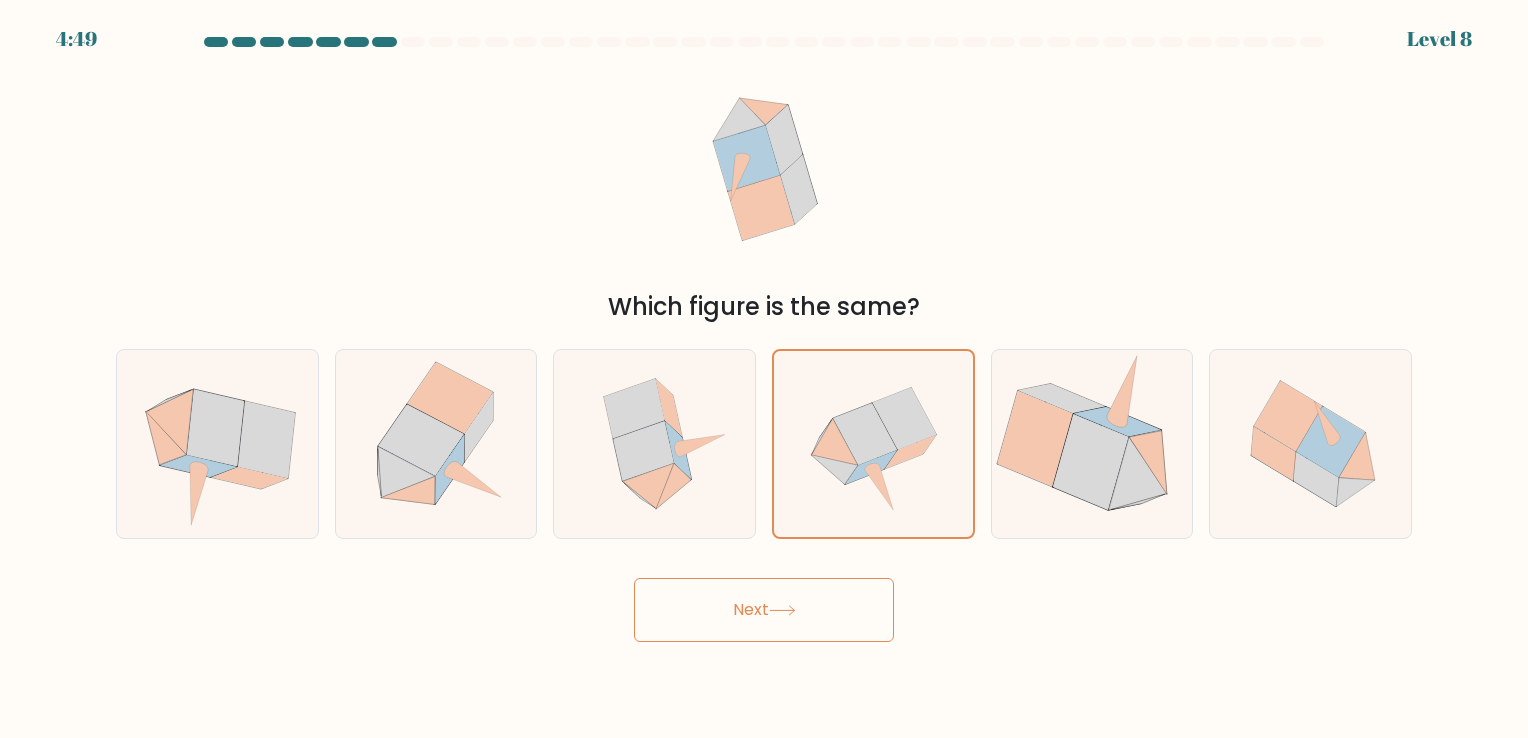 click 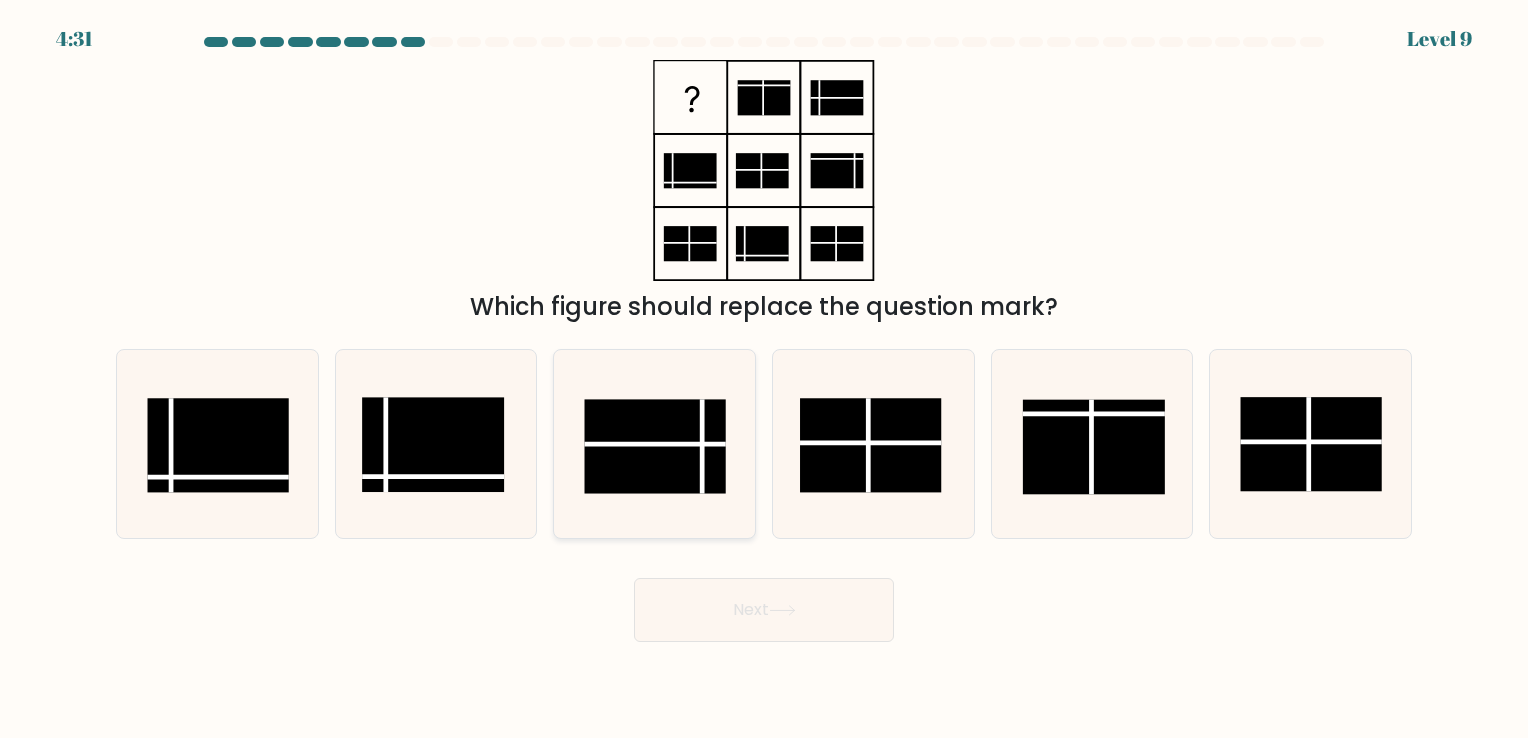 click 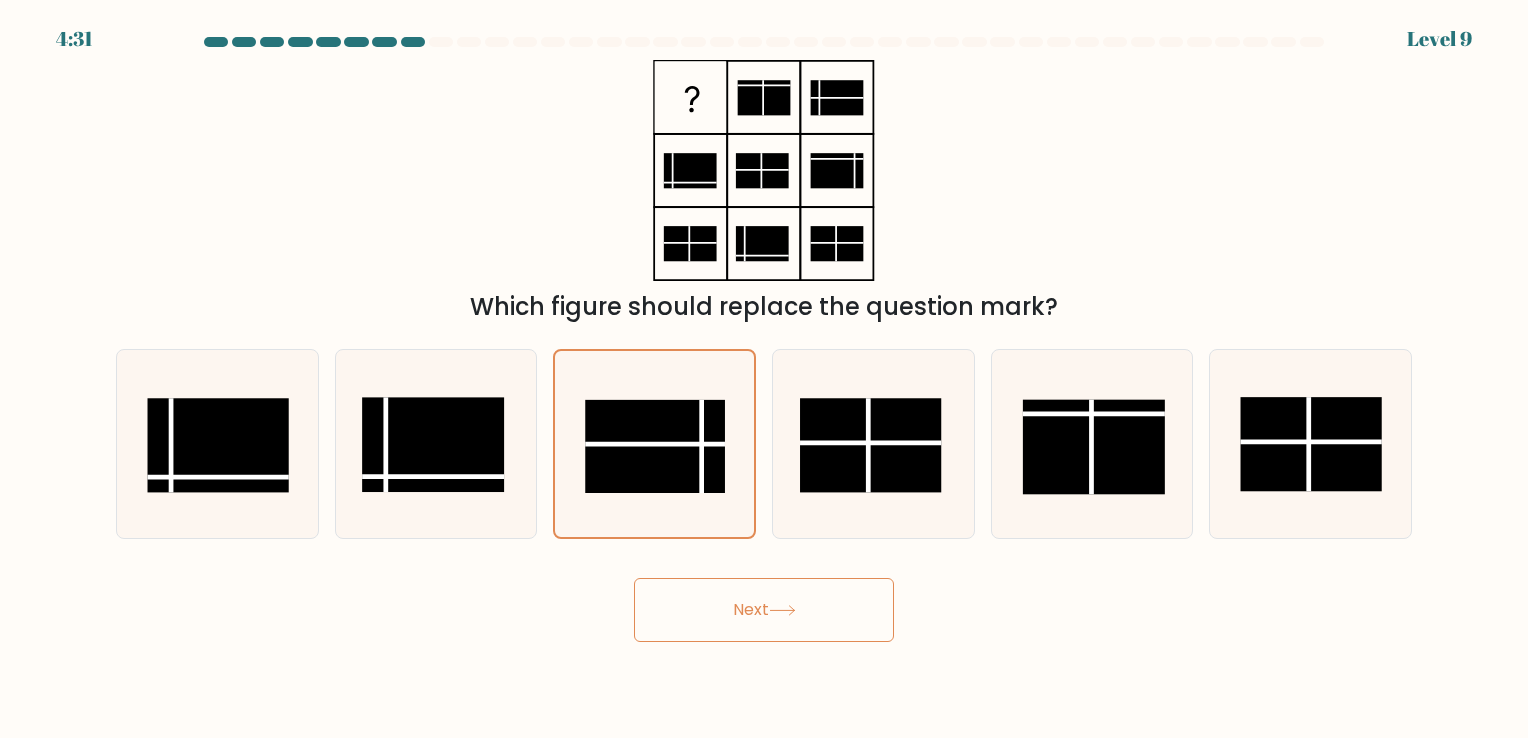 click on "Next" at bounding box center (764, 610) 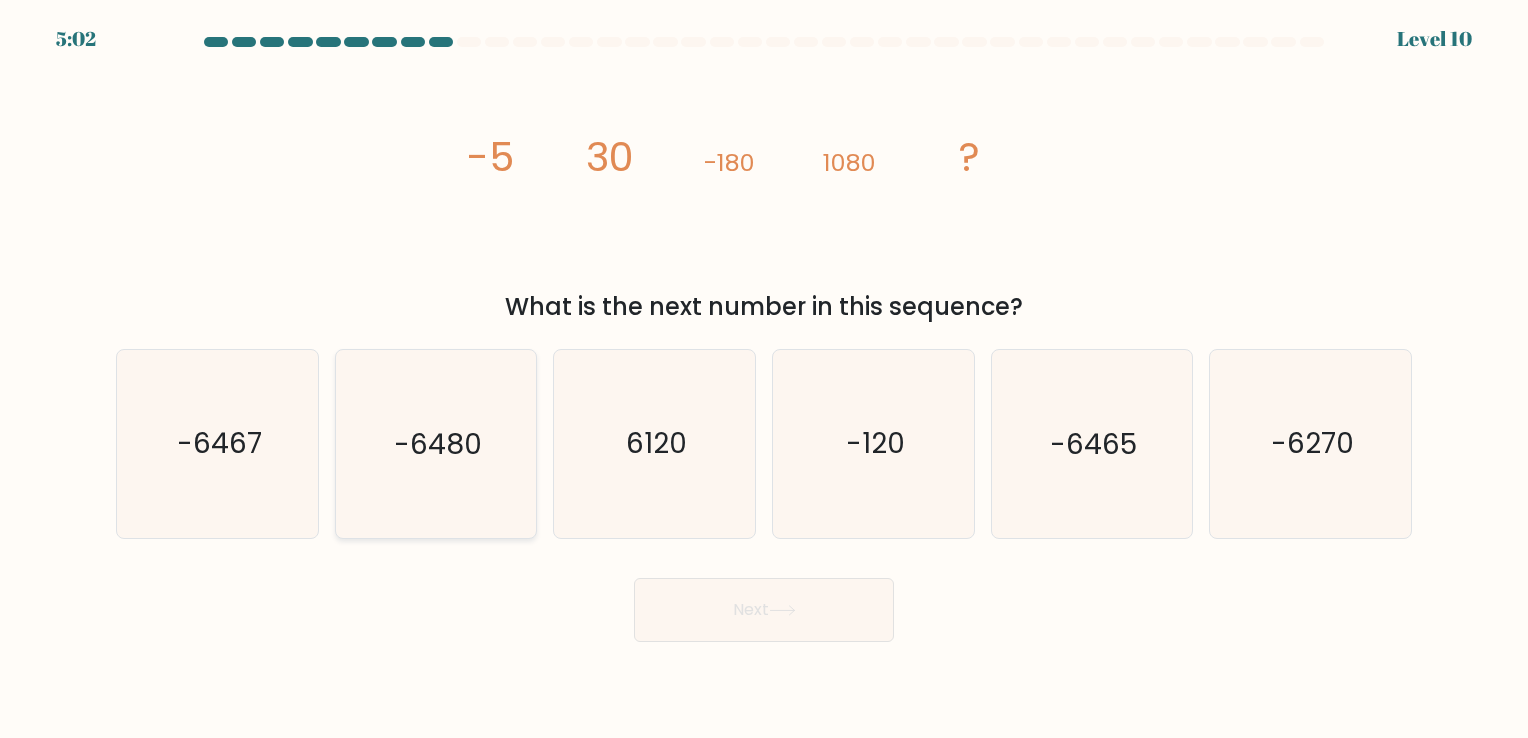 click on "-6480" 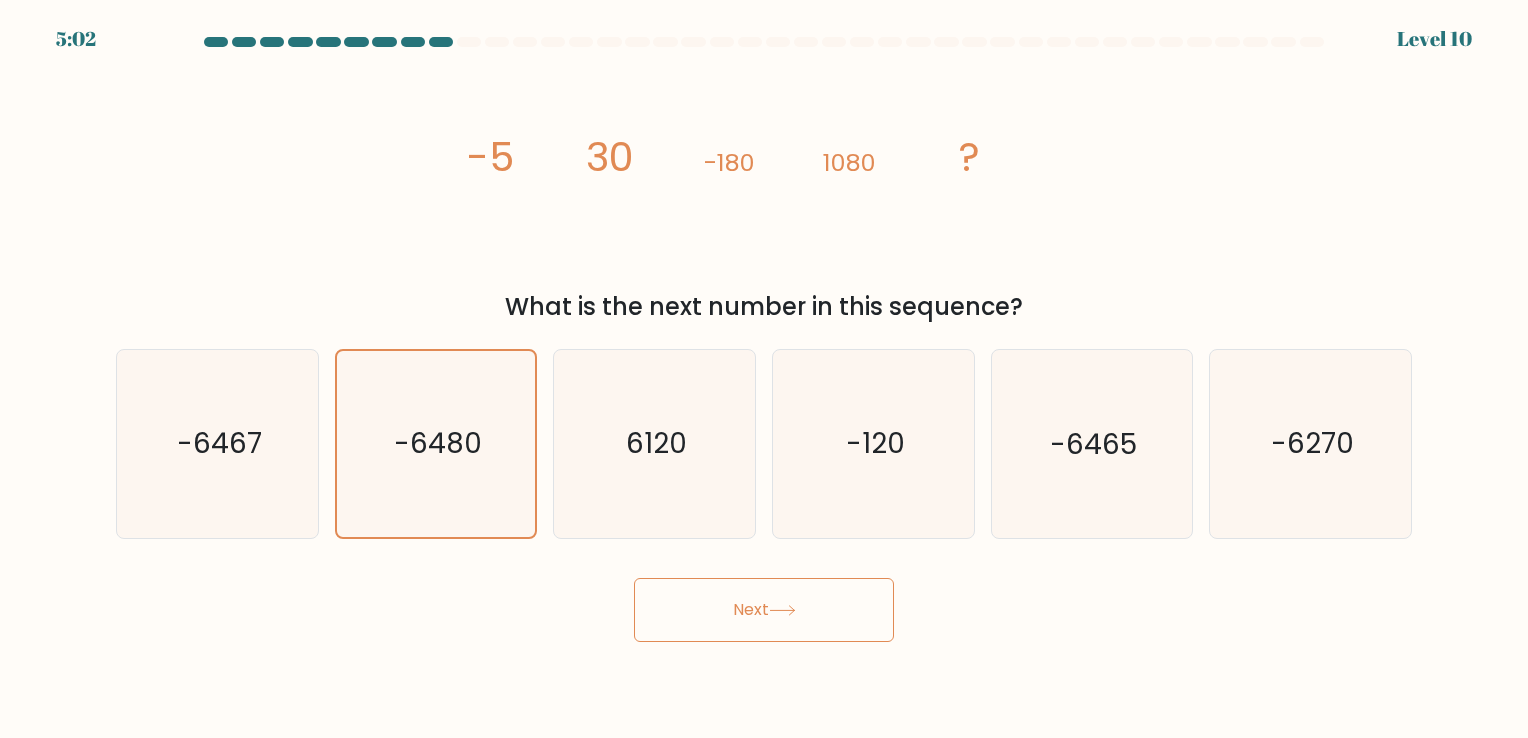 click on "Next" at bounding box center [764, 610] 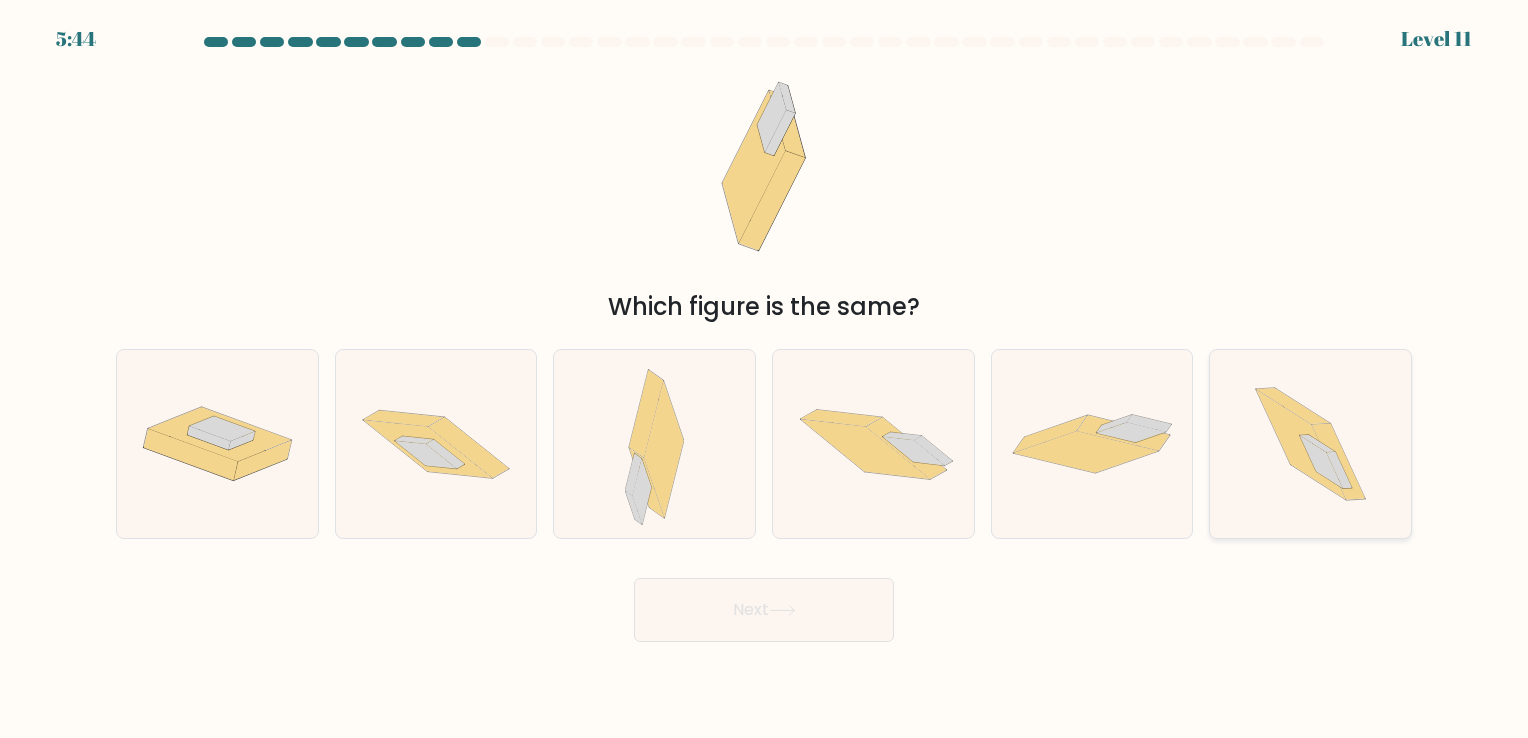 click 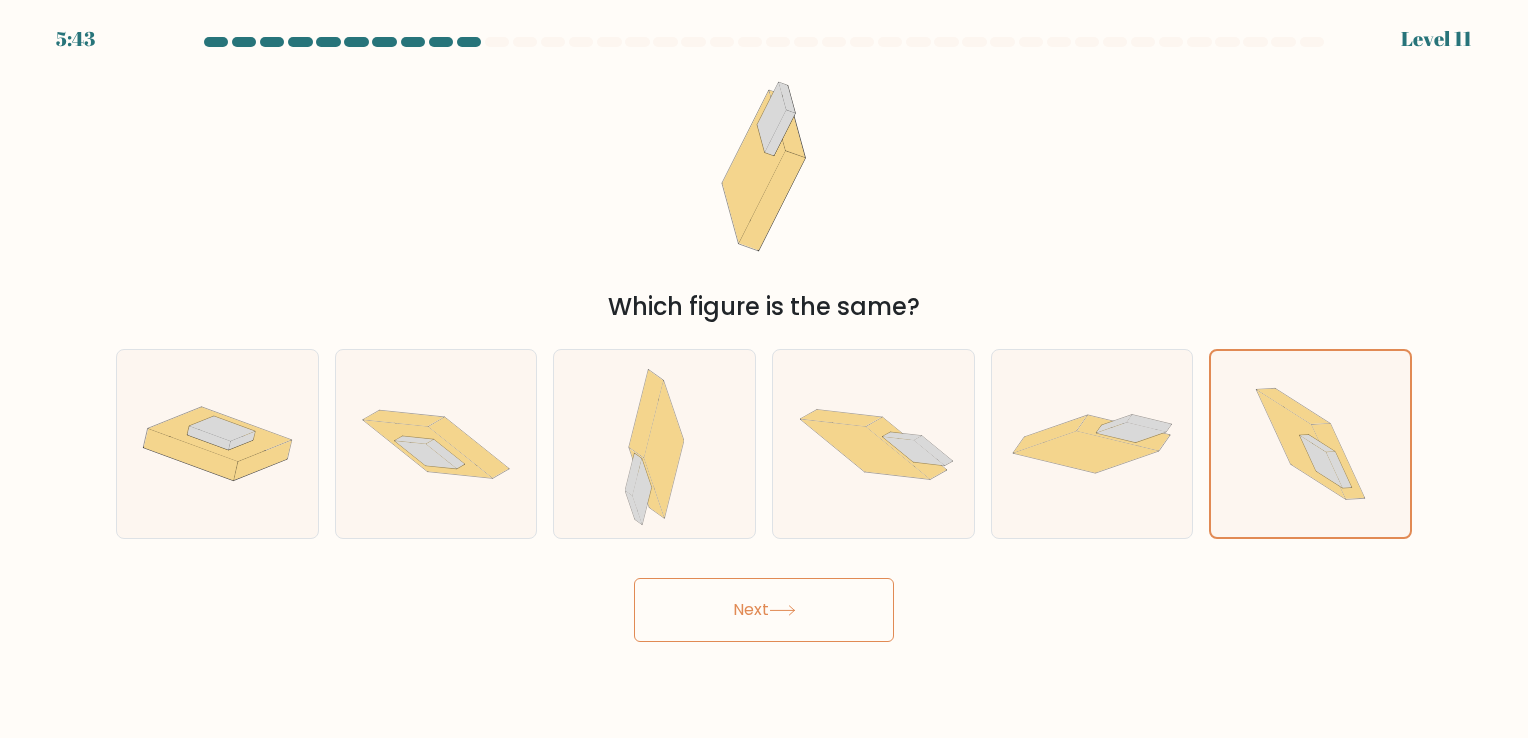 click on "Next" at bounding box center (764, 610) 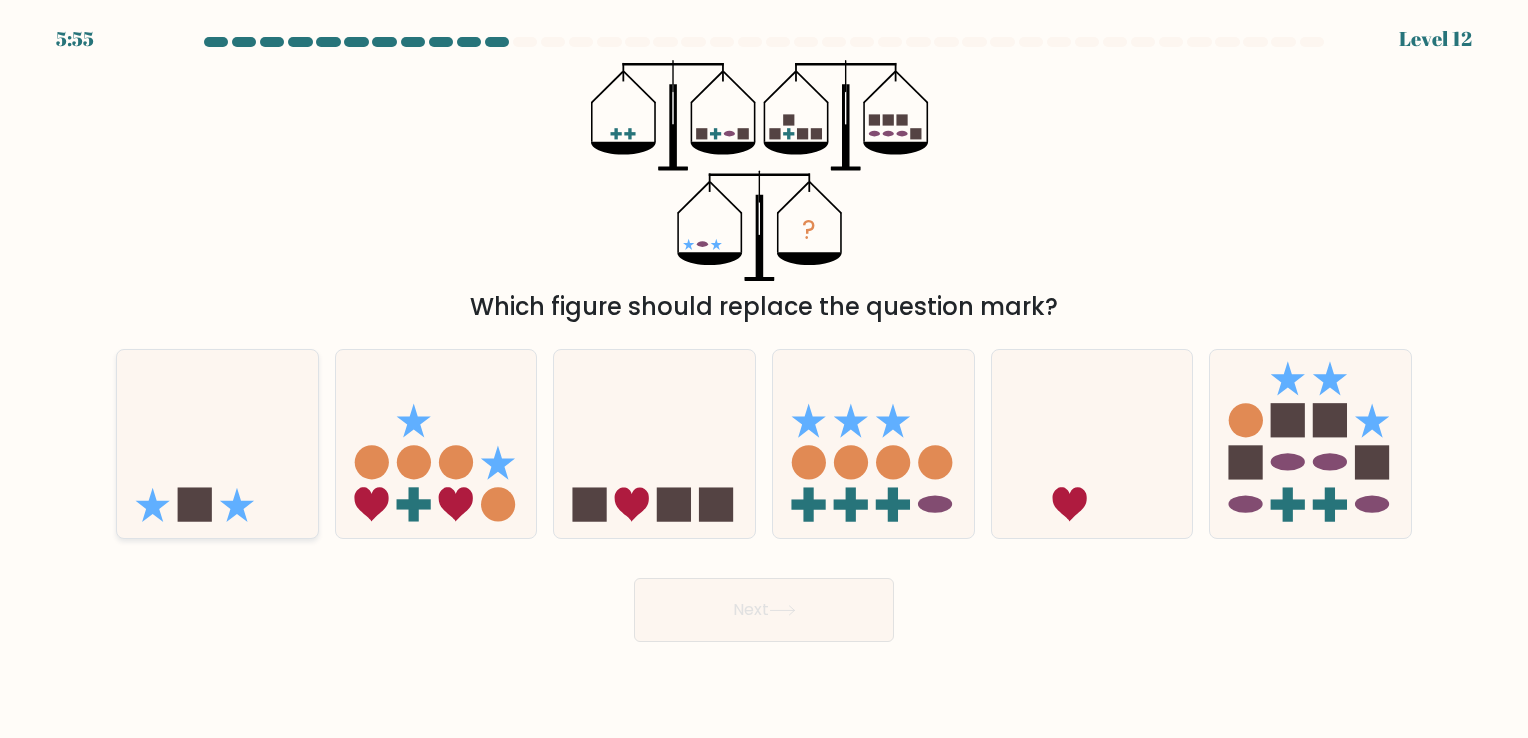click 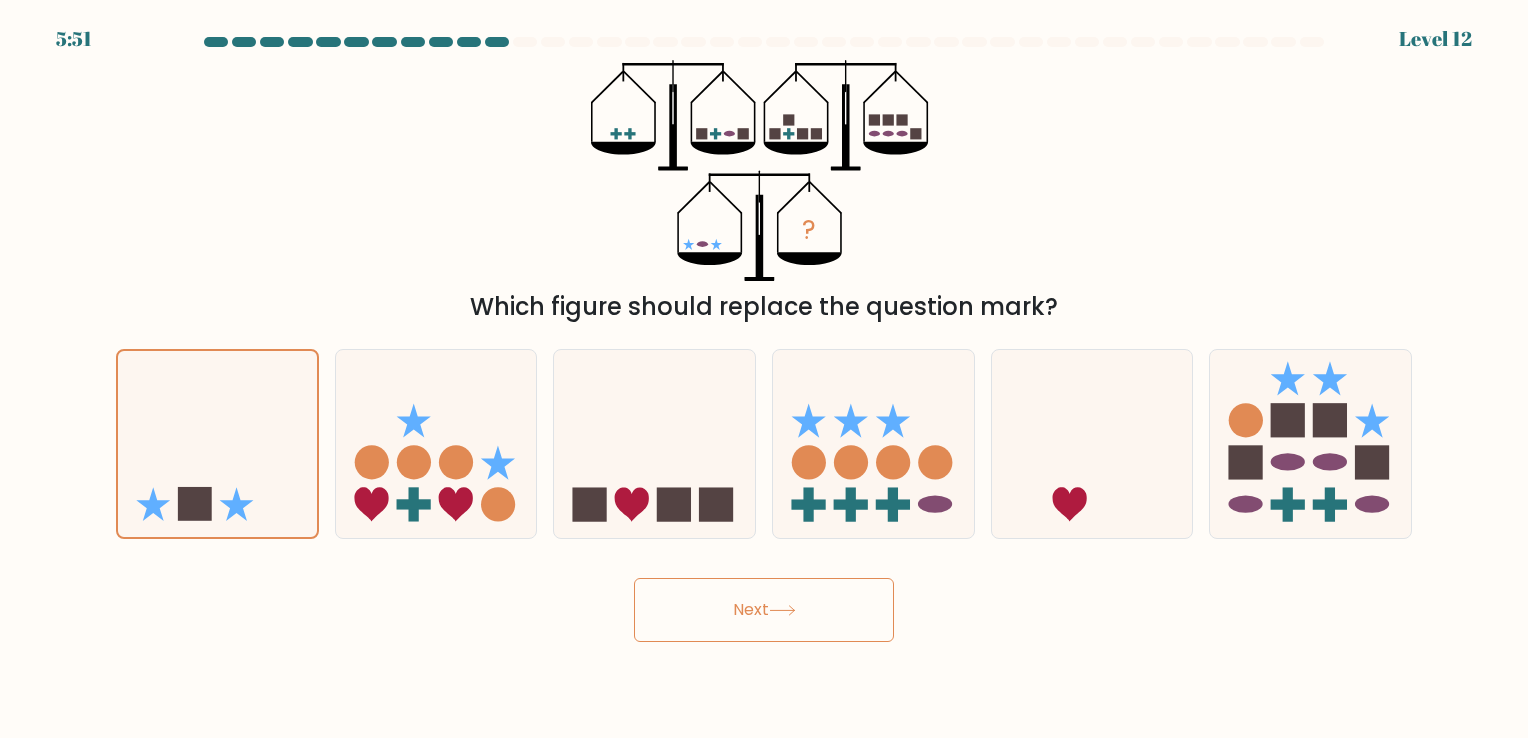 click on "Next" at bounding box center [764, 610] 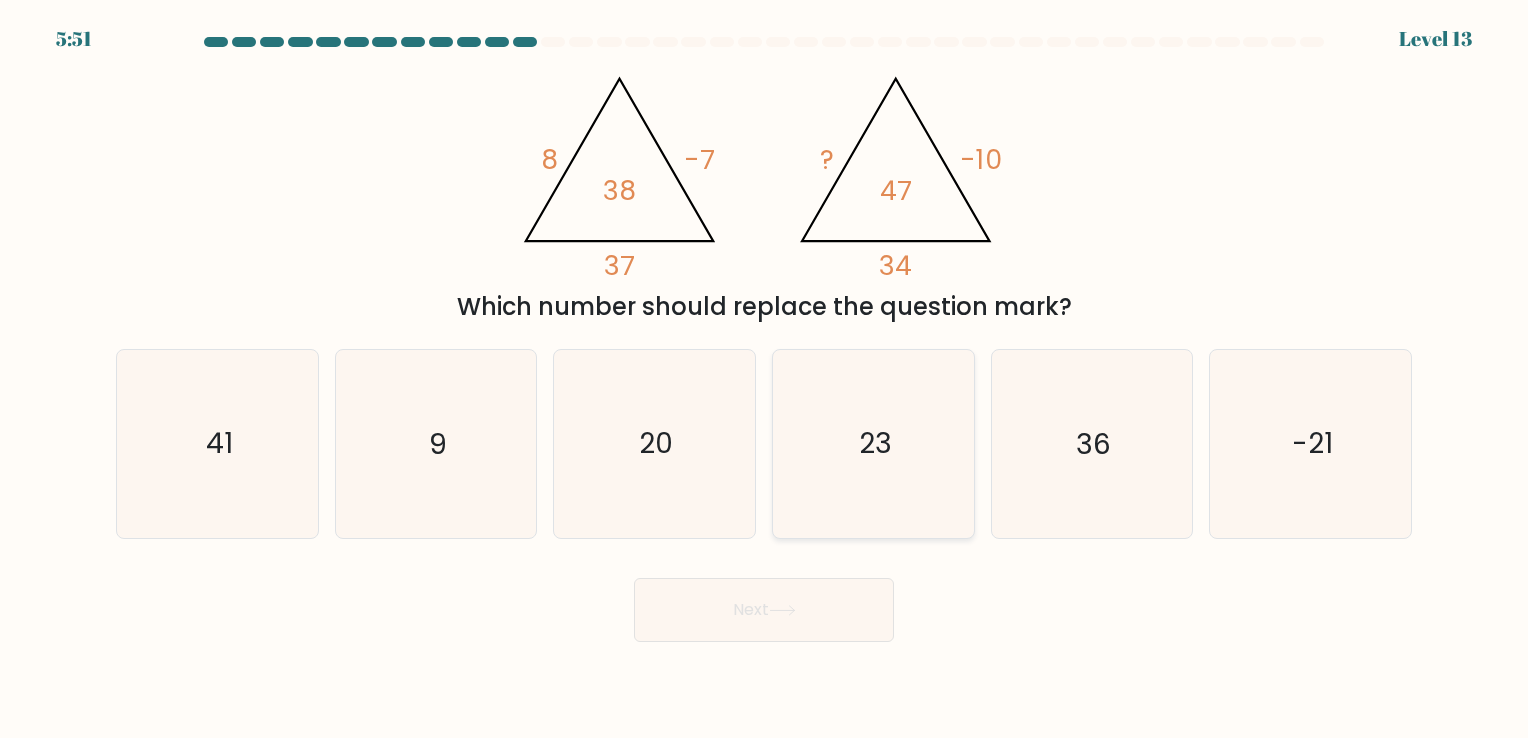 drag, startPoint x: 870, startPoint y: 402, endPoint x: 872, endPoint y: 420, distance: 18.110771 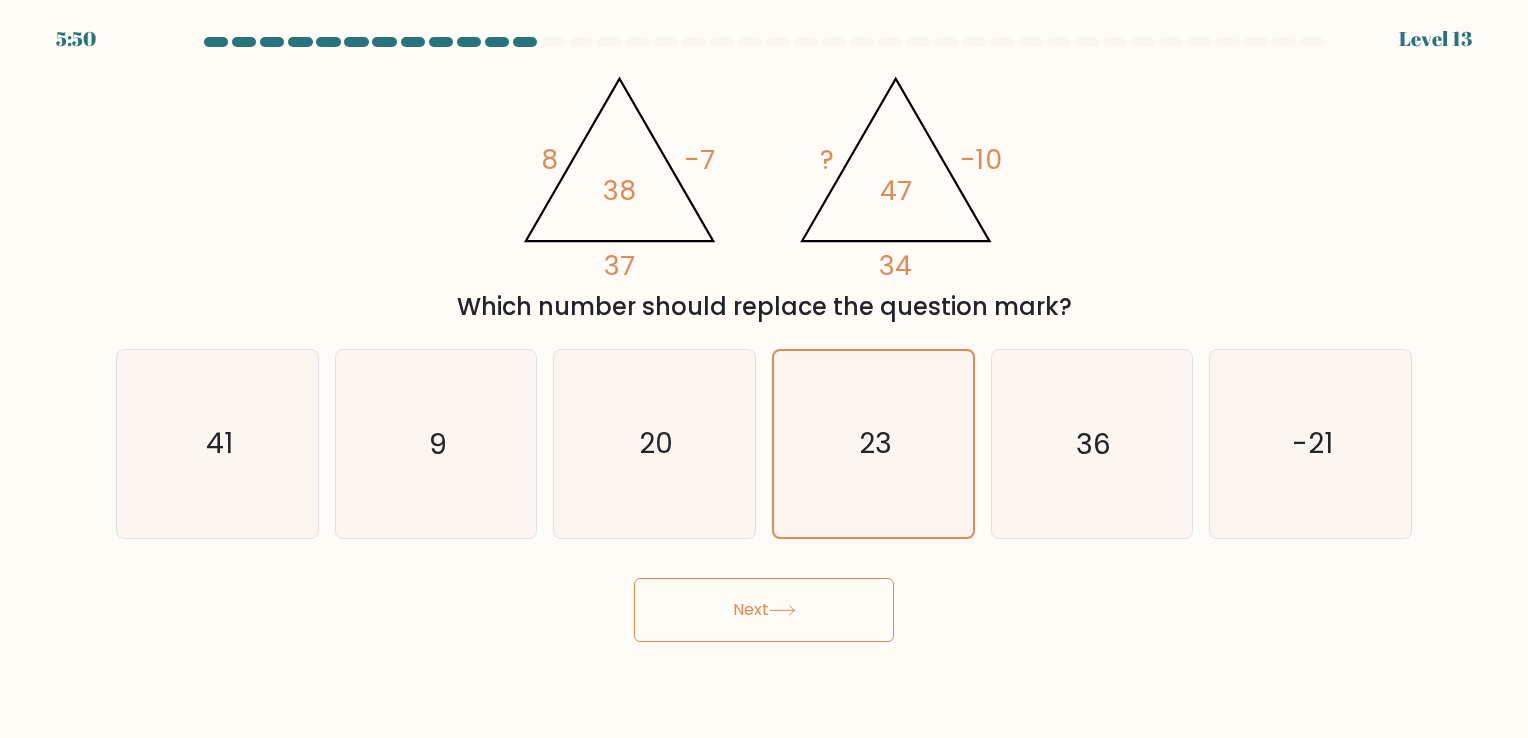 click on "Next" at bounding box center [764, 610] 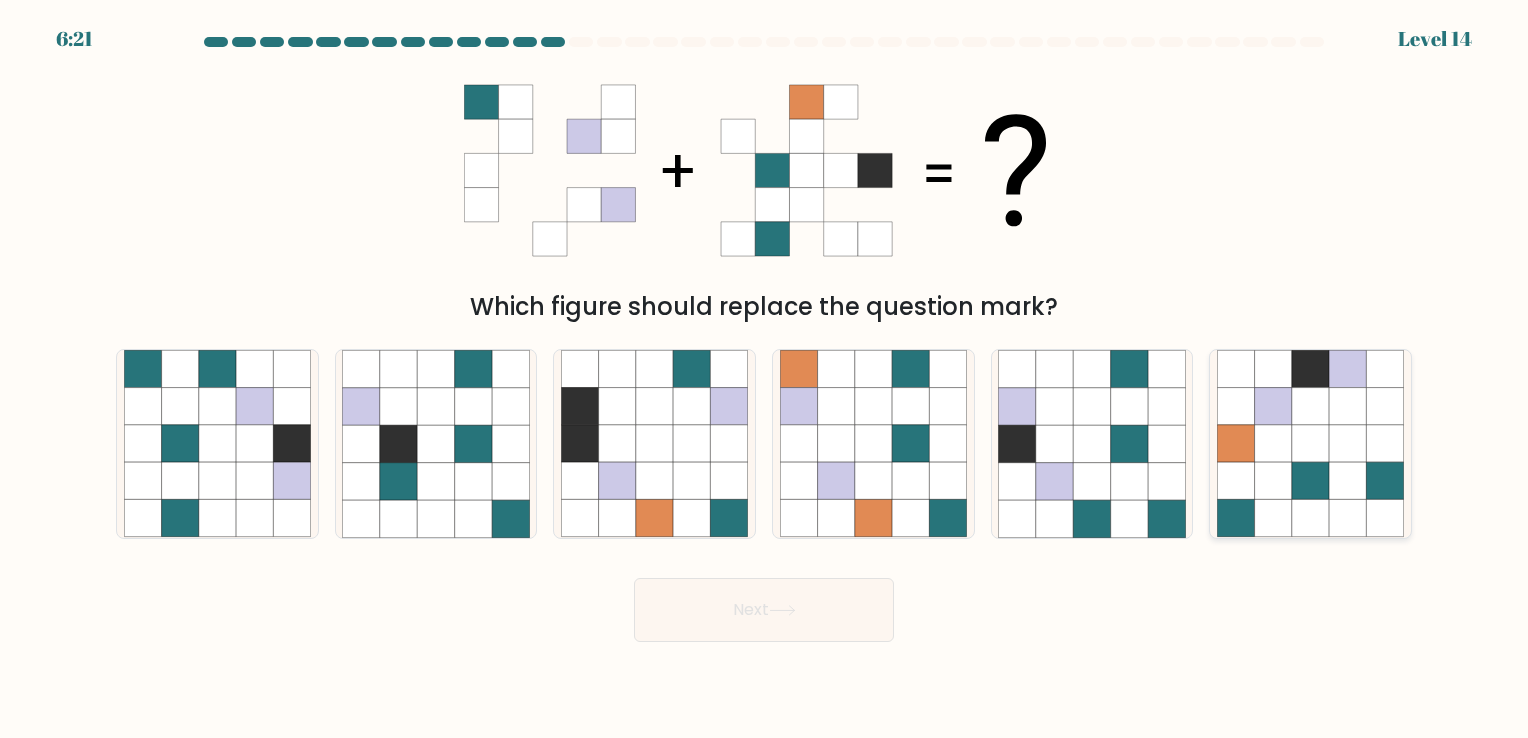 click 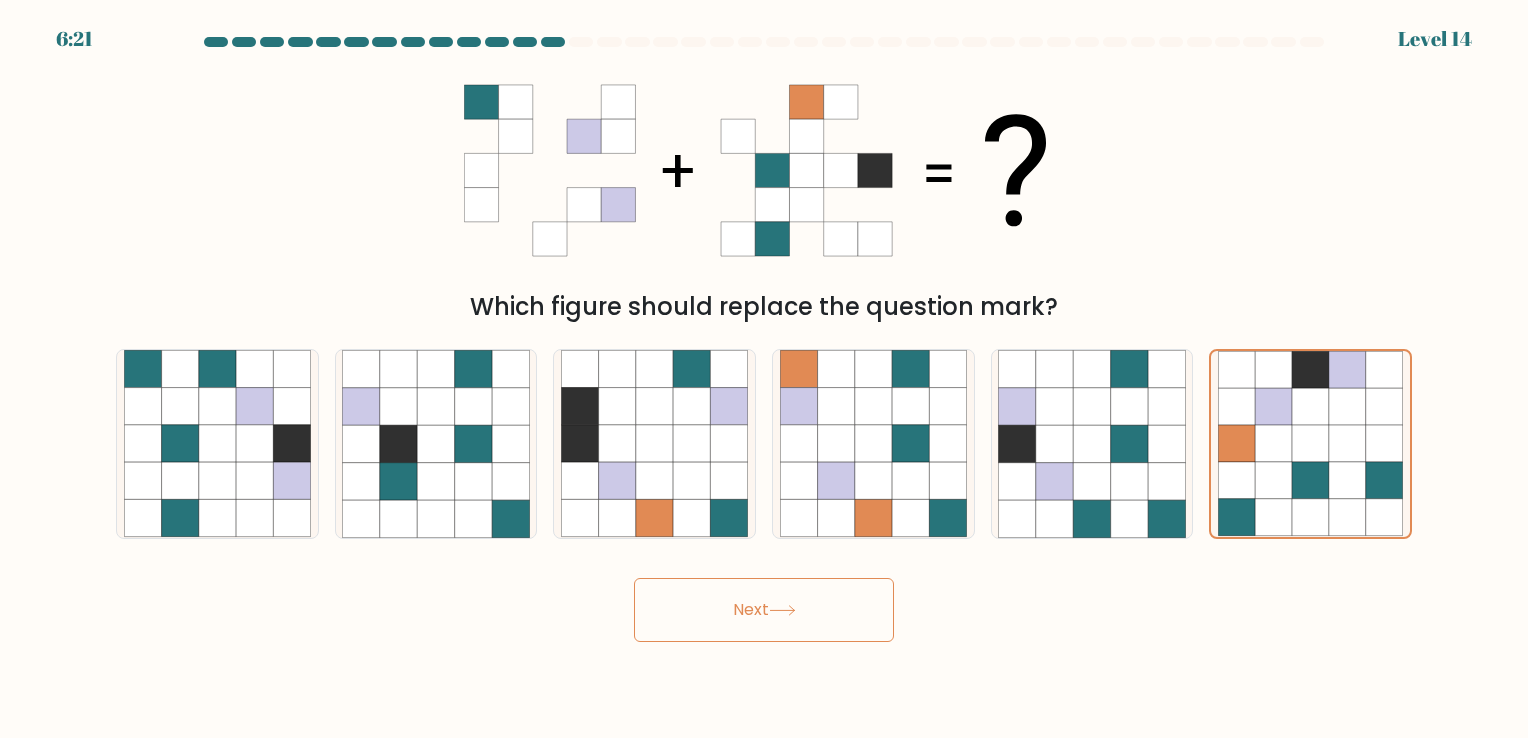 click on "Next" at bounding box center (764, 610) 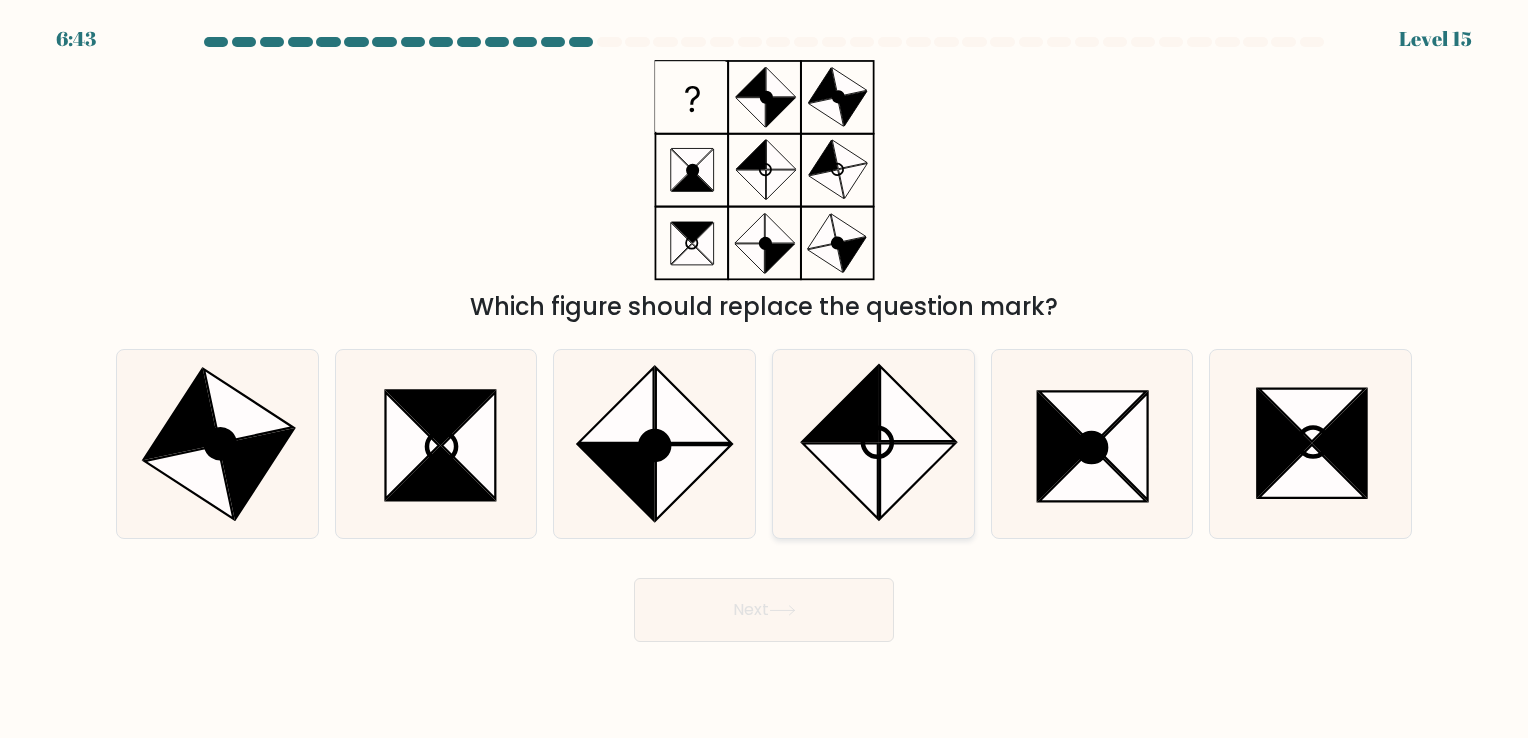 click 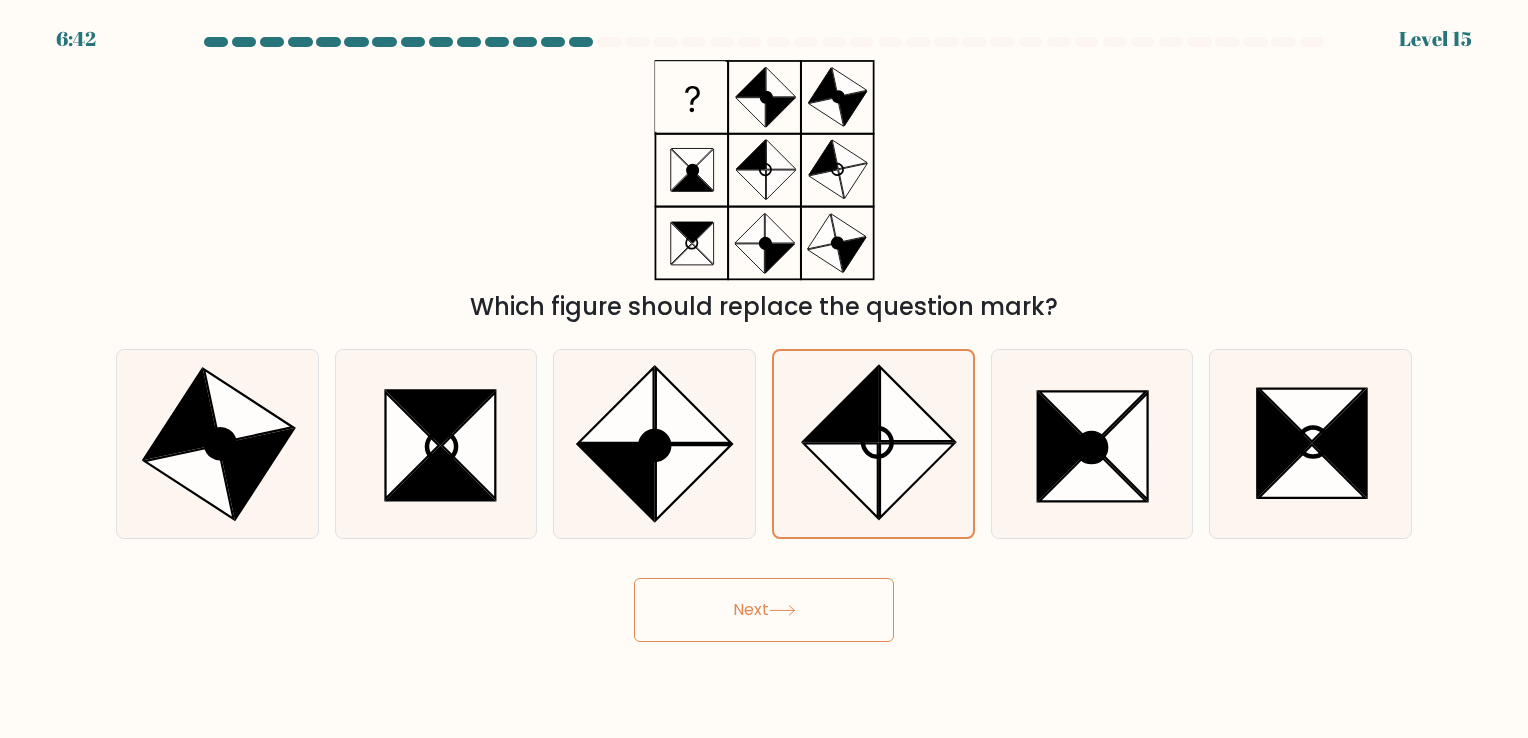 click on "Next" at bounding box center [764, 610] 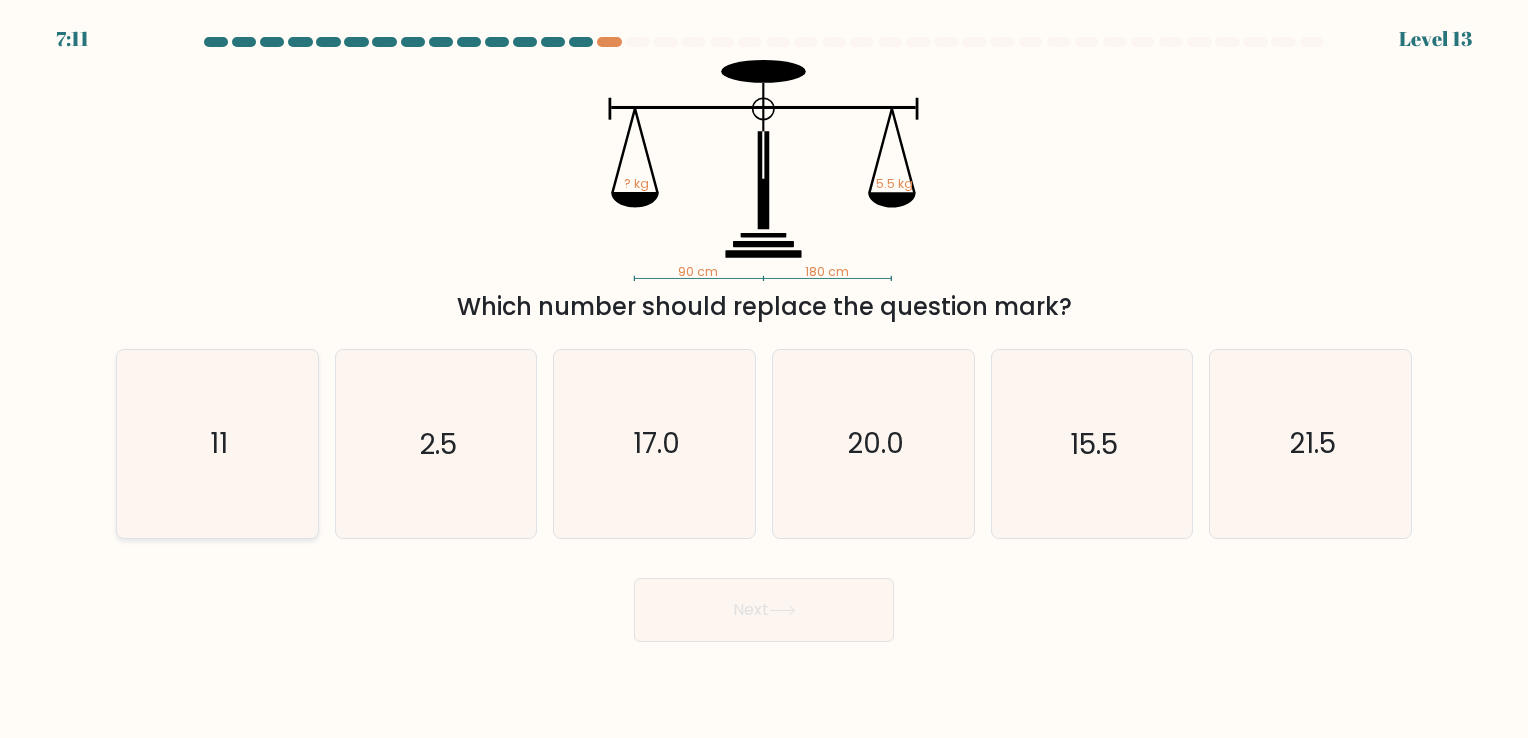 click on "11" 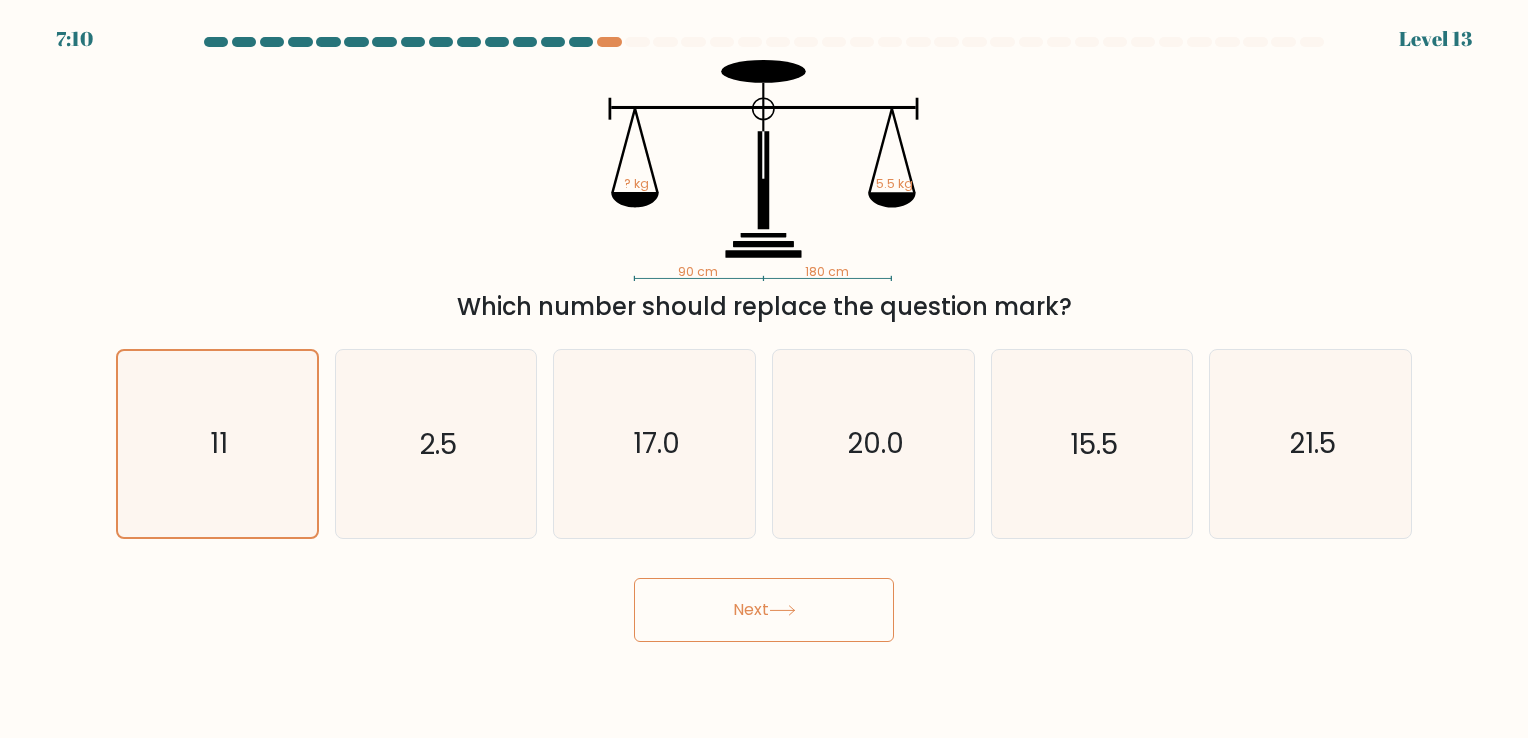click on "Next" at bounding box center [764, 610] 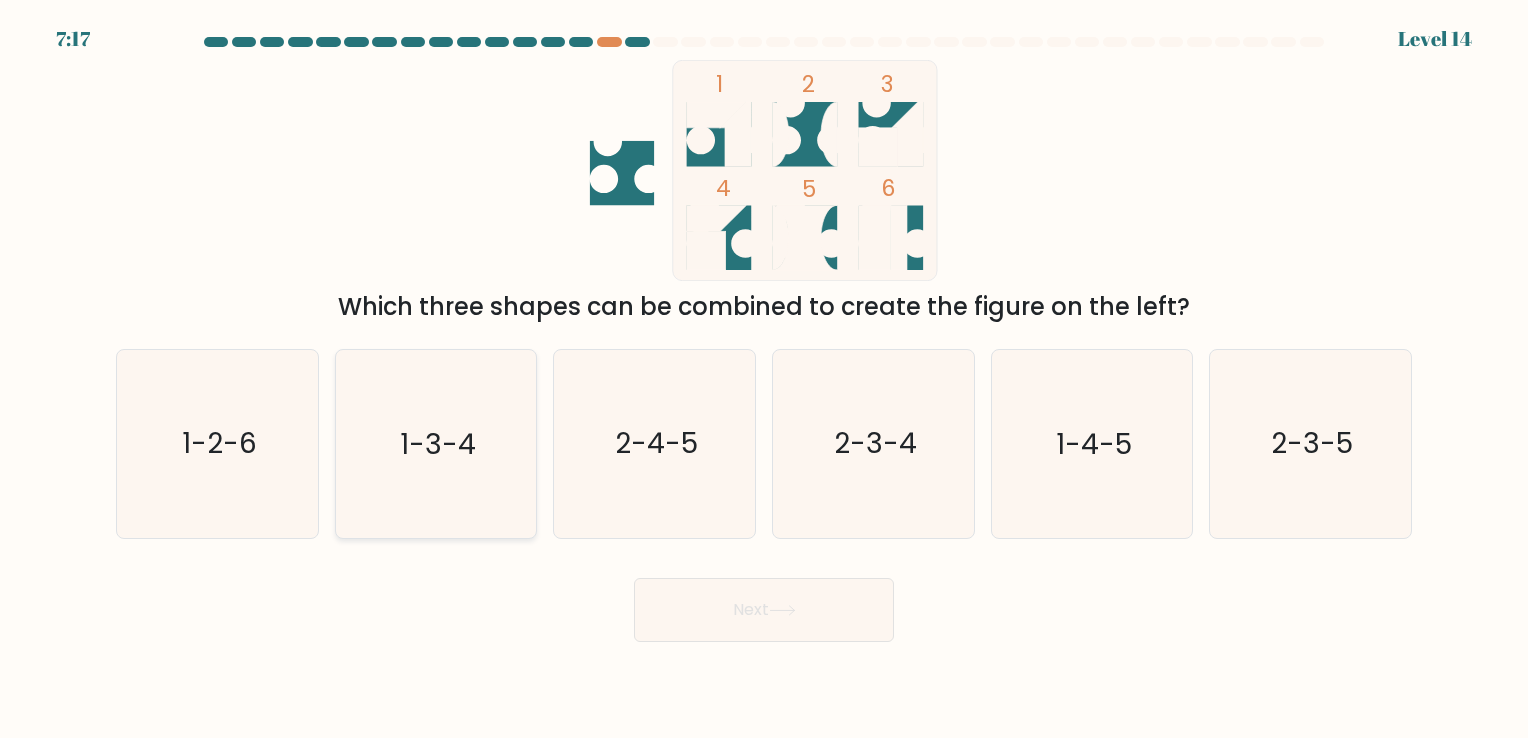 click on "1-3-4" 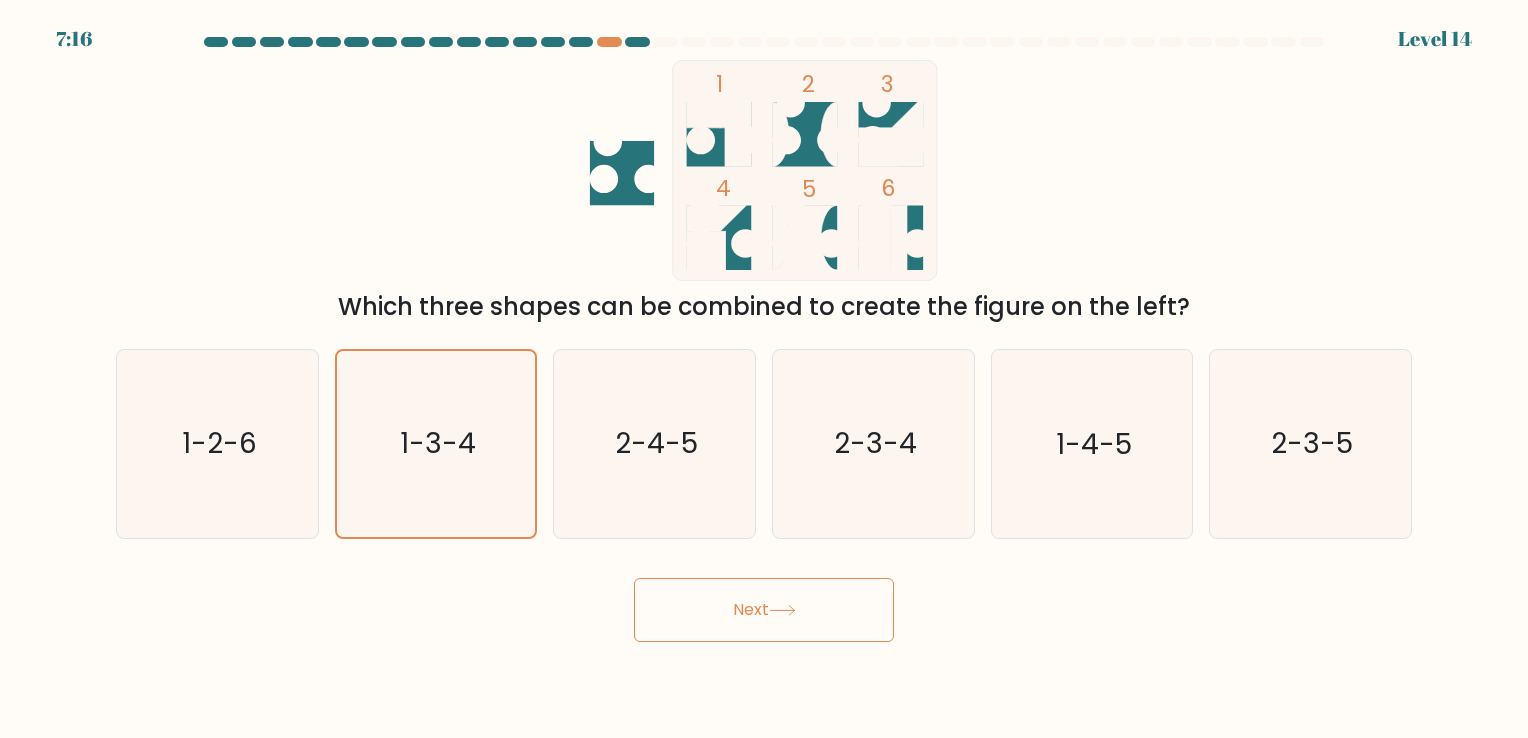 click on "Next" at bounding box center [764, 610] 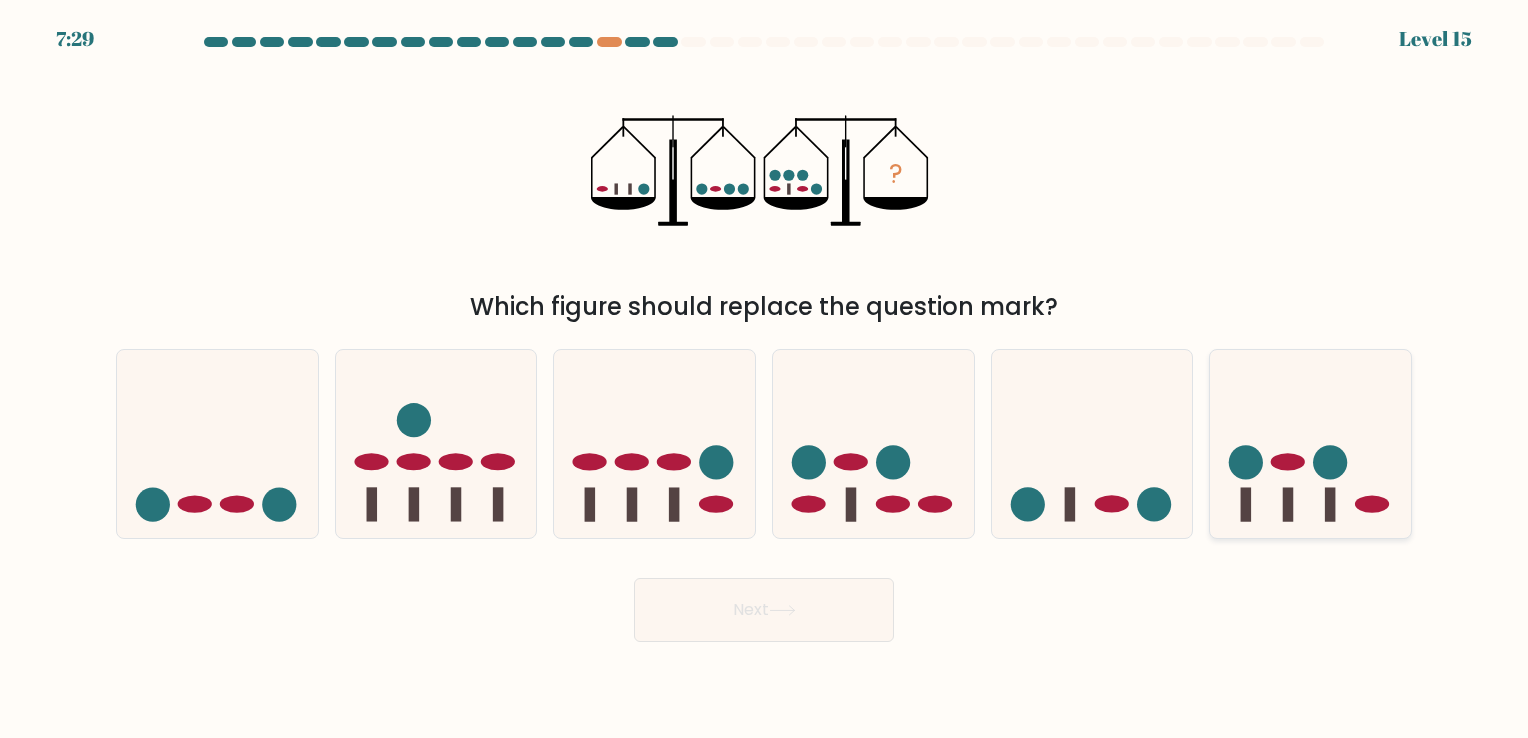 click 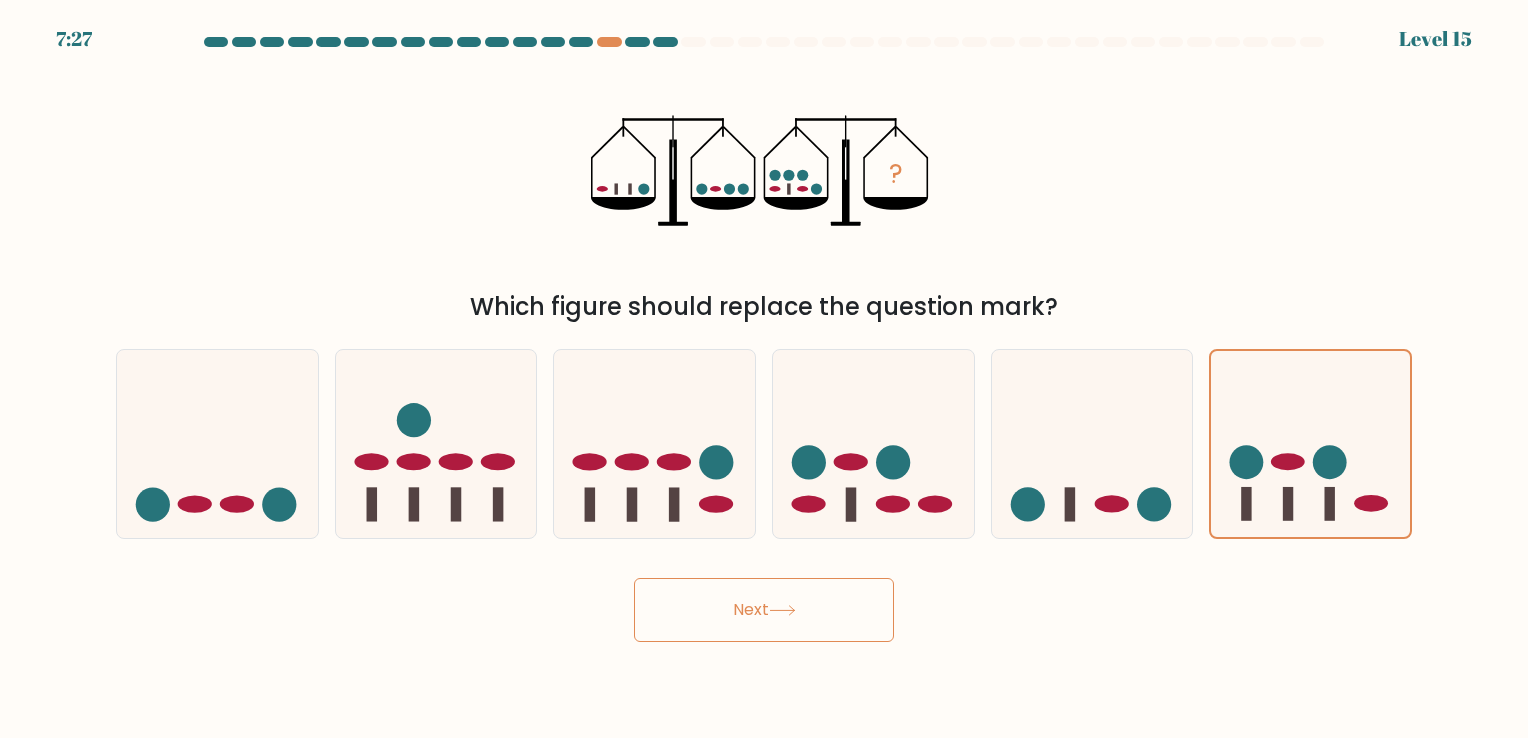click on "Next" at bounding box center (764, 610) 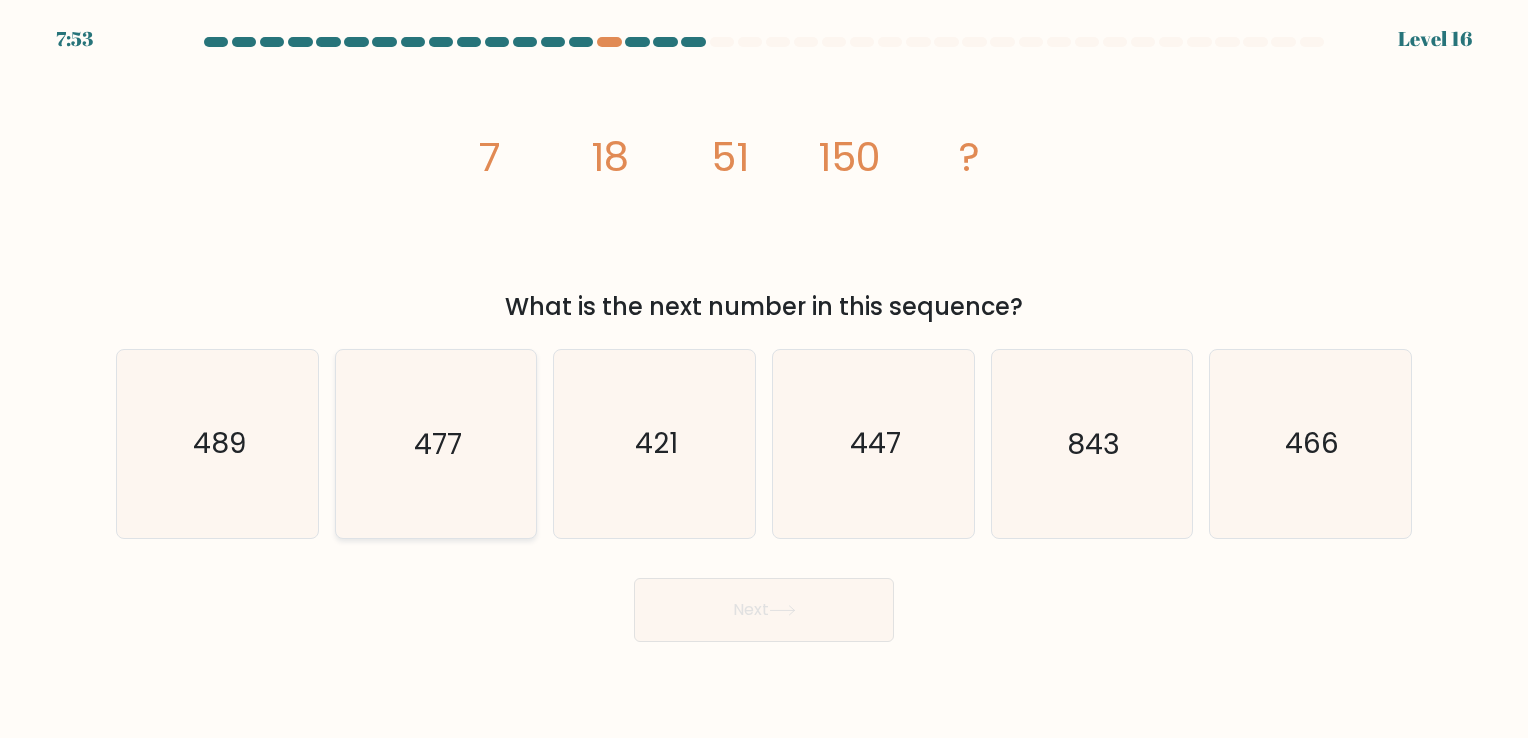 click on "477" 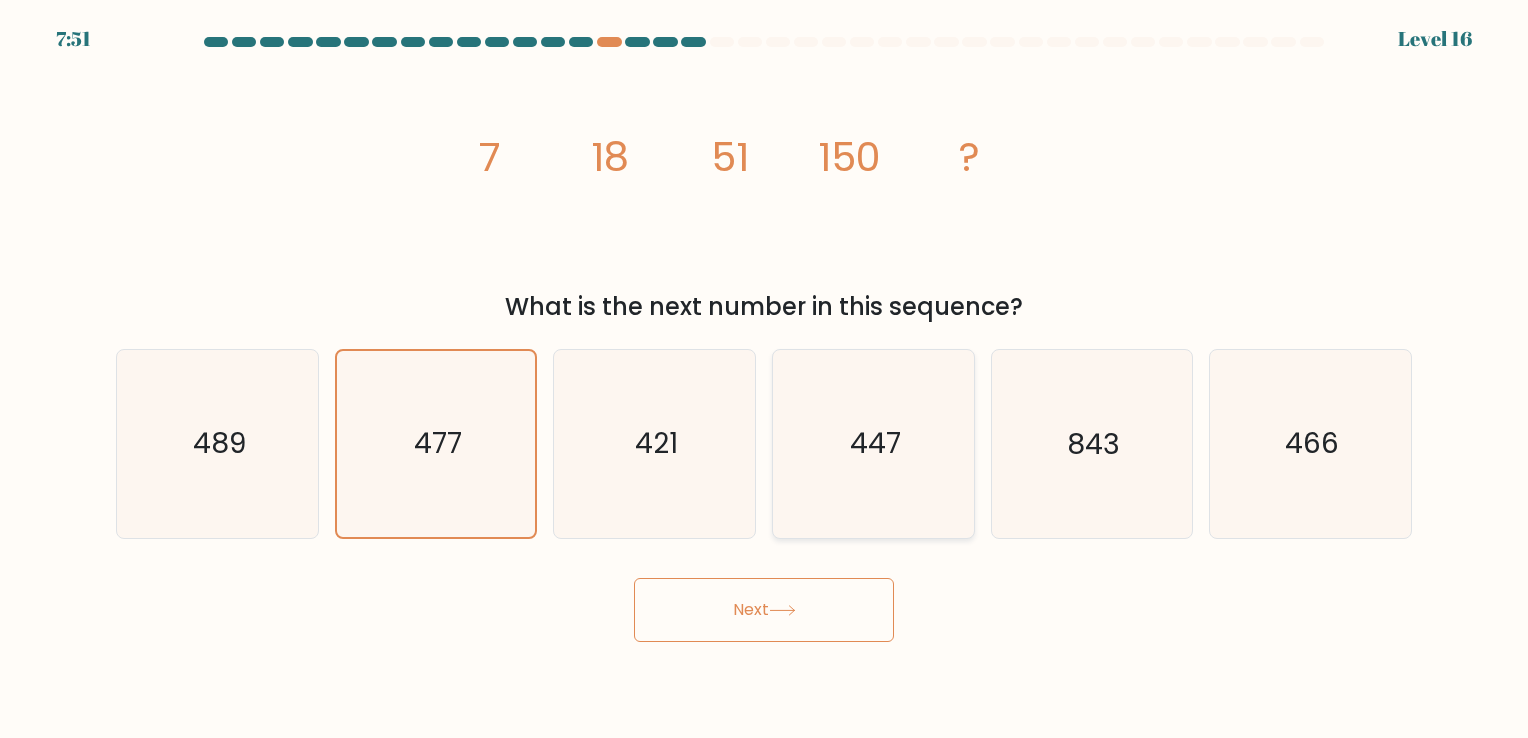 click on "447" 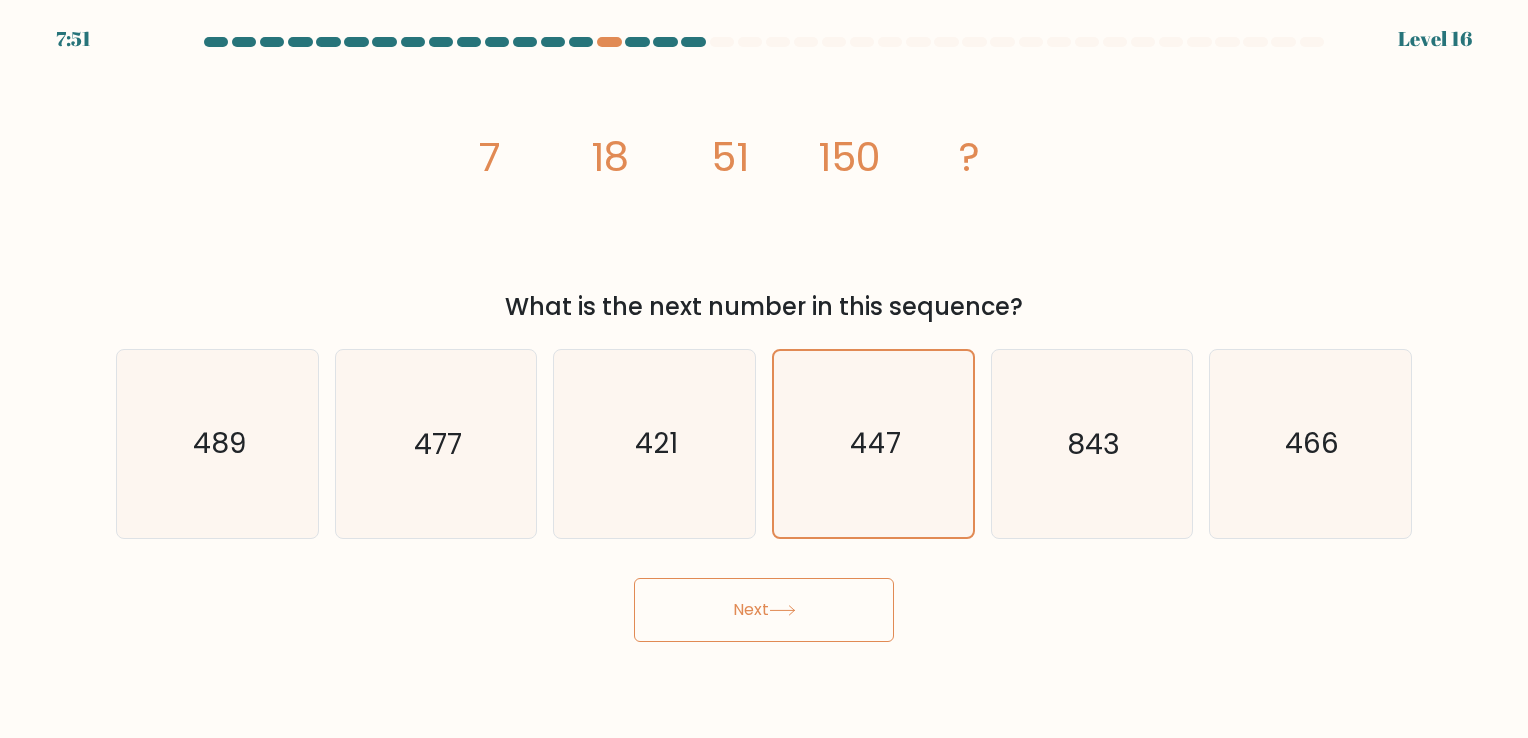 click on "Next" at bounding box center (764, 610) 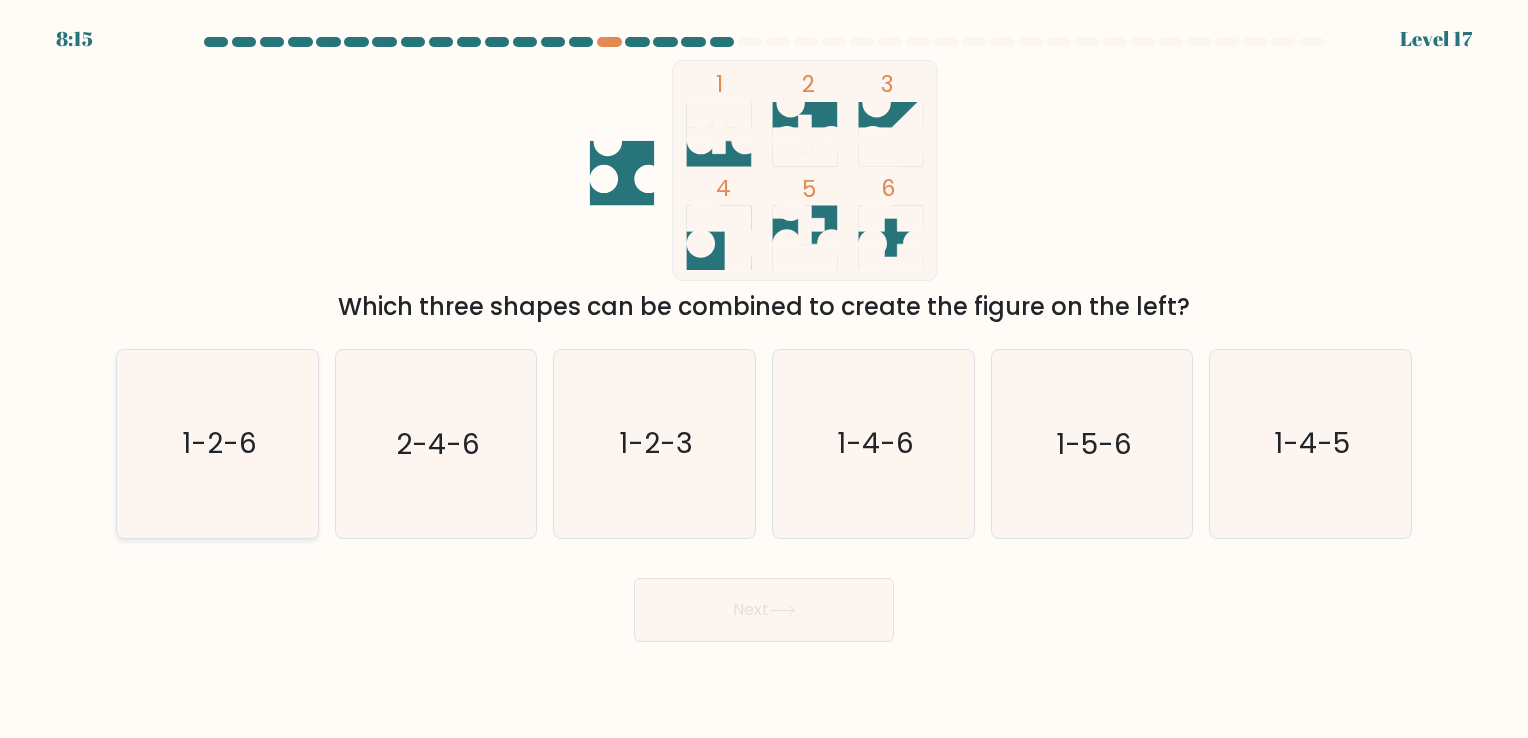 click on "1-2-6" 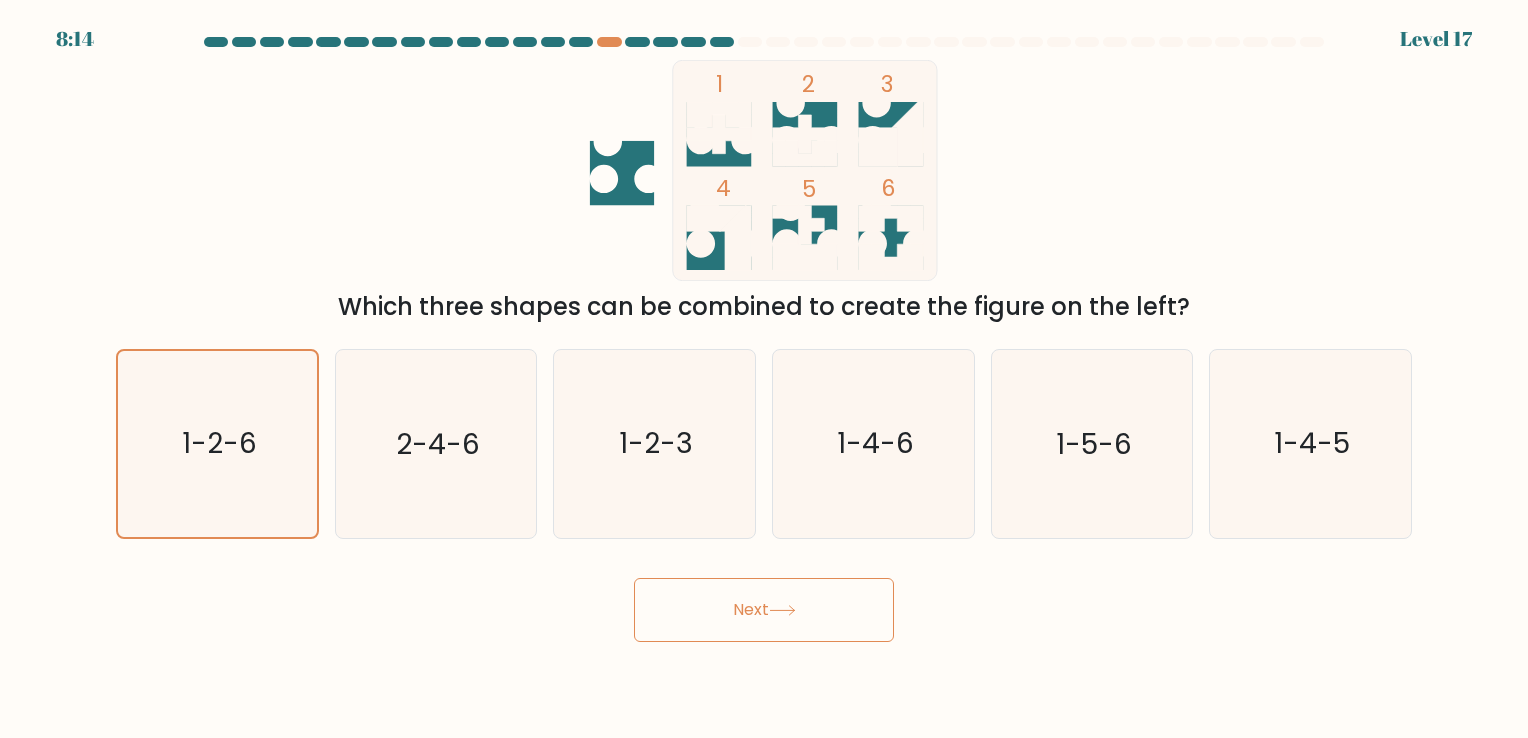click on "Next" at bounding box center [764, 610] 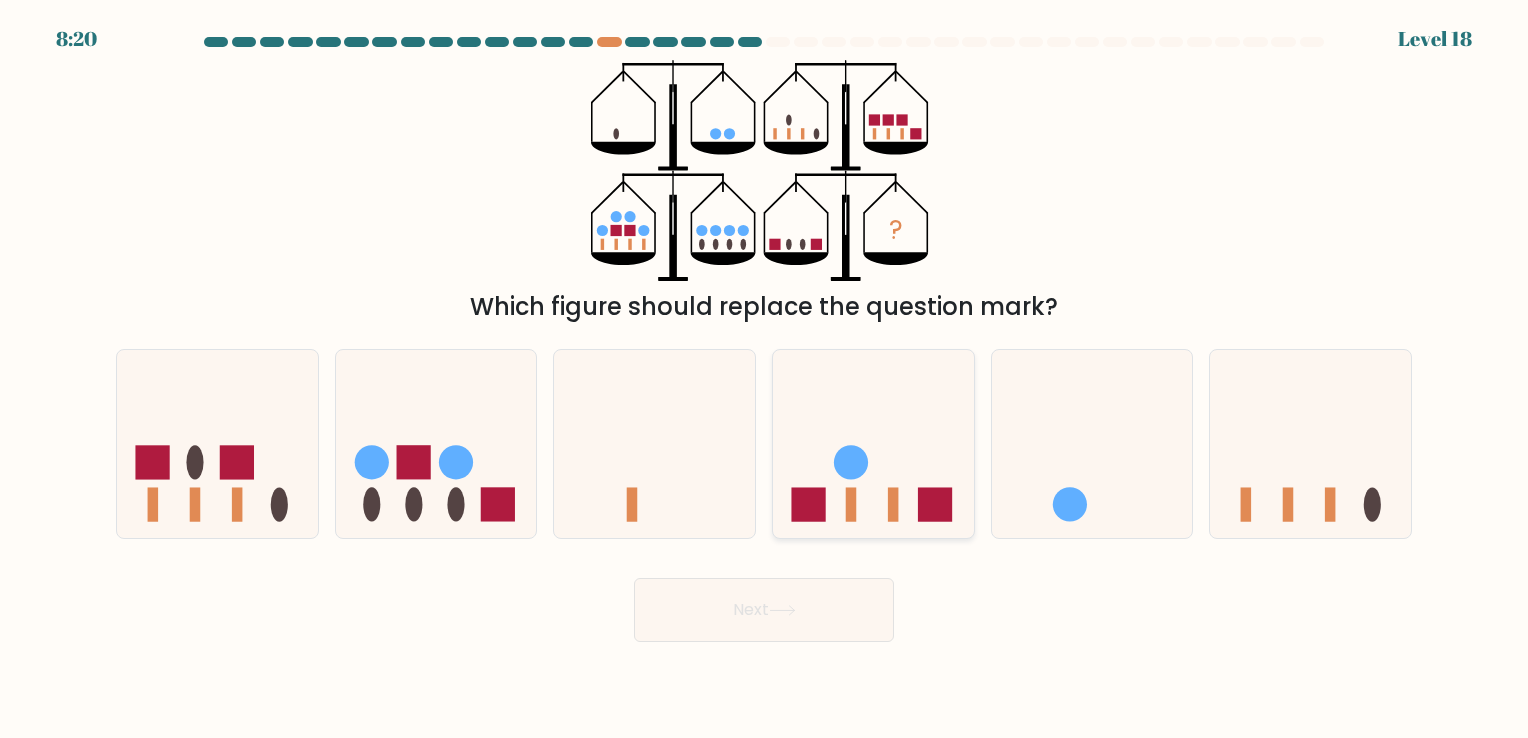 click 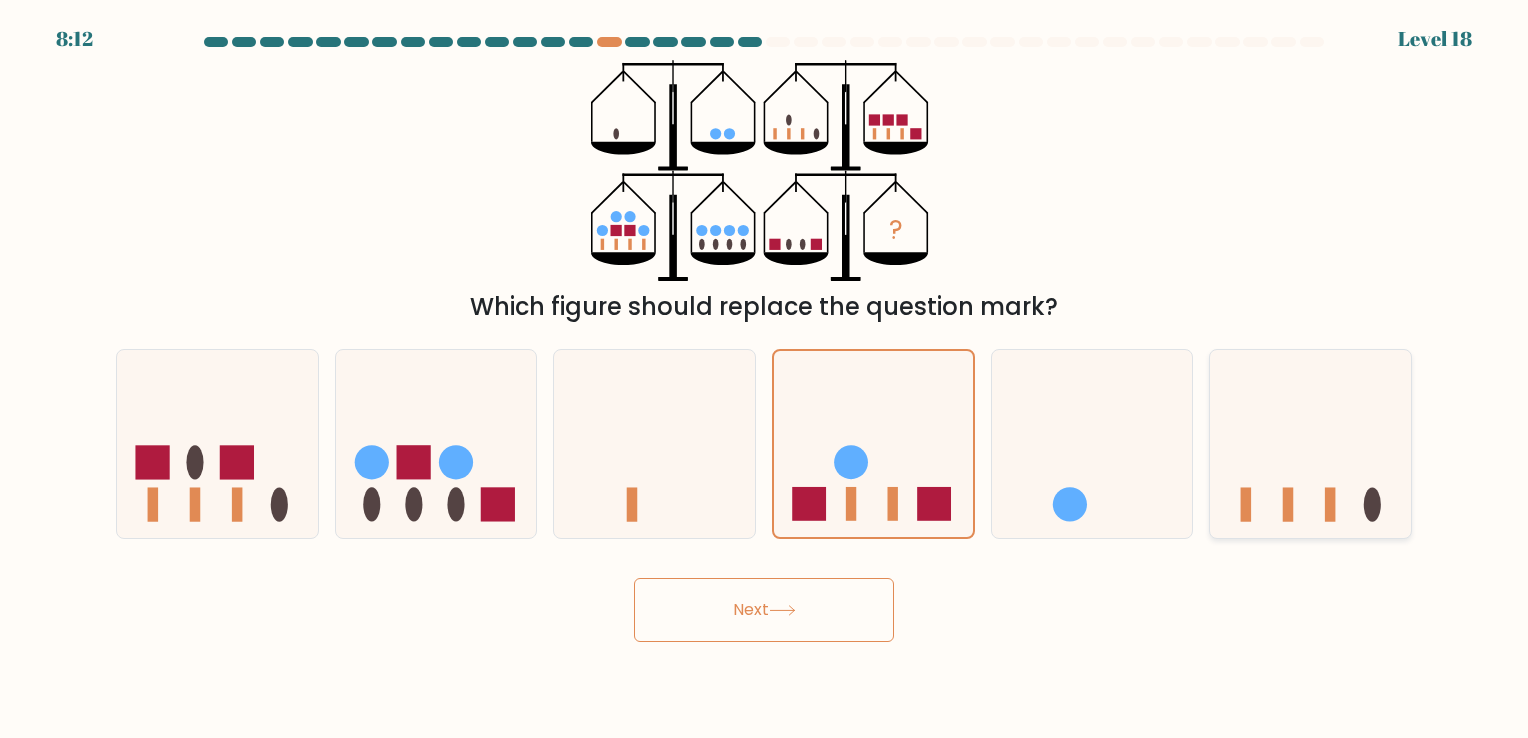 click 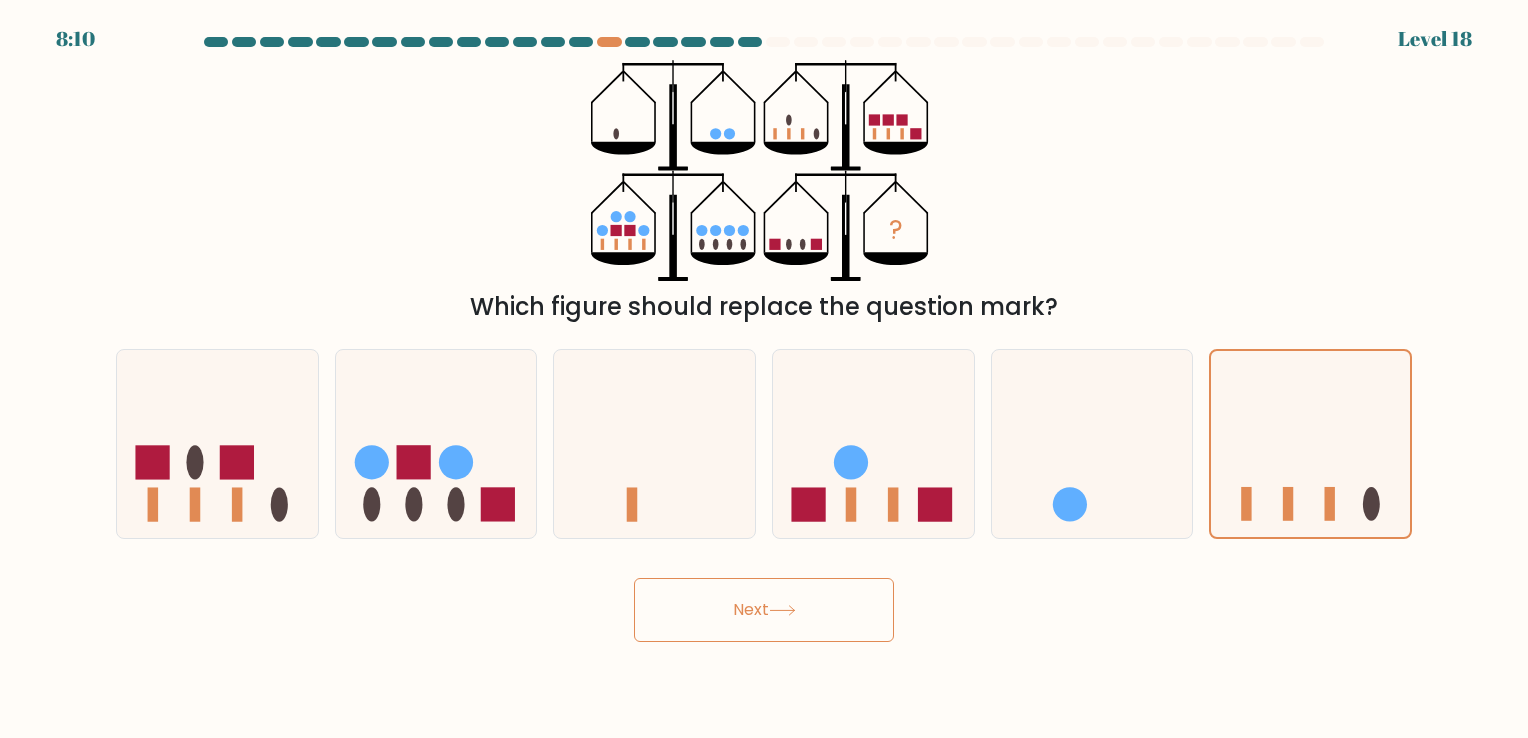 click on "Next" at bounding box center (764, 610) 